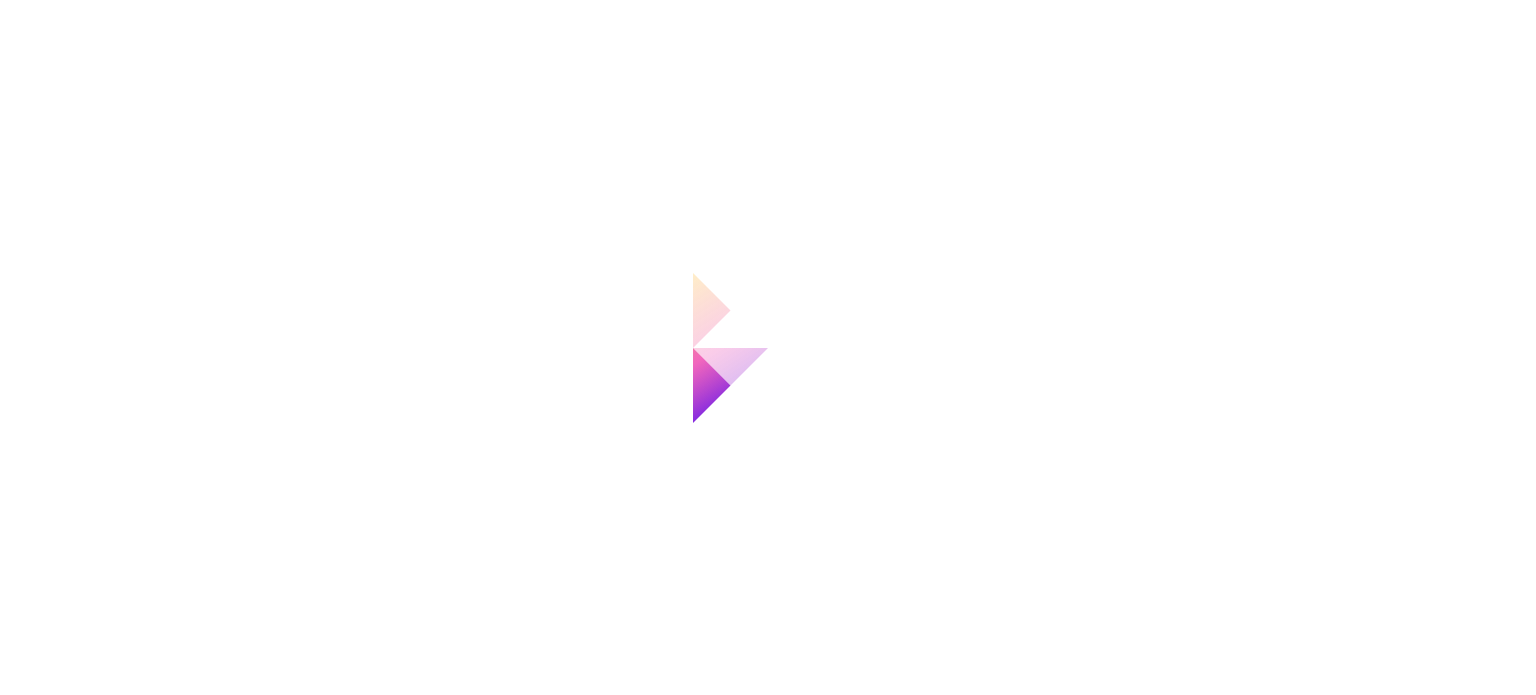scroll, scrollTop: 0, scrollLeft: 0, axis: both 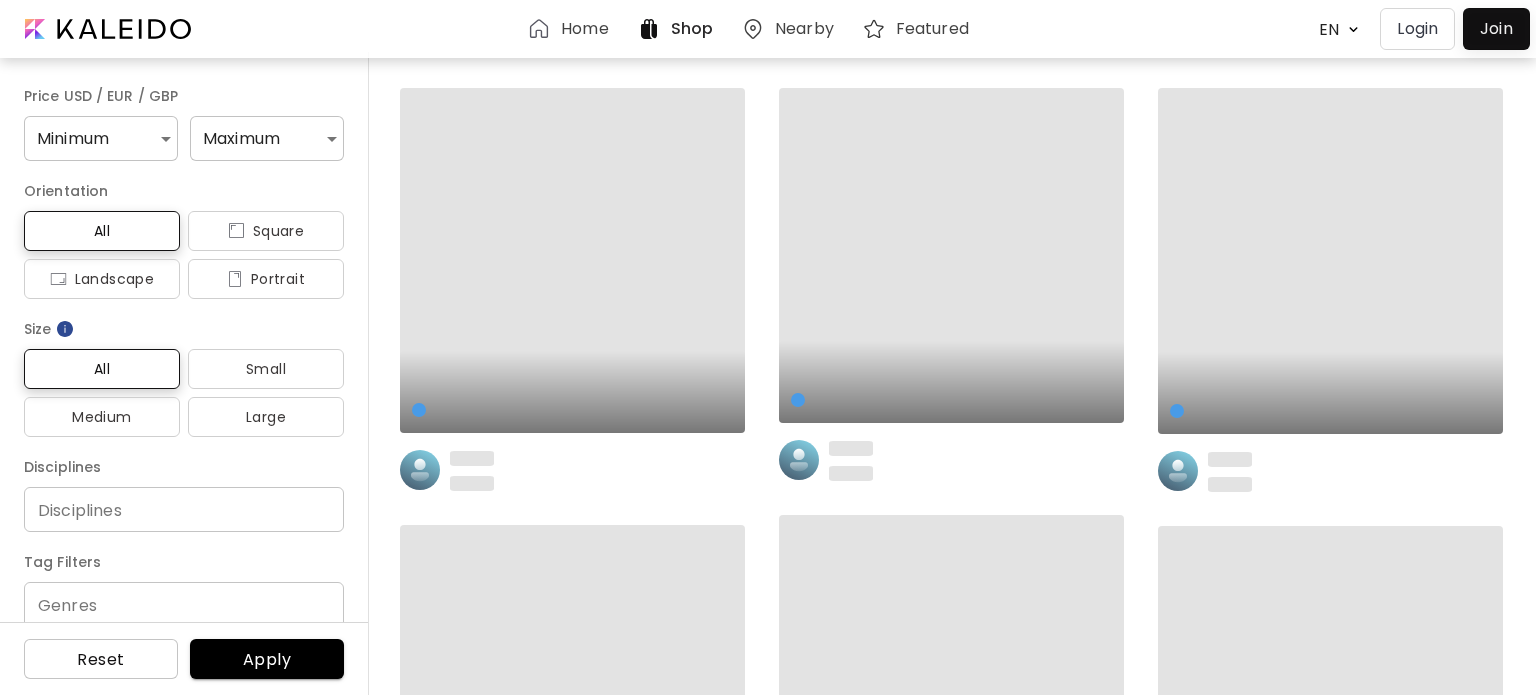 click at bounding box center (1496, 29) 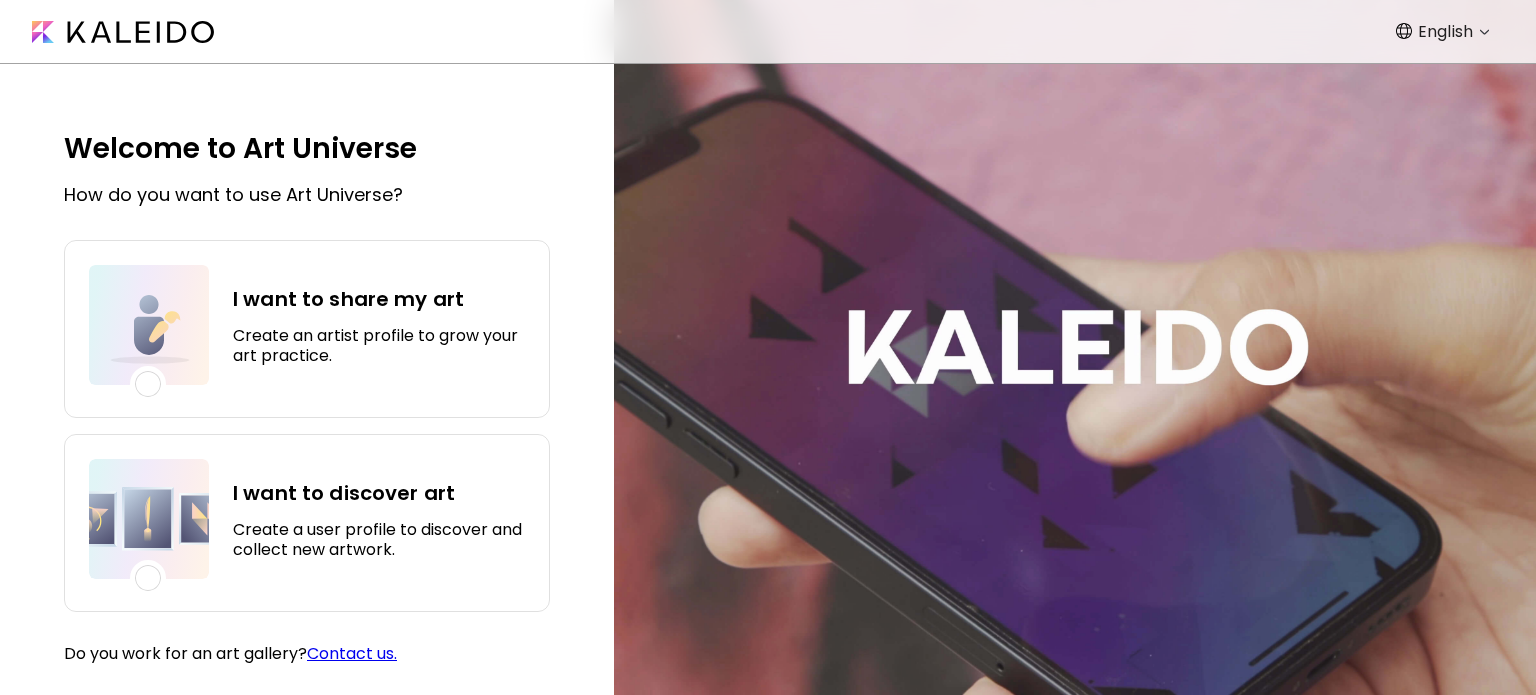 click on "I want to share my art Create an artist profile to grow your art practice." at bounding box center [379, 325] 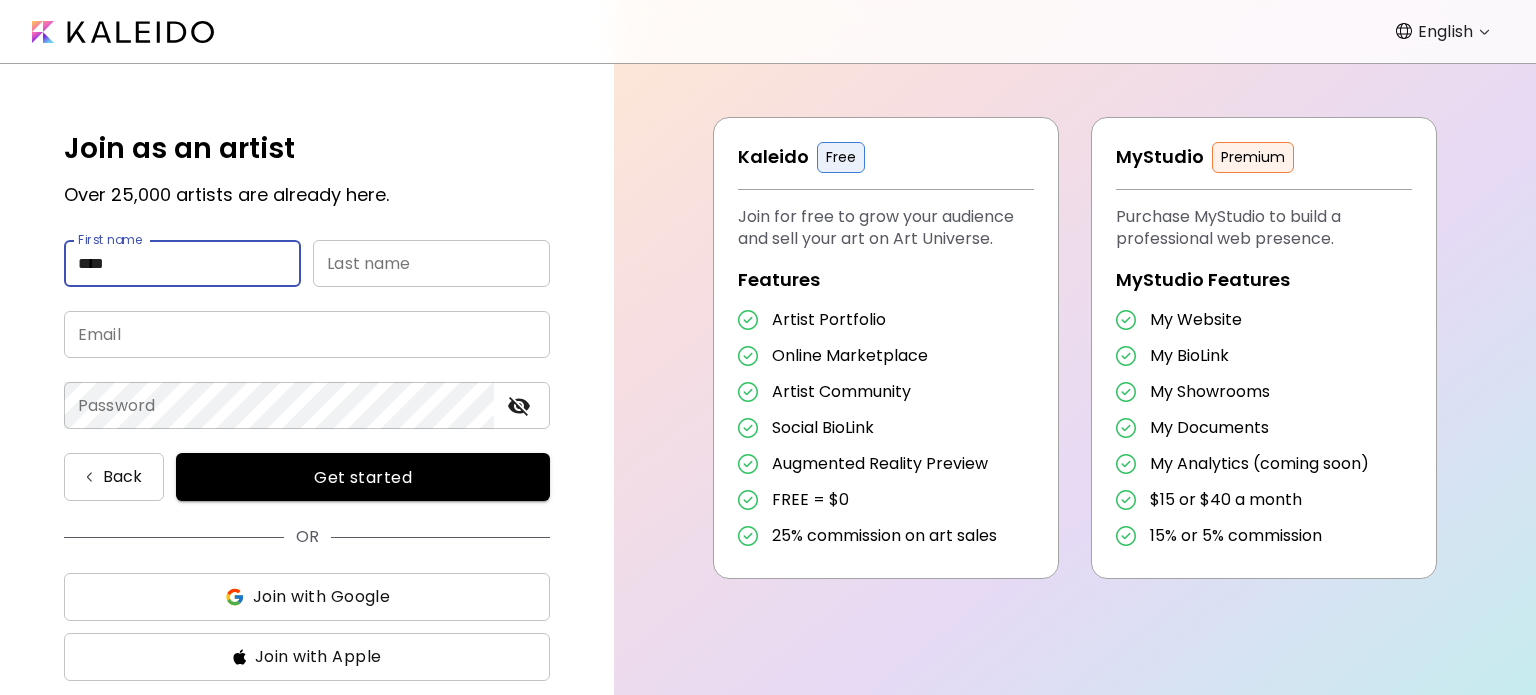 type on "****" 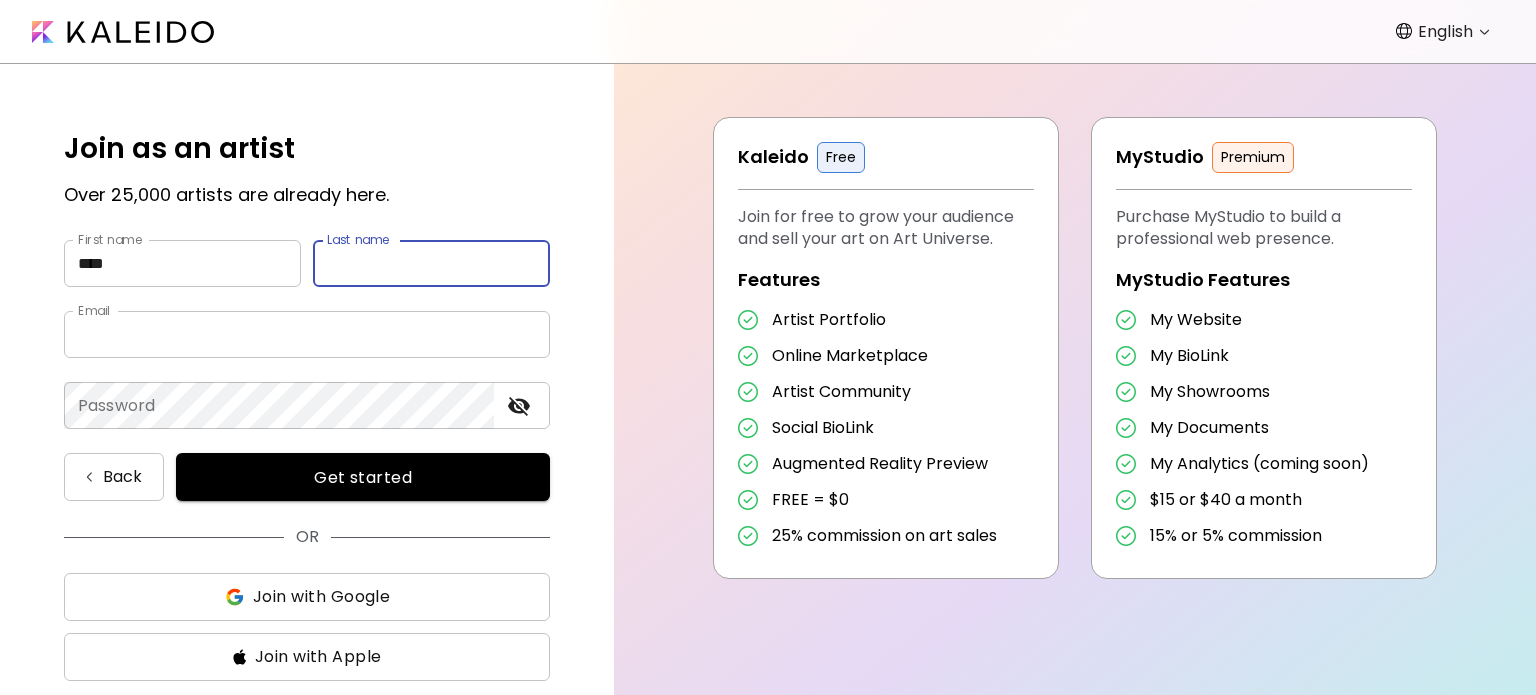 type on "******" 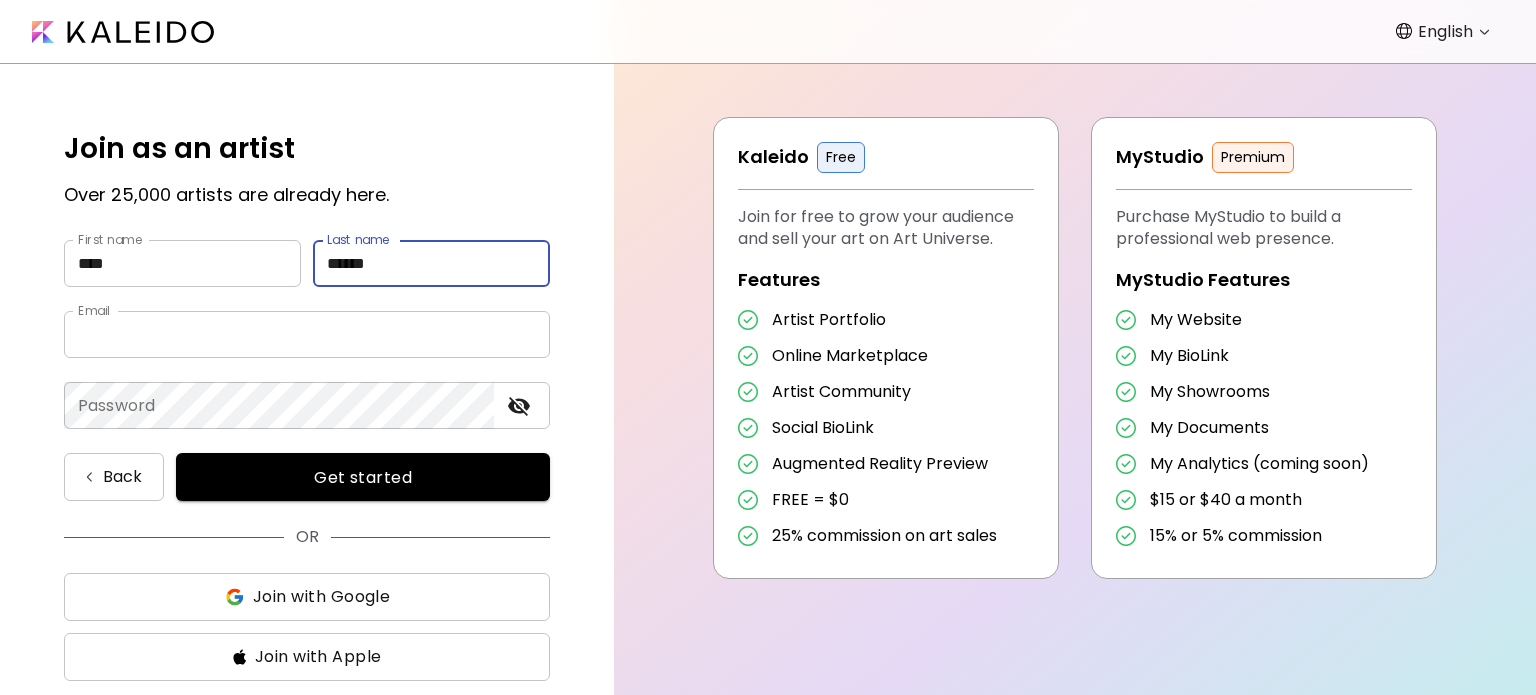 type on "**********" 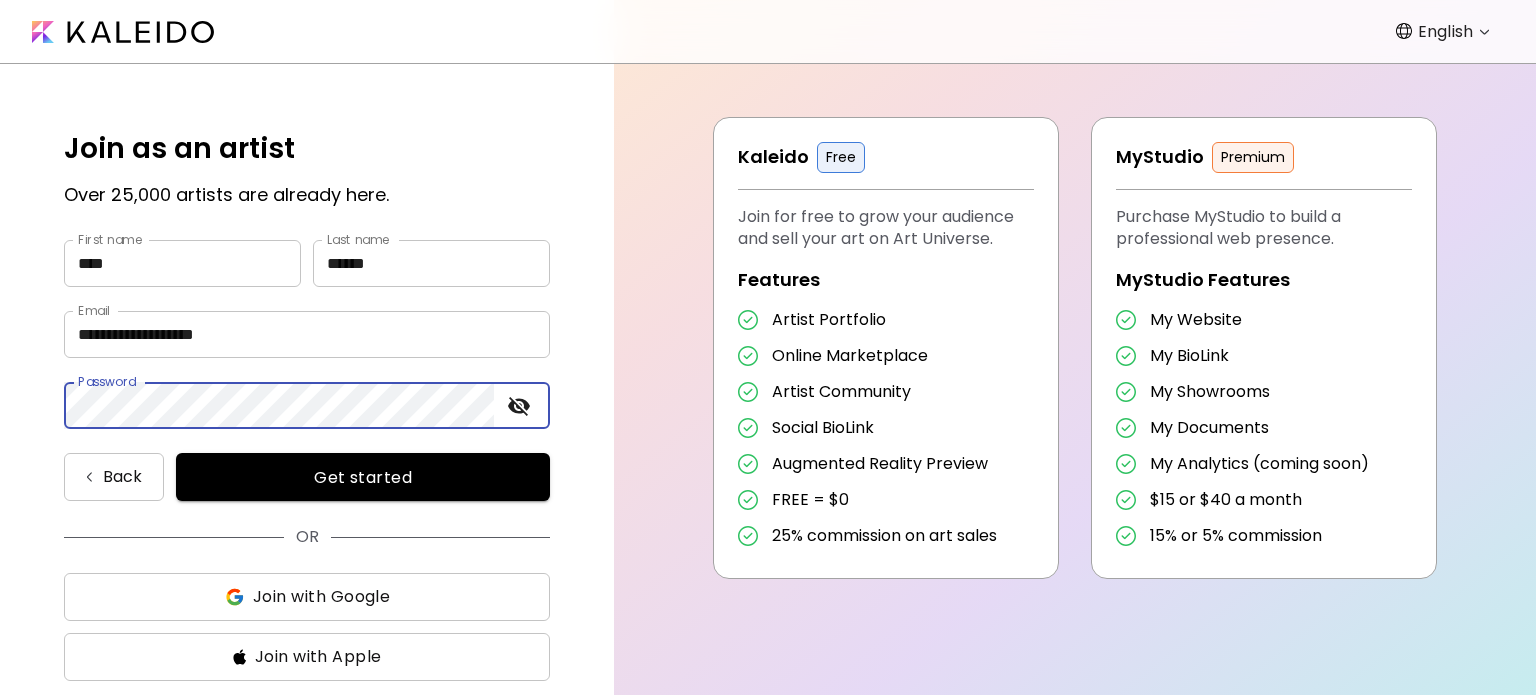 click on "Join with Google" at bounding box center (321, 597) 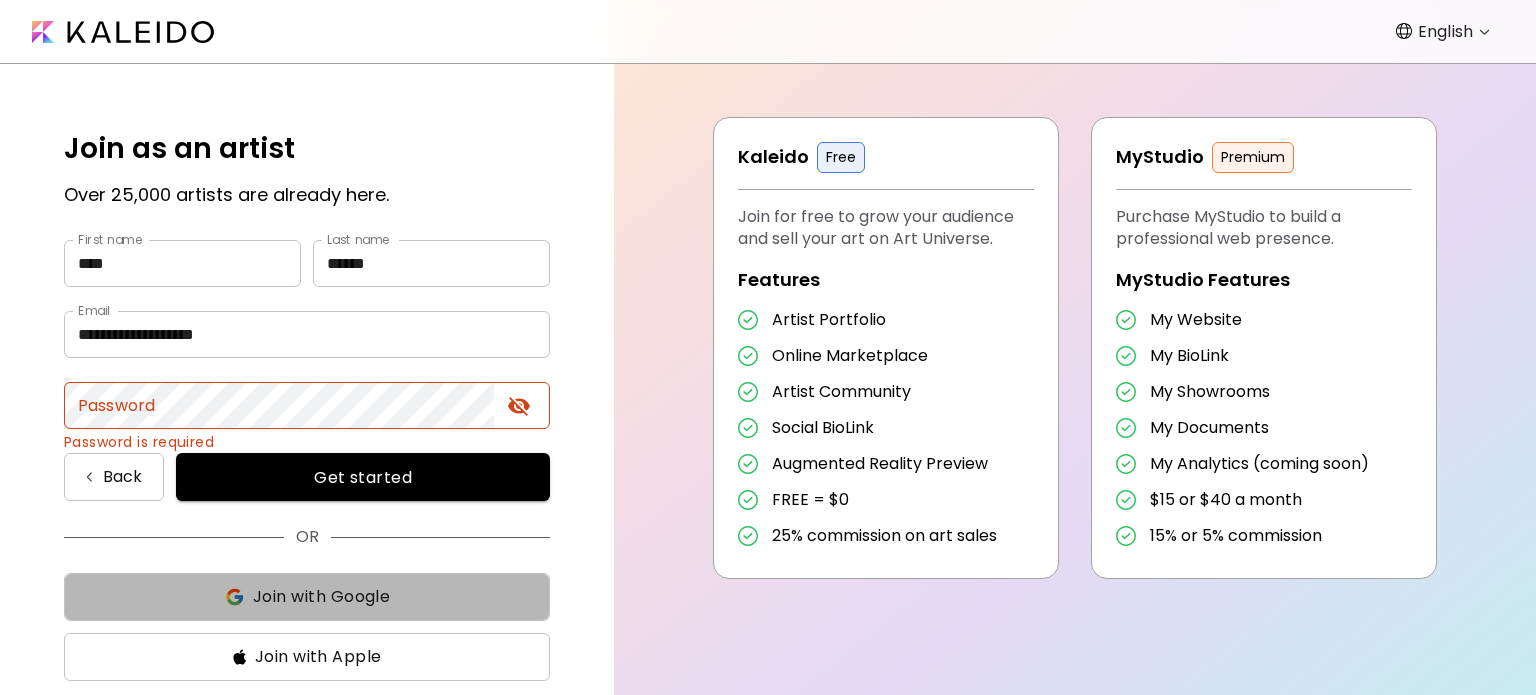 click on "Join with Google" at bounding box center (321, 597) 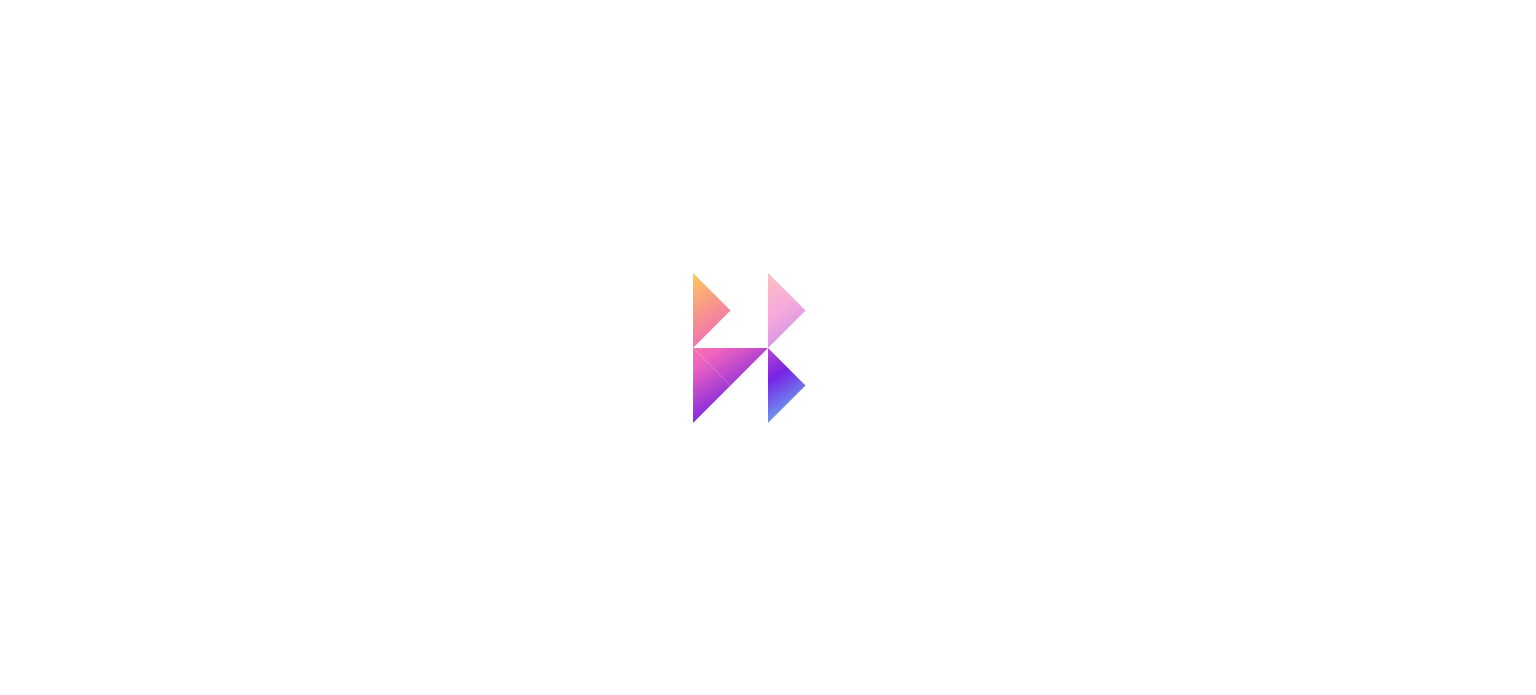scroll, scrollTop: 0, scrollLeft: 0, axis: both 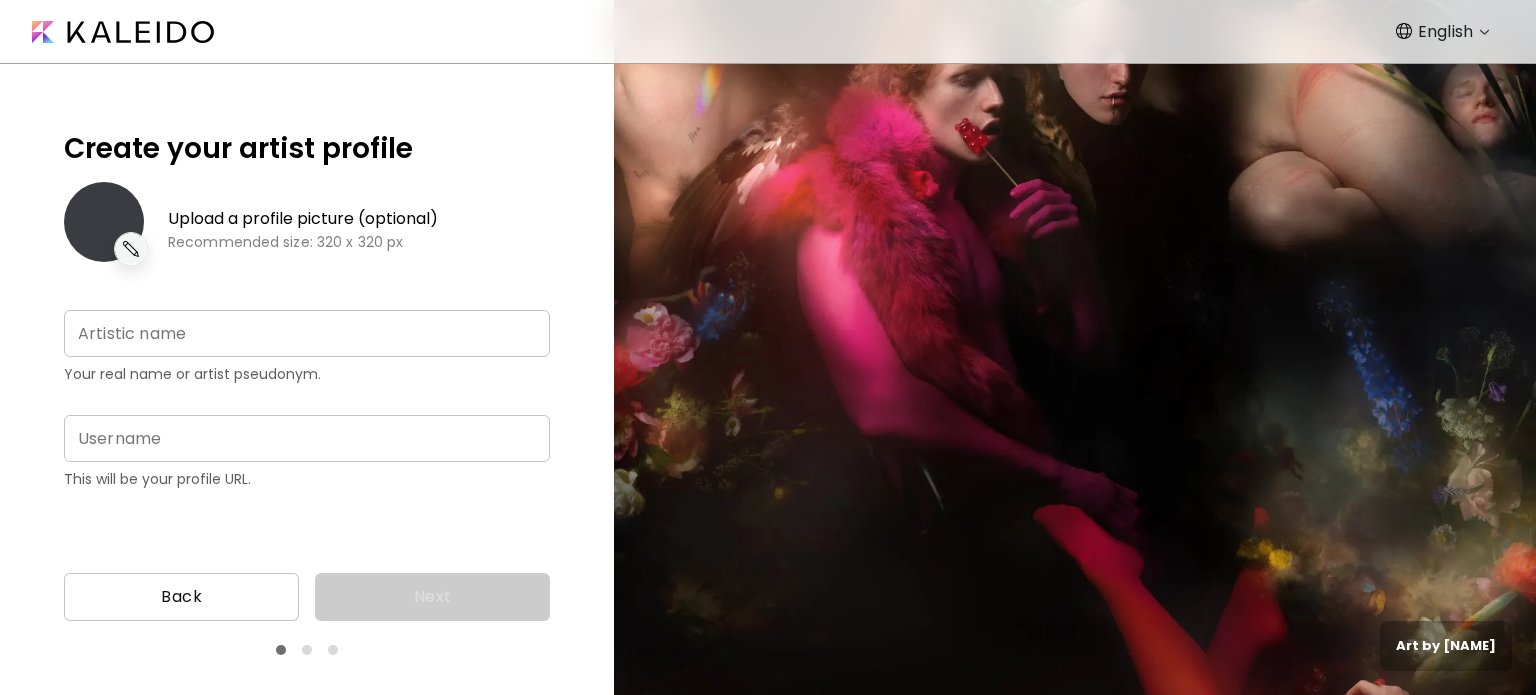 type on "**********" 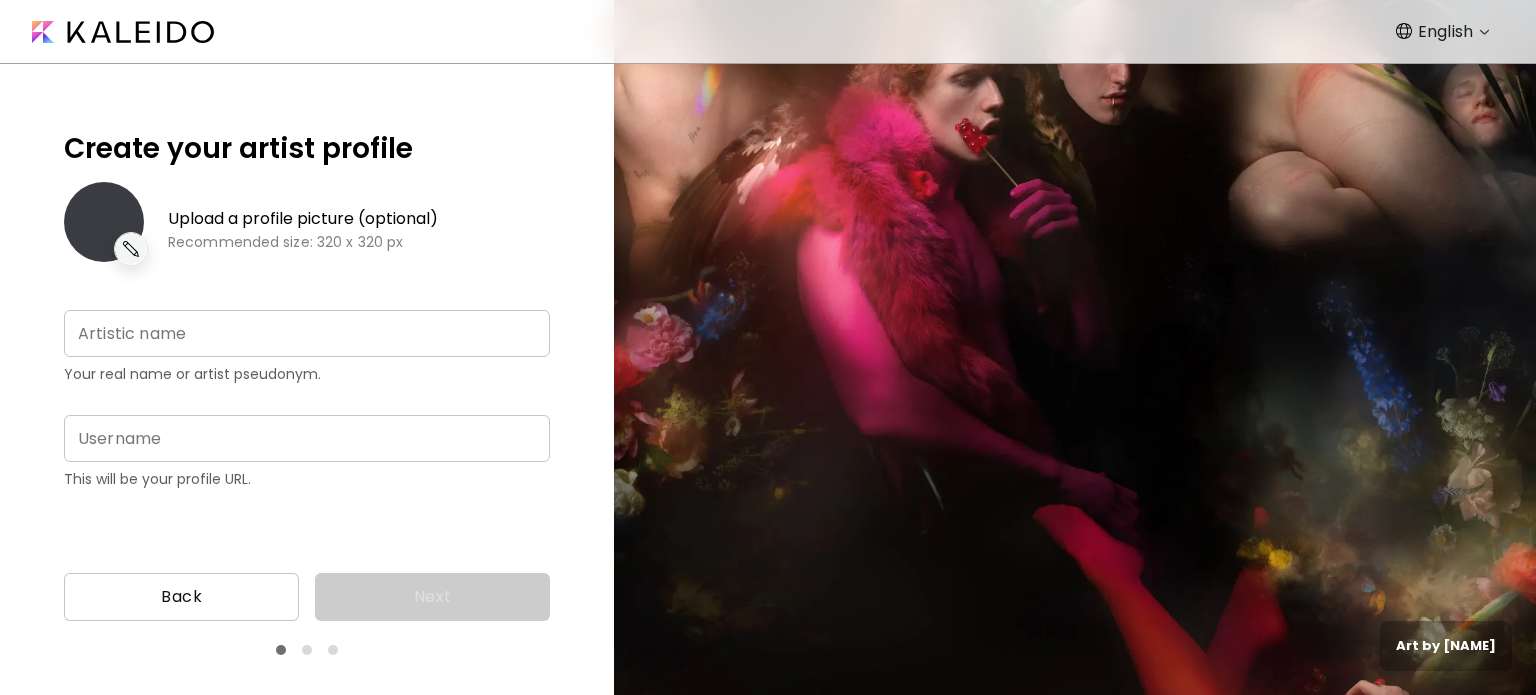 type on "**********" 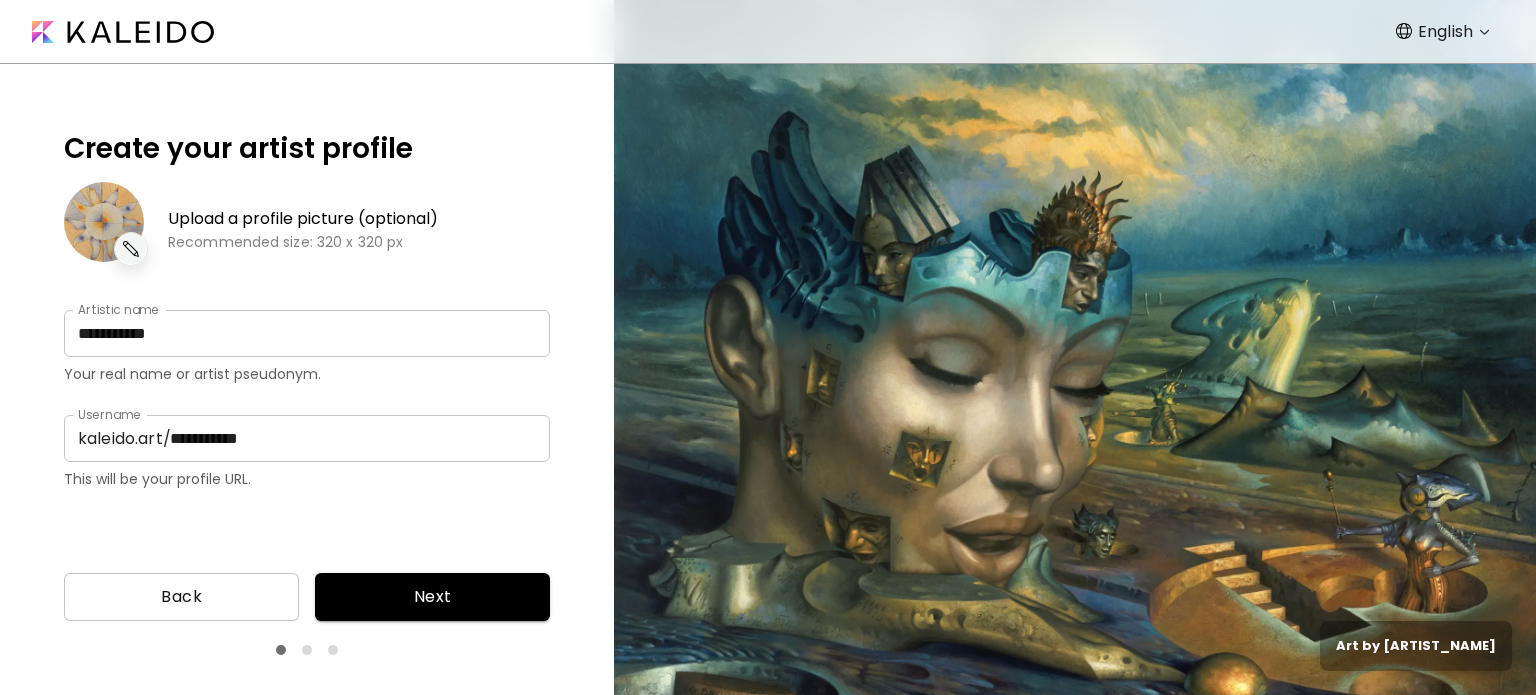 click on "Next" at bounding box center (432, 597) 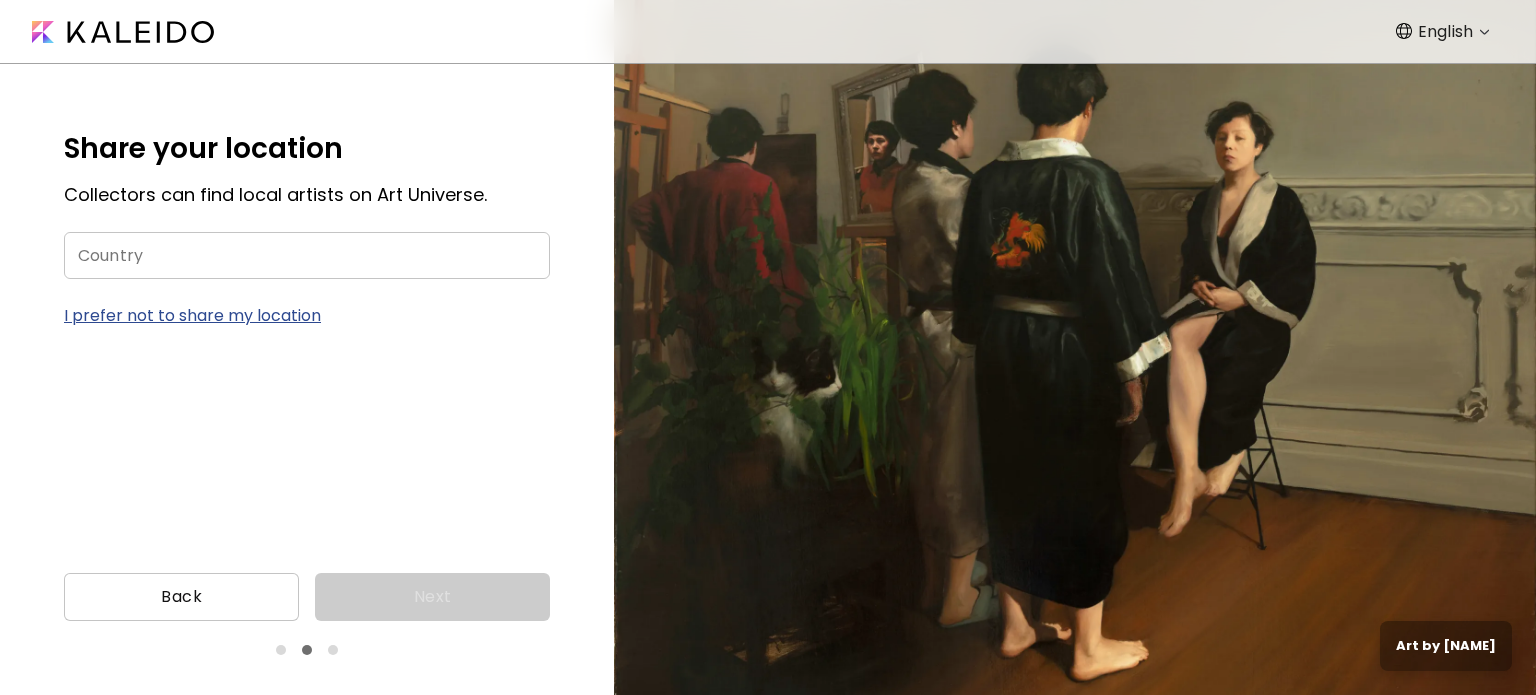 click on "Country" at bounding box center [307, 255] 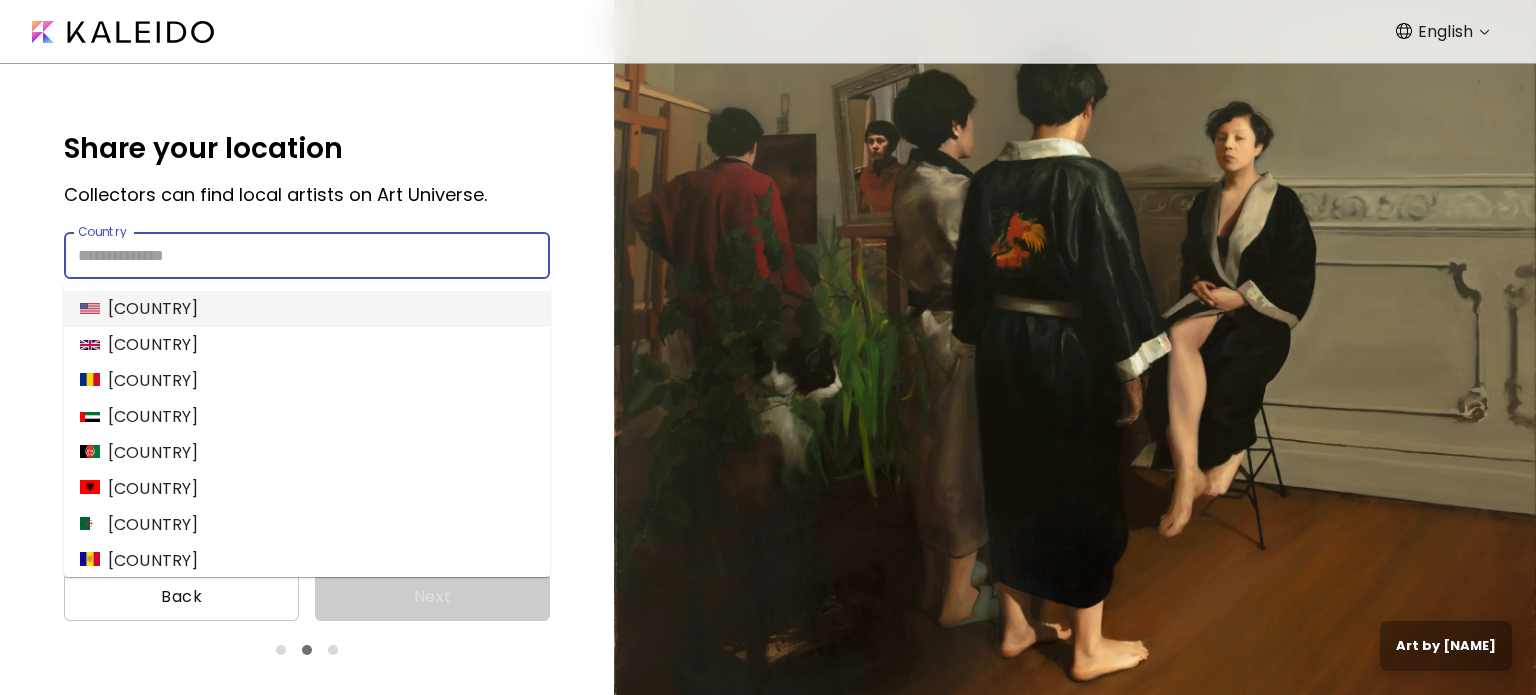 click on "[COUNTRY]" at bounding box center (307, 309) 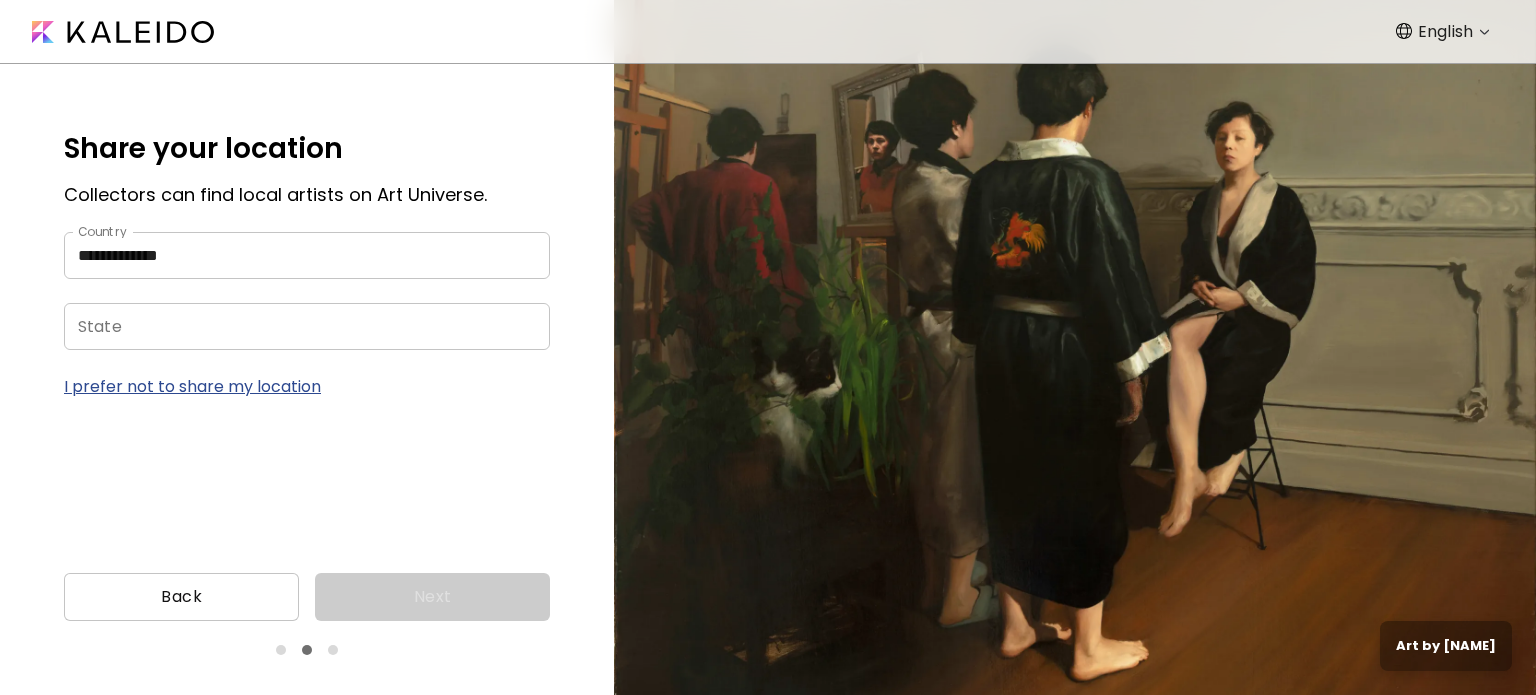 click on "State" at bounding box center (287, 326) 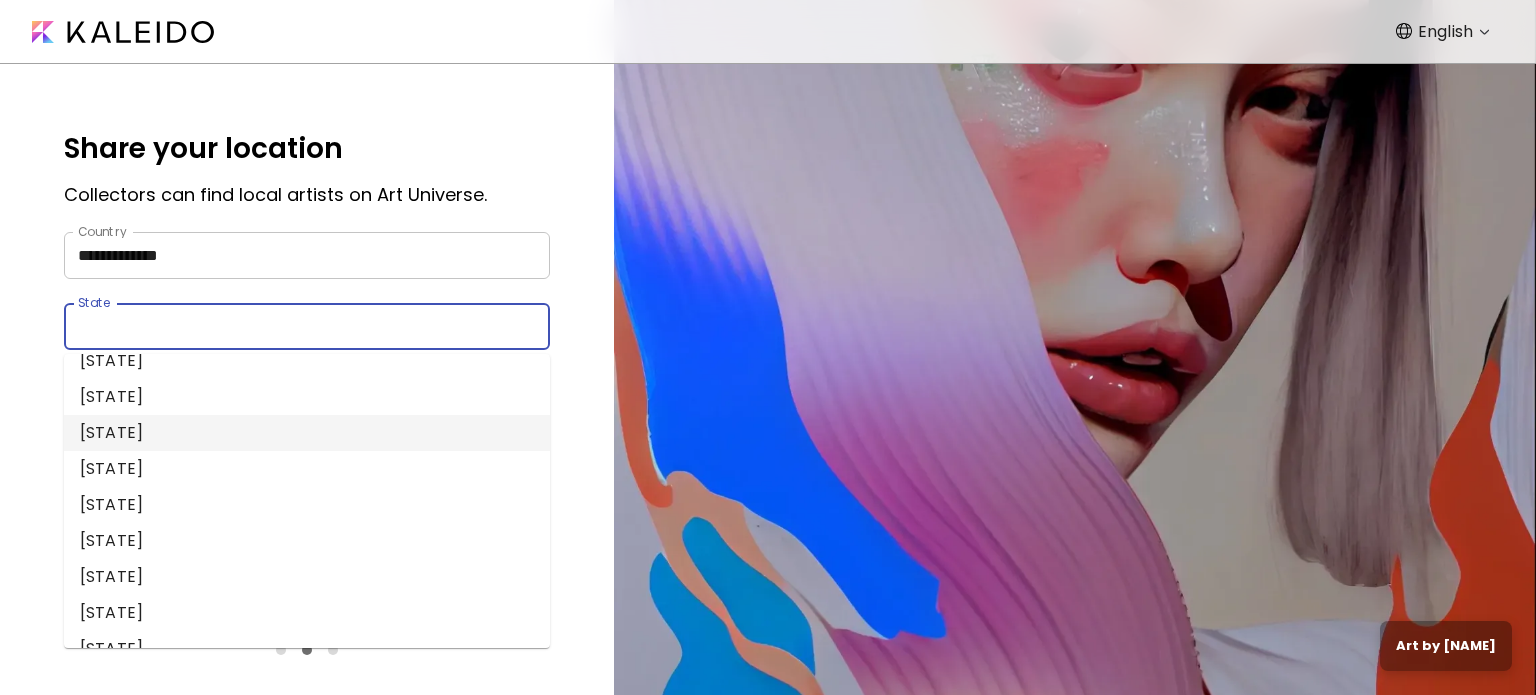 scroll, scrollTop: 374, scrollLeft: 0, axis: vertical 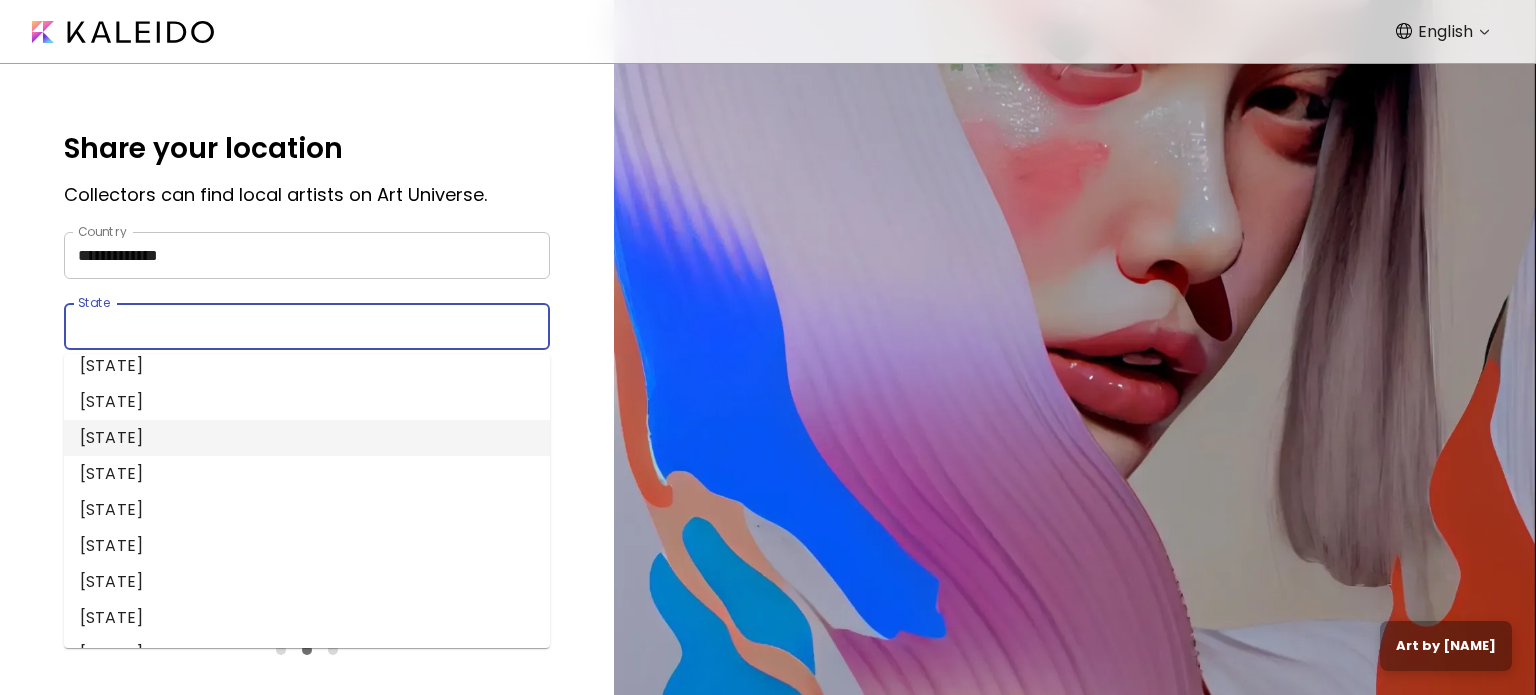 click on "[STATE]" at bounding box center (307, 438) 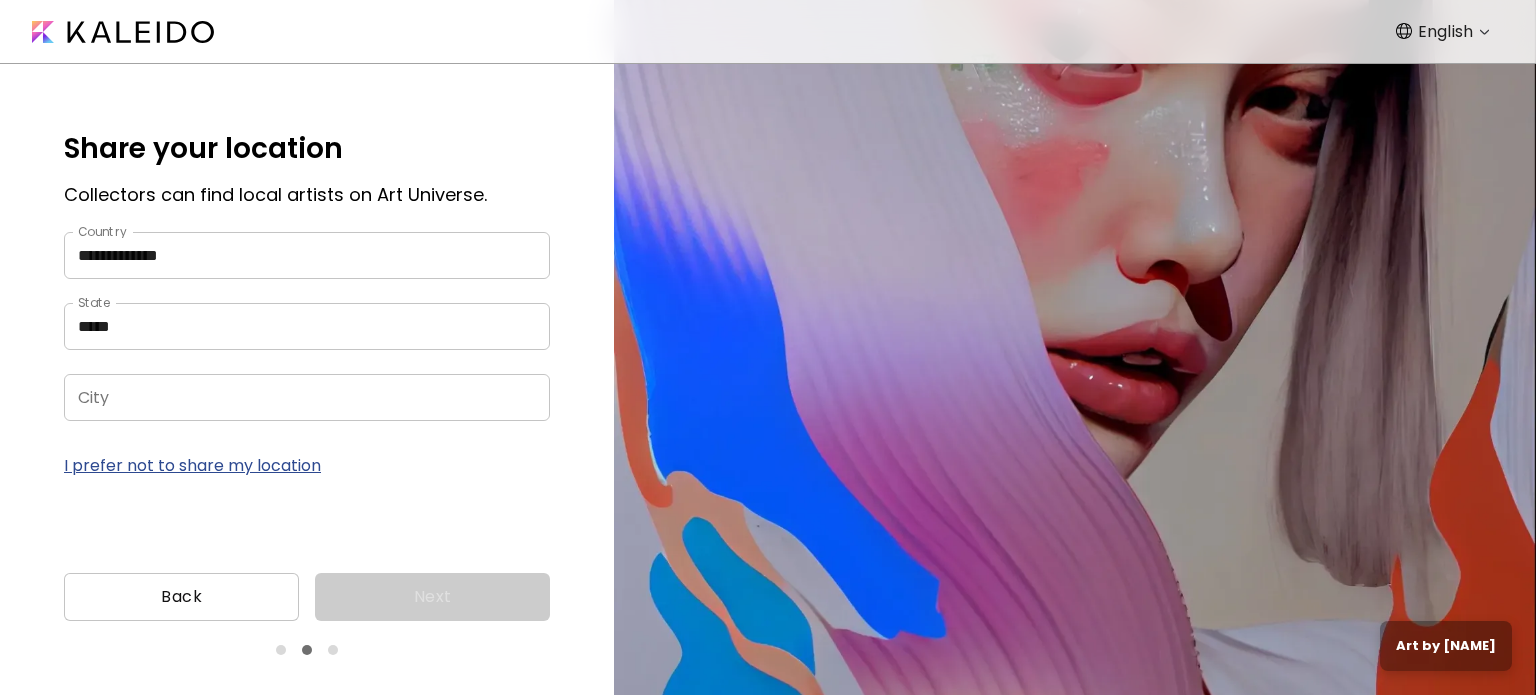 click on "City" at bounding box center [287, 397] 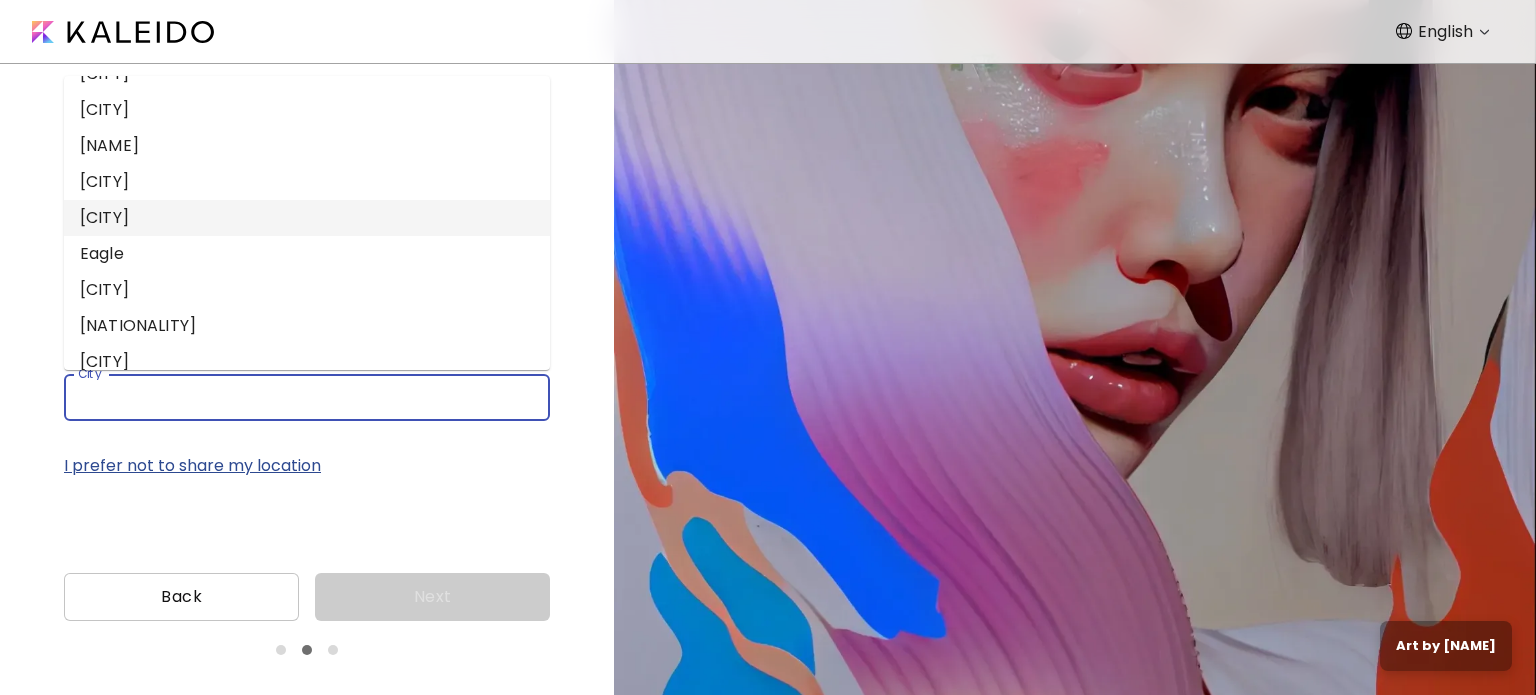 scroll, scrollTop: 245, scrollLeft: 0, axis: vertical 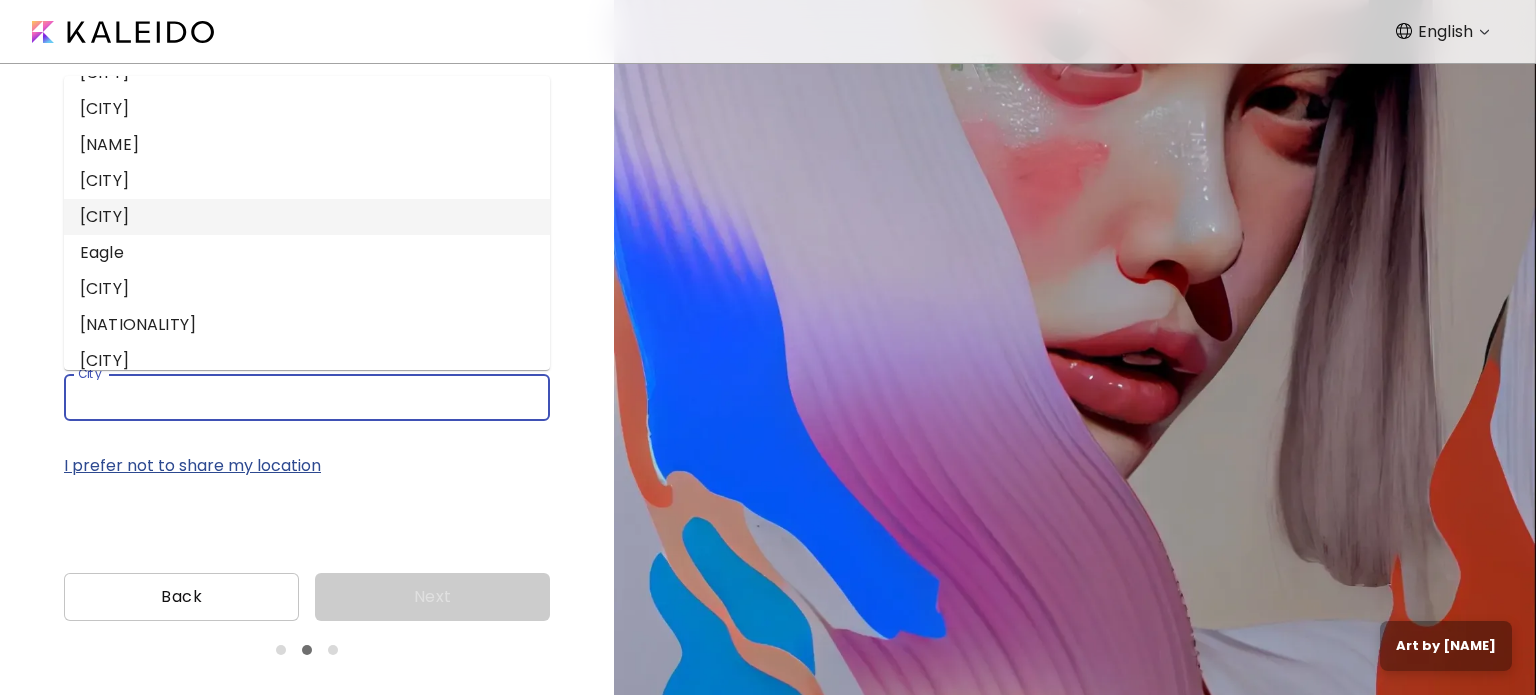 click on "[CITY]" at bounding box center [307, 217] 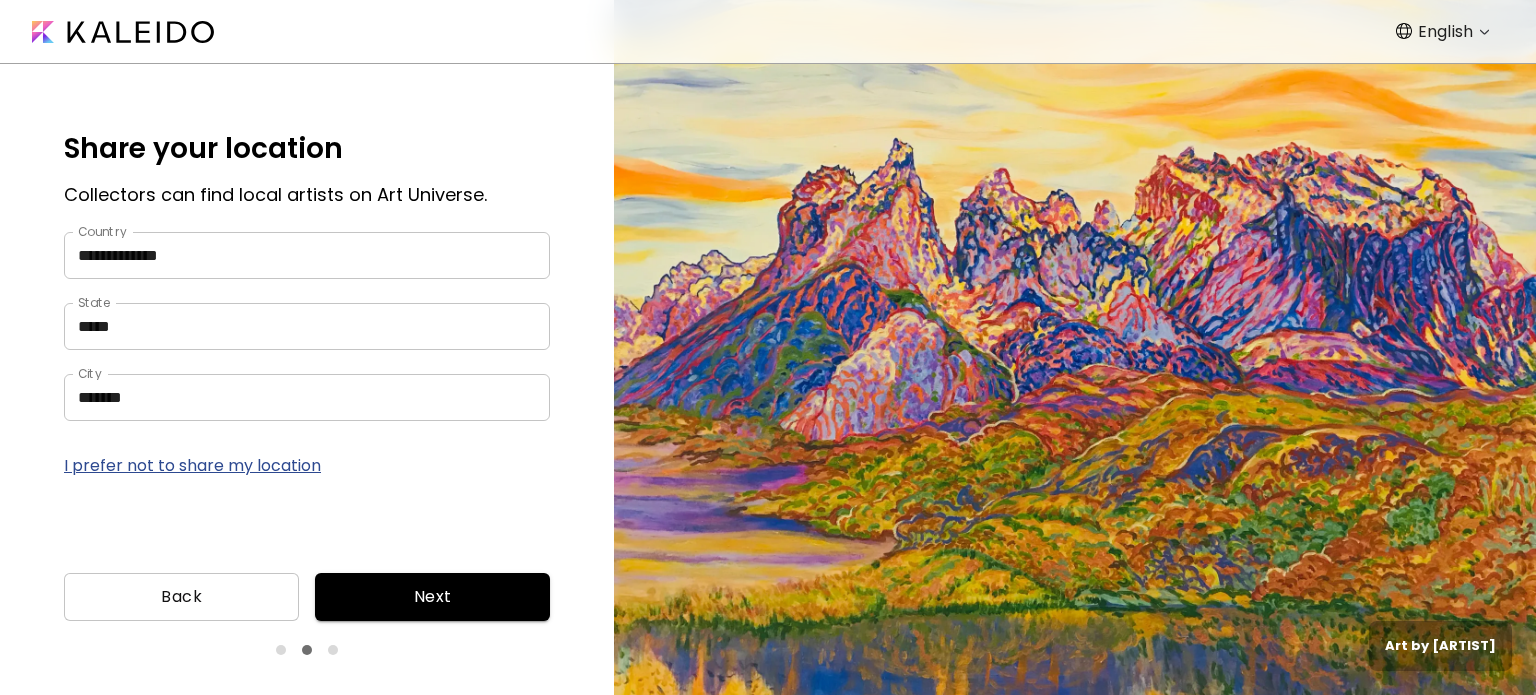 click on "Next" at bounding box center [432, 597] 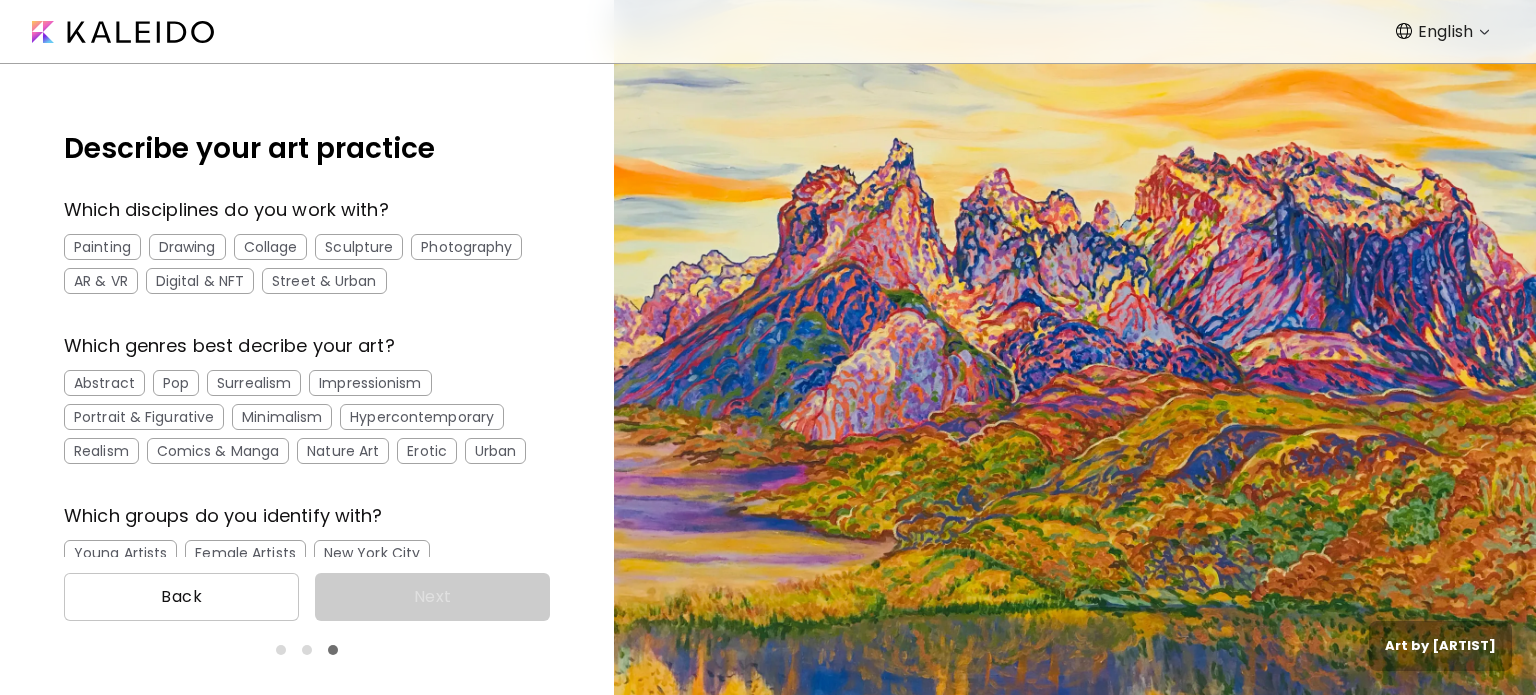 click on "Sculpture" at bounding box center (359, 247) 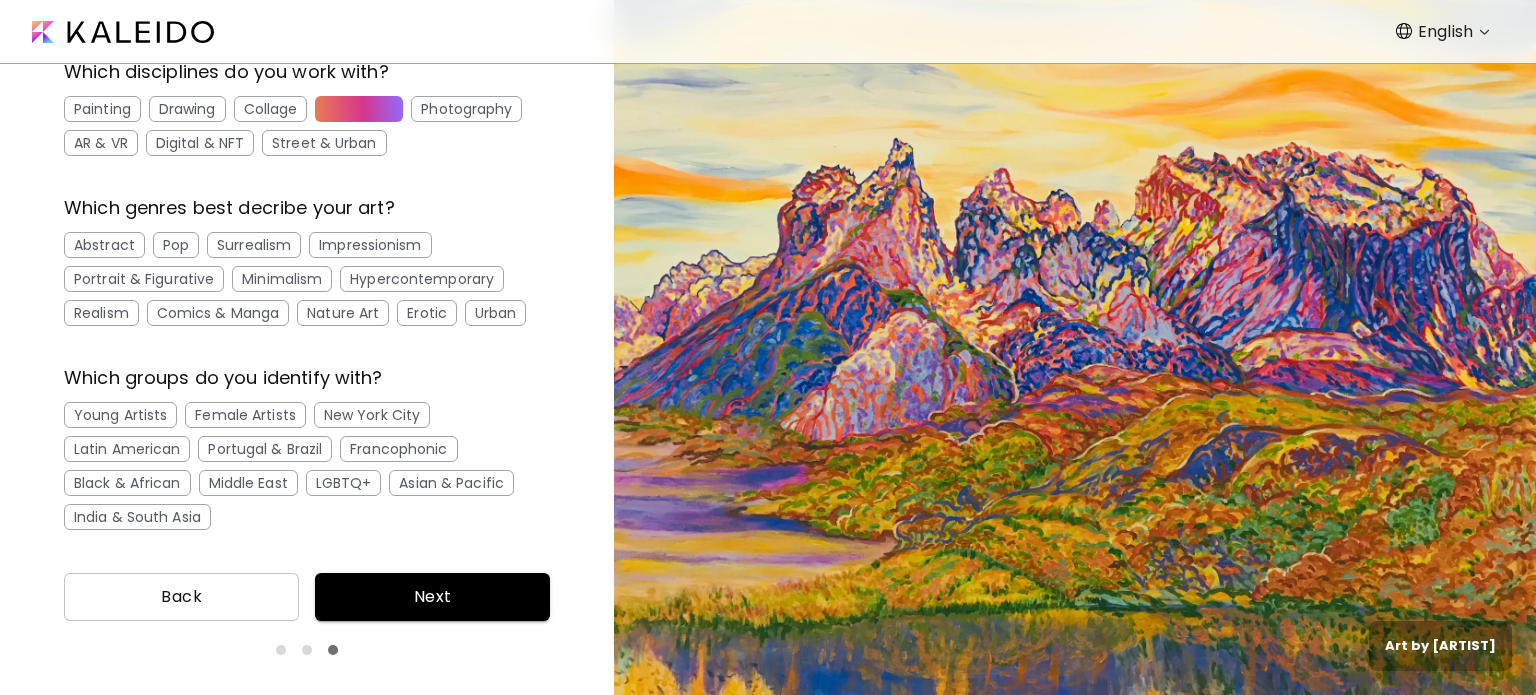 scroll, scrollTop: 150, scrollLeft: 0, axis: vertical 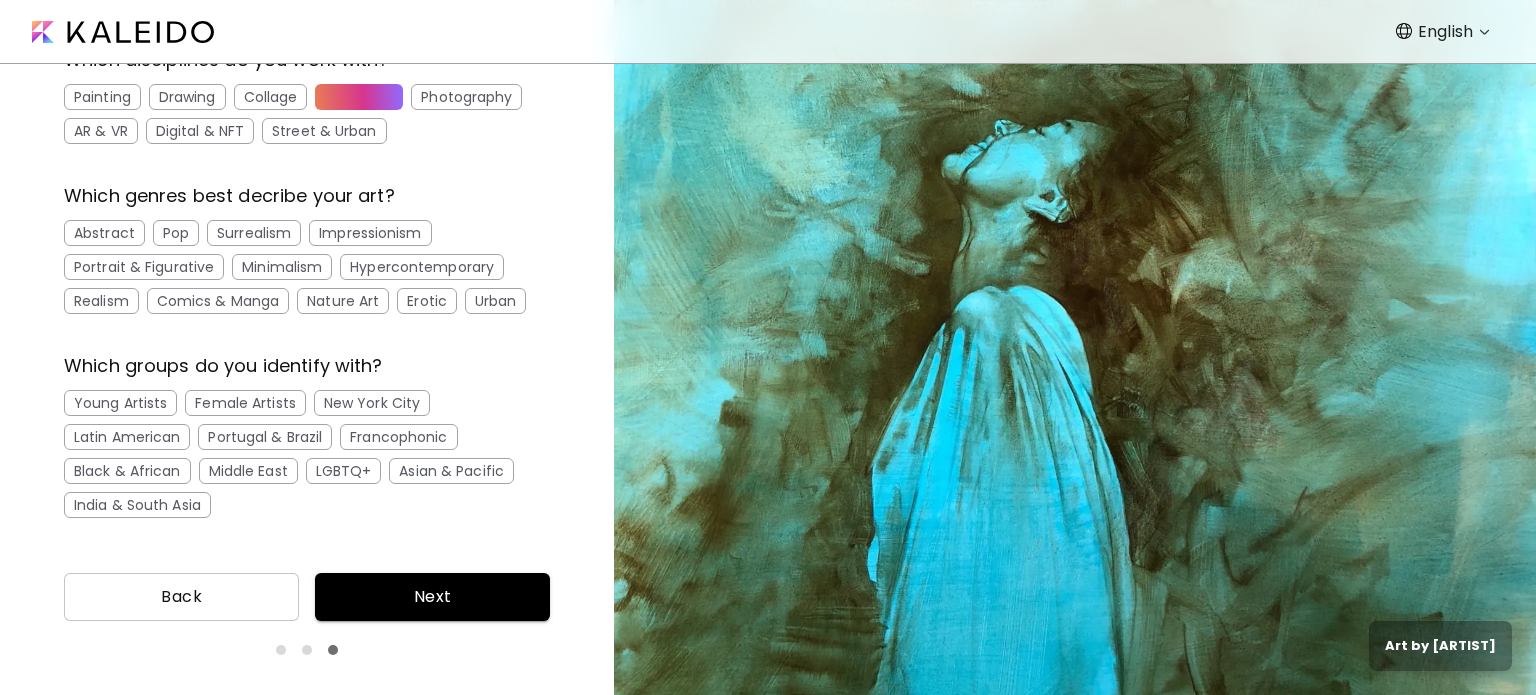 click on "Next" at bounding box center [432, 597] 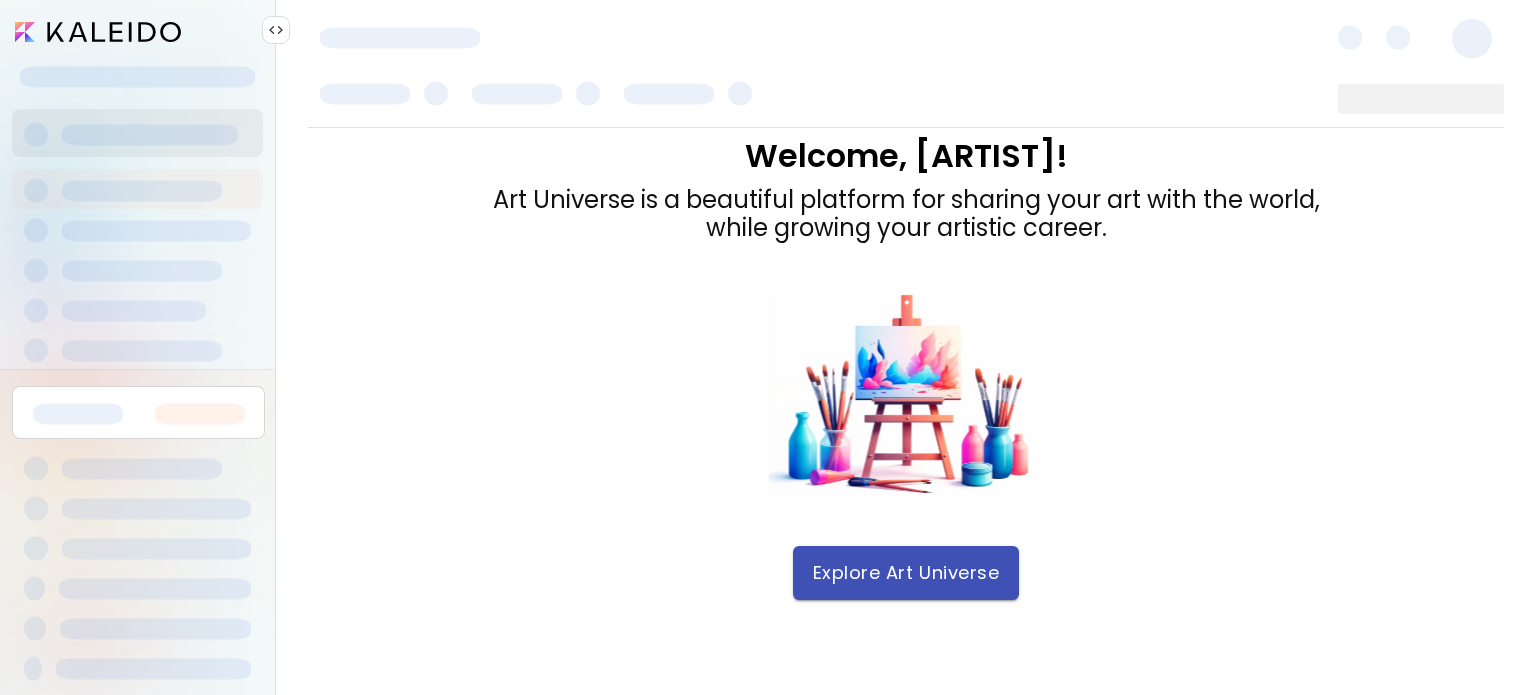 click on "Explore Art Universe" at bounding box center (906, 573) 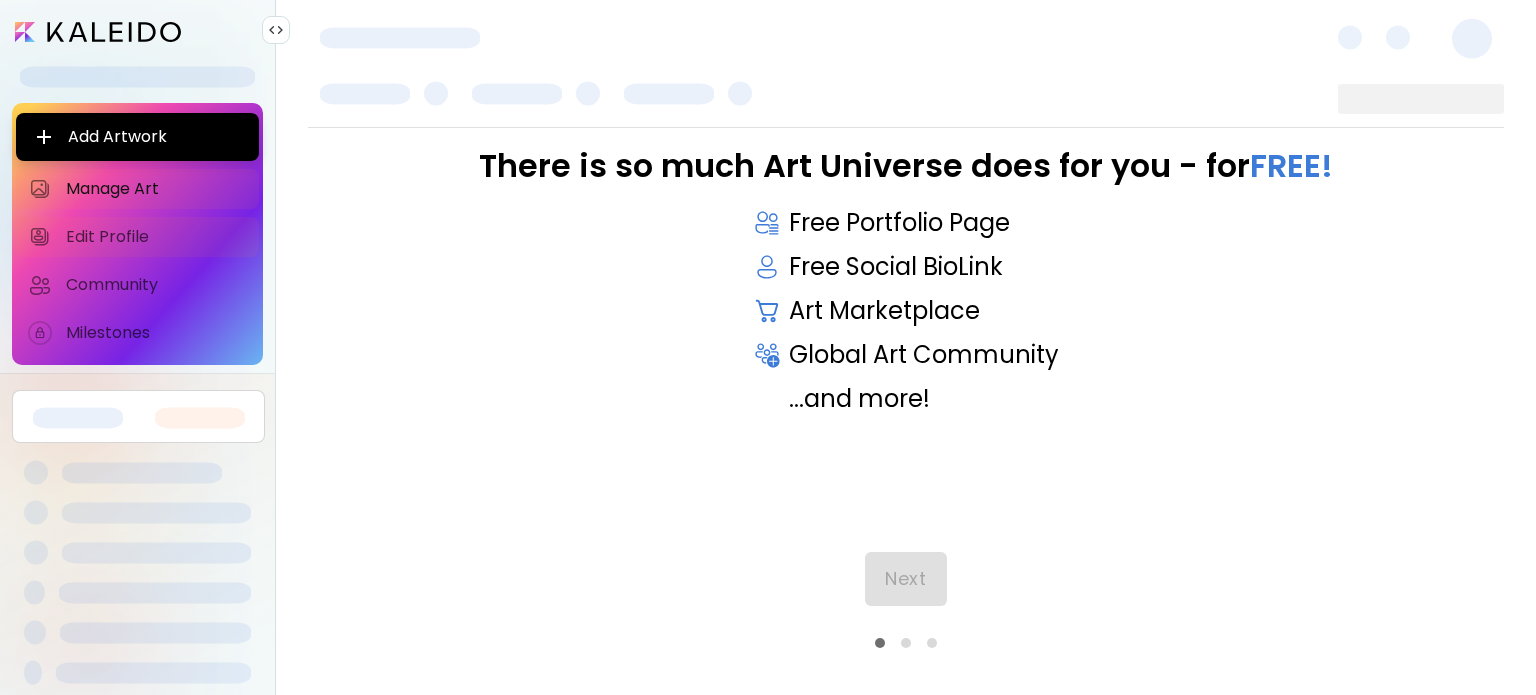click on "Edit Profile" at bounding box center (137, 237) 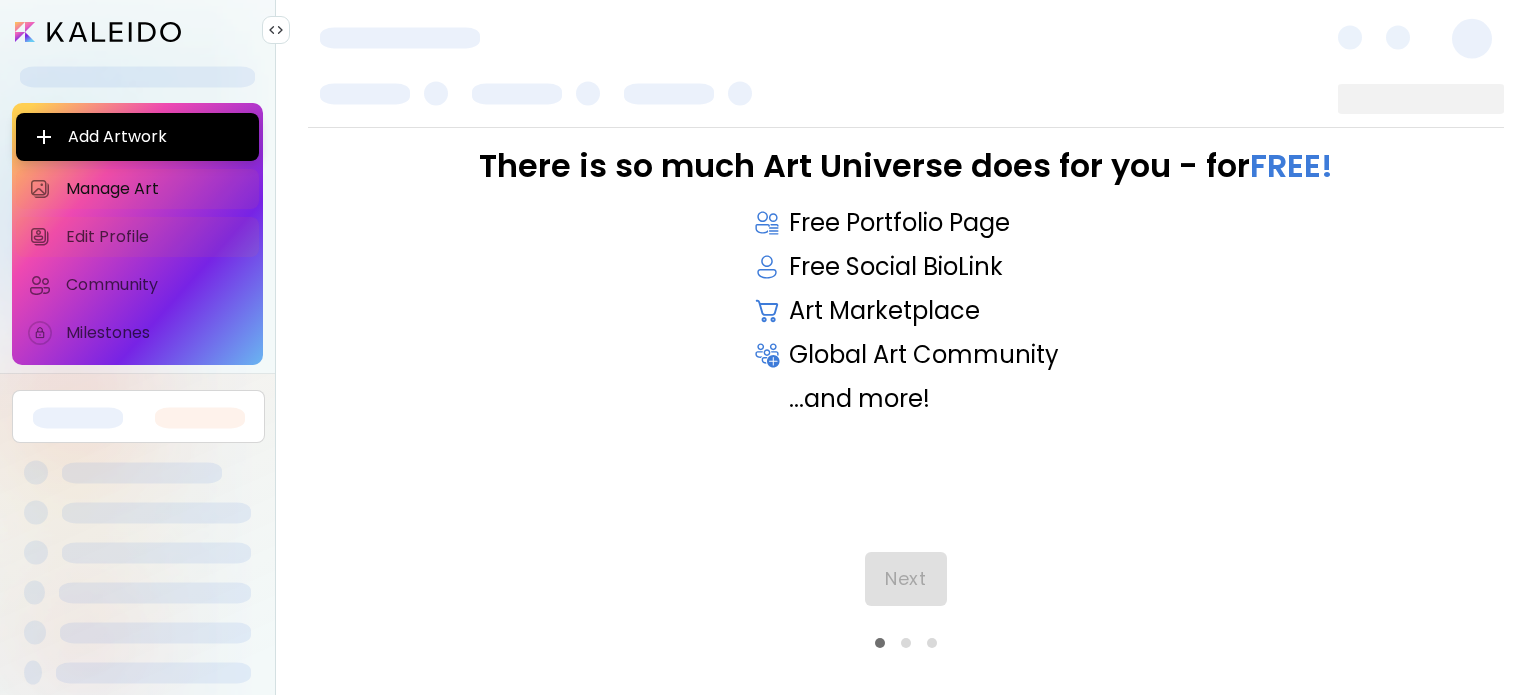 click on "Edit Profile" at bounding box center (156, 237) 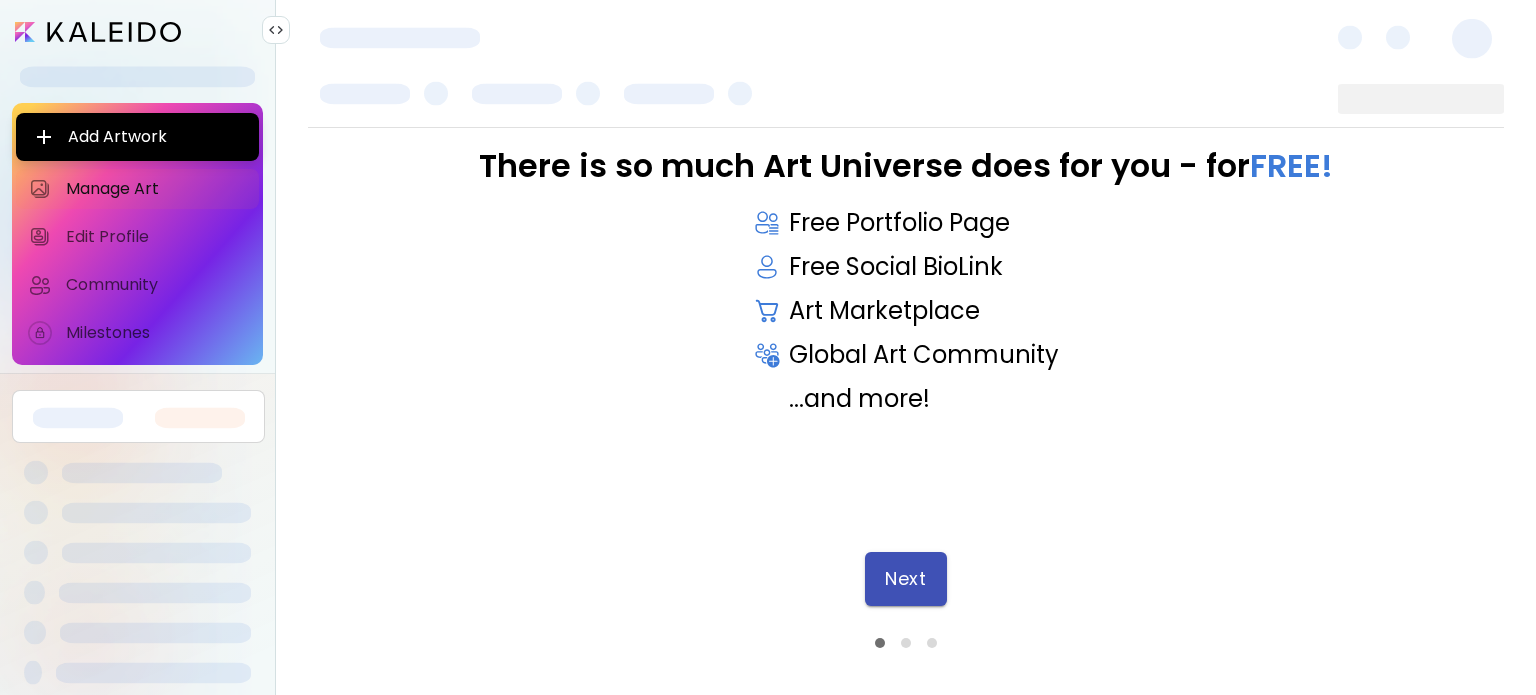click on "Next" at bounding box center (905, 579) 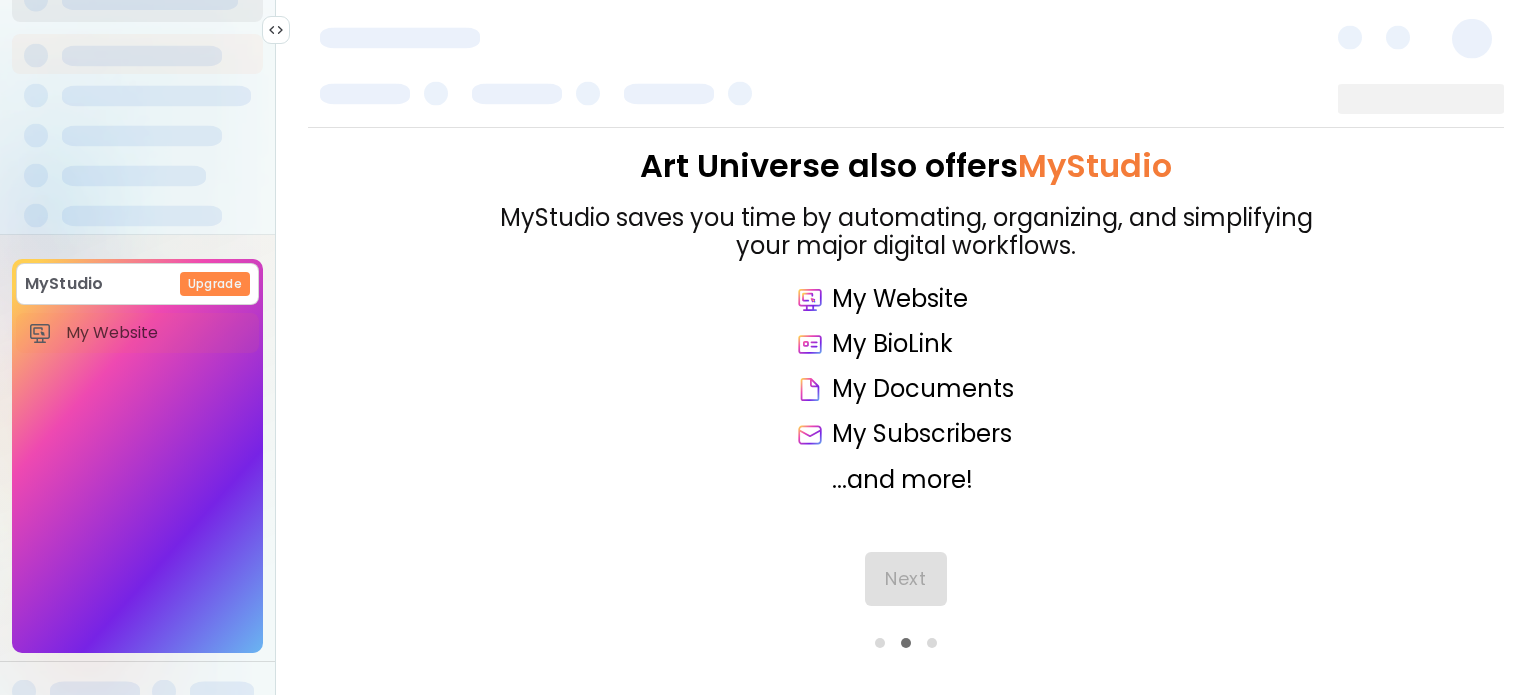 scroll, scrollTop: 149, scrollLeft: 0, axis: vertical 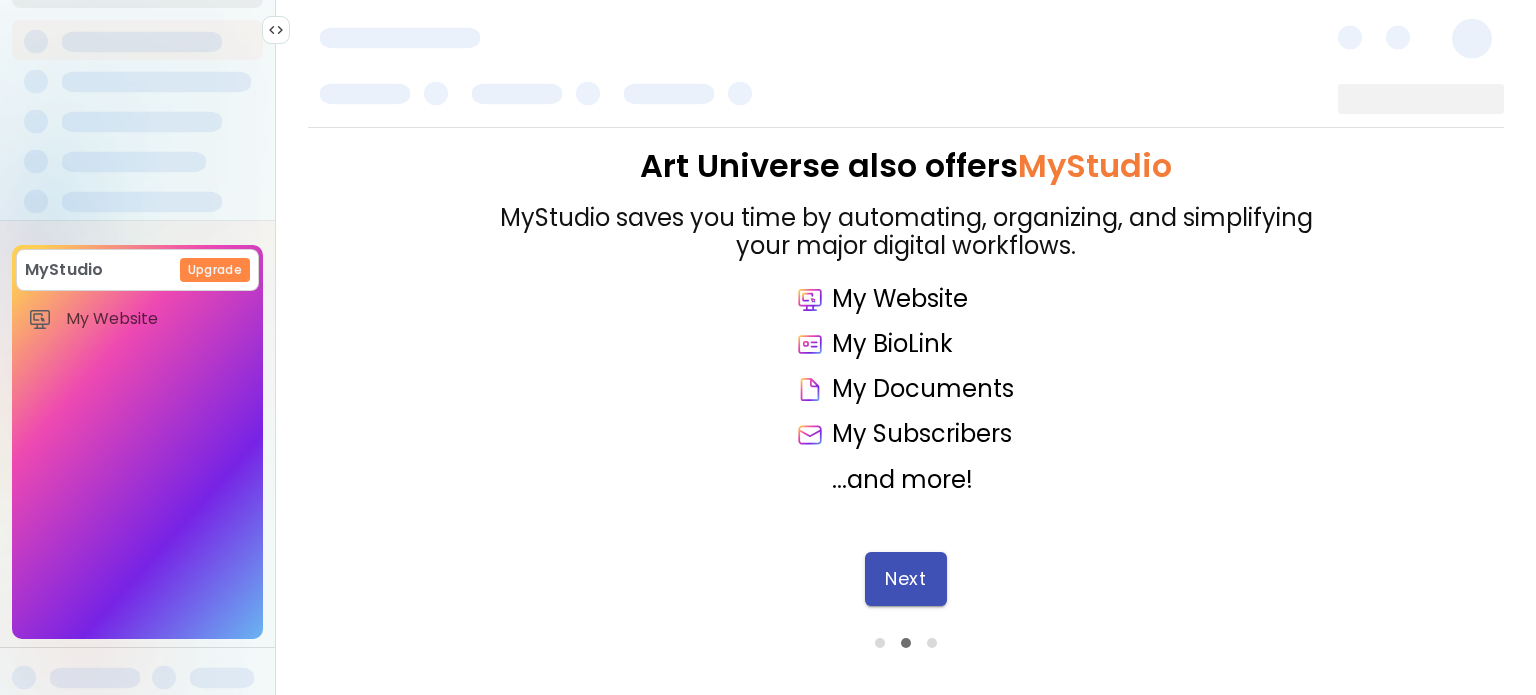 click on "Next" at bounding box center [905, 579] 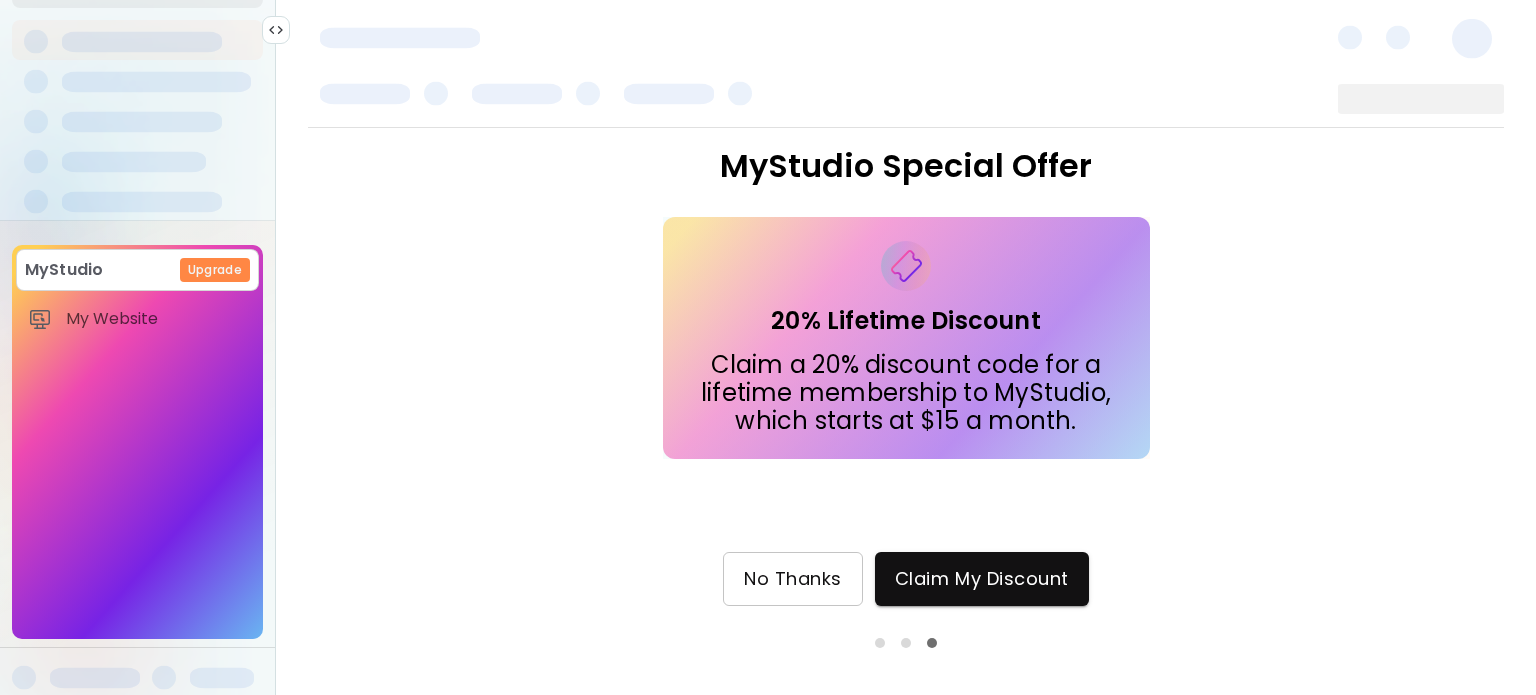 click on "No Thanks" at bounding box center [793, 579] 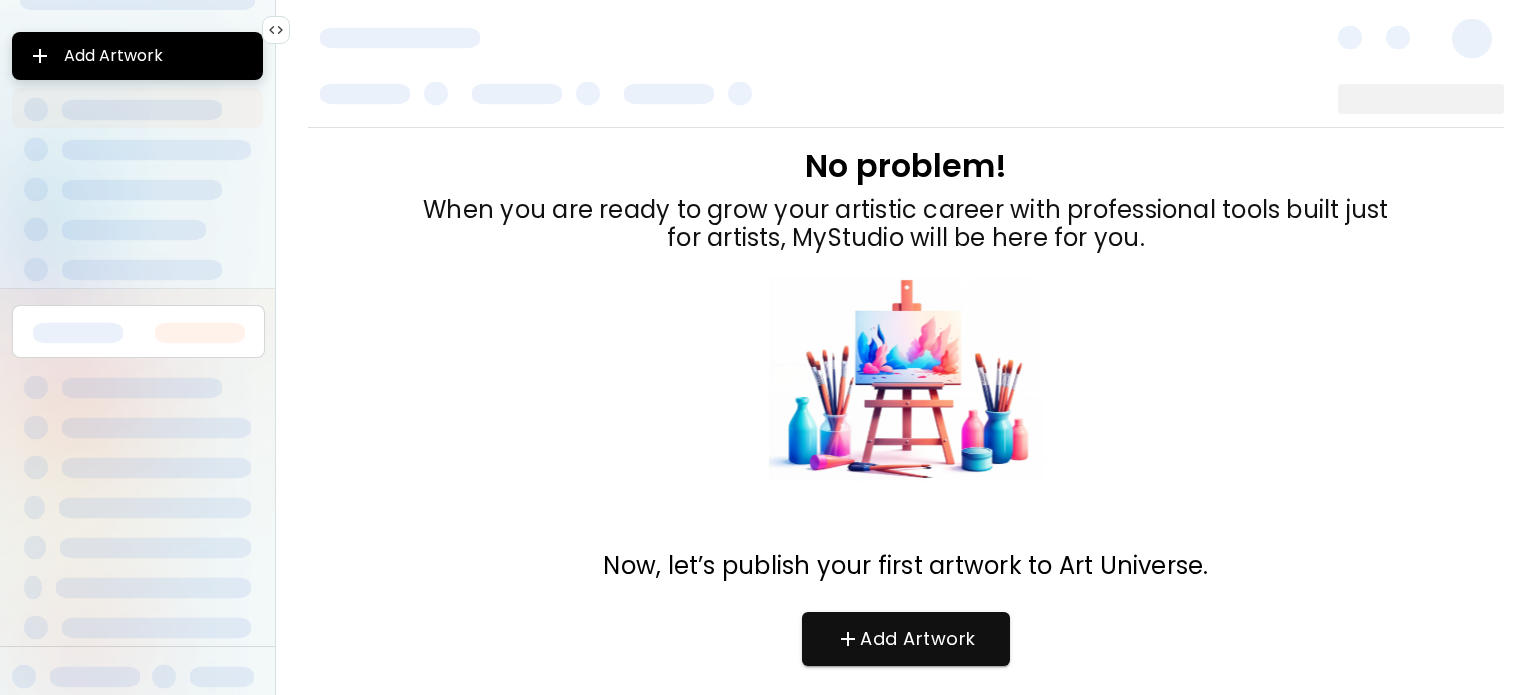 scroll, scrollTop: 76, scrollLeft: 0, axis: vertical 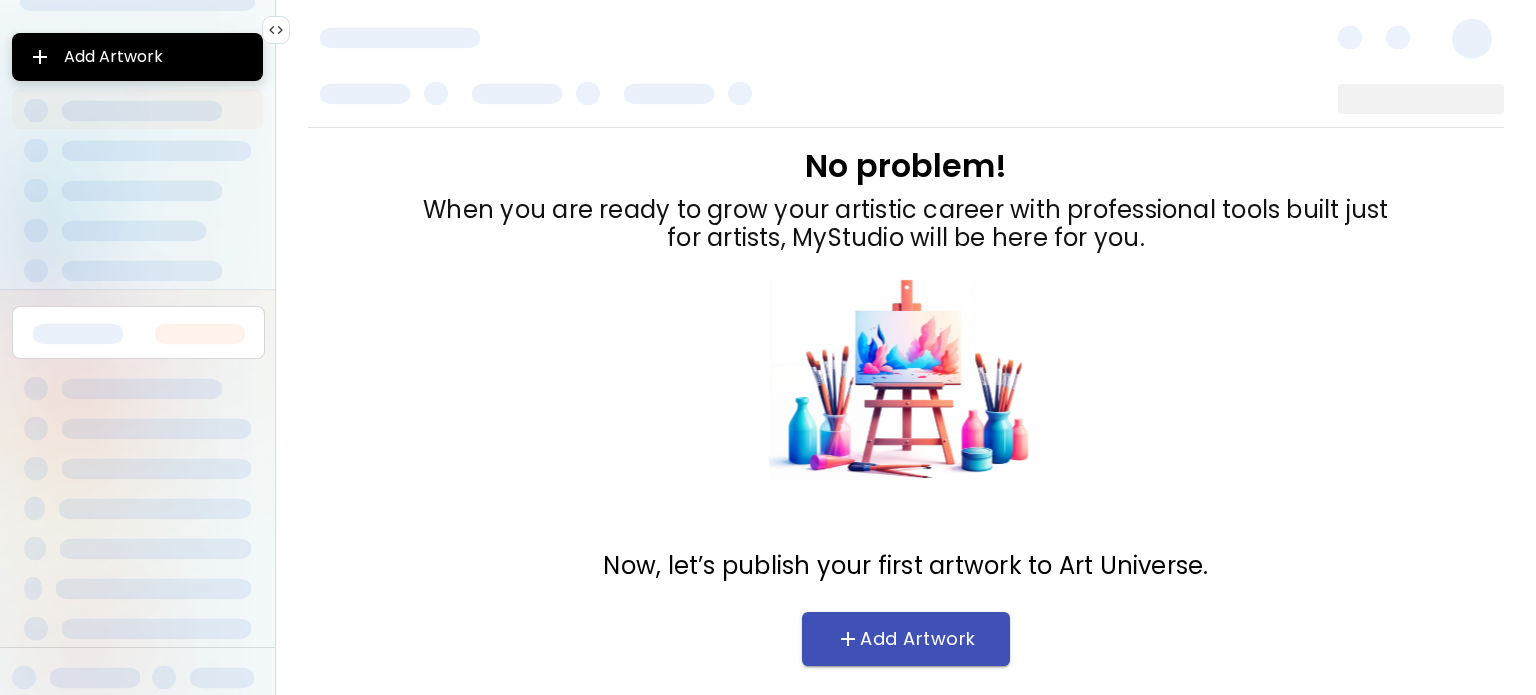 click on "Add Artwork" at bounding box center (906, 639) 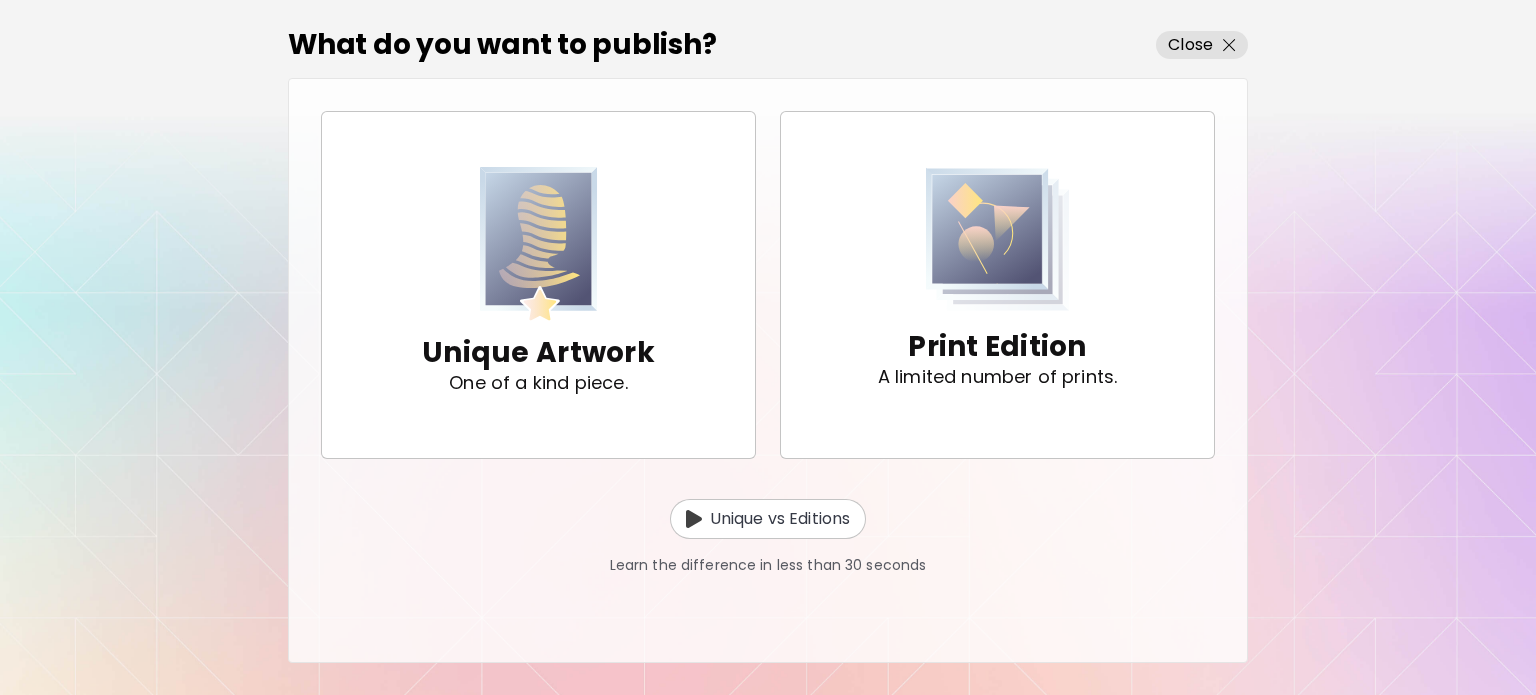 scroll, scrollTop: 104, scrollLeft: 0, axis: vertical 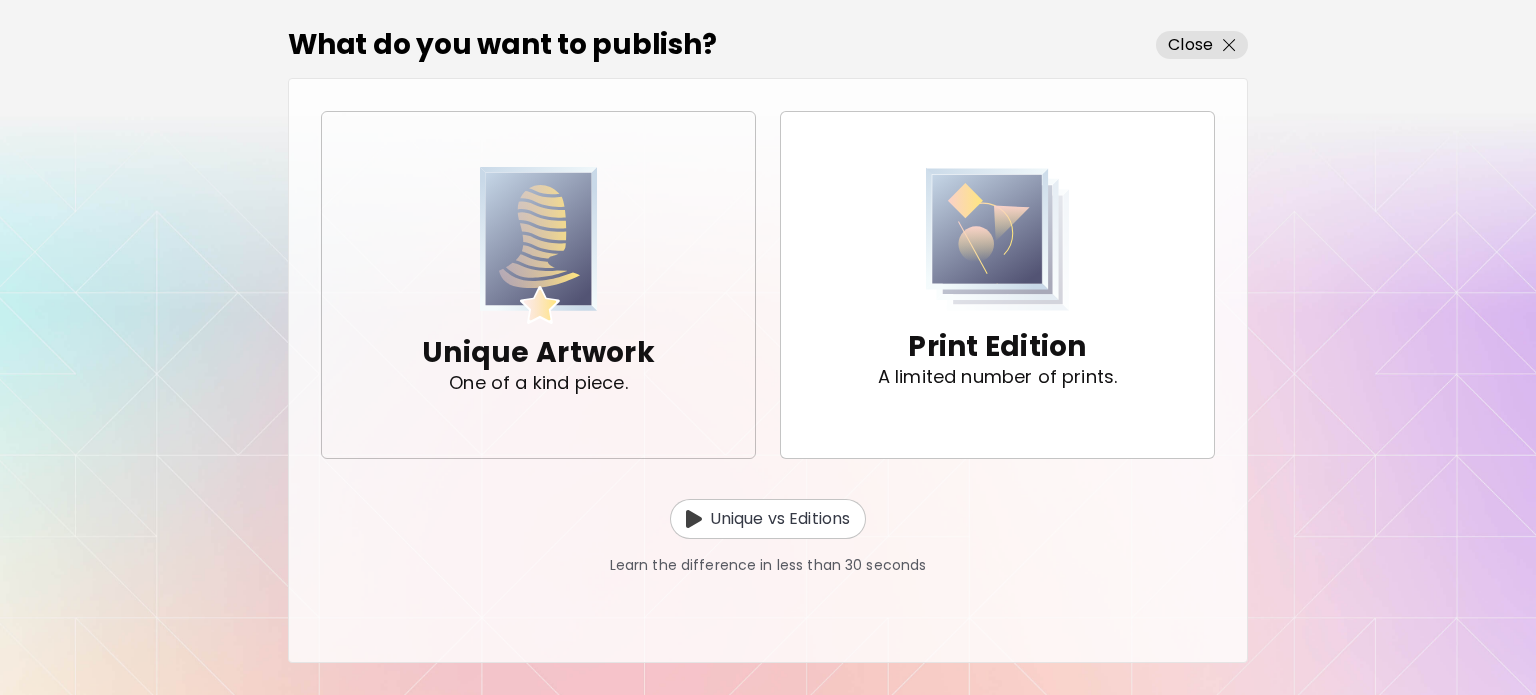 click on "Unique Artwork One of a kind piece." at bounding box center (538, 284) 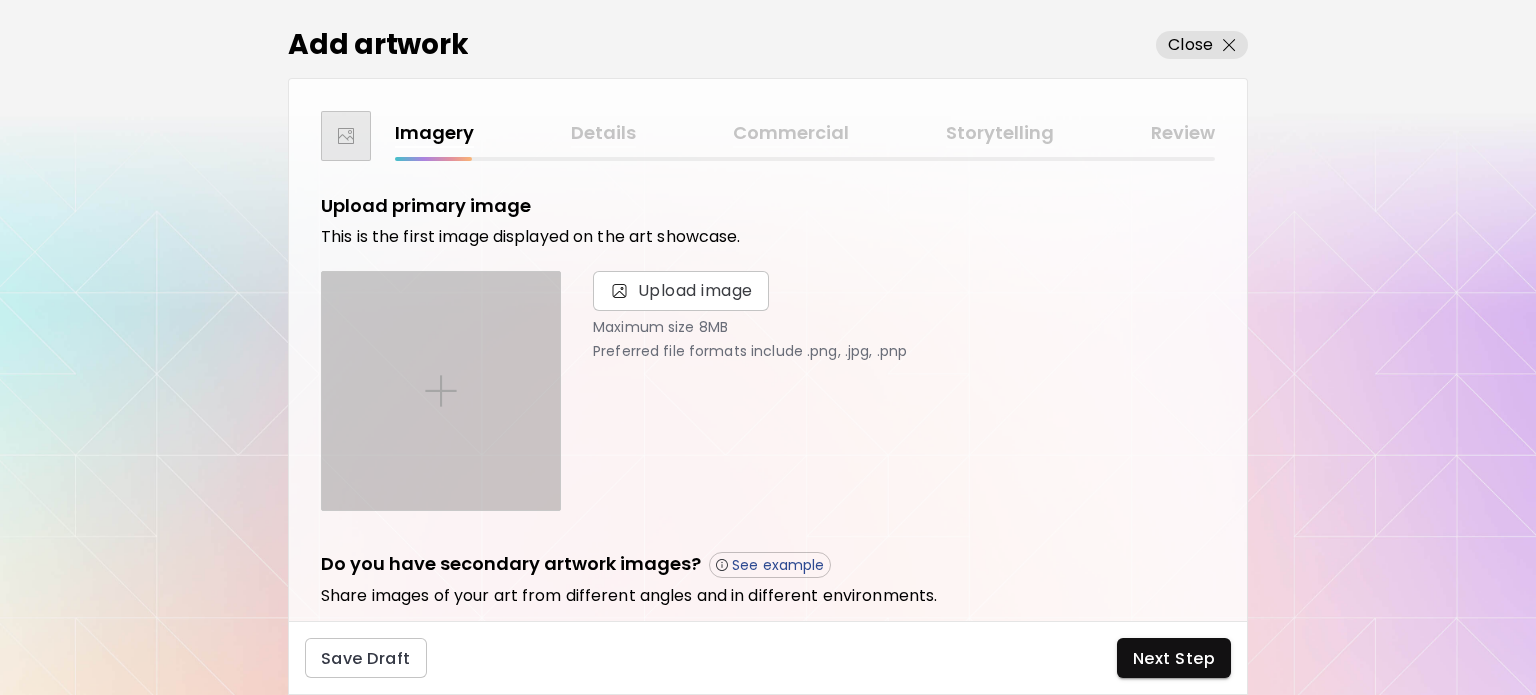 click at bounding box center [441, 391] 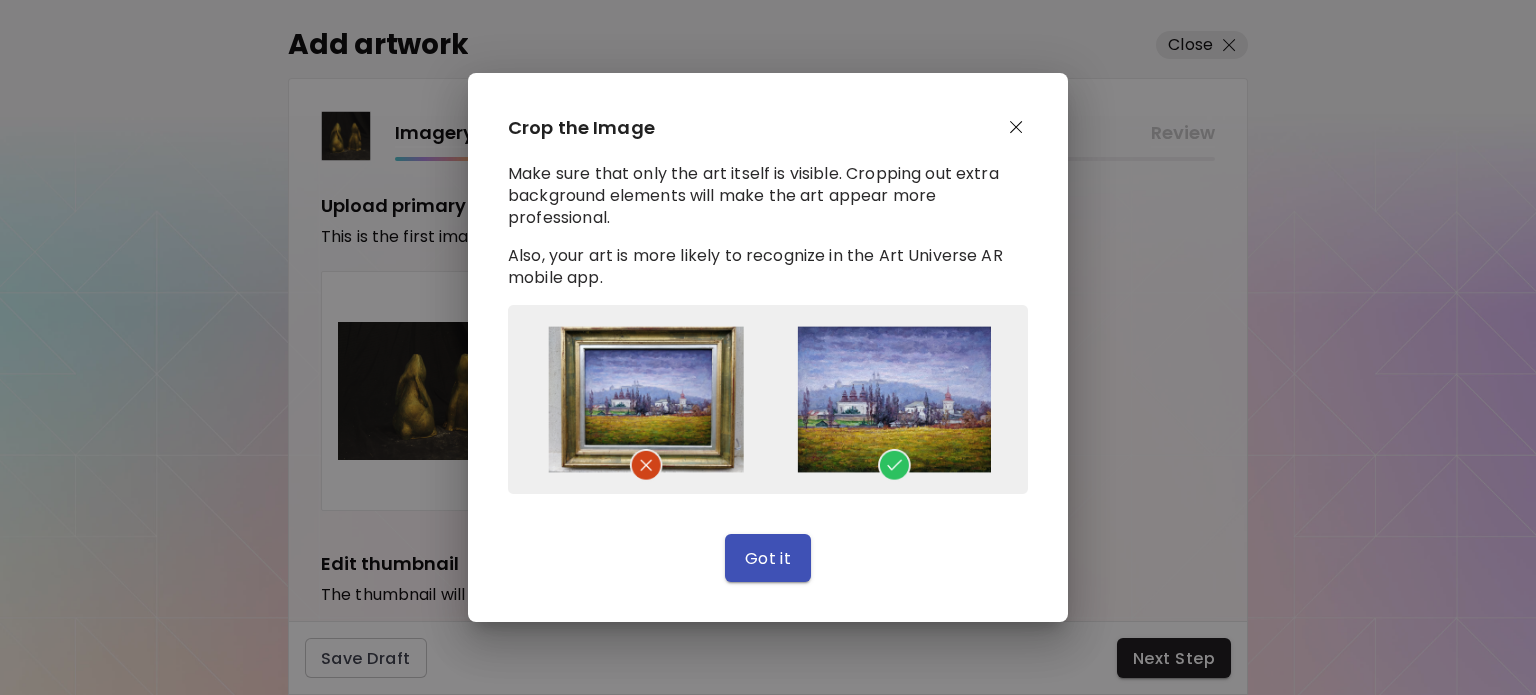 click on "Got it" at bounding box center (768, 558) 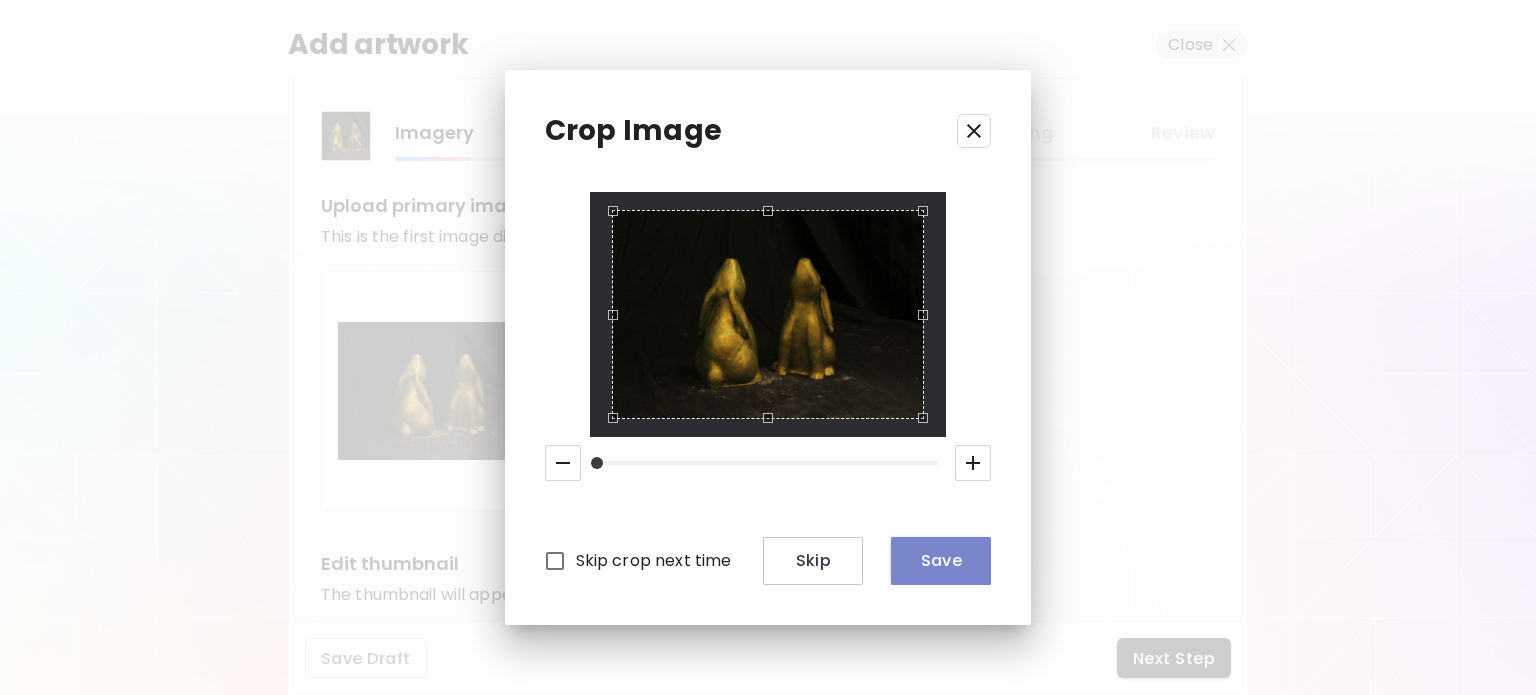 click on "Save" at bounding box center (941, 560) 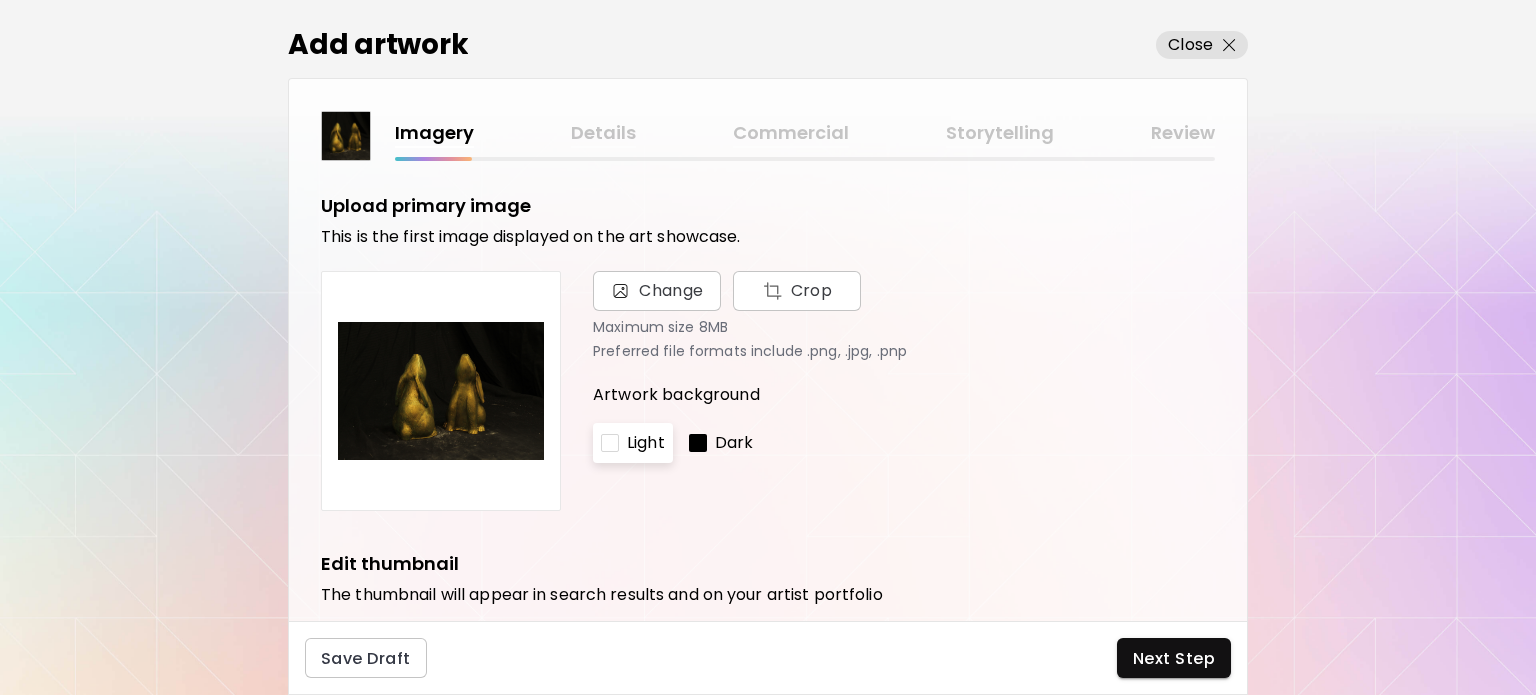 click on "Dark" at bounding box center (721, 443) 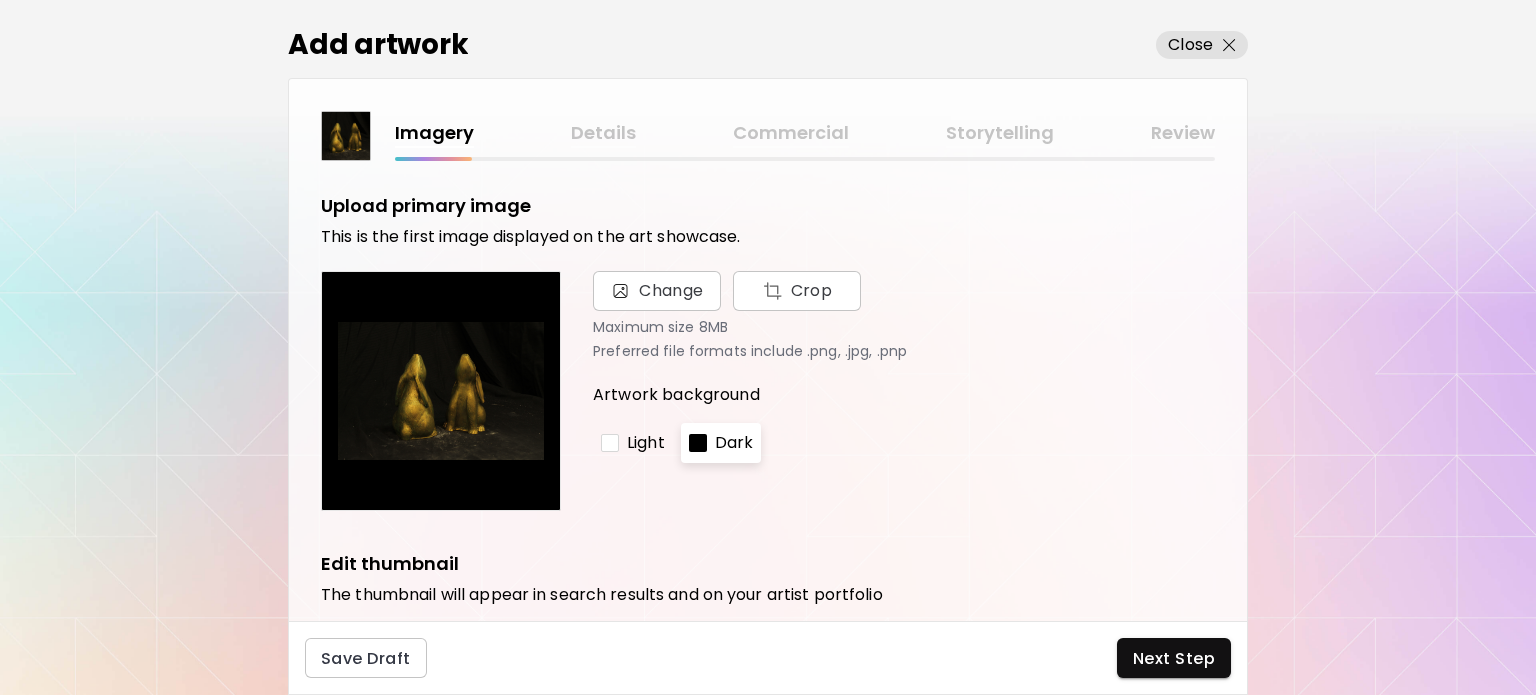 click on "Light" at bounding box center (646, 443) 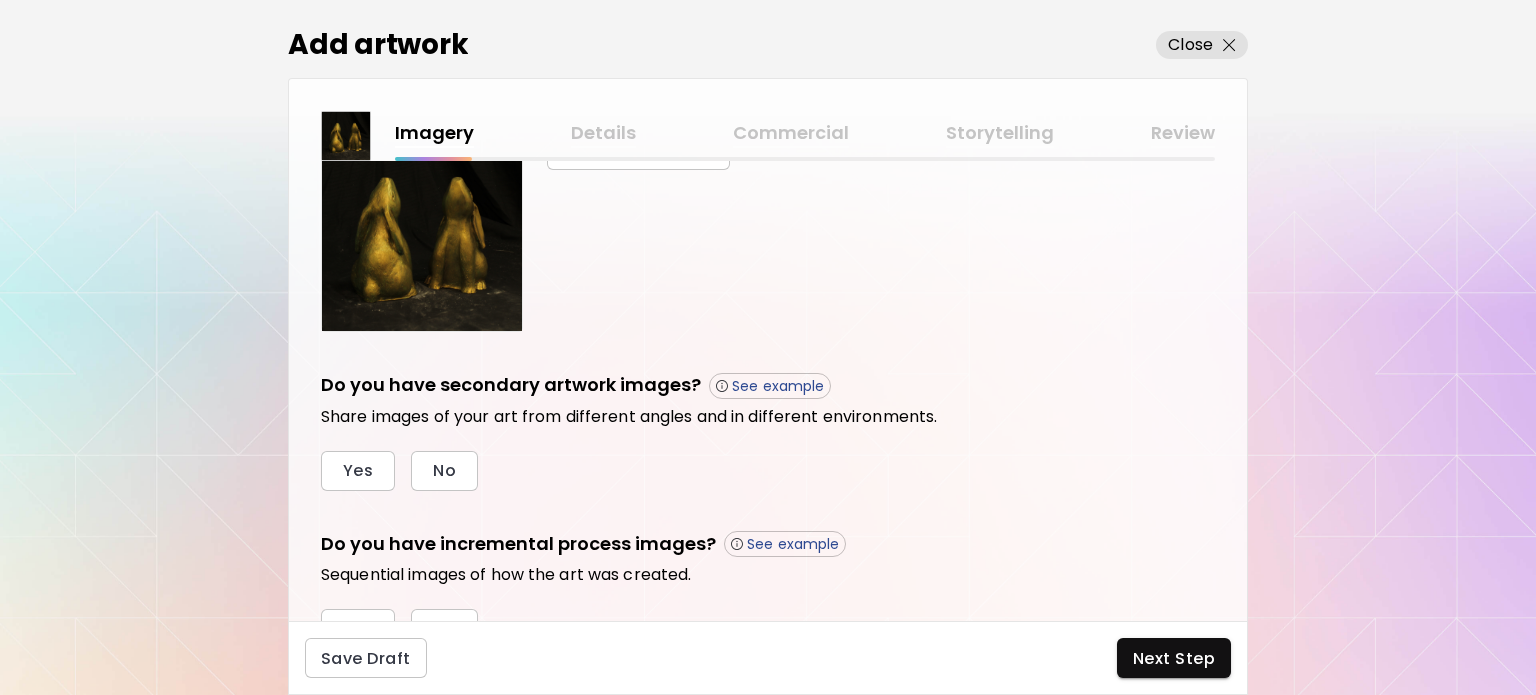 scroll, scrollTop: 559, scrollLeft: 0, axis: vertical 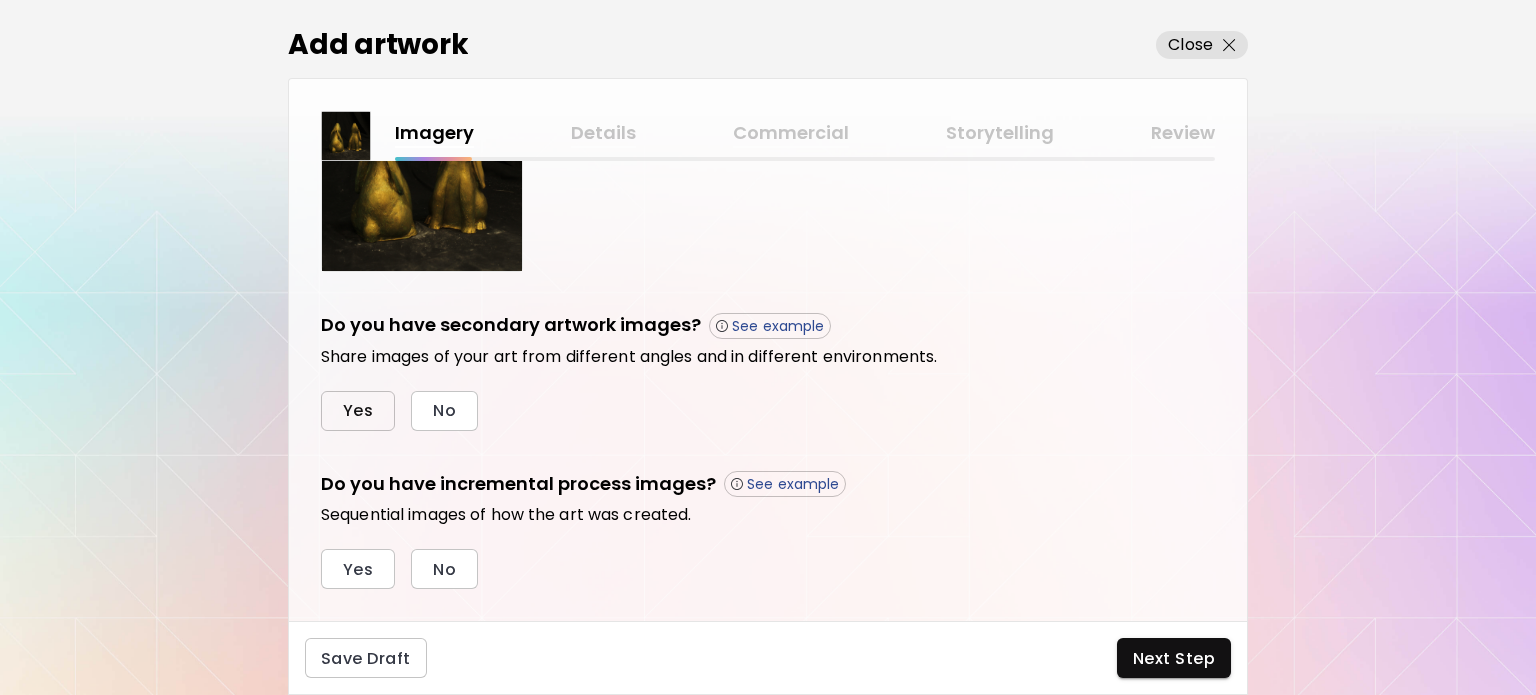 click on "Yes" at bounding box center (358, 410) 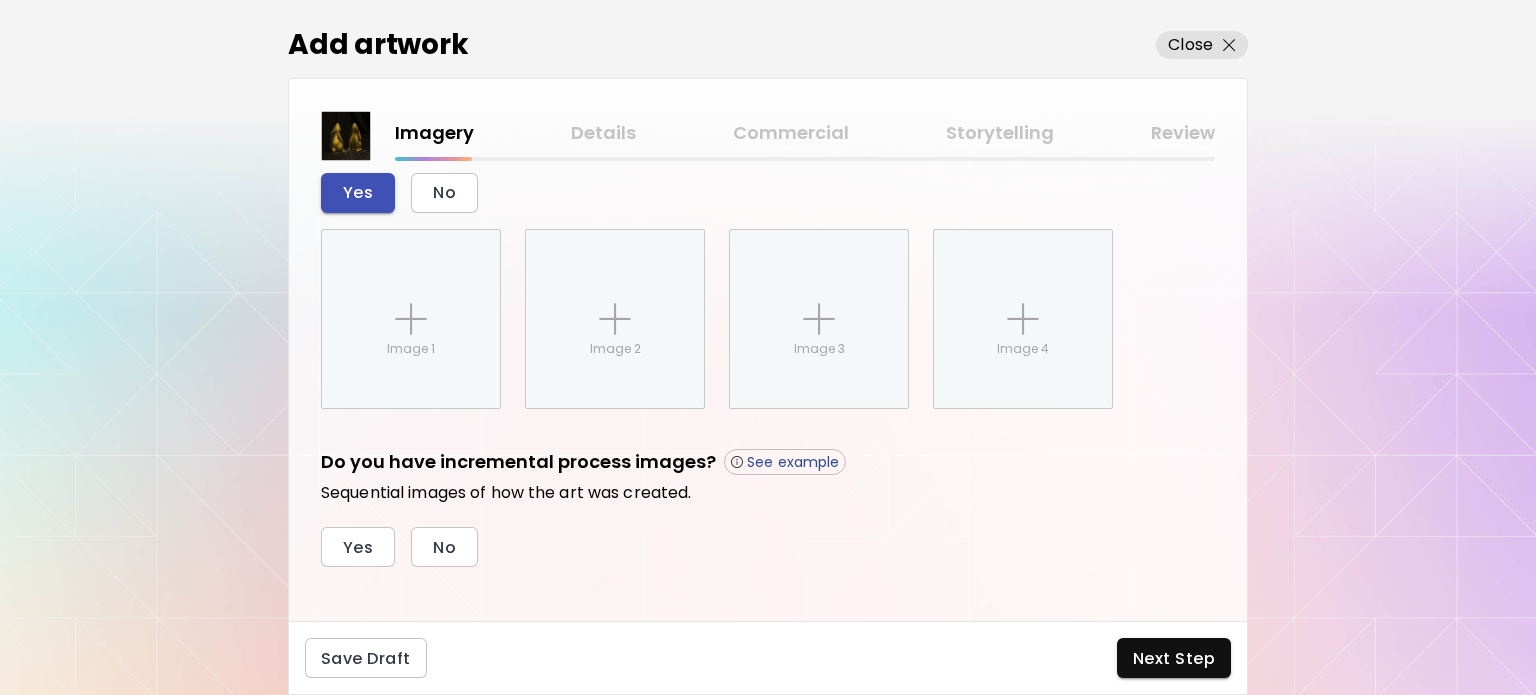 scroll, scrollTop: 792, scrollLeft: 0, axis: vertical 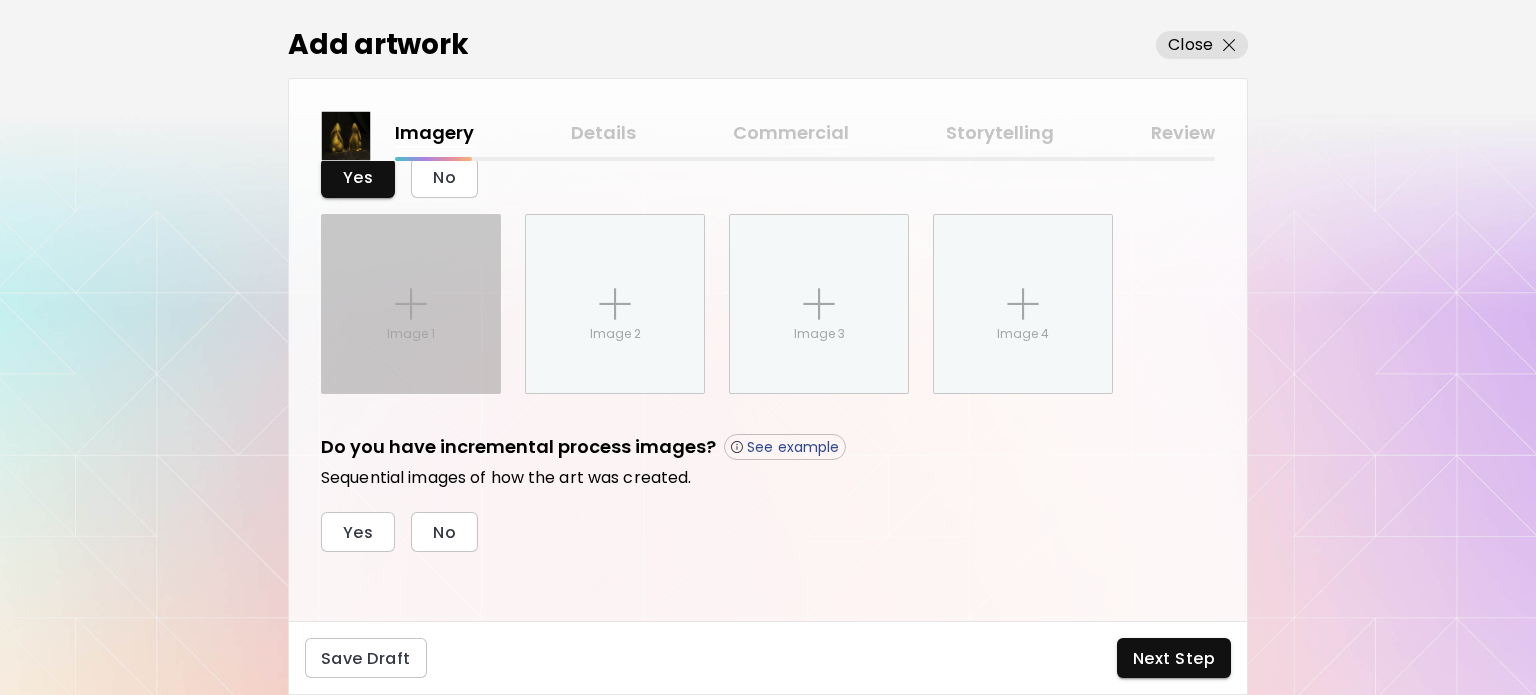 click on "Image 1" at bounding box center [411, 334] 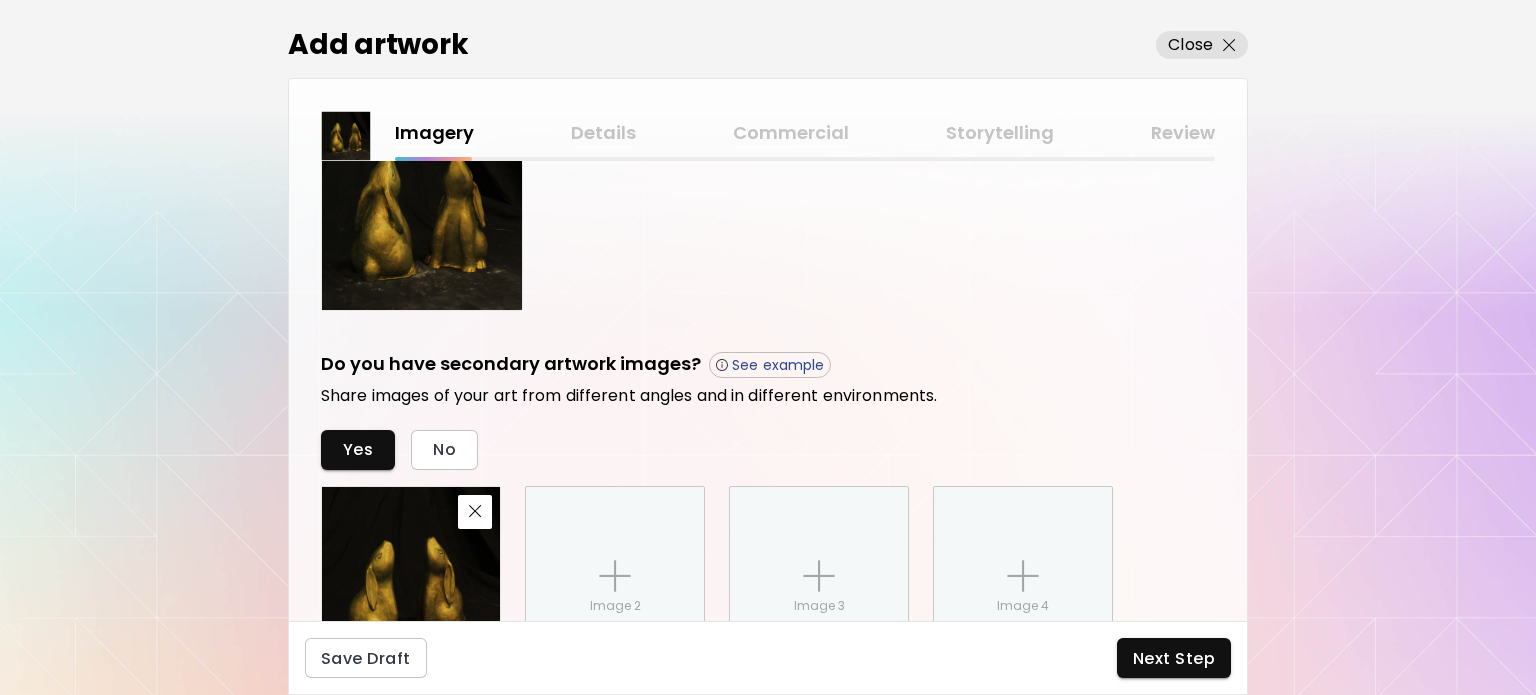 scroll, scrollTop: 527, scrollLeft: 0, axis: vertical 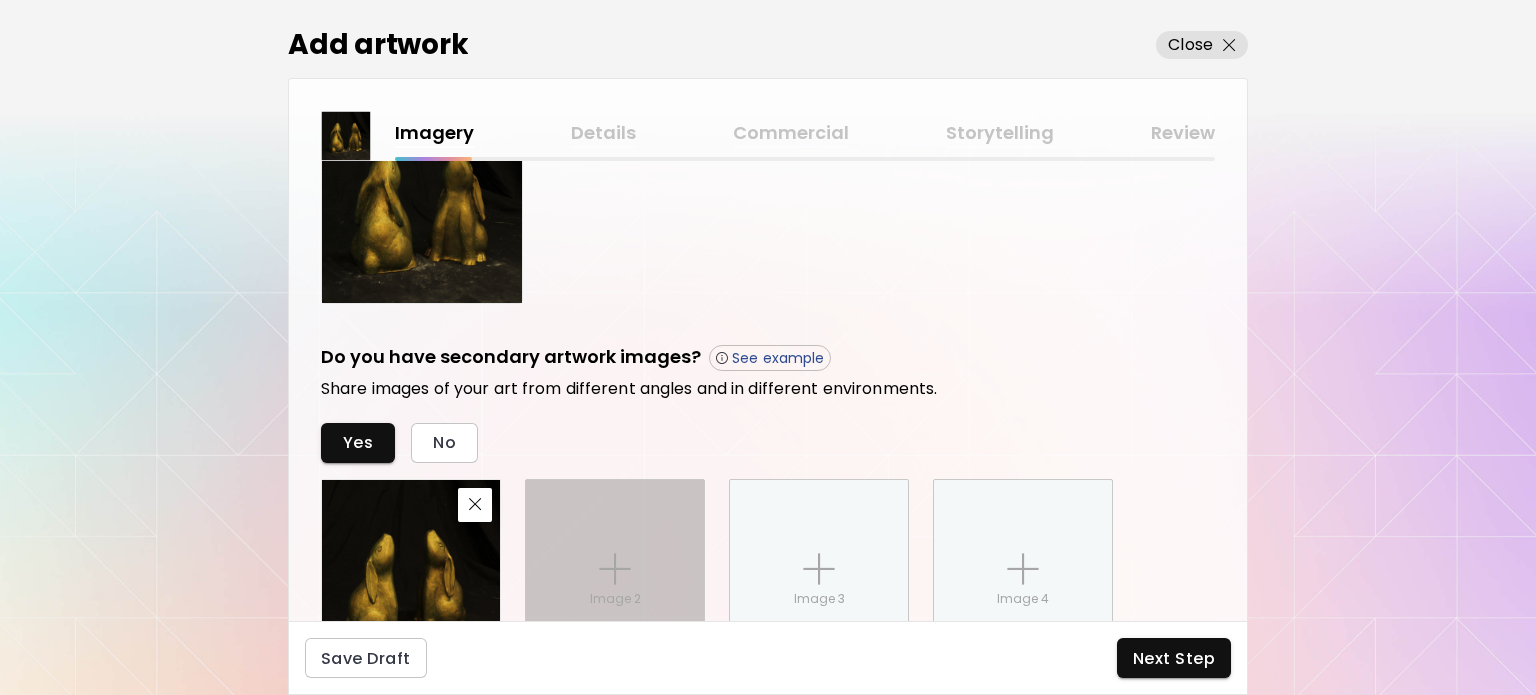 click on "Image 2" at bounding box center (615, 569) 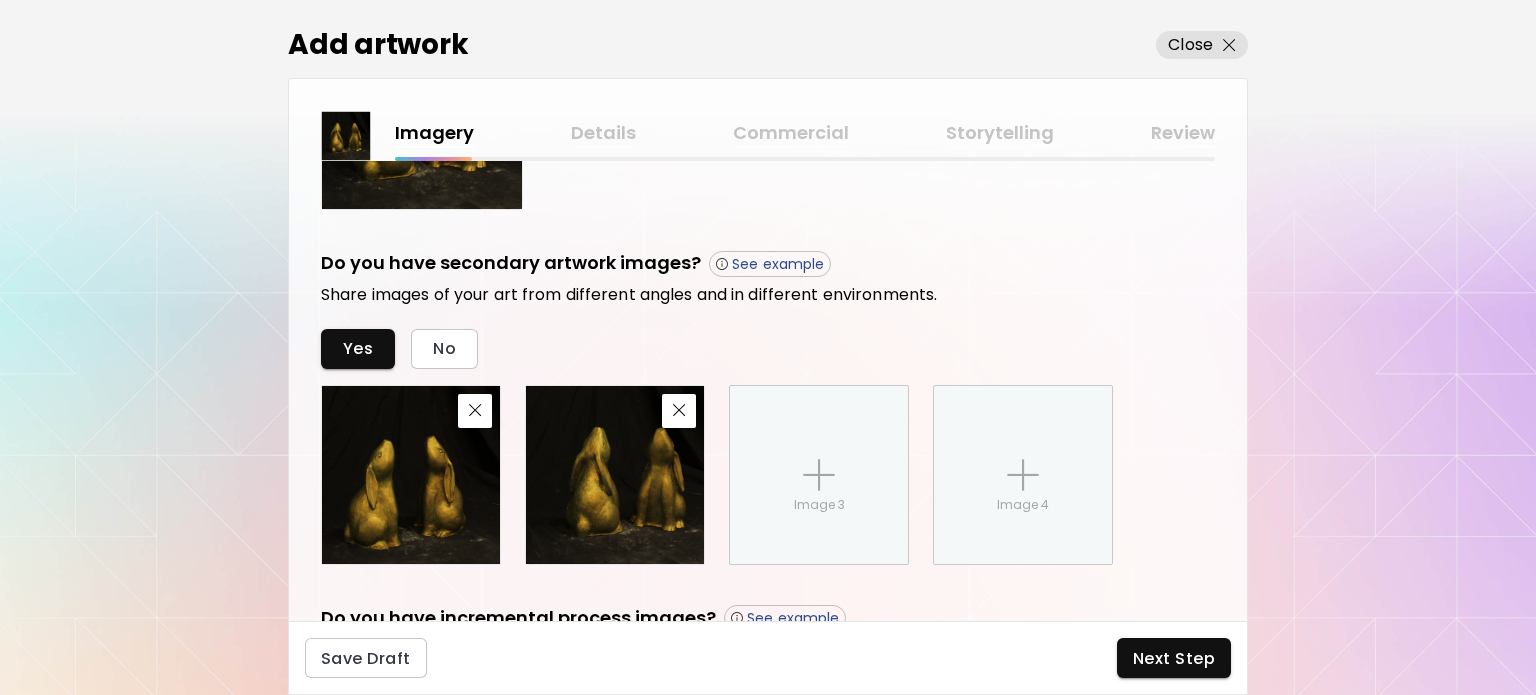 scroll, scrollTop: 623, scrollLeft: 0, axis: vertical 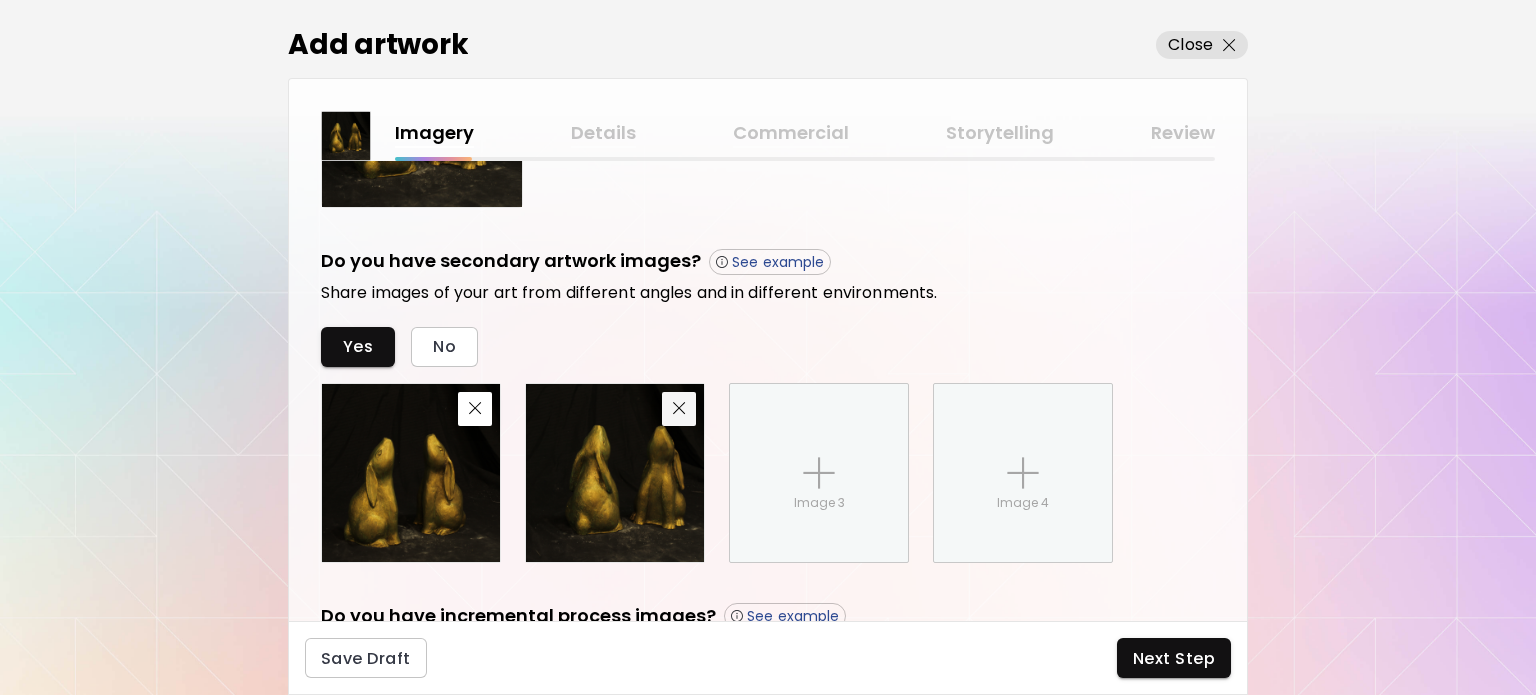 click at bounding box center [679, 409] 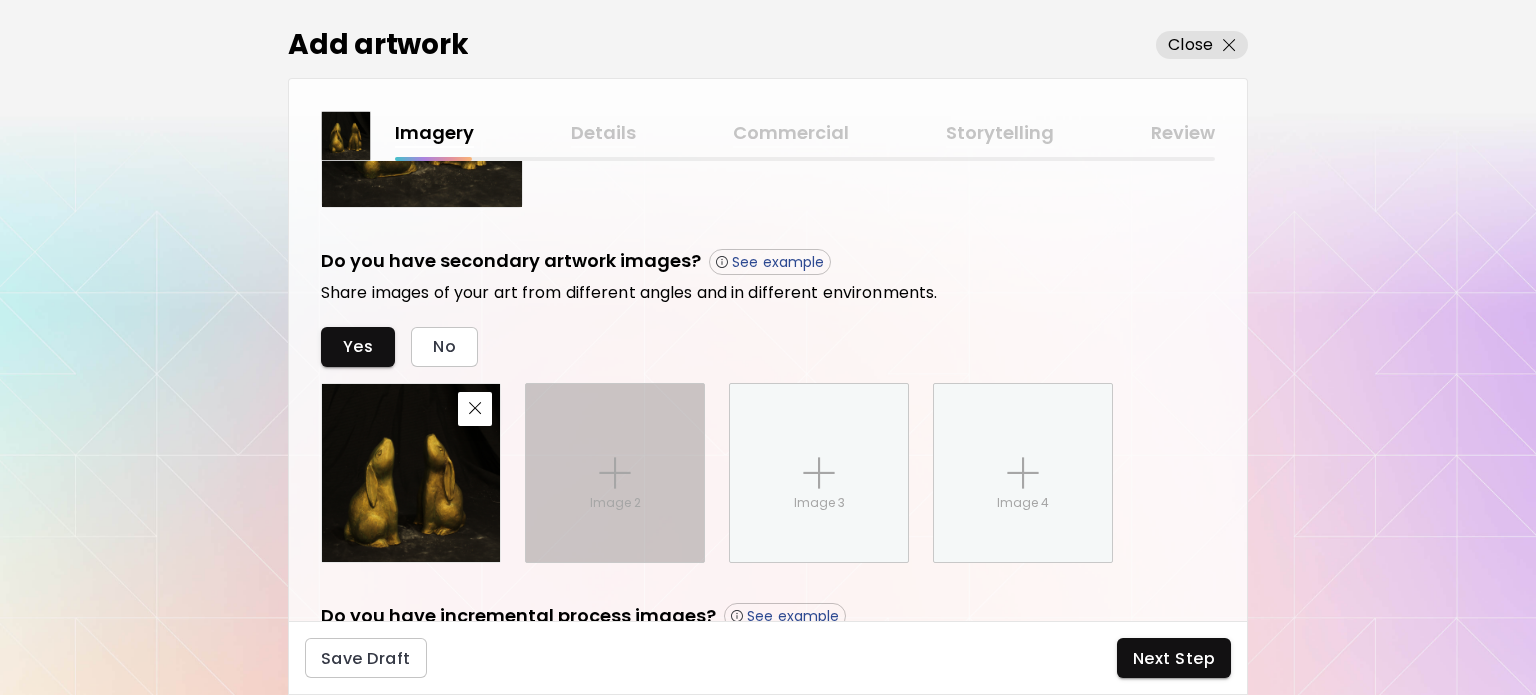 click on "Image 2" at bounding box center (615, 473) 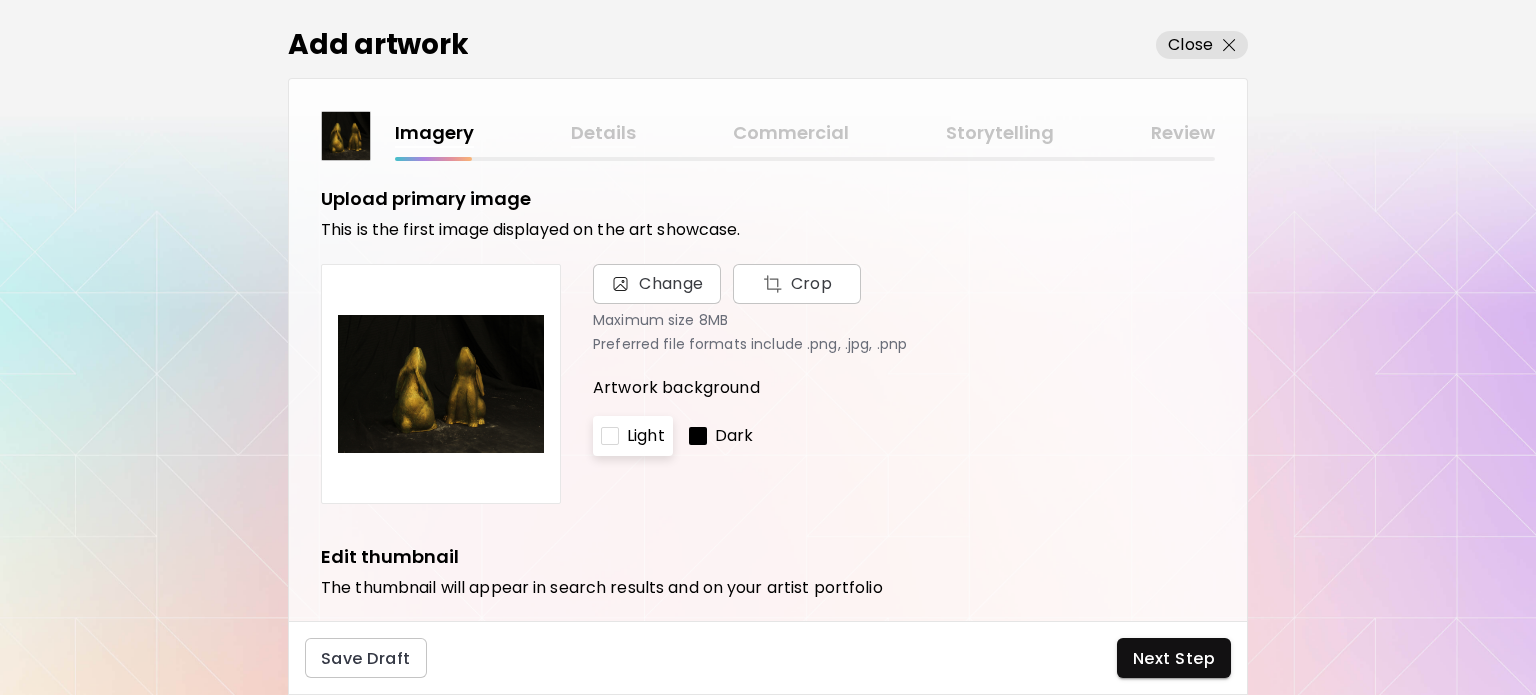 scroll, scrollTop: 0, scrollLeft: 0, axis: both 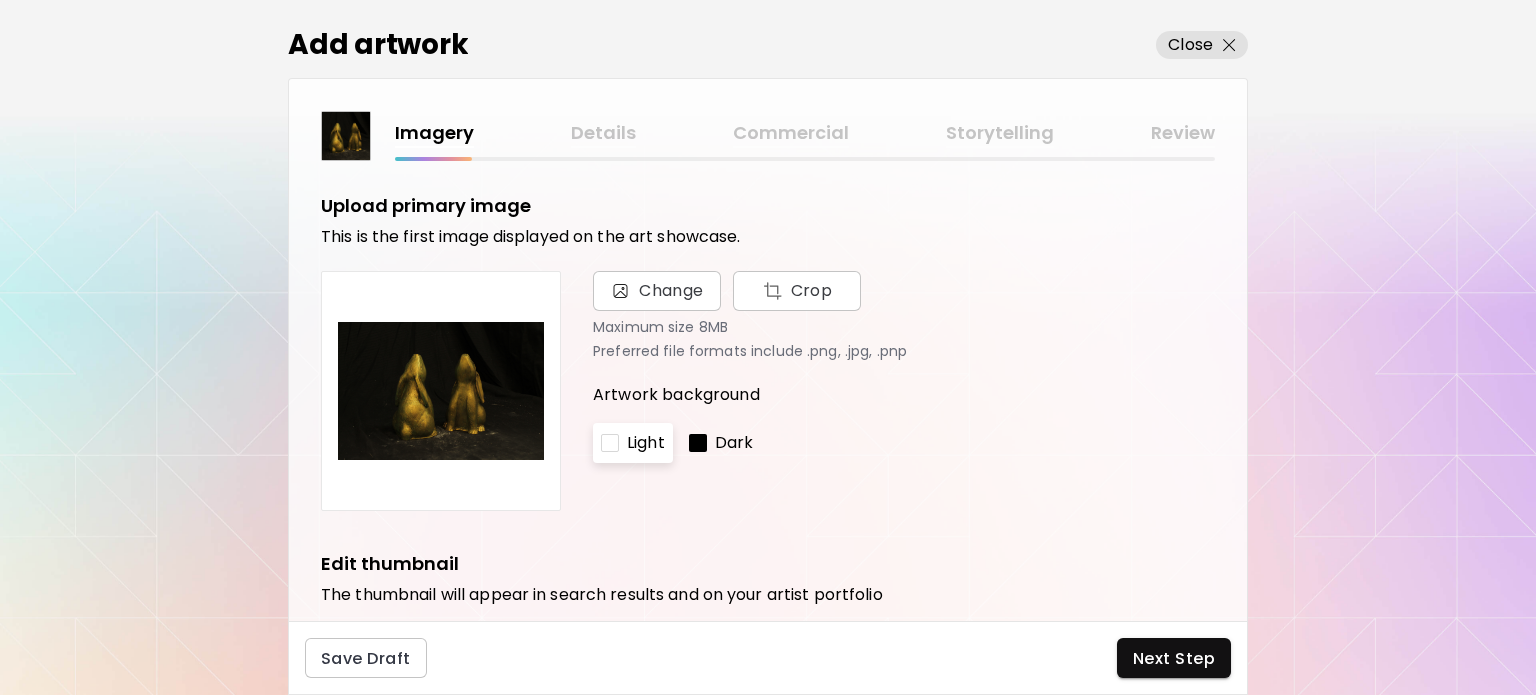 click on "Imagery Details Commercial Storytelling Review" at bounding box center (805, 133) 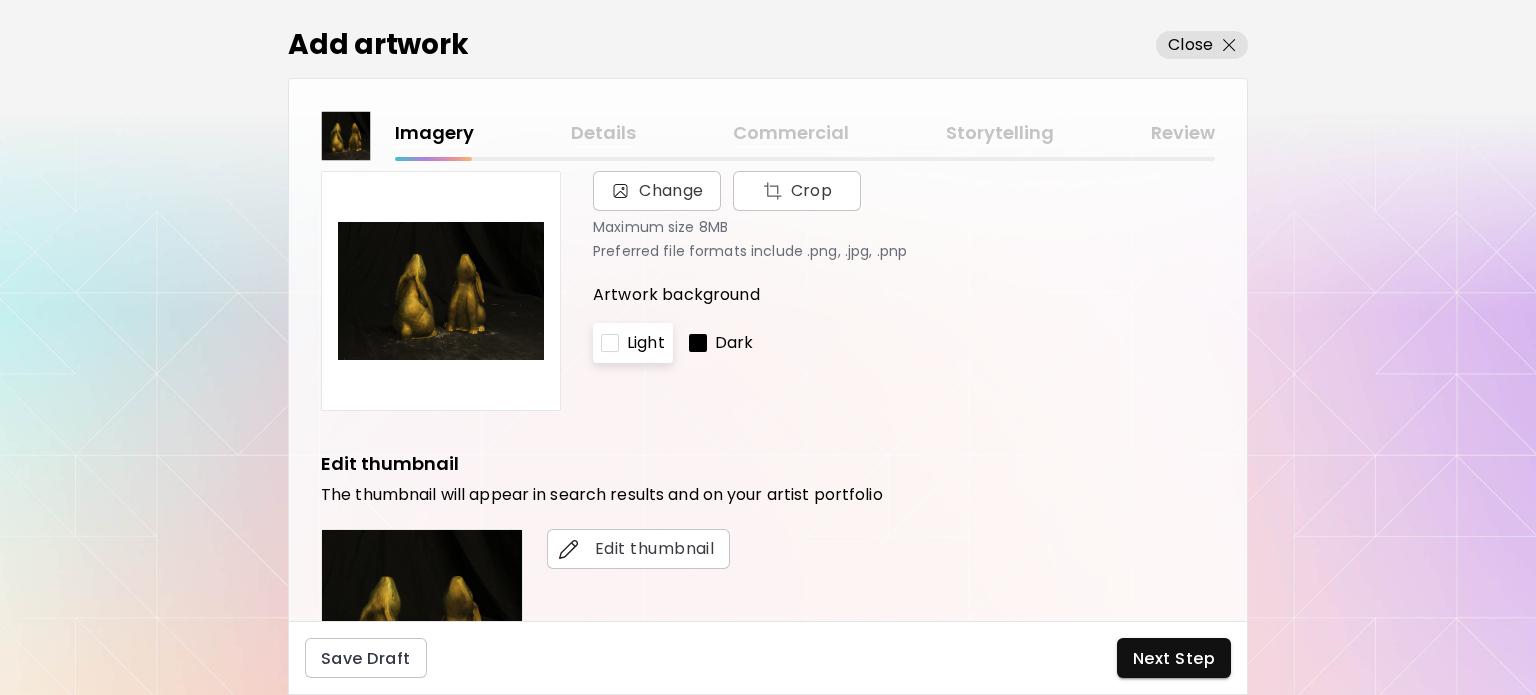 scroll, scrollTop: 120, scrollLeft: 0, axis: vertical 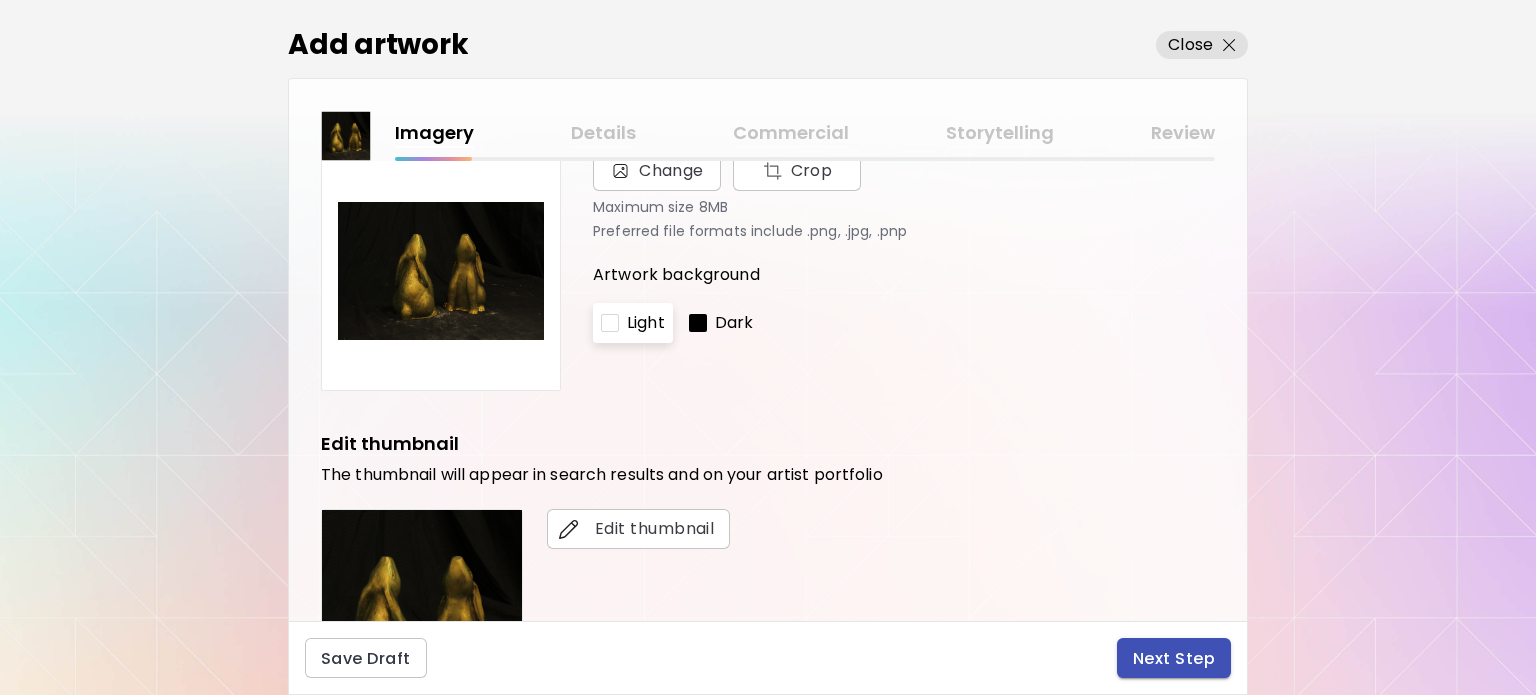 click on "Next Step" at bounding box center (1174, 658) 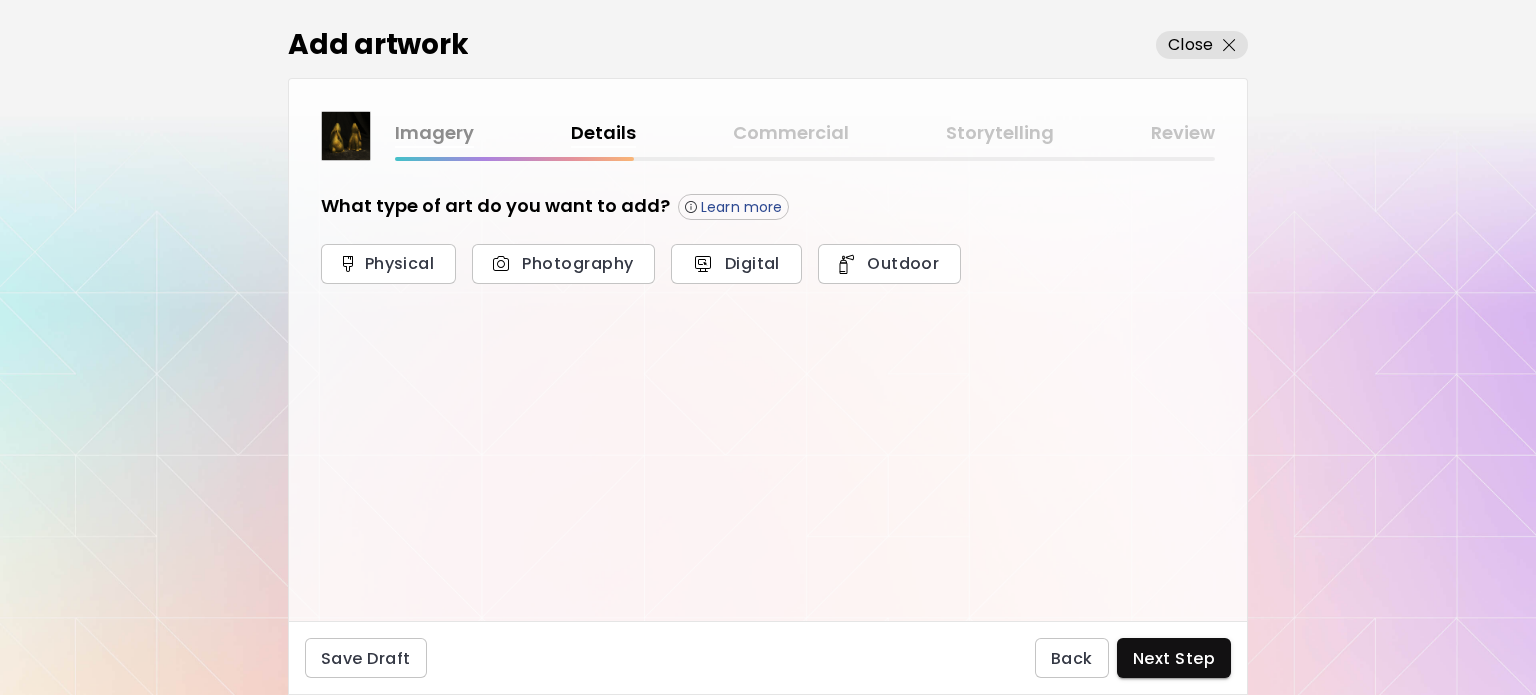 click on "What type of art do you want to add? Learn more Physical Photography Digital Outdoor" at bounding box center (641, 258) 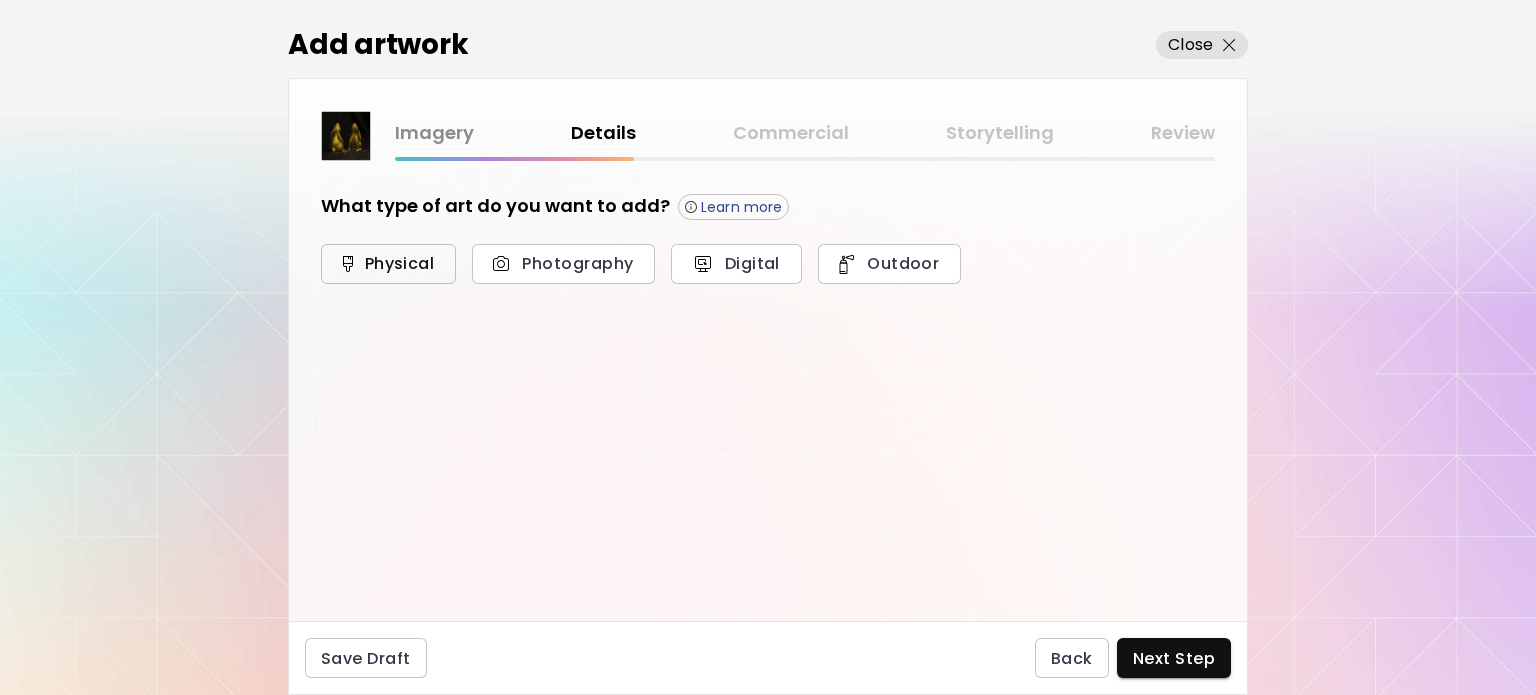 click on "Physical" at bounding box center (388, 264) 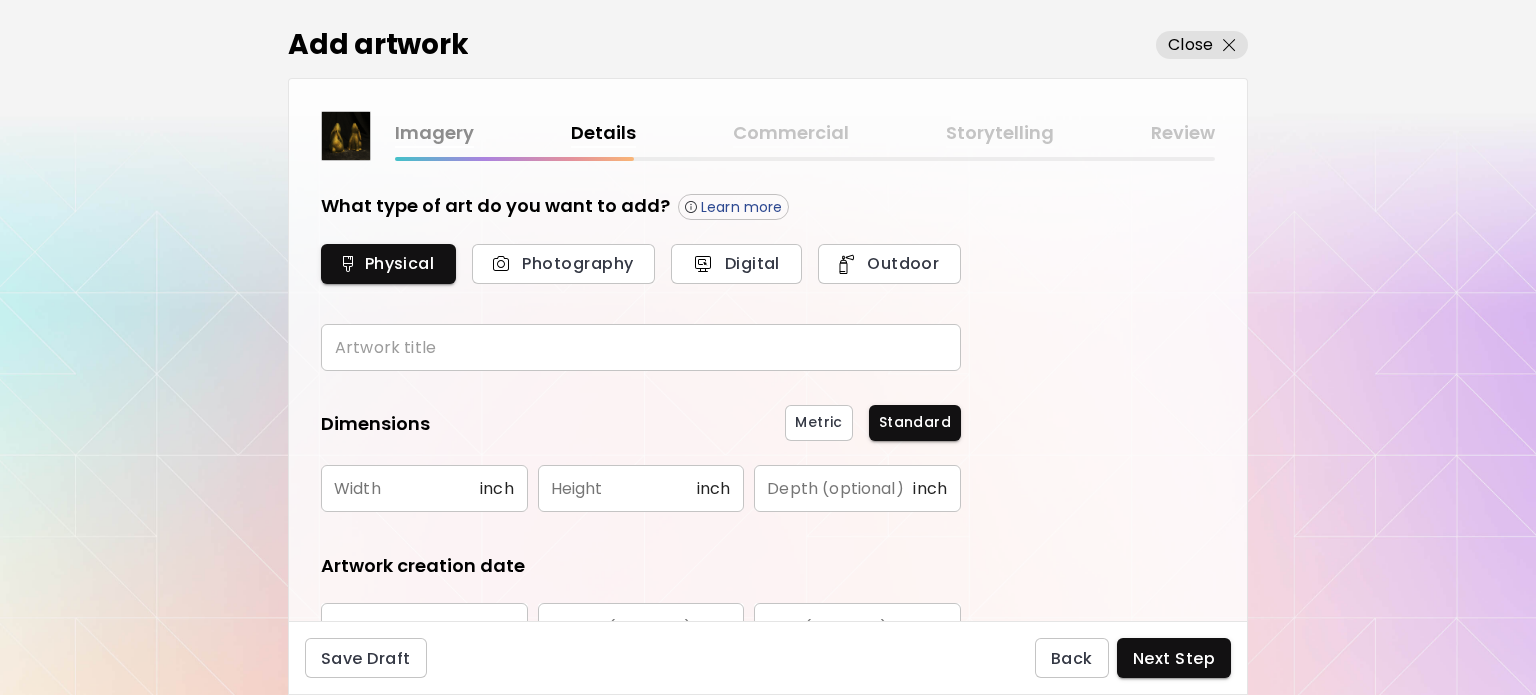 click at bounding box center [641, 347] 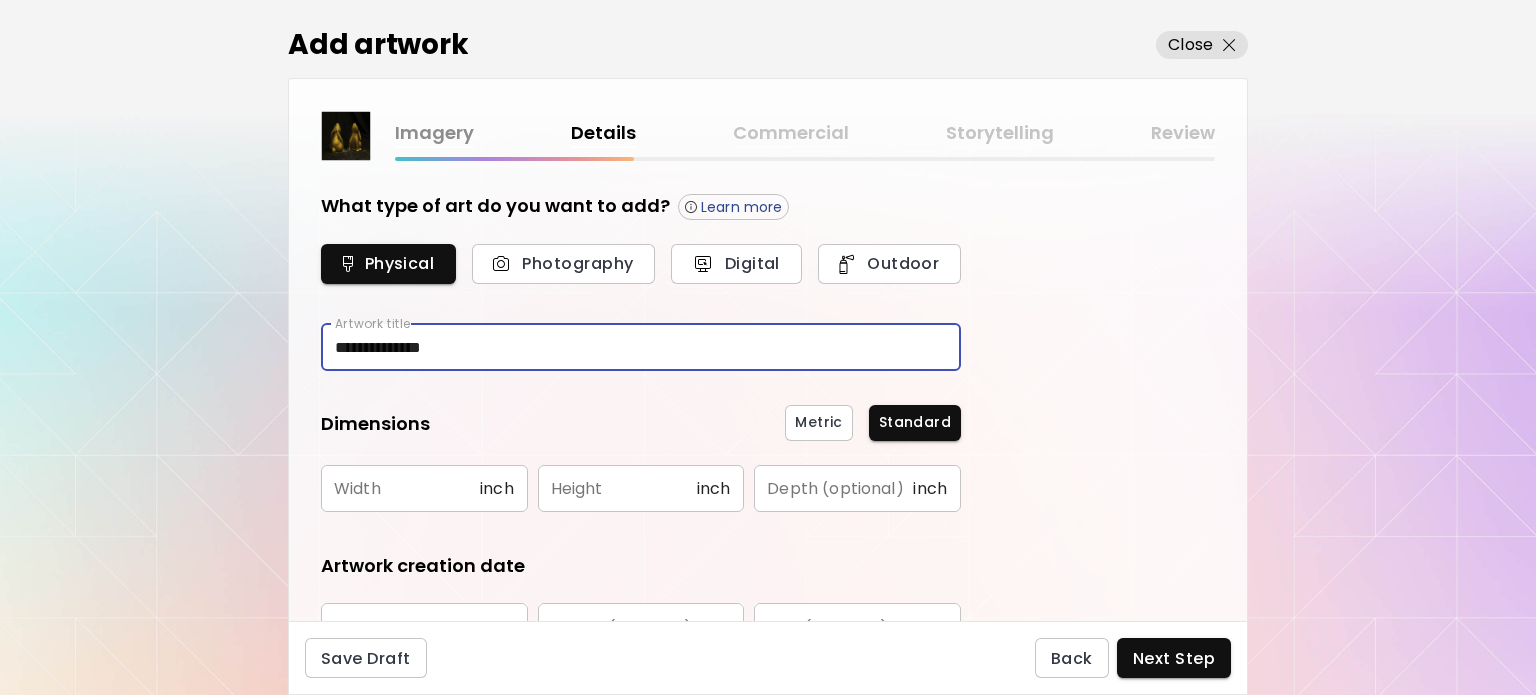type on "**********" 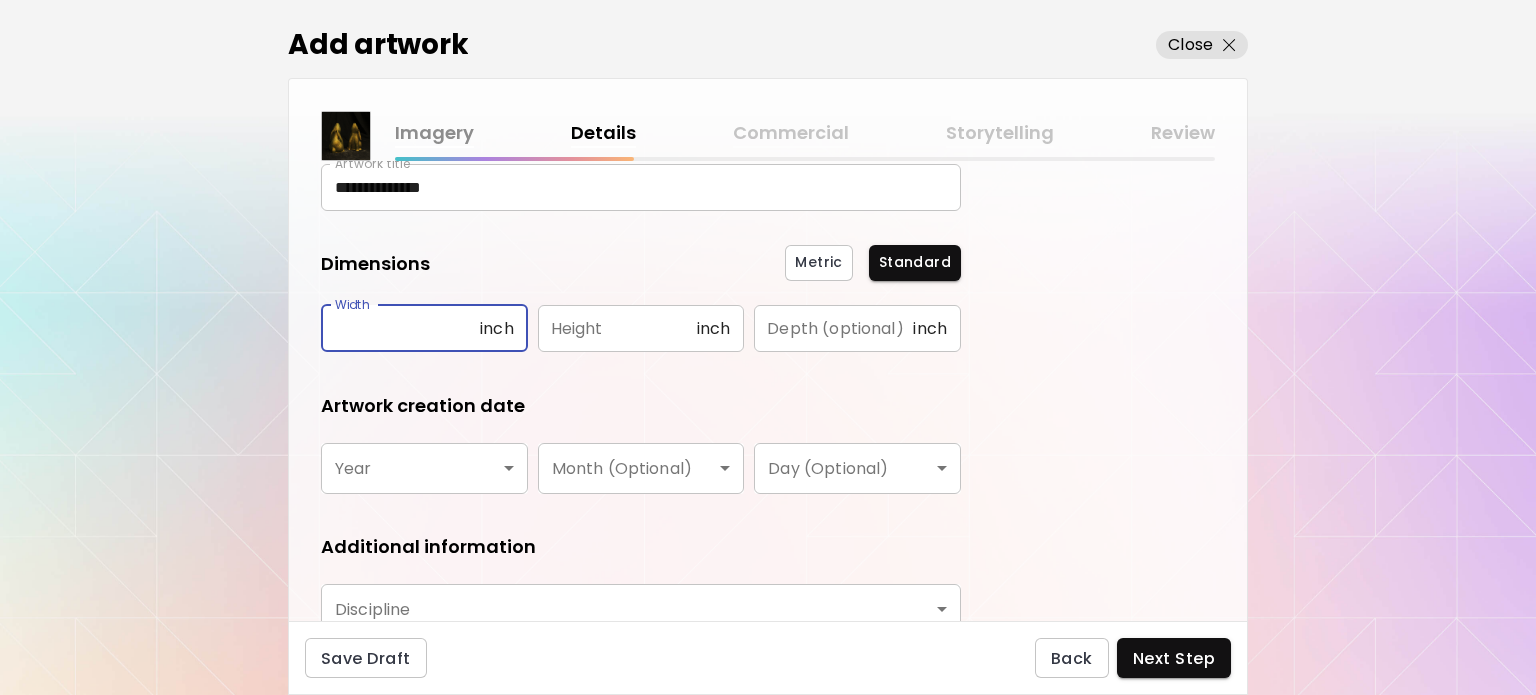 scroll, scrollTop: 162, scrollLeft: 0, axis: vertical 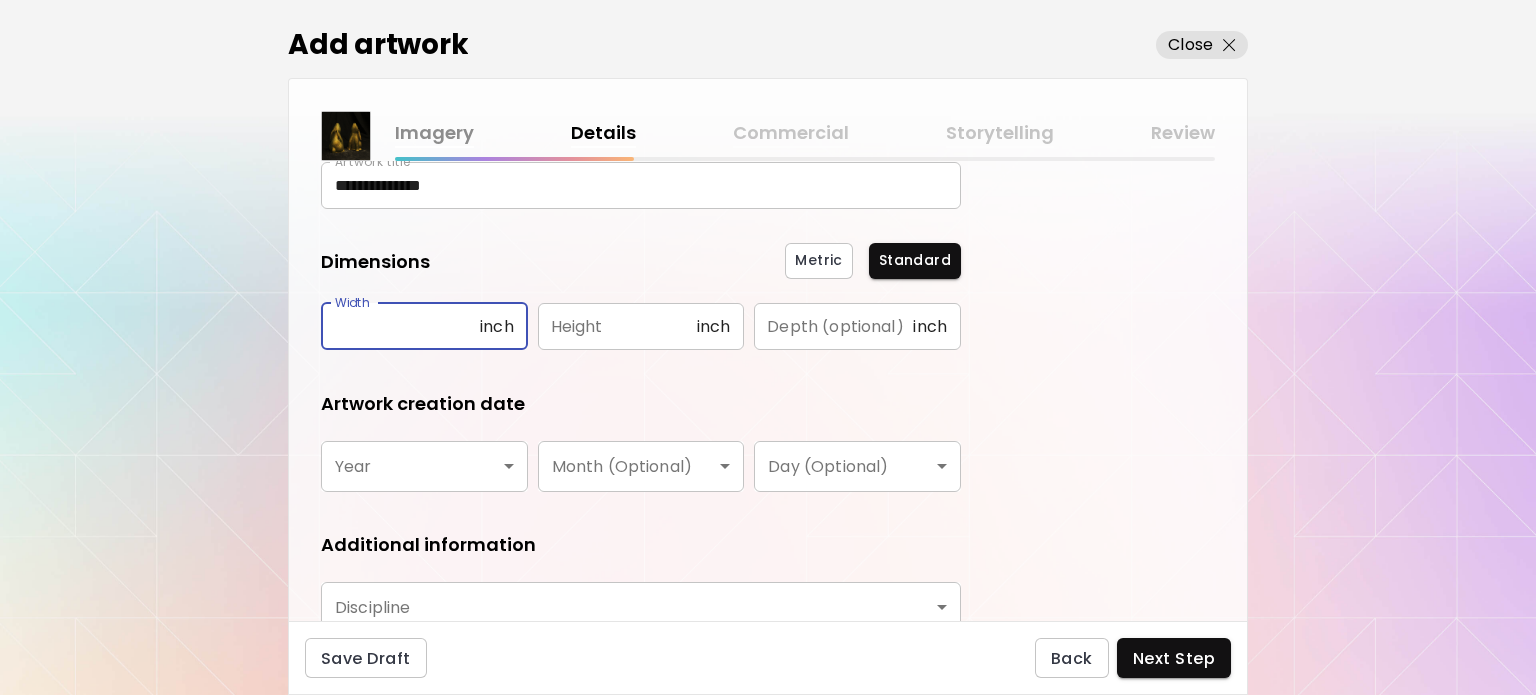 click on "**********" at bounding box center (768, 347) 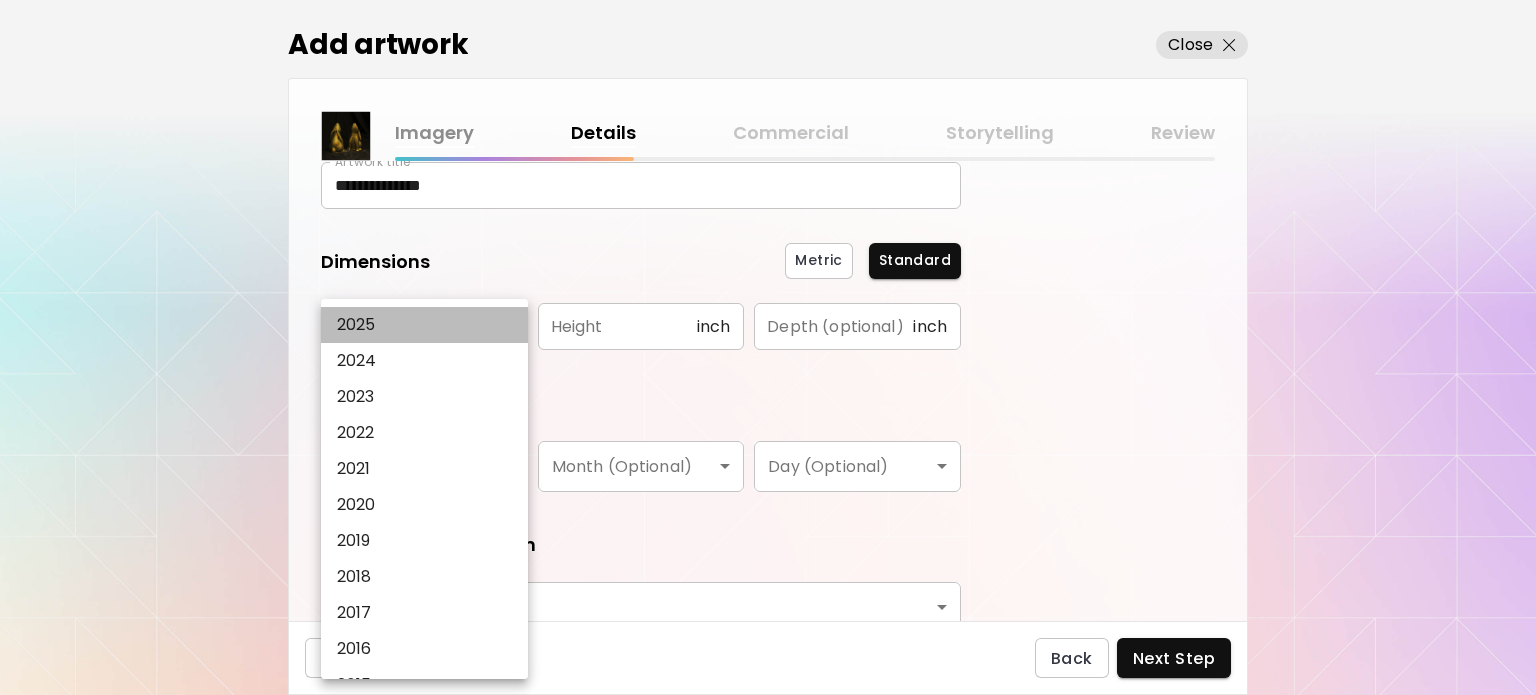 click on "2025" at bounding box center (424, 325) 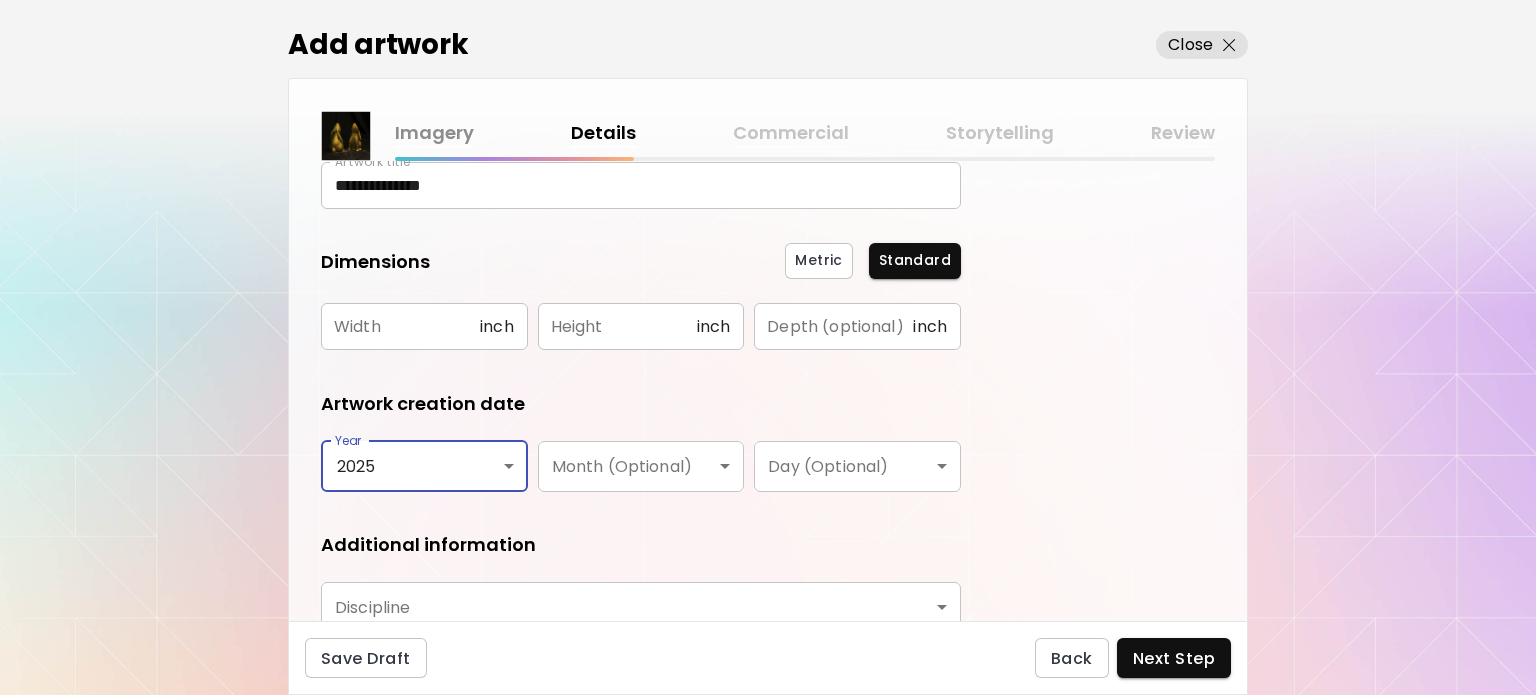 click on "**********" at bounding box center [768, 347] 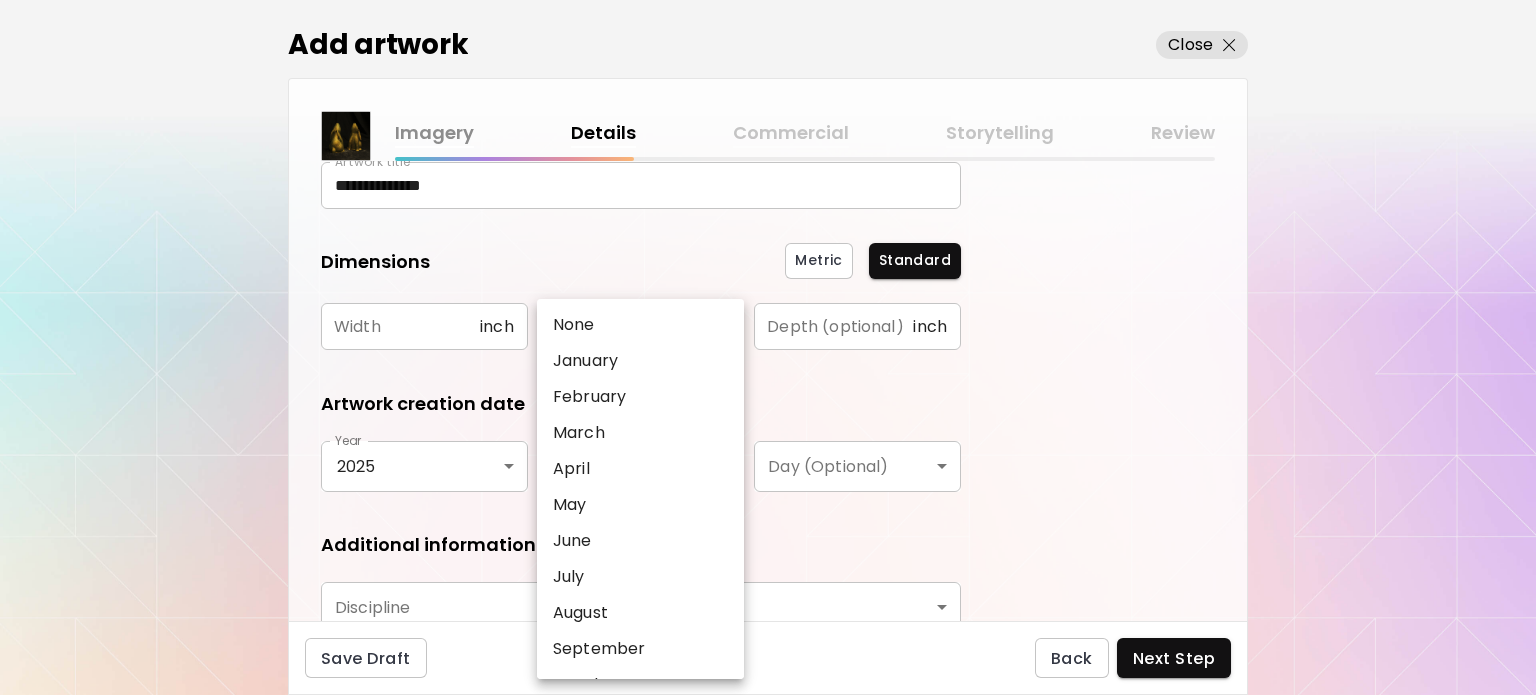 click on "June" at bounding box center [640, 541] 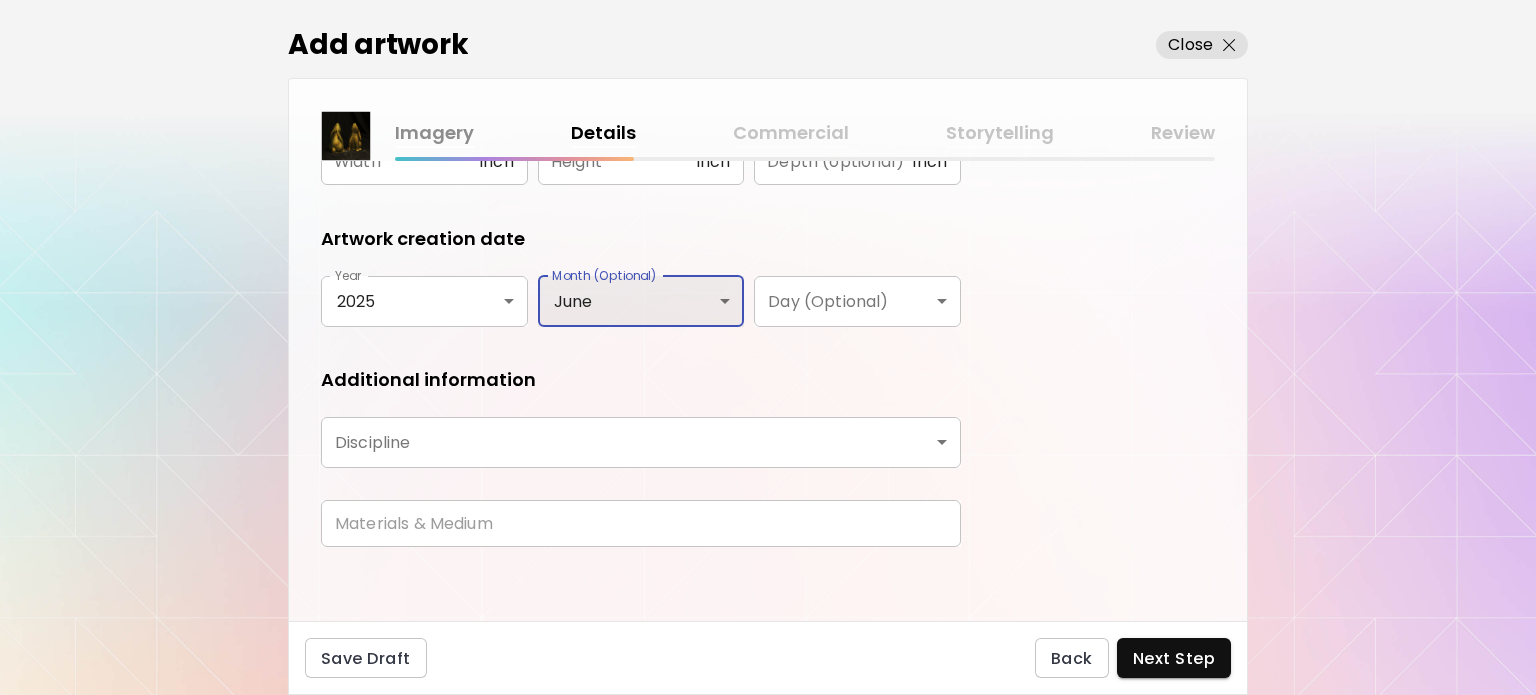 scroll, scrollTop: 330, scrollLeft: 0, axis: vertical 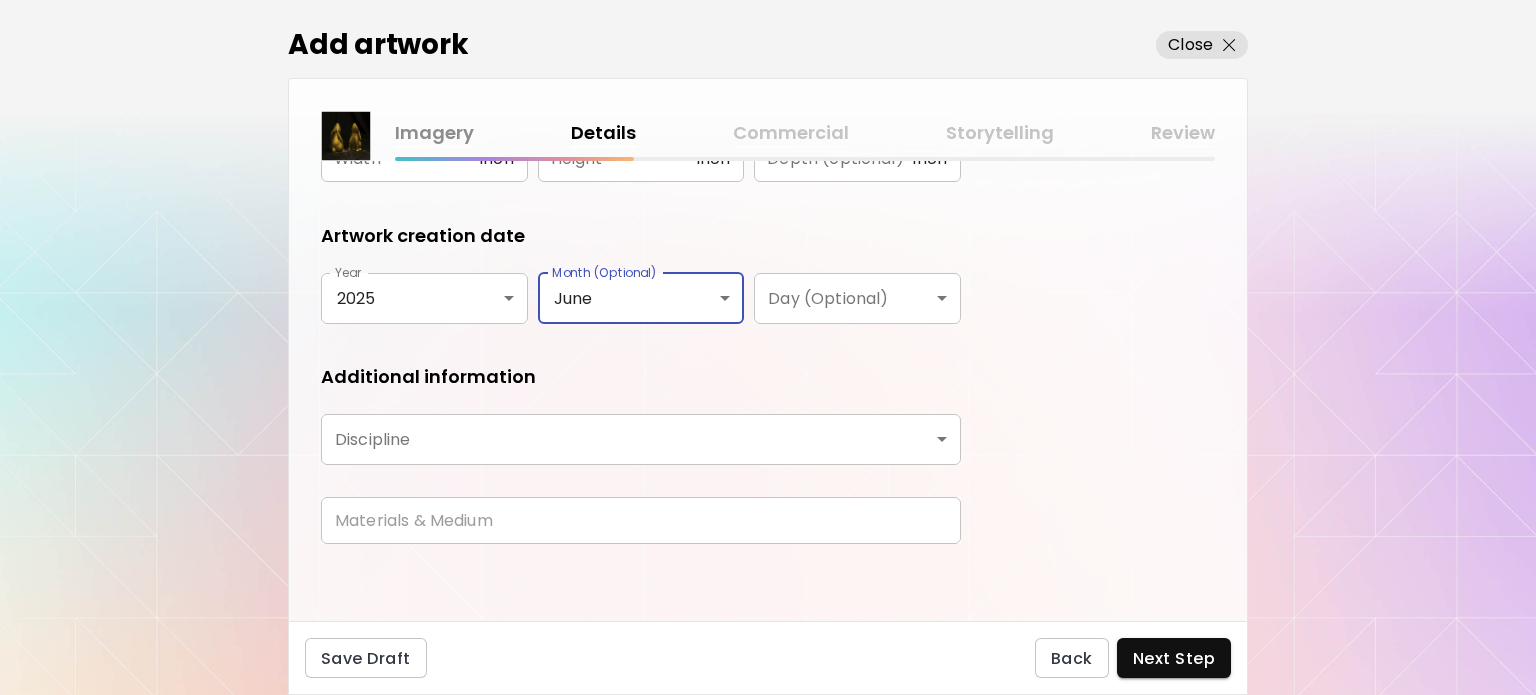 click on "**********" at bounding box center [768, 347] 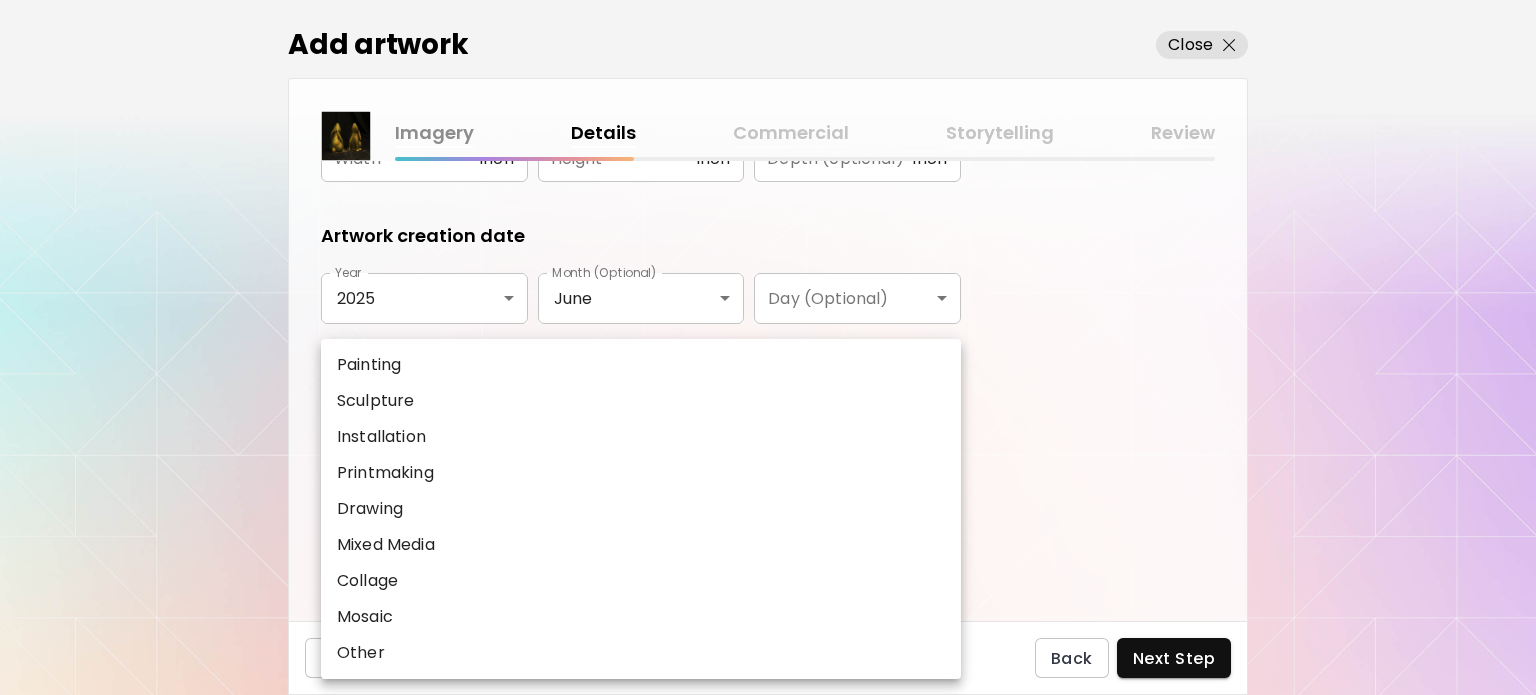 click on "Sculpture" at bounding box center [641, 401] 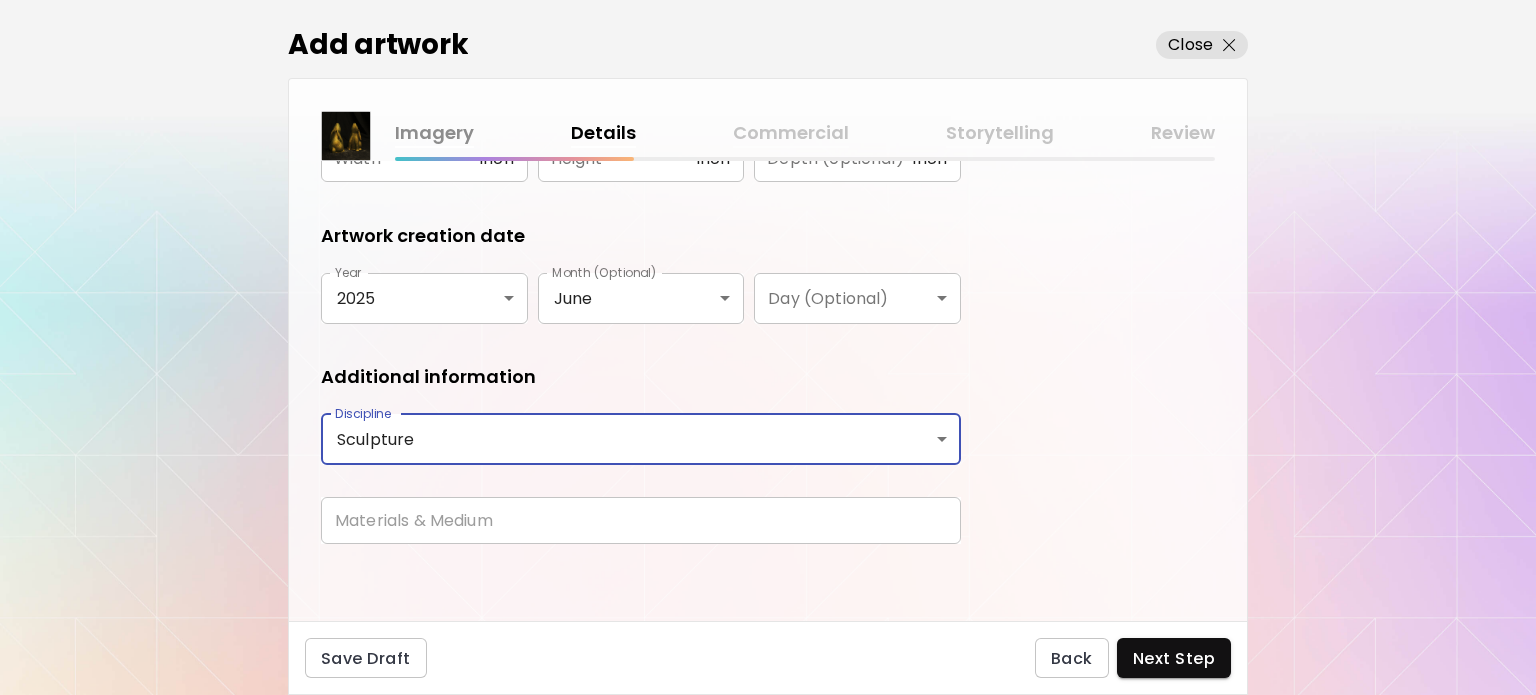 click at bounding box center (641, 520) 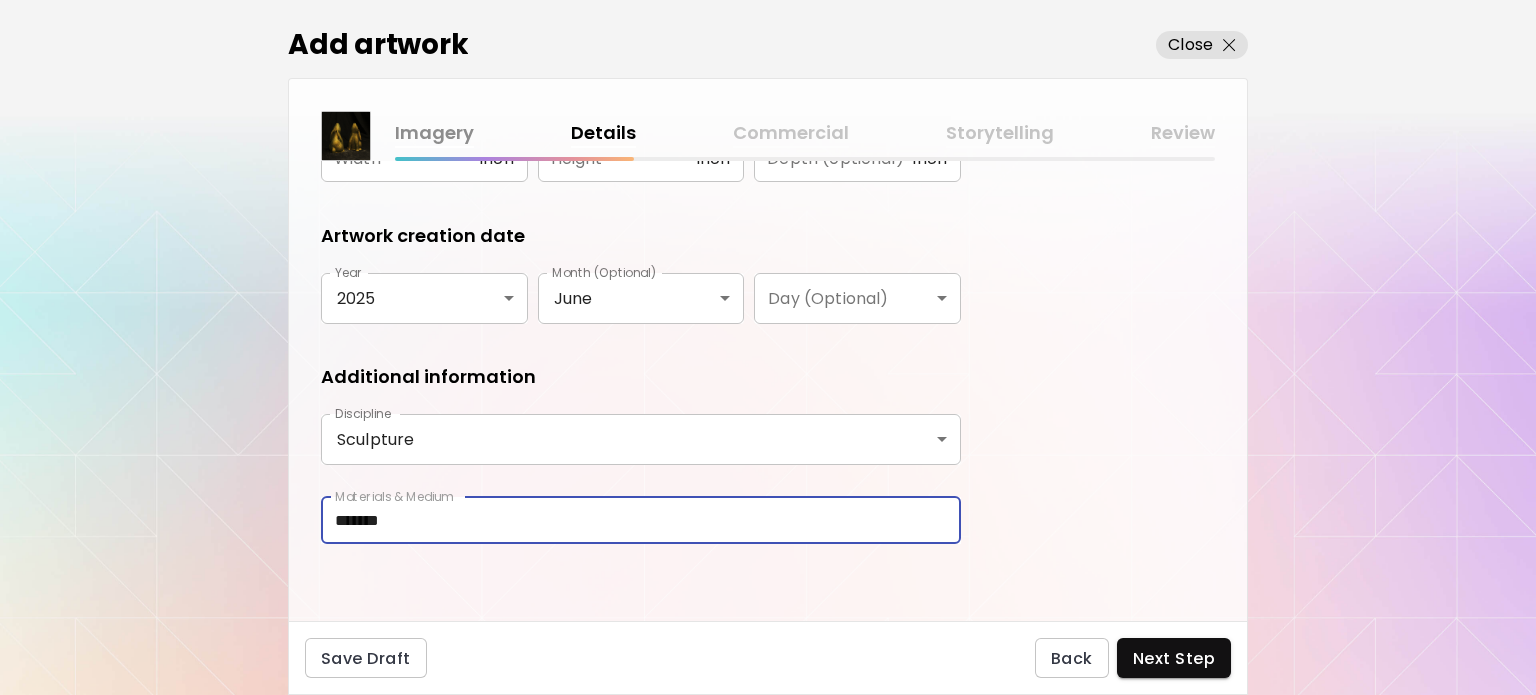 type on "*******" 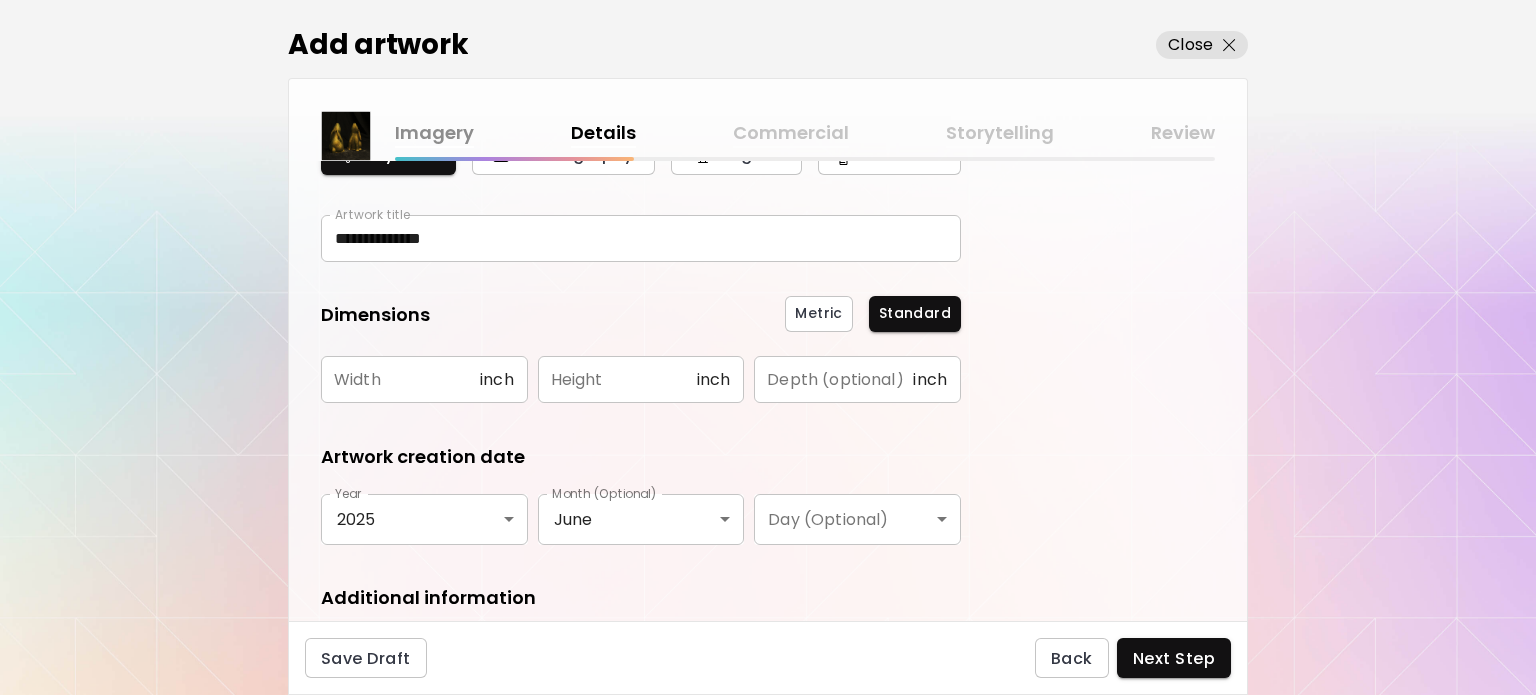 scroll, scrollTop: 108, scrollLeft: 0, axis: vertical 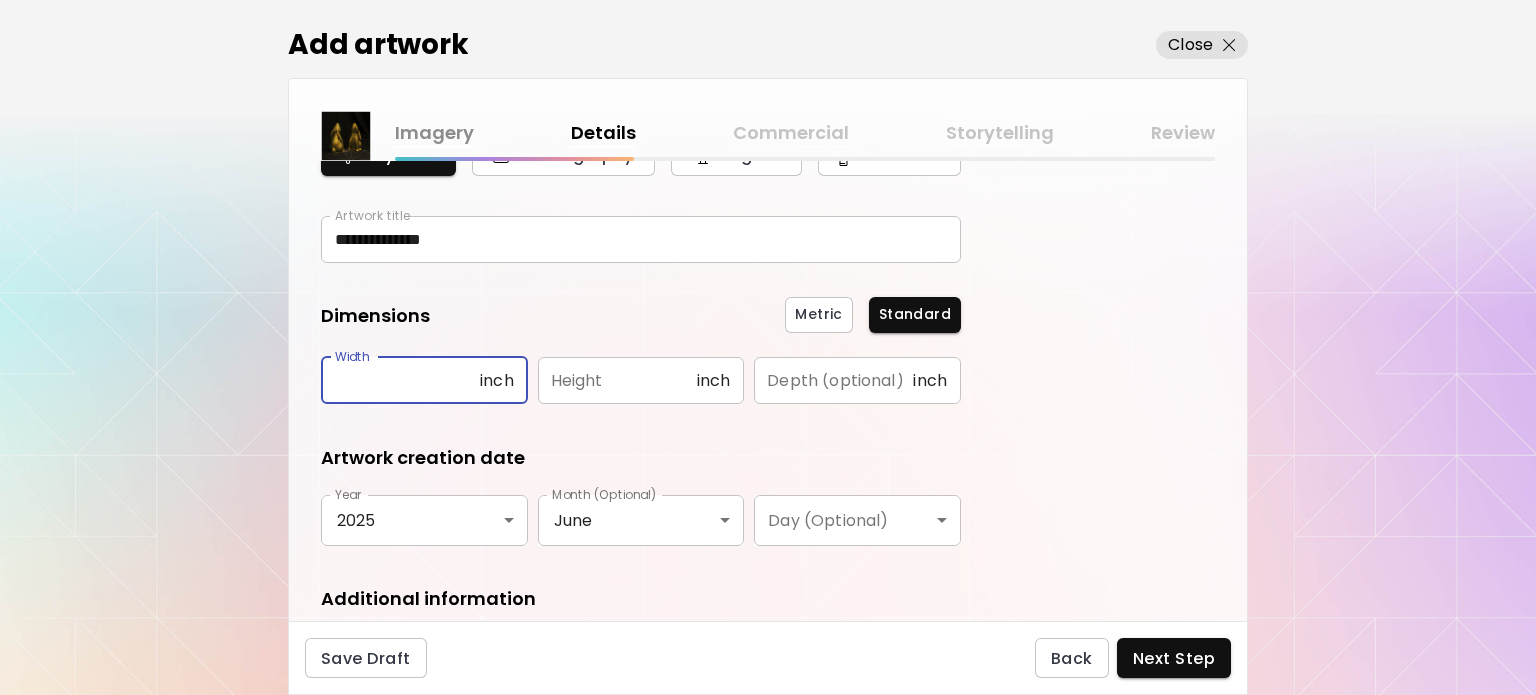 click at bounding box center (400, 380) 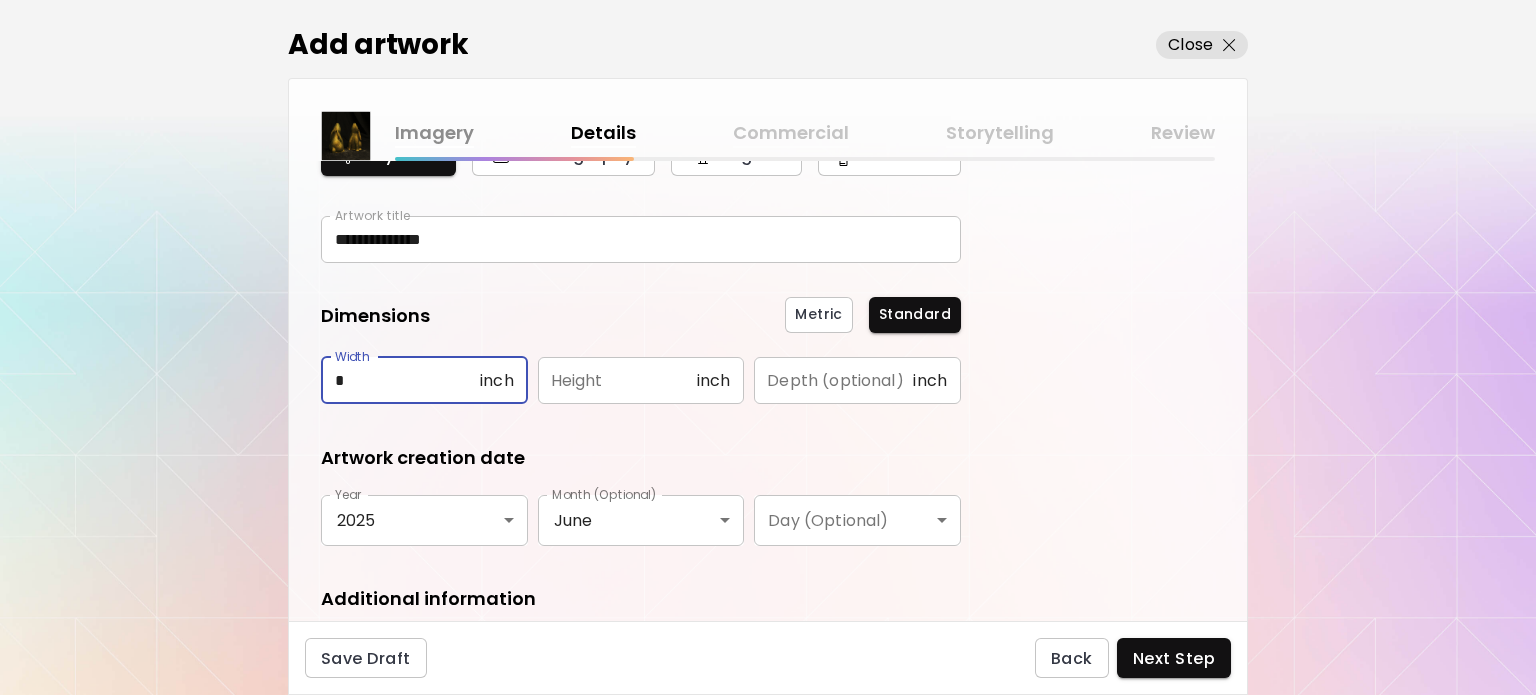 type on "*" 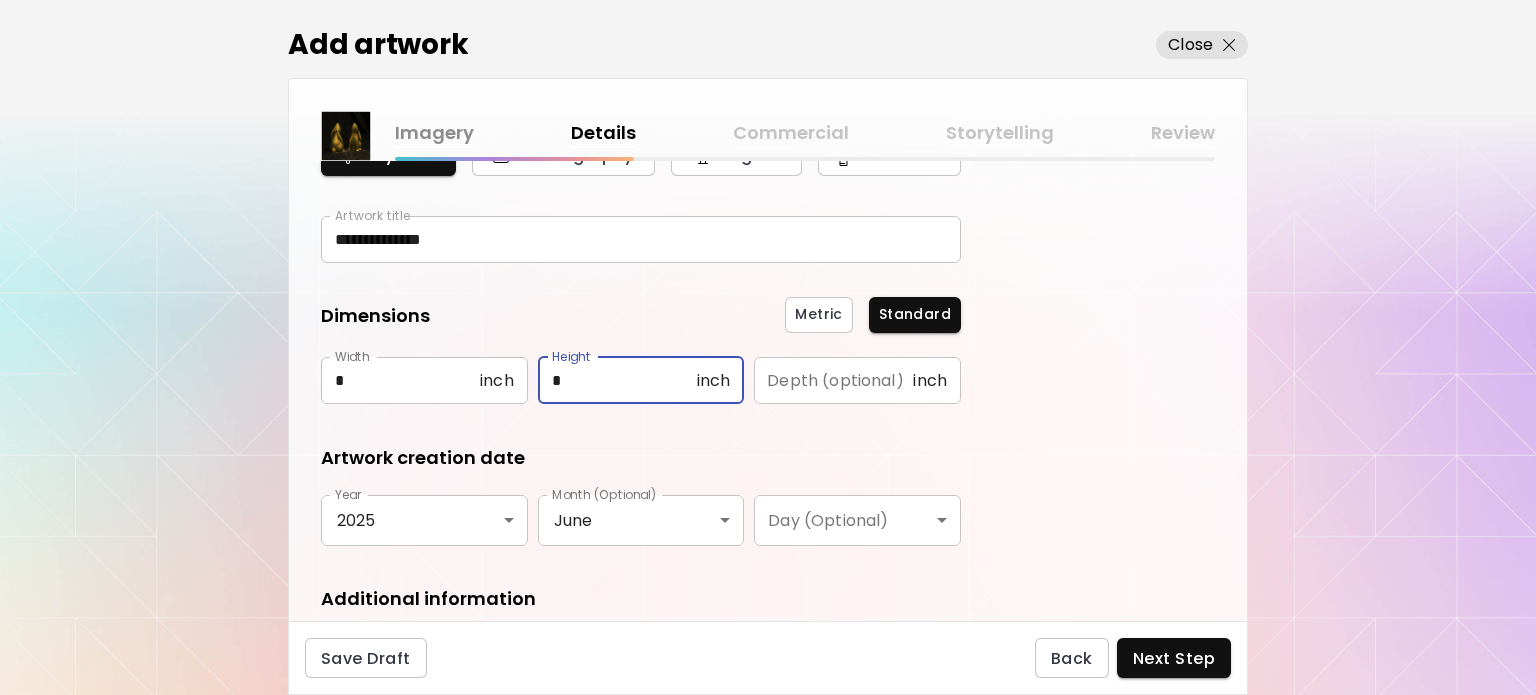 type on "*" 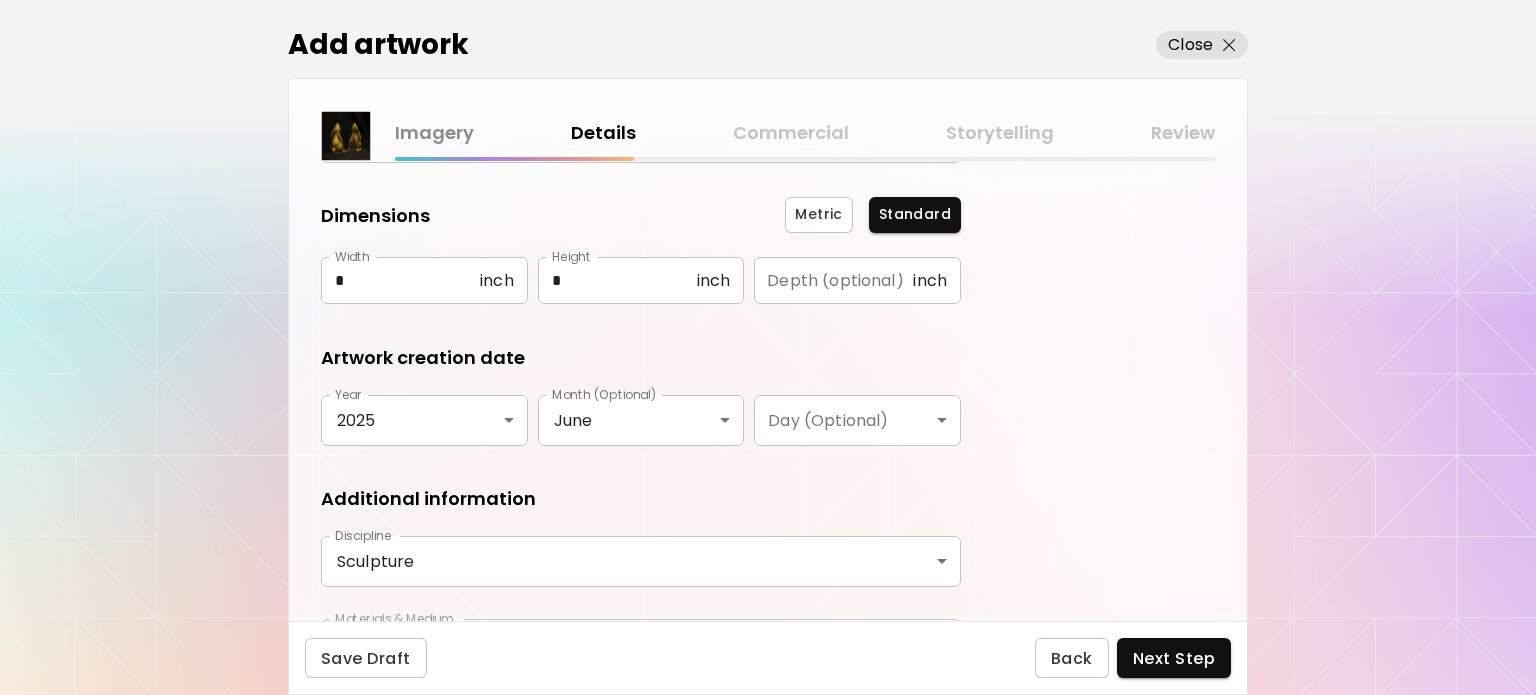 scroll, scrollTop: 330, scrollLeft: 0, axis: vertical 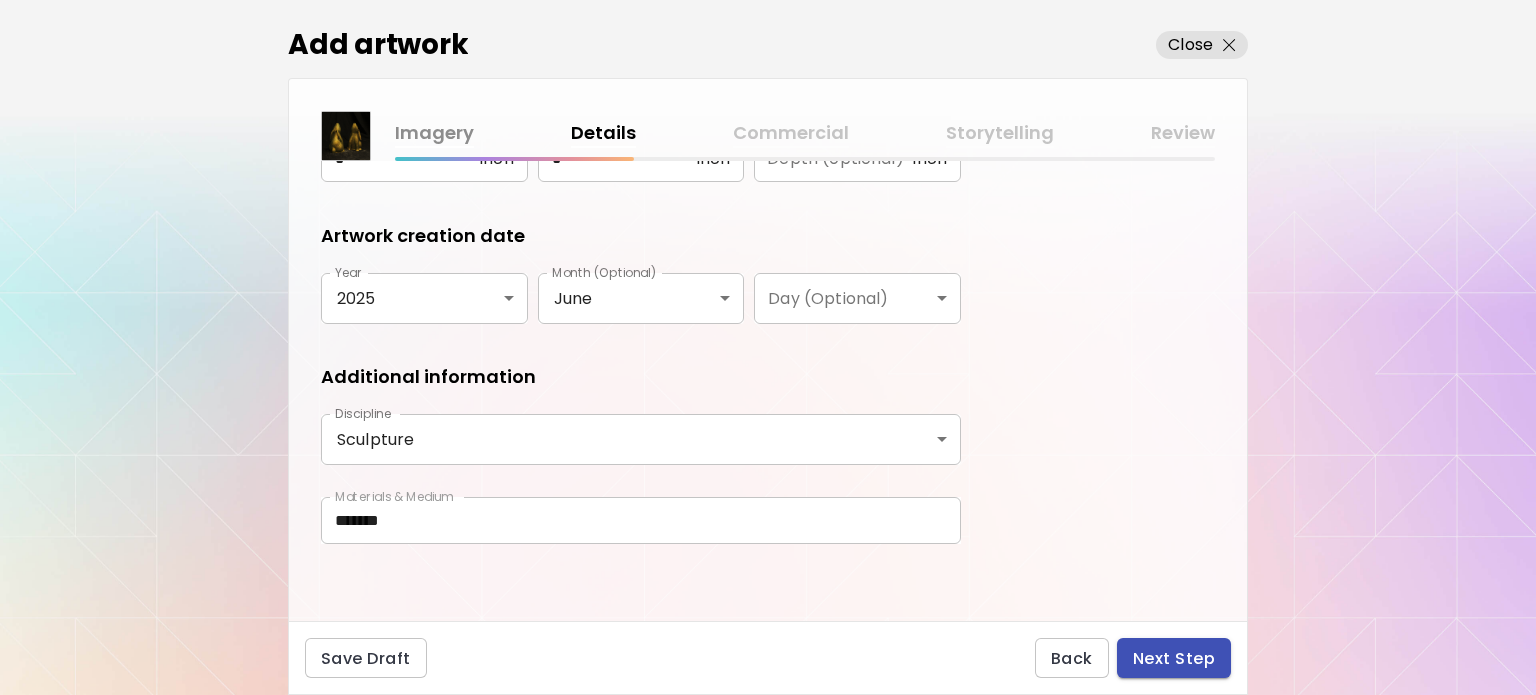 click on "Next Step" at bounding box center [1174, 658] 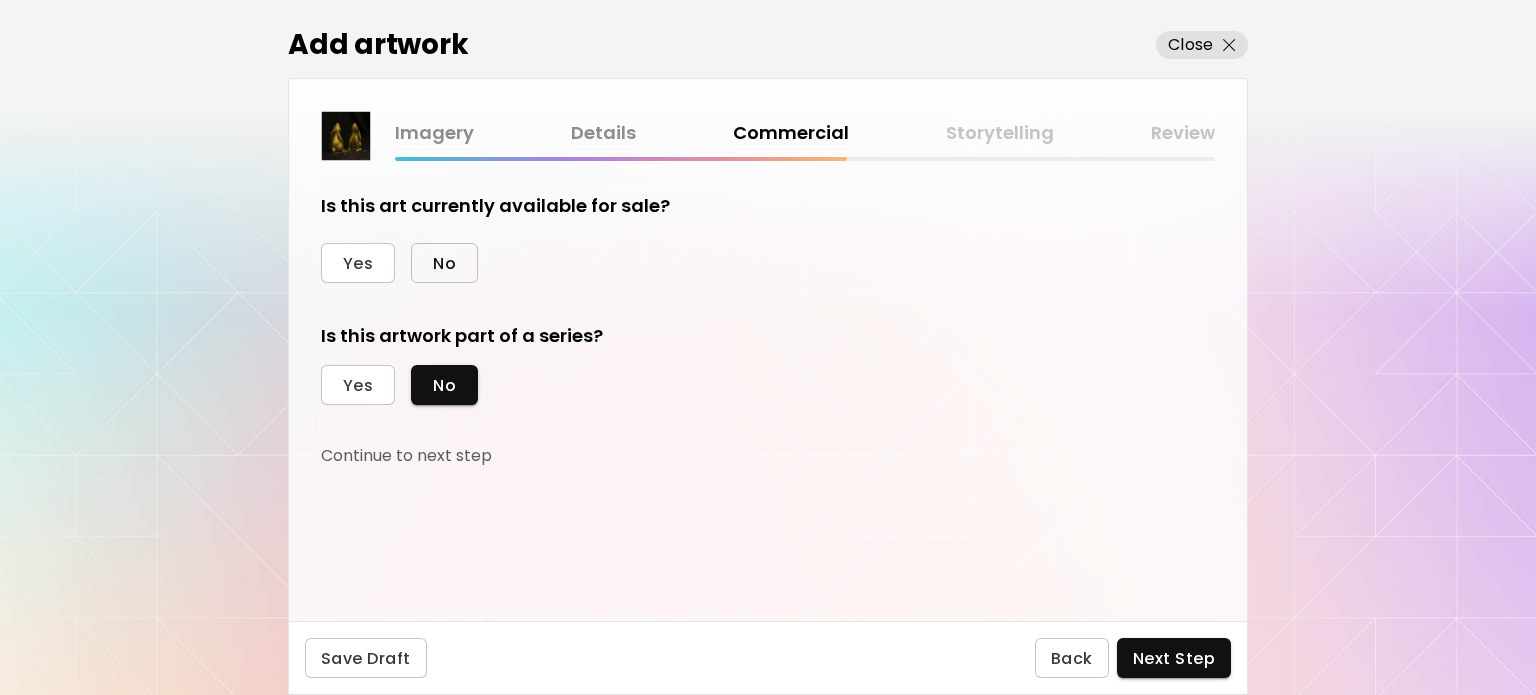 click on "No" at bounding box center [444, 263] 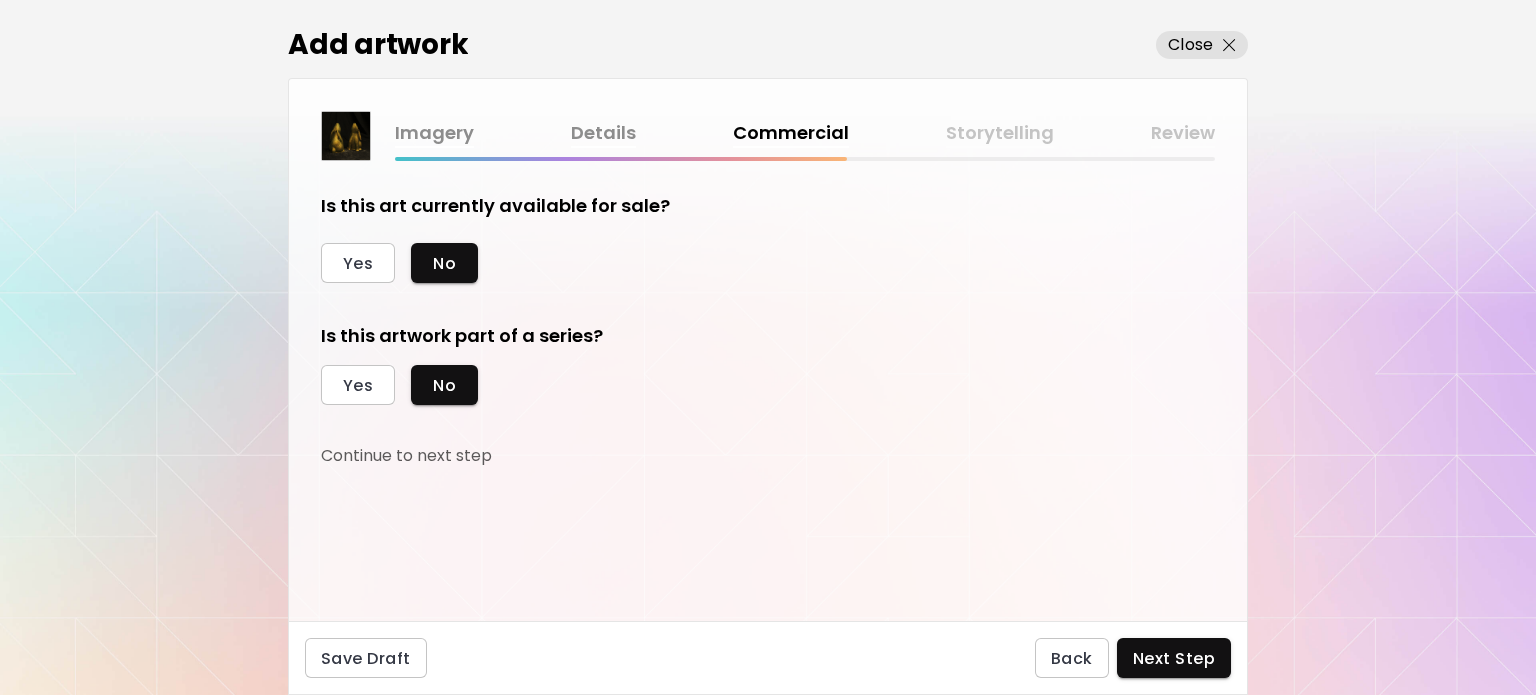 scroll, scrollTop: 32, scrollLeft: 0, axis: vertical 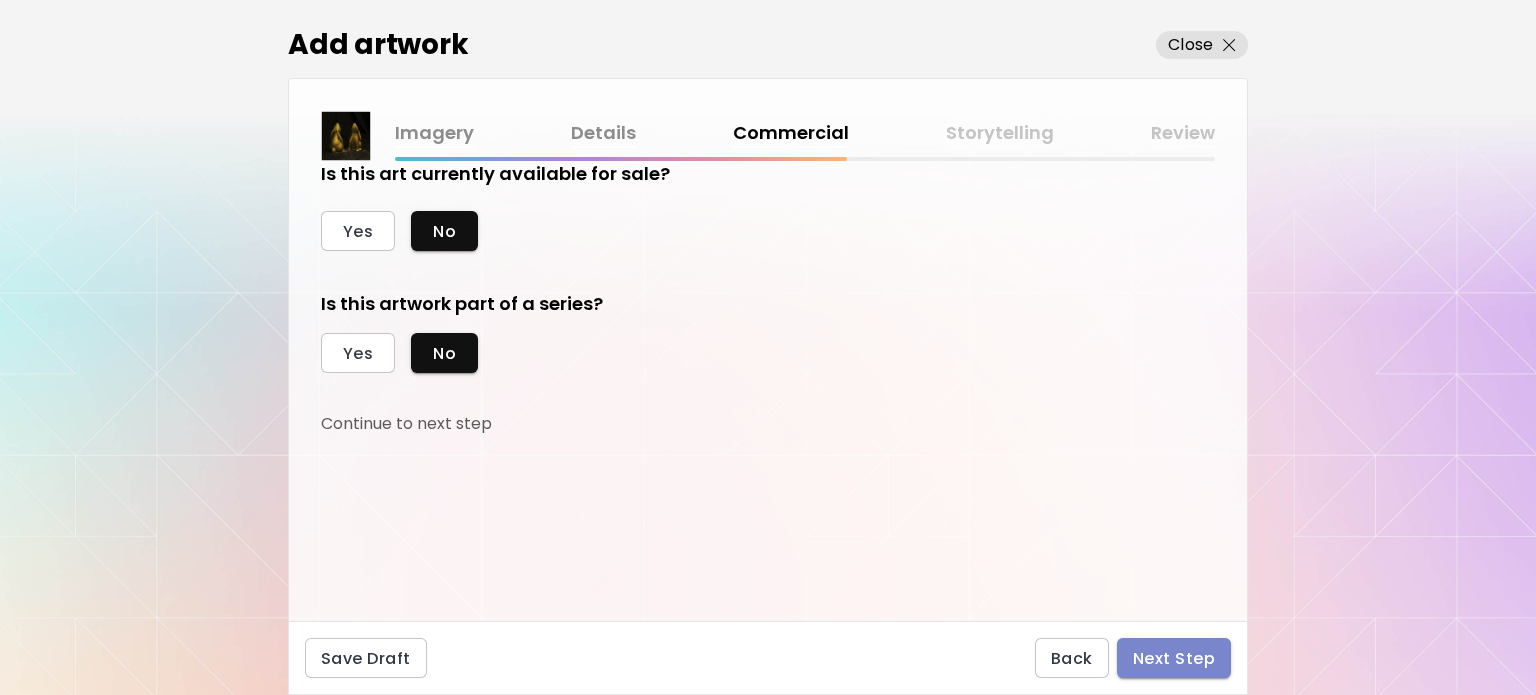 click on "Next Step" at bounding box center [1174, 658] 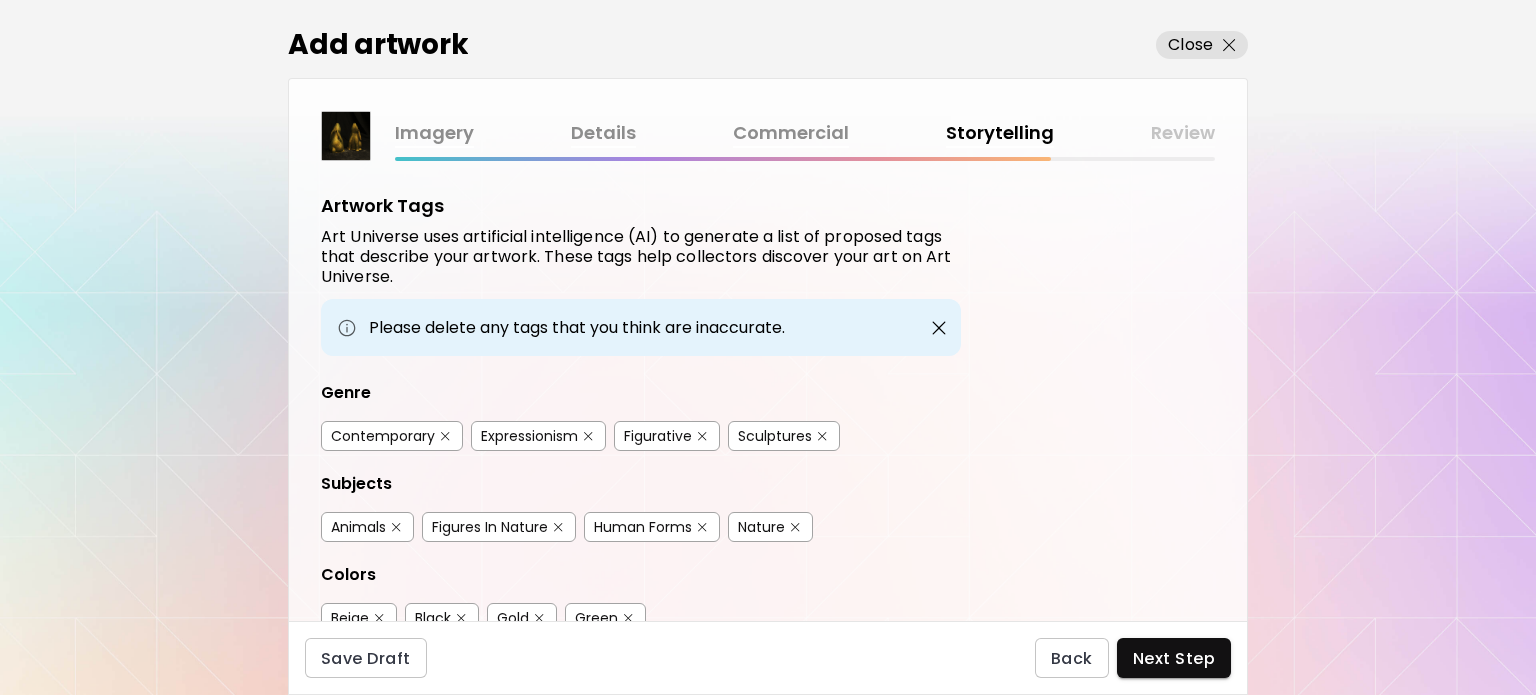 click at bounding box center [445, 436] 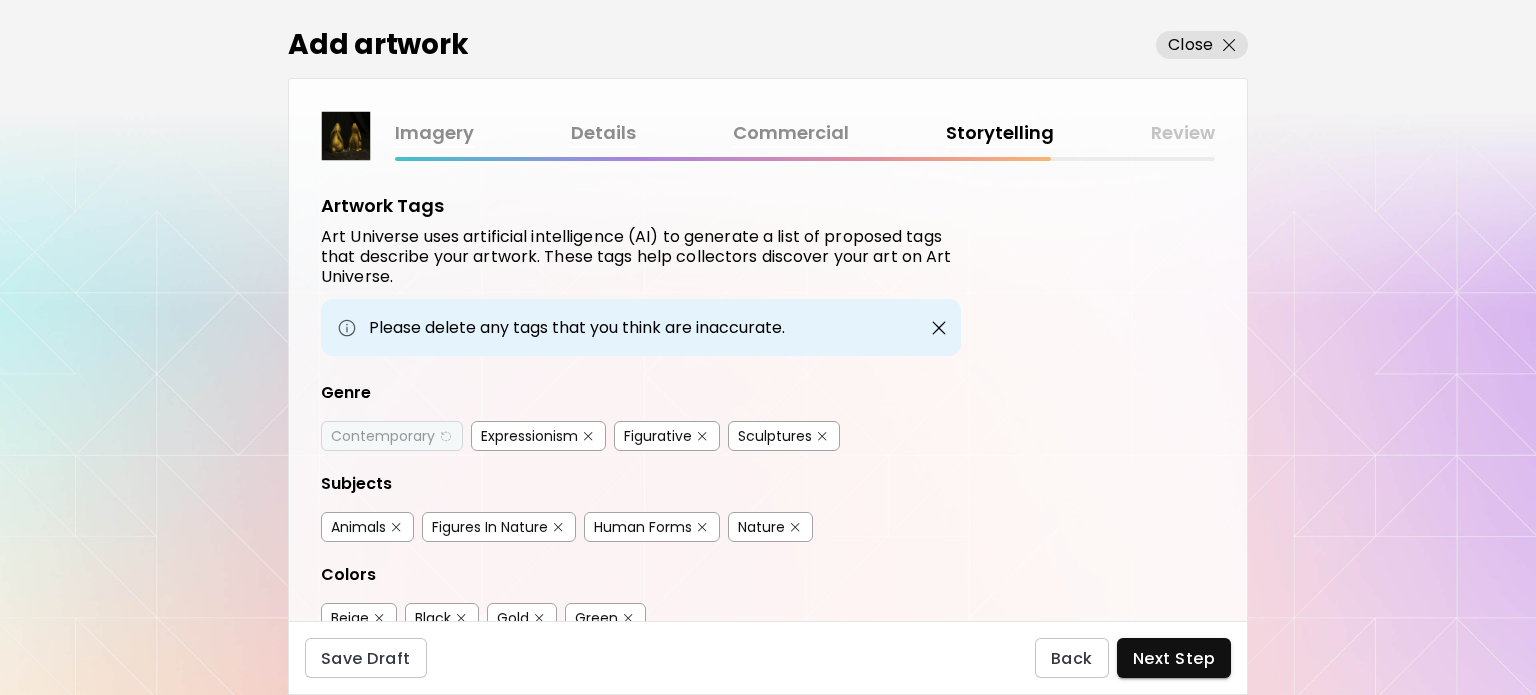 click at bounding box center [588, 436] 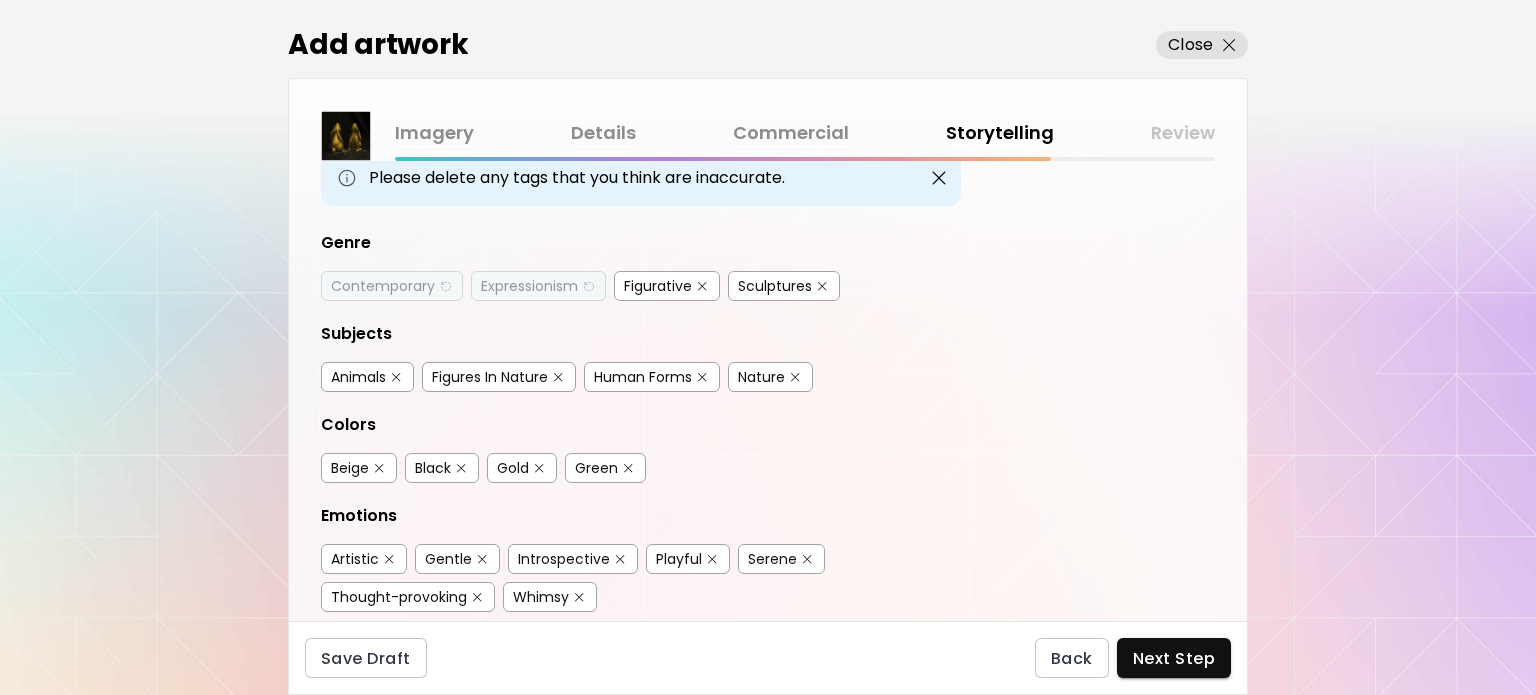 scroll, scrollTop: 160, scrollLeft: 0, axis: vertical 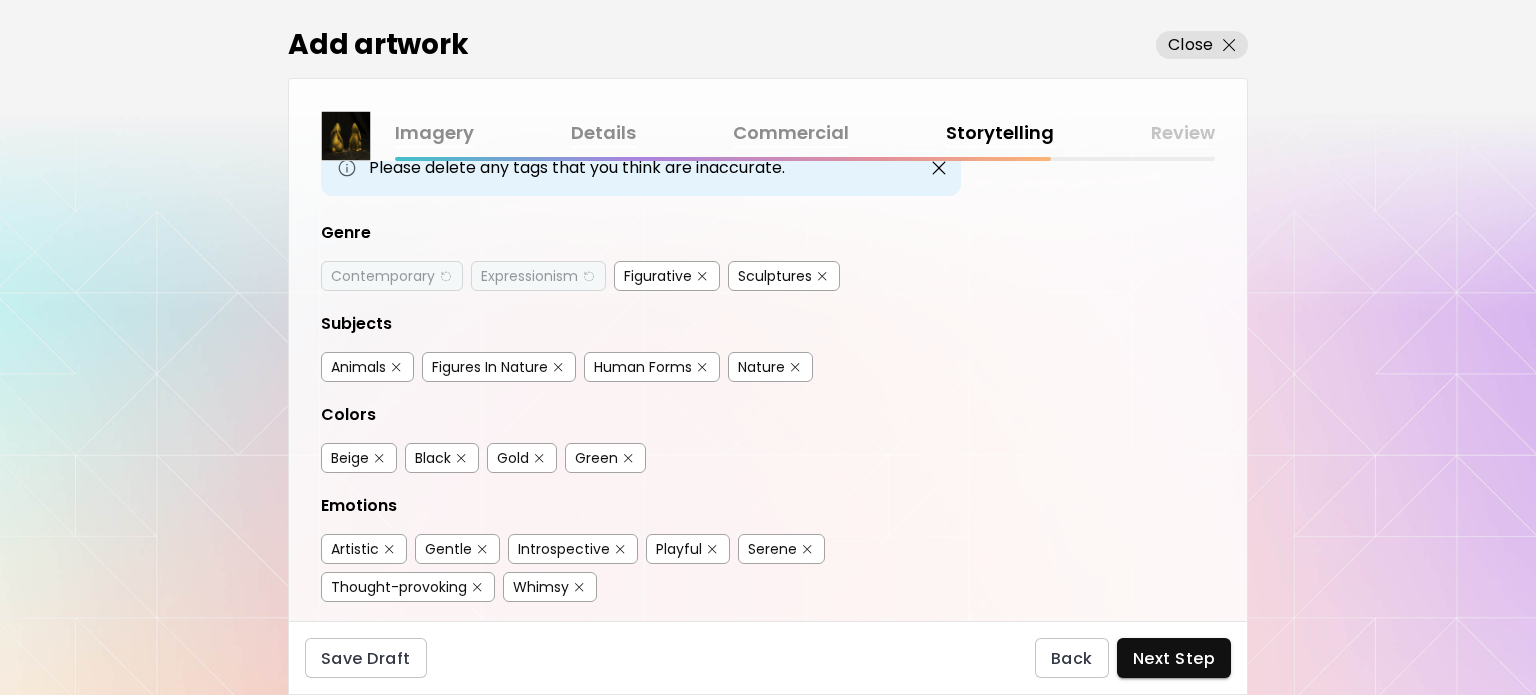 click at bounding box center (379, 458) 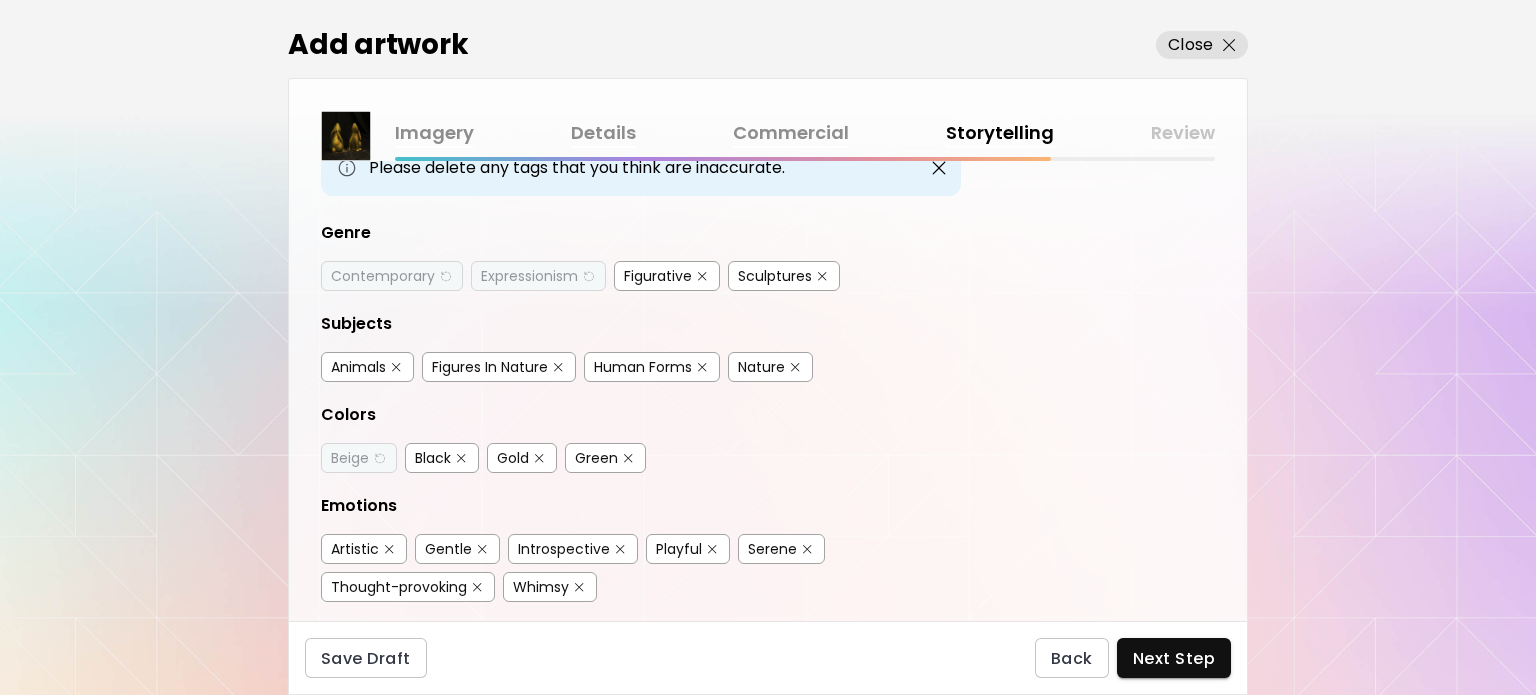 click at bounding box center (628, 458) 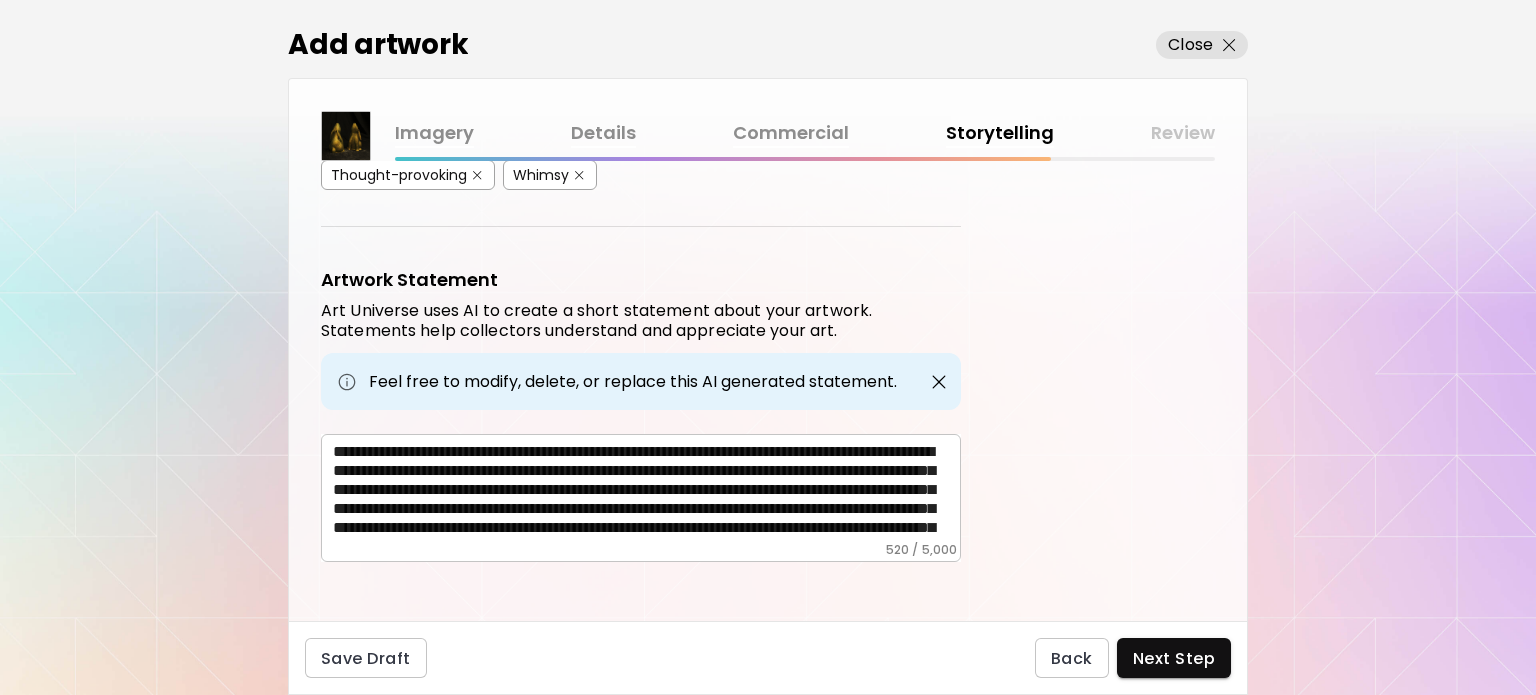 scroll, scrollTop: 575, scrollLeft: 0, axis: vertical 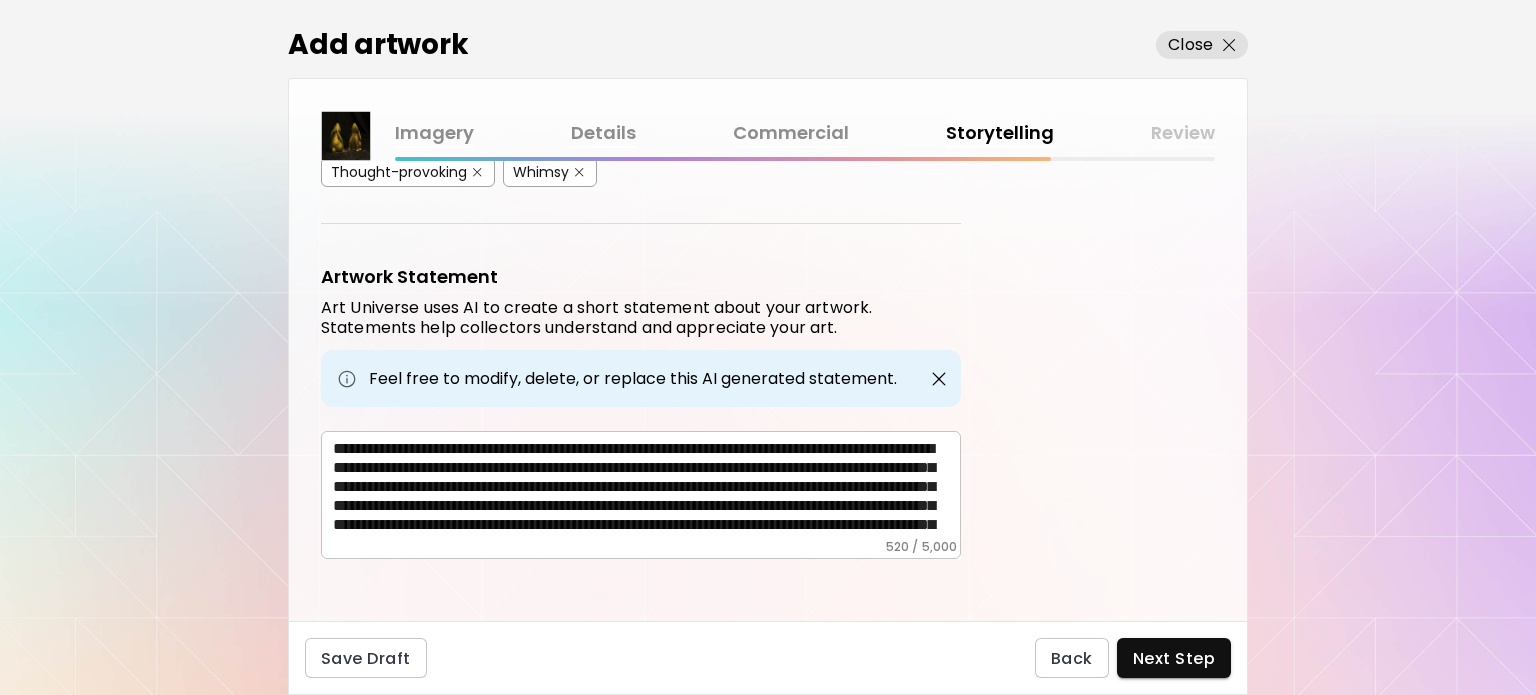 click on "**********" at bounding box center (647, 489) 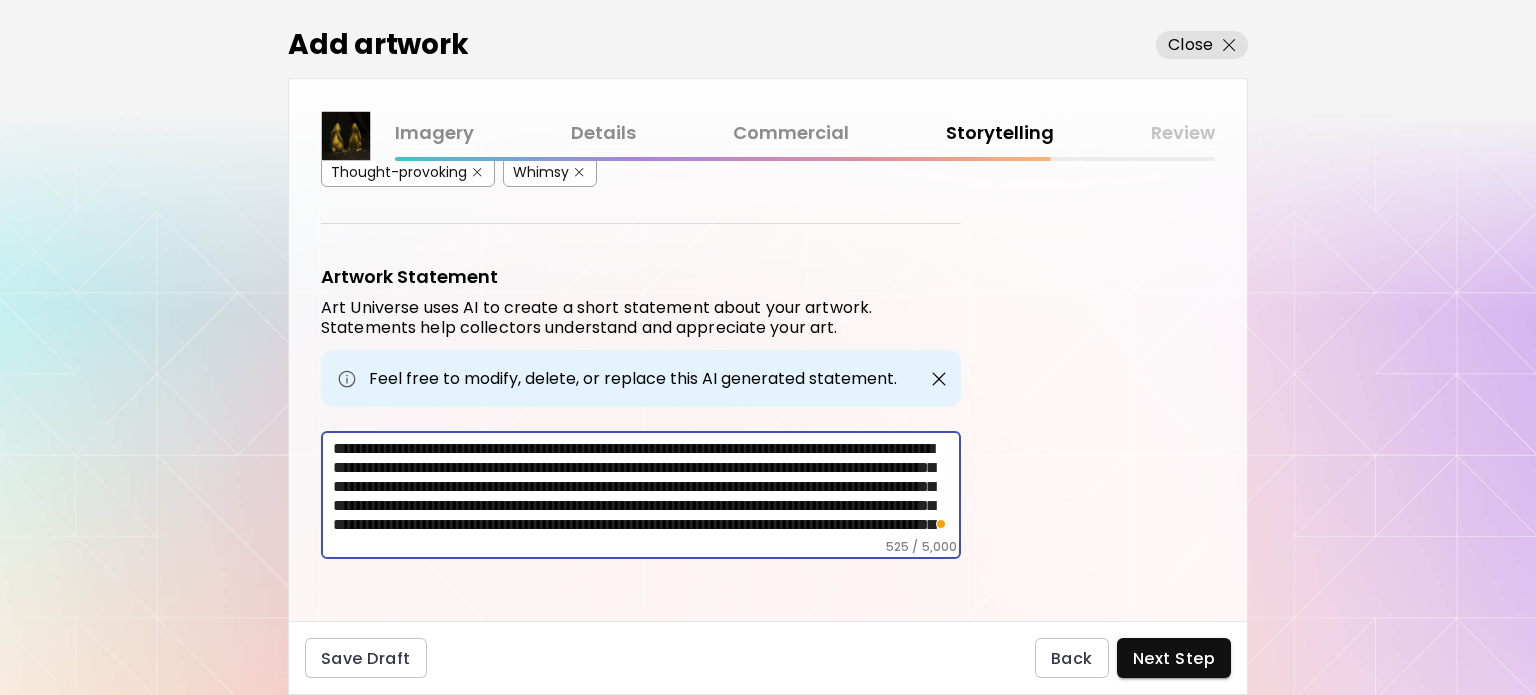 scroll, scrollTop: 575, scrollLeft: 0, axis: vertical 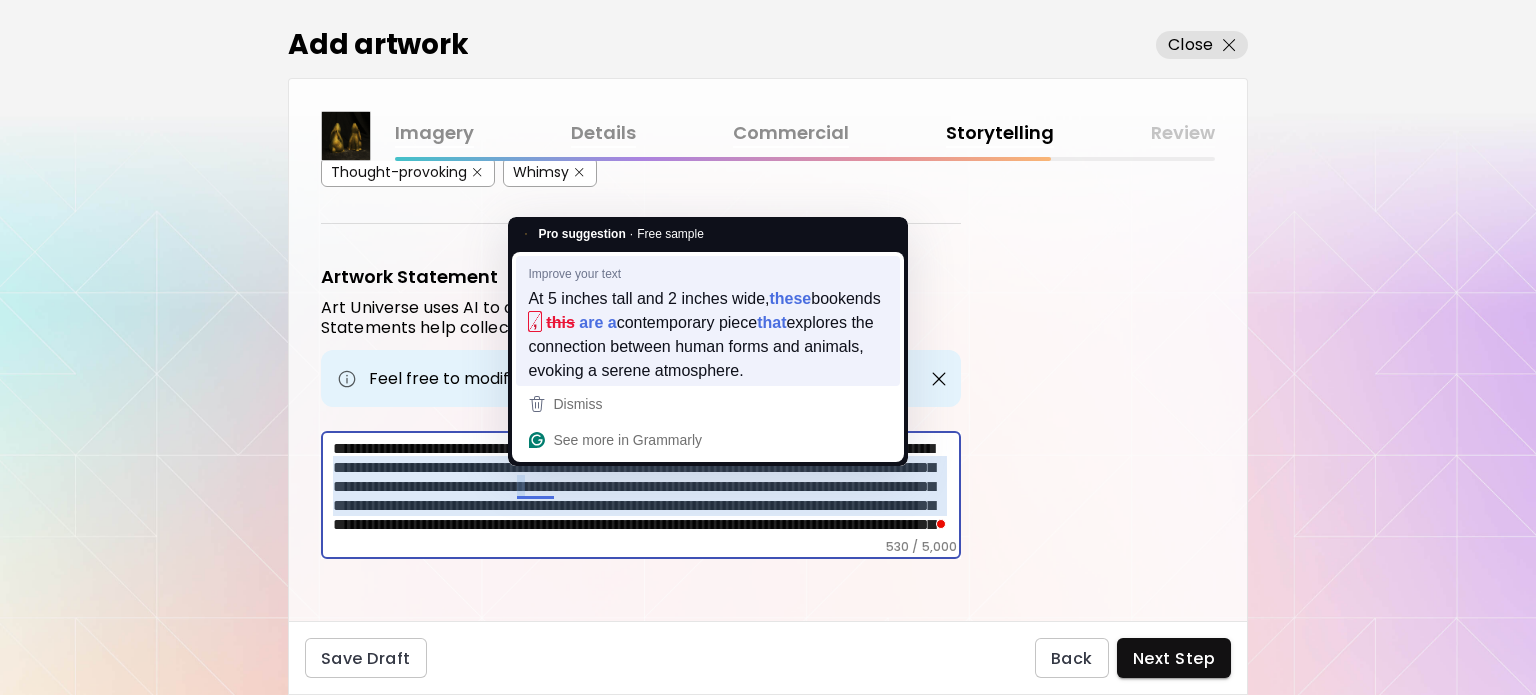 type on "**********" 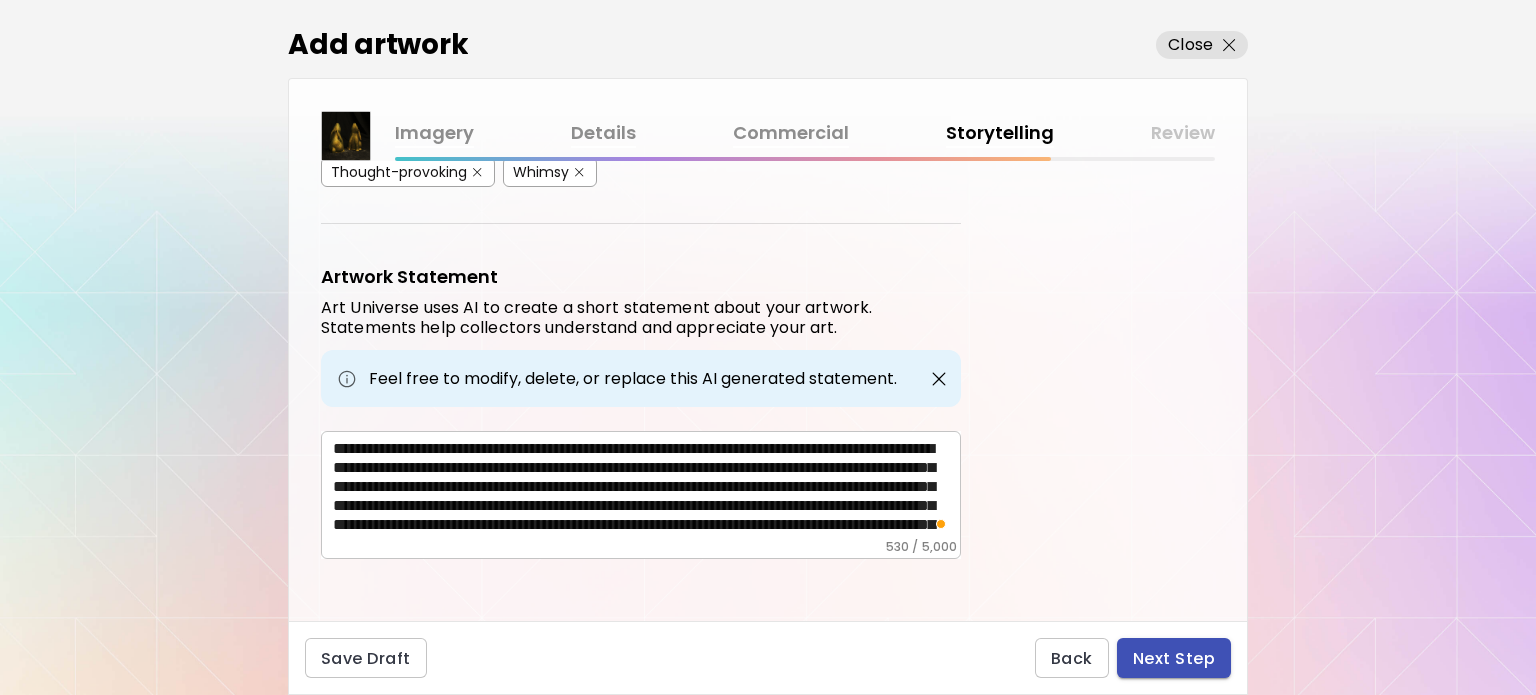 click on "Next Step" at bounding box center (1174, 658) 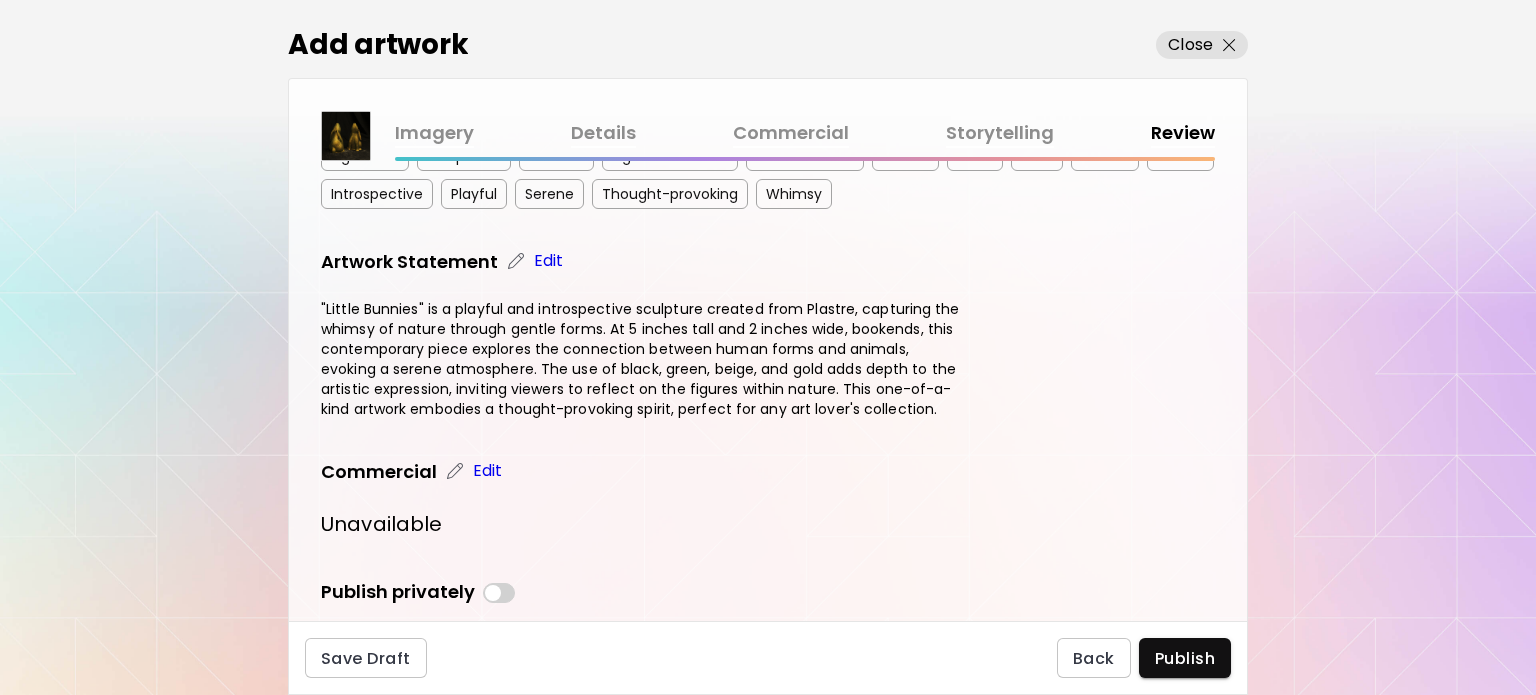 scroll, scrollTop: 835, scrollLeft: 0, axis: vertical 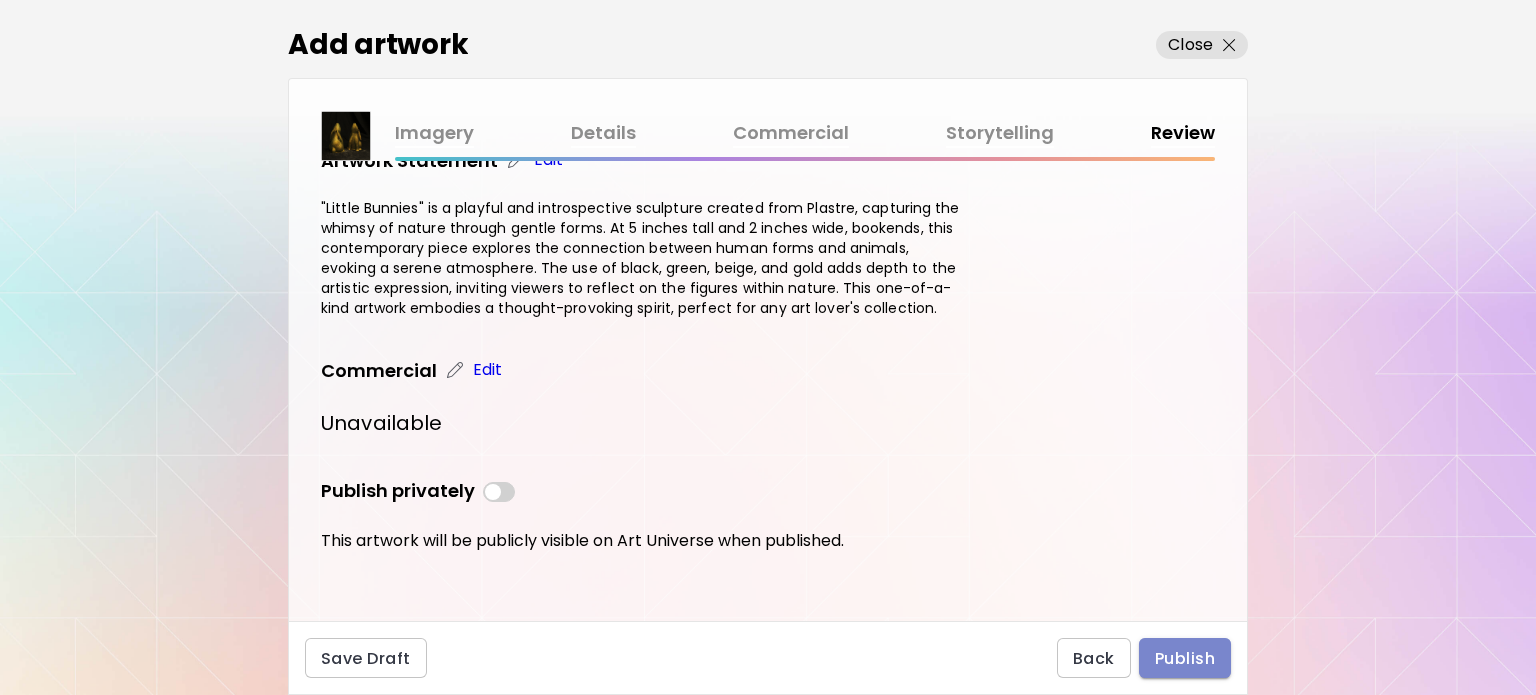 click on "Publish" at bounding box center (1185, 658) 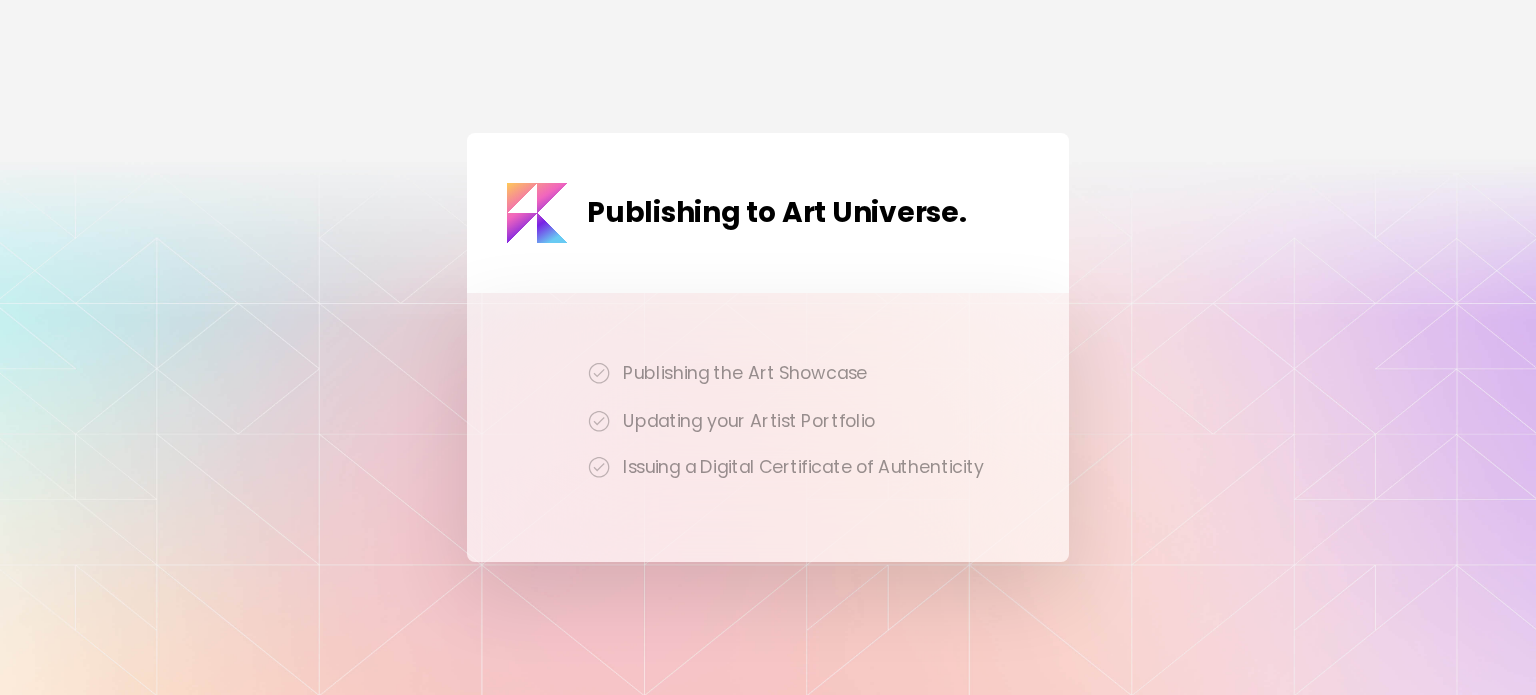 scroll, scrollTop: 0, scrollLeft: 0, axis: both 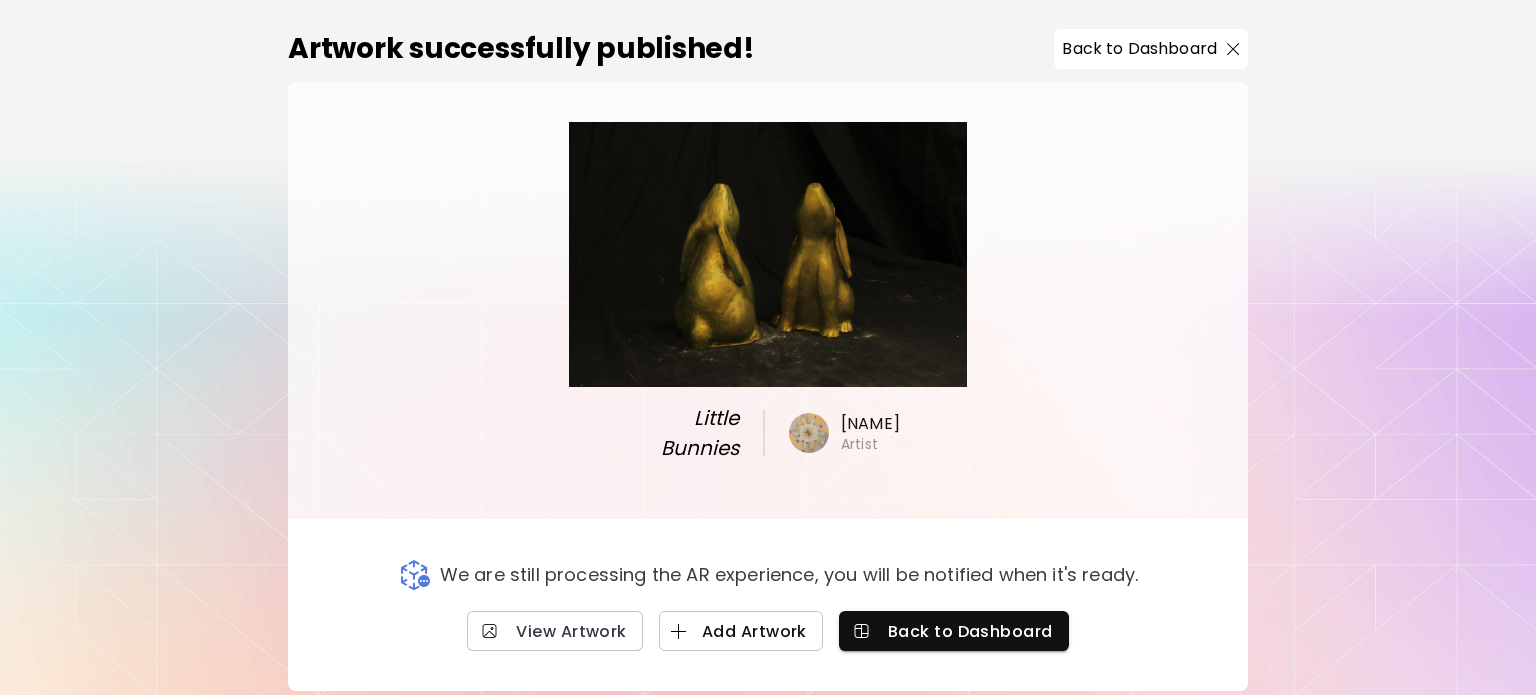 click on "Add Artwork" at bounding box center (741, 631) 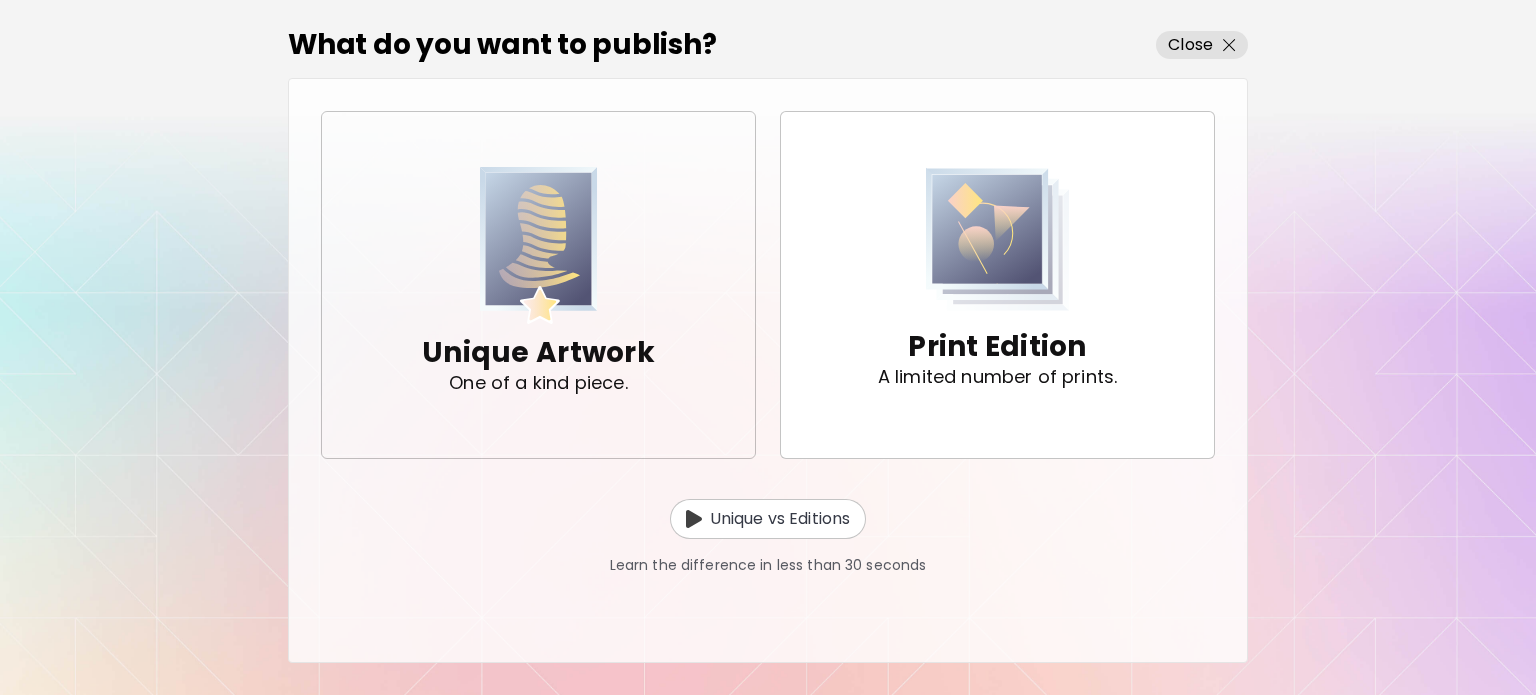 click on "Unique Artwork One of a kind piece." at bounding box center (538, 285) 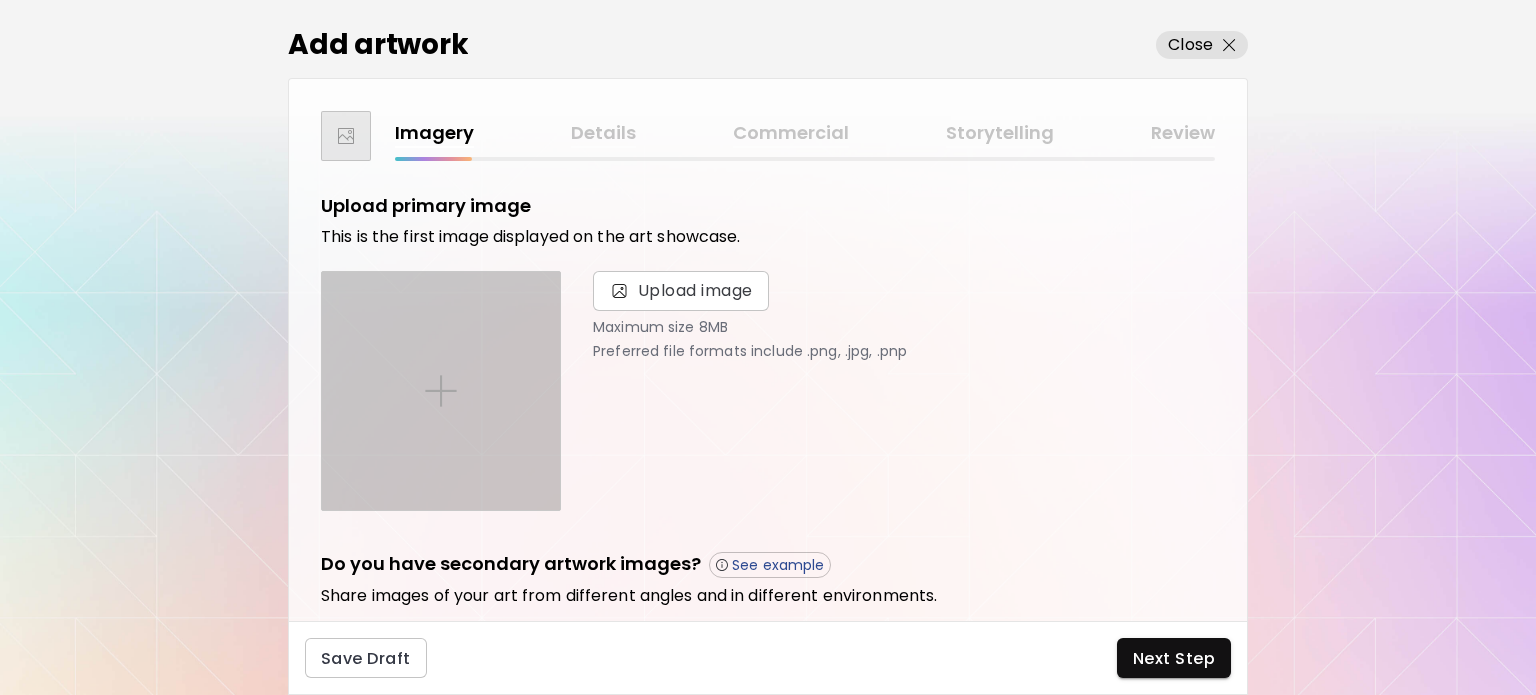 click at bounding box center [441, 391] 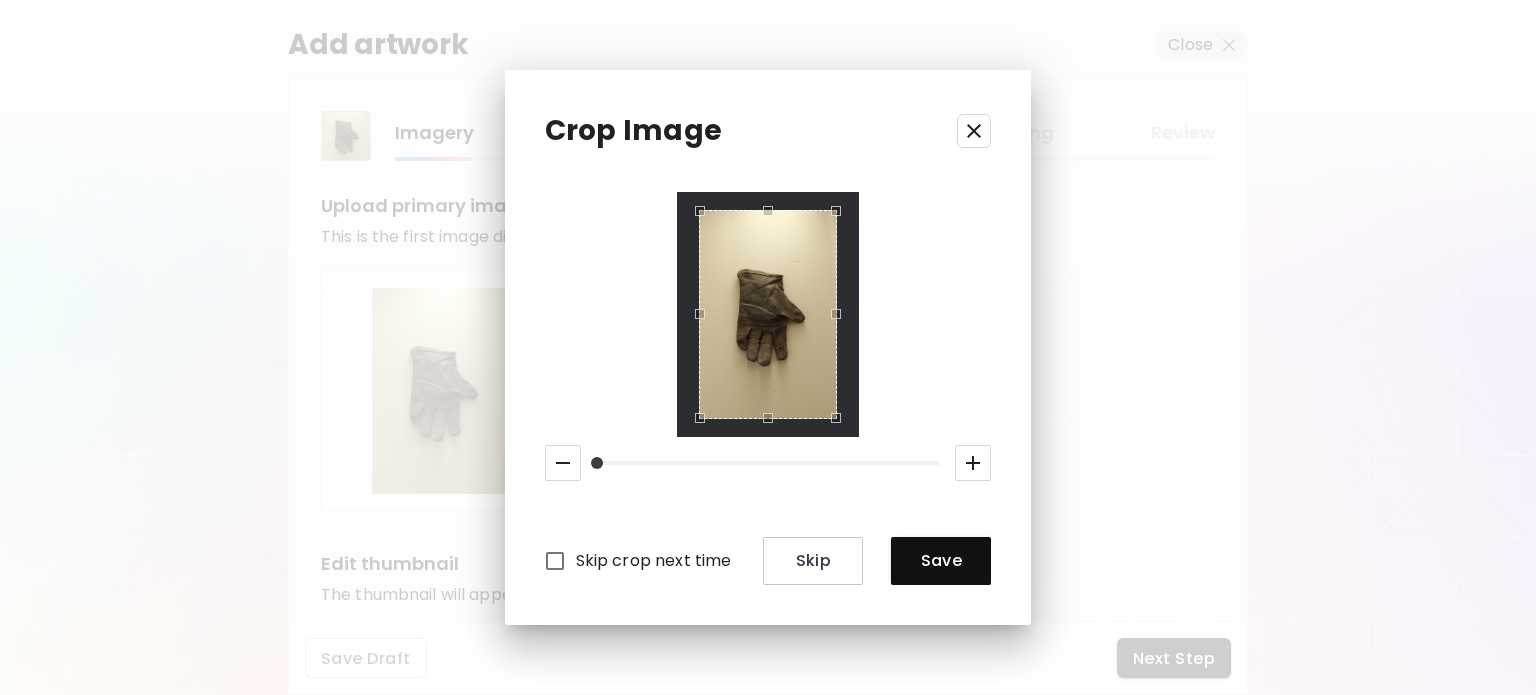 click 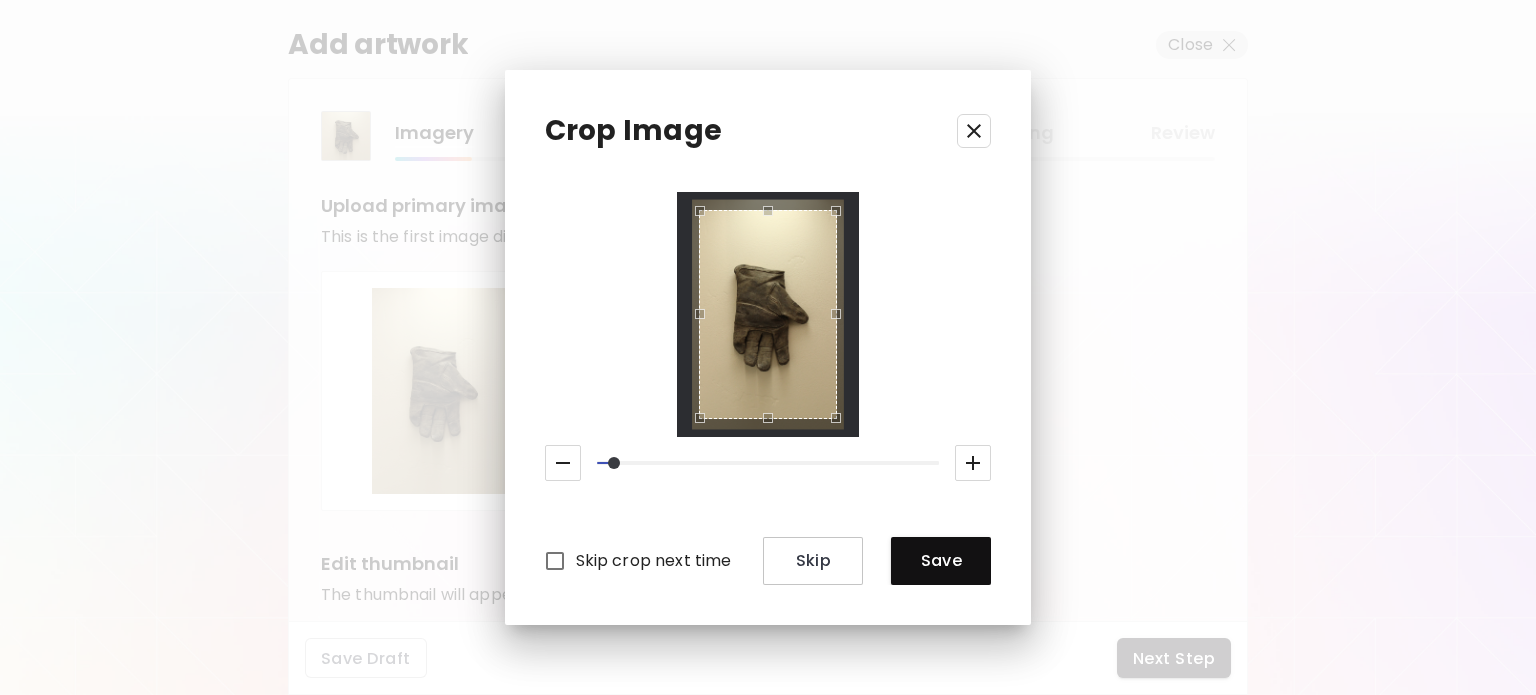 click 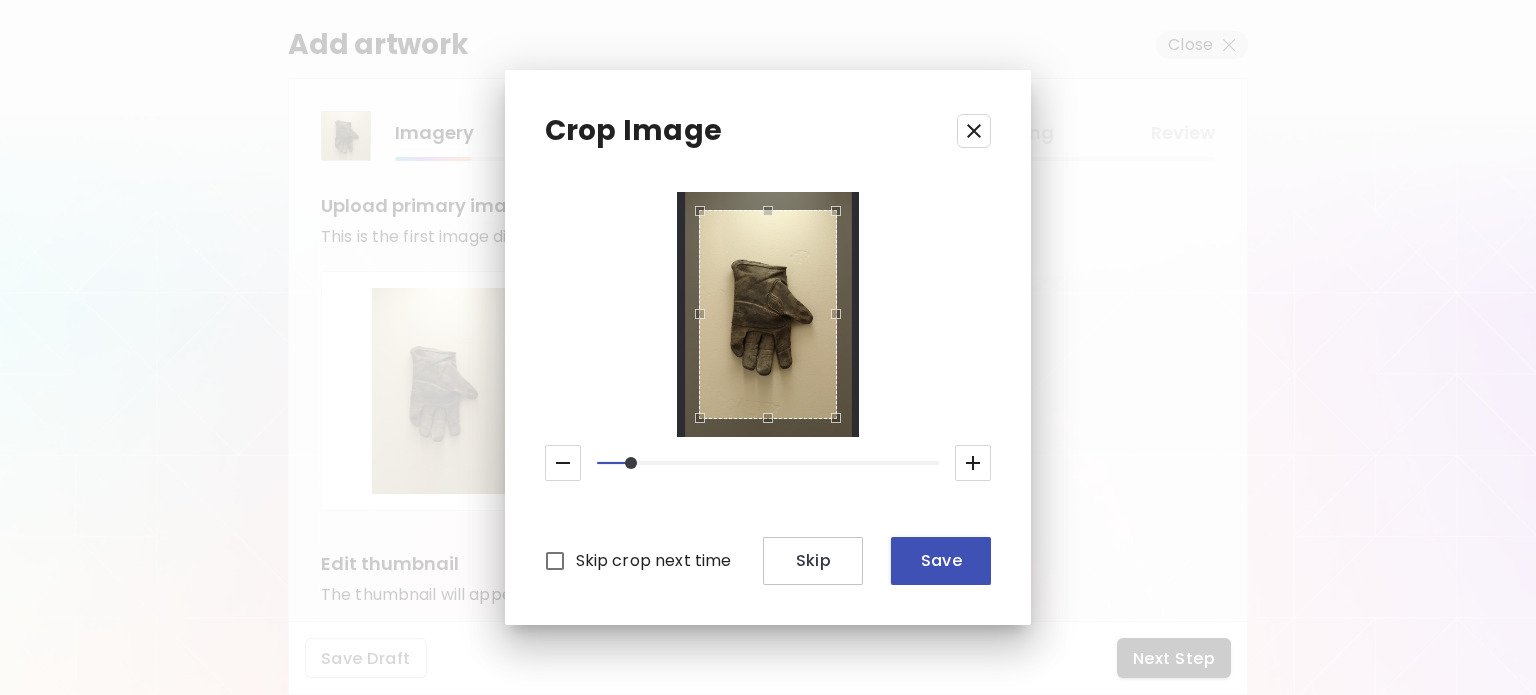 click on "Save" at bounding box center [941, 560] 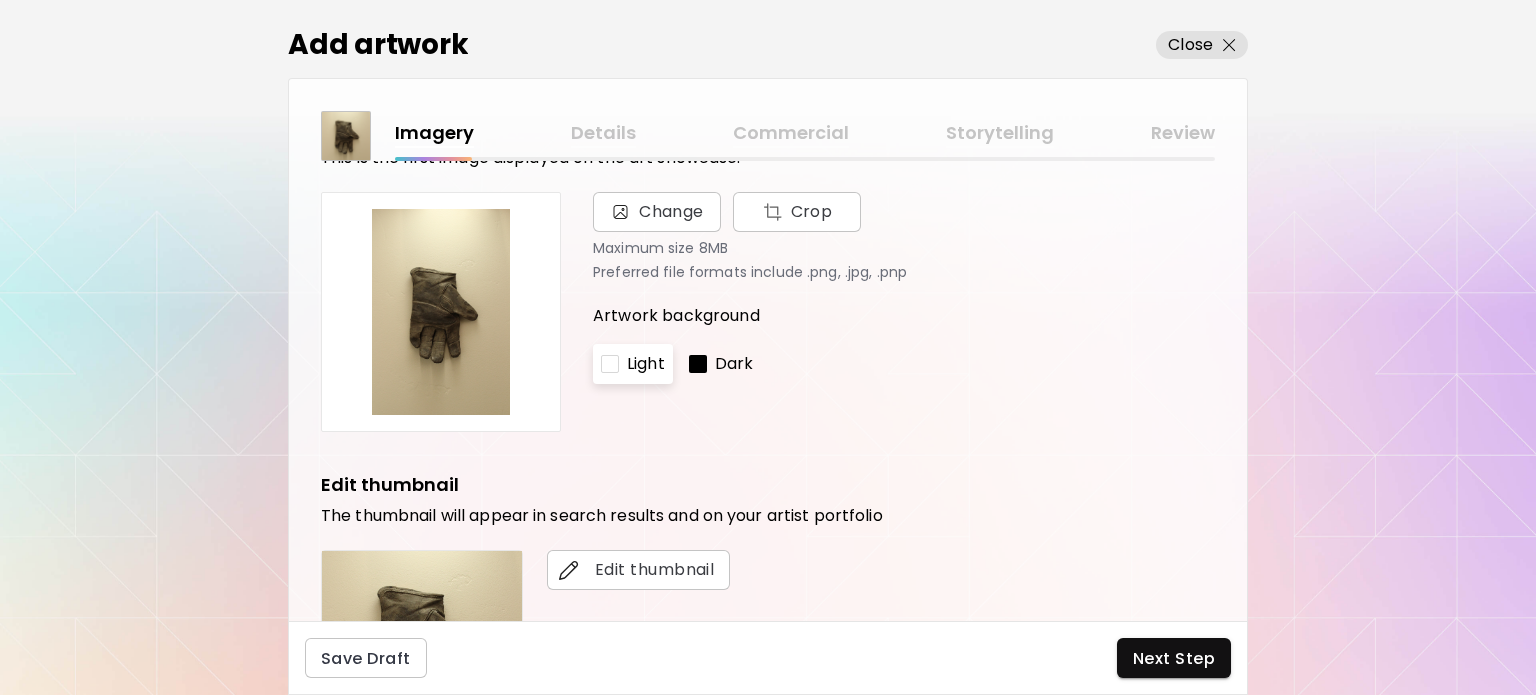 scroll, scrollTop: 89, scrollLeft: 0, axis: vertical 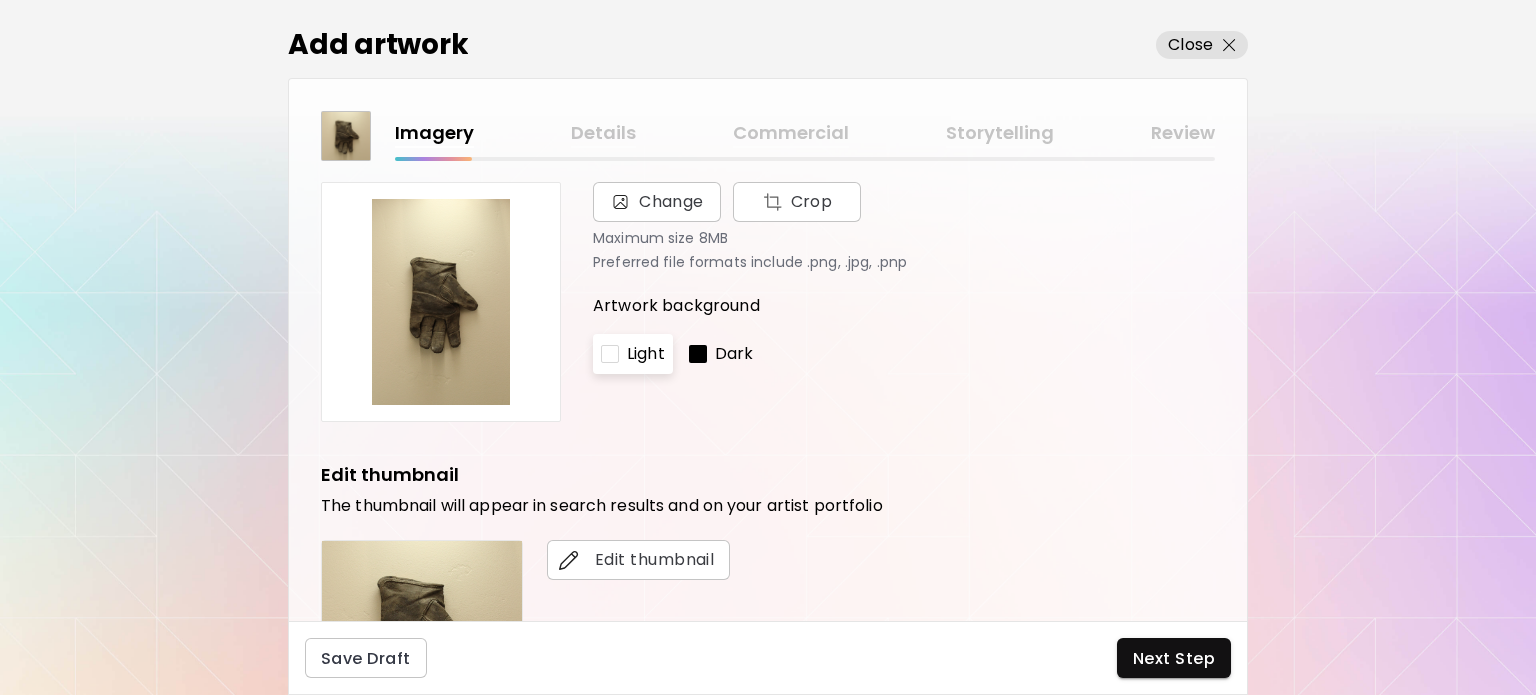 click at bounding box center [698, 354] 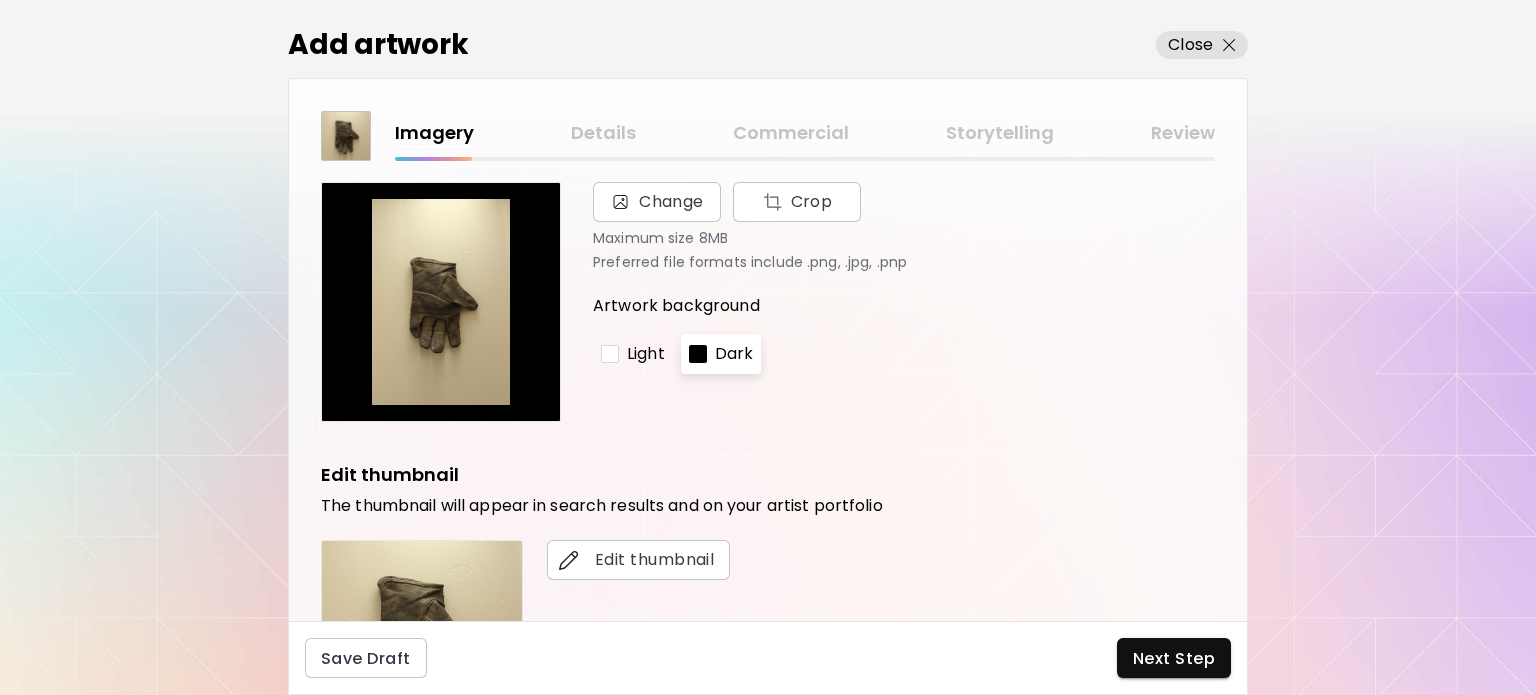 click on "Light" at bounding box center [633, 354] 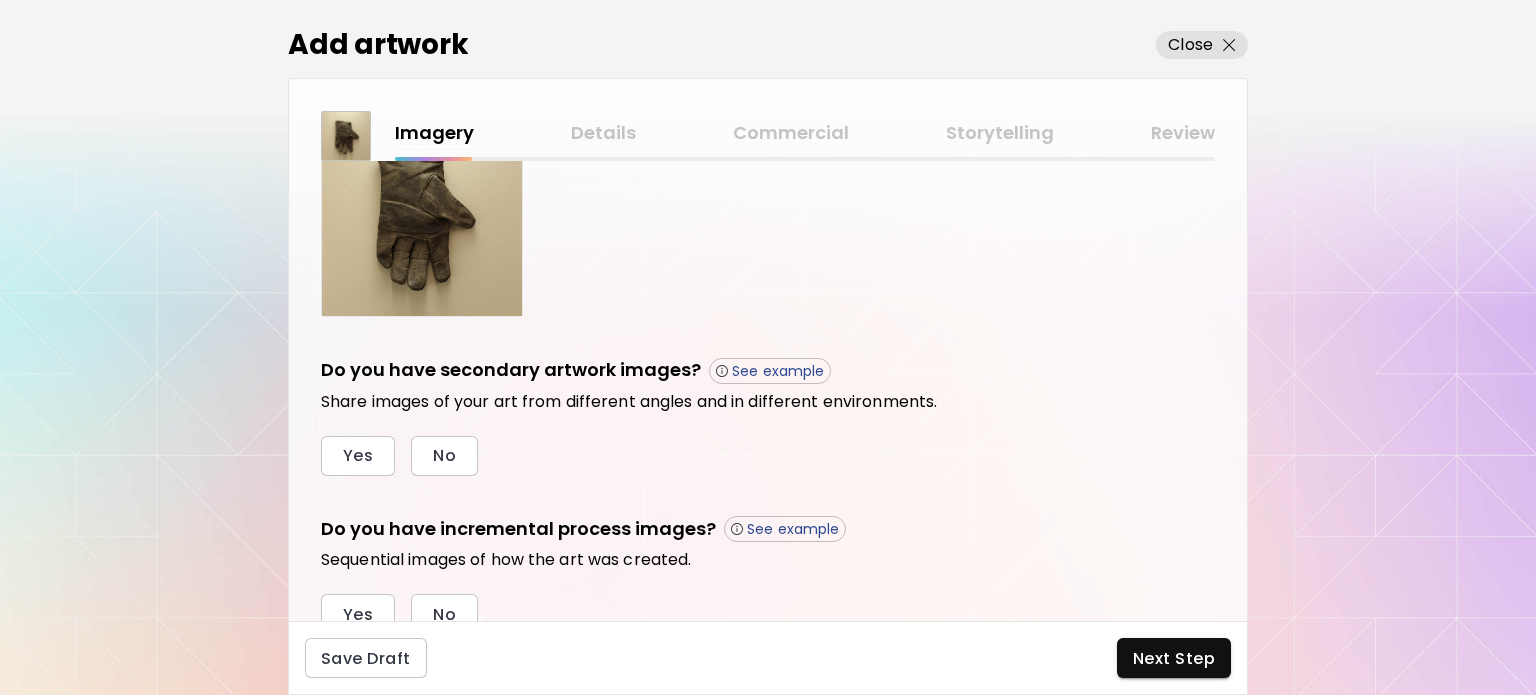 scroll, scrollTop: 523, scrollLeft: 0, axis: vertical 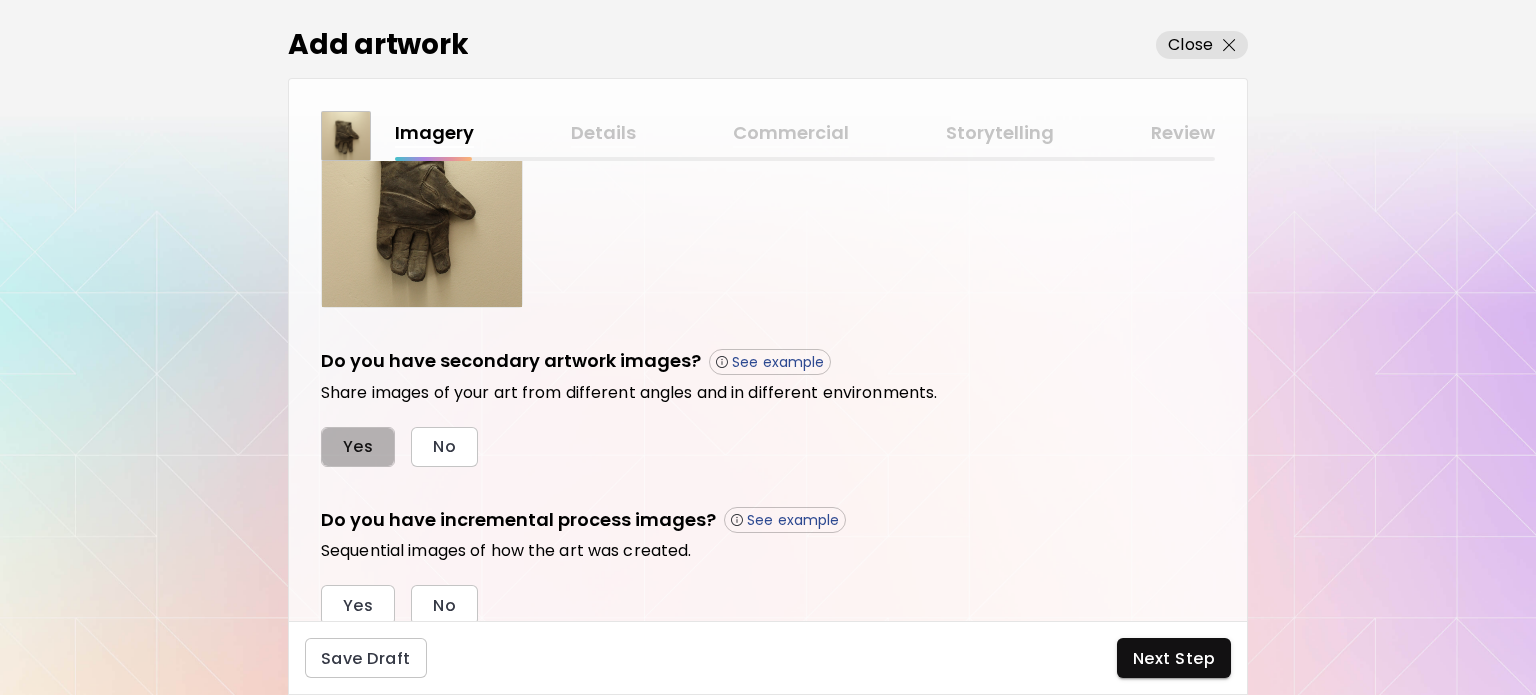 click on "Yes" at bounding box center [358, 446] 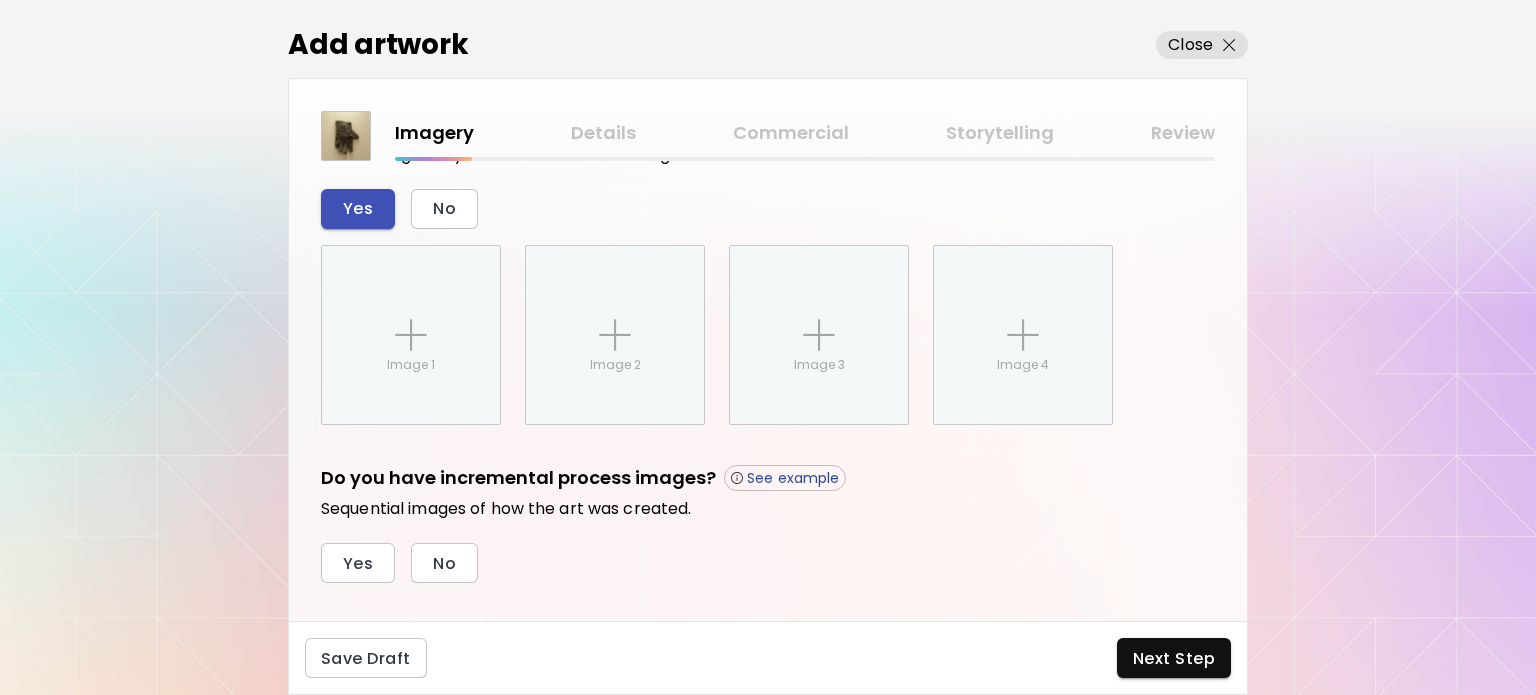 scroll, scrollTop: 792, scrollLeft: 0, axis: vertical 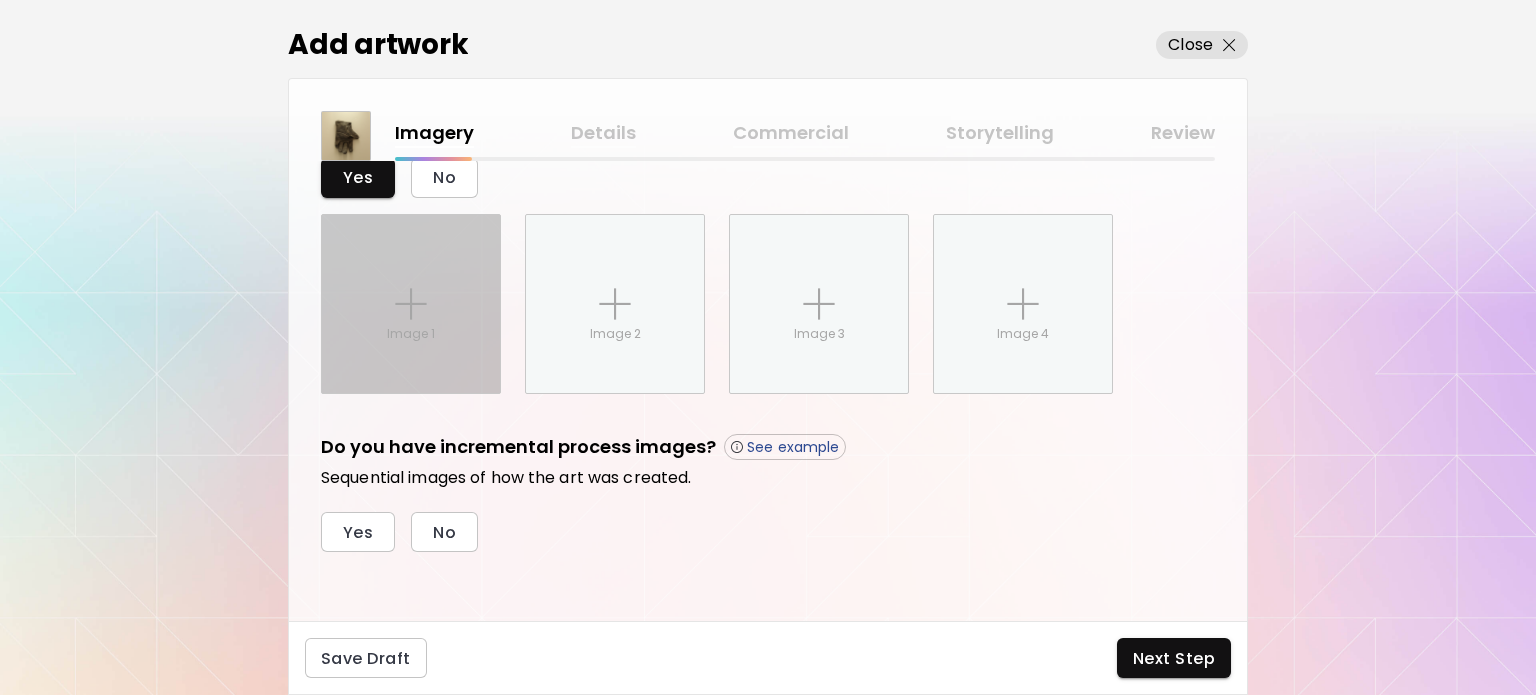 click on "Image 1" at bounding box center (411, 304) 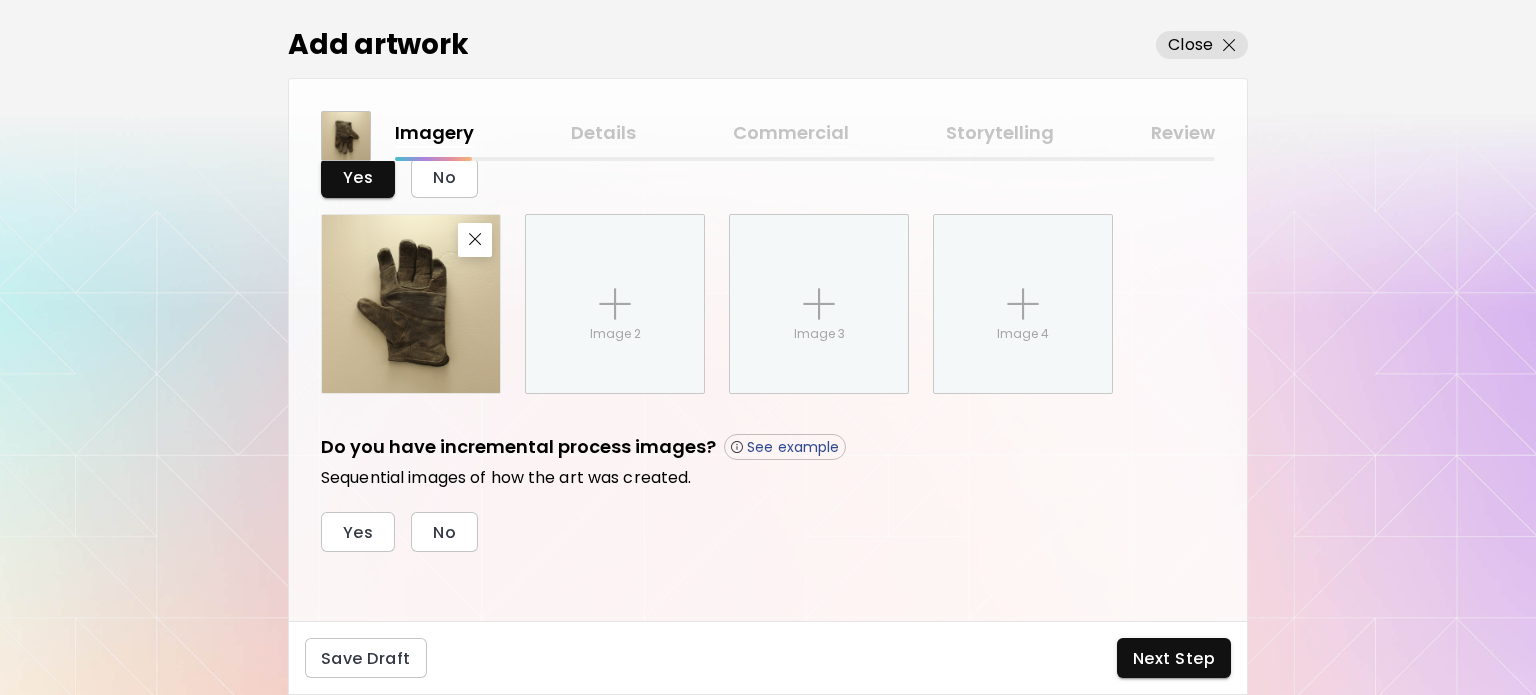 click at bounding box center [411, 304] 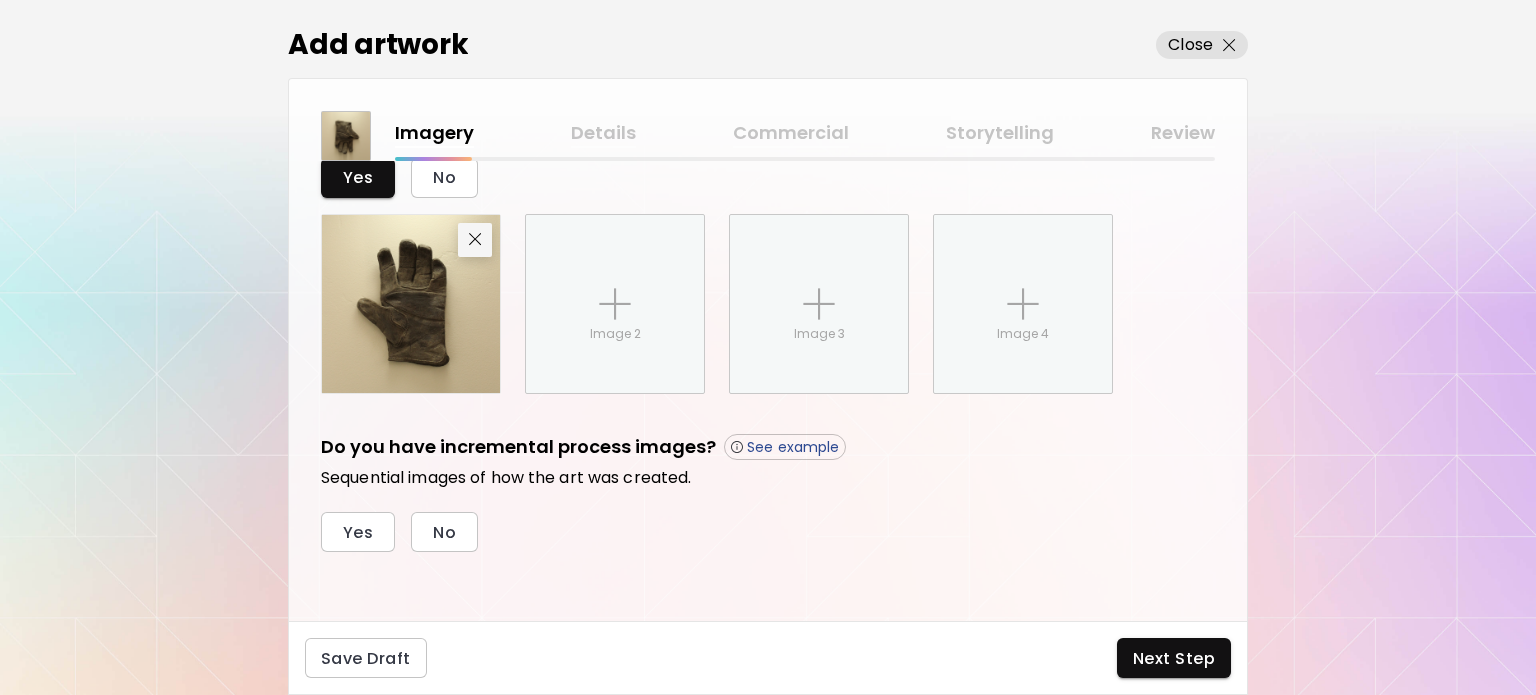 click at bounding box center (475, 239) 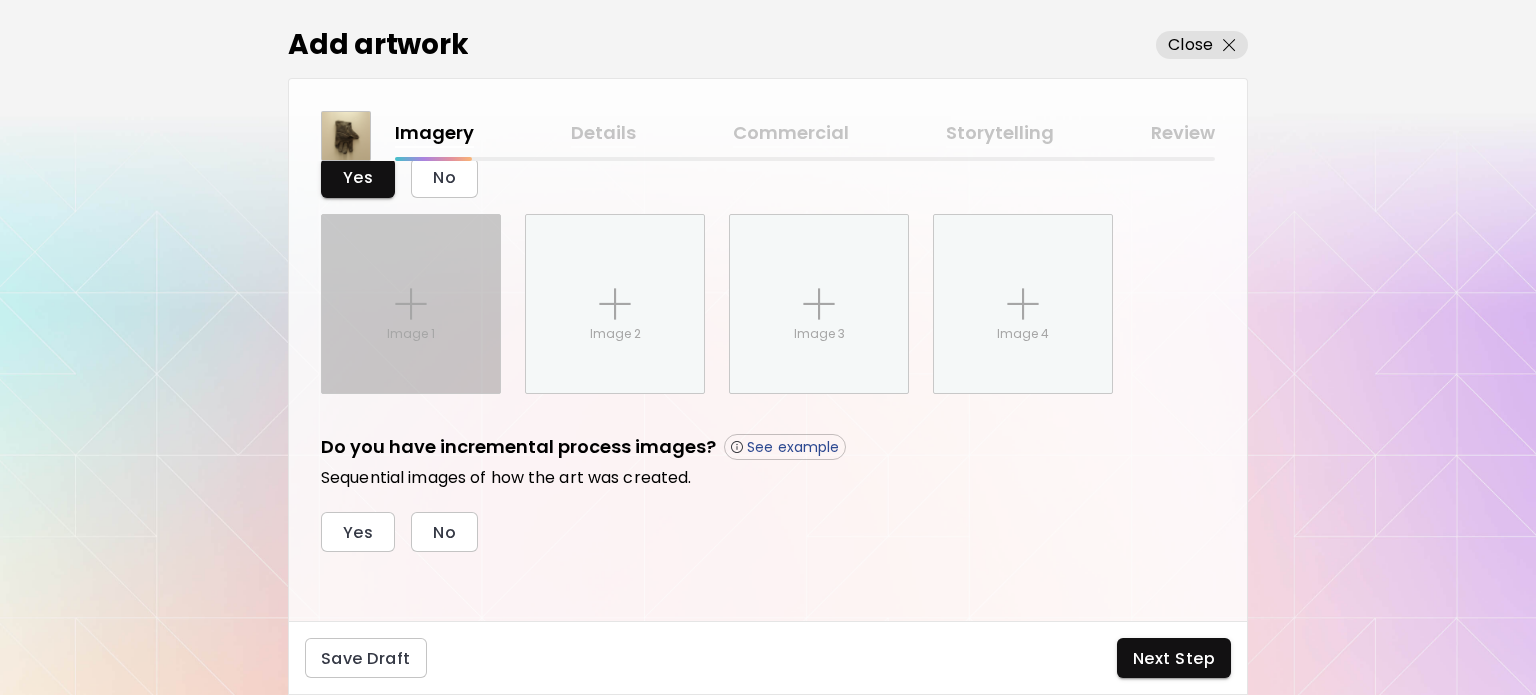 click on "Image 1" at bounding box center (411, 304) 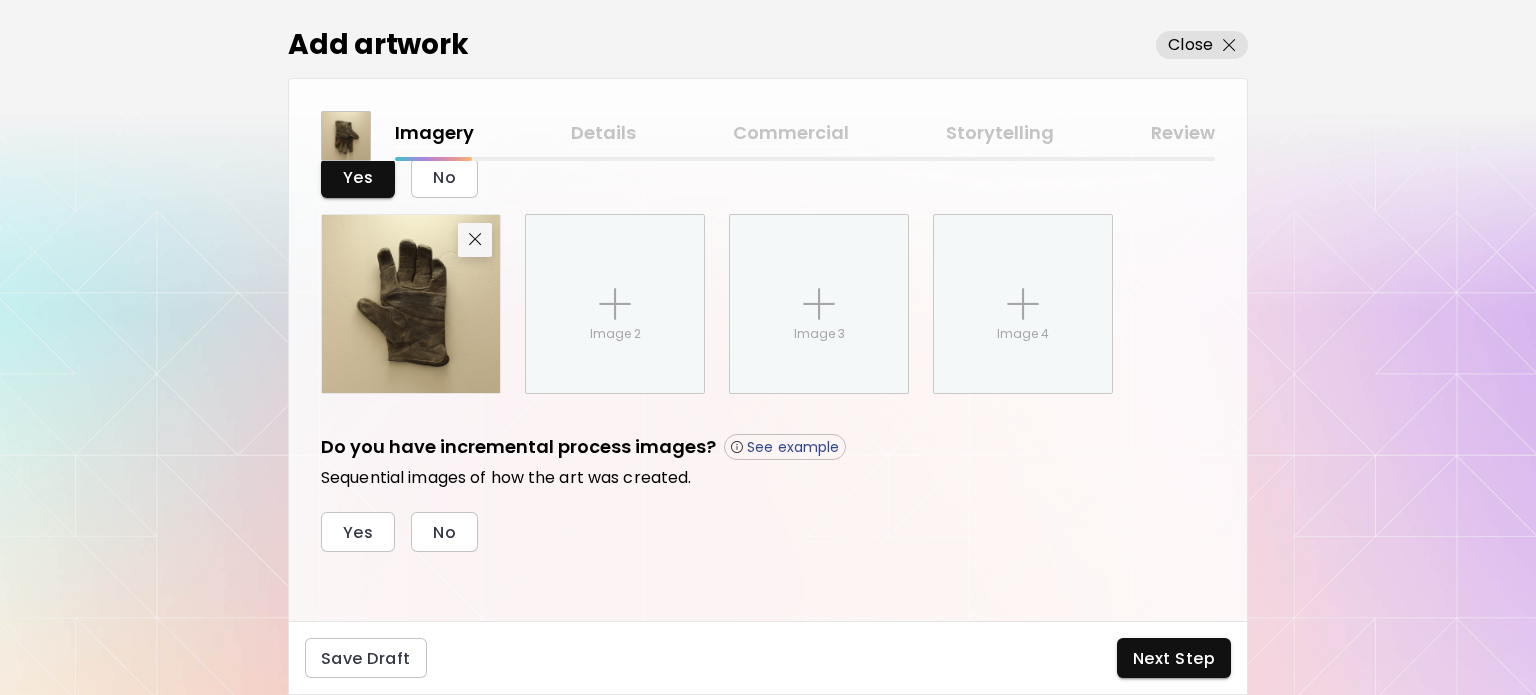 click at bounding box center (475, 239) 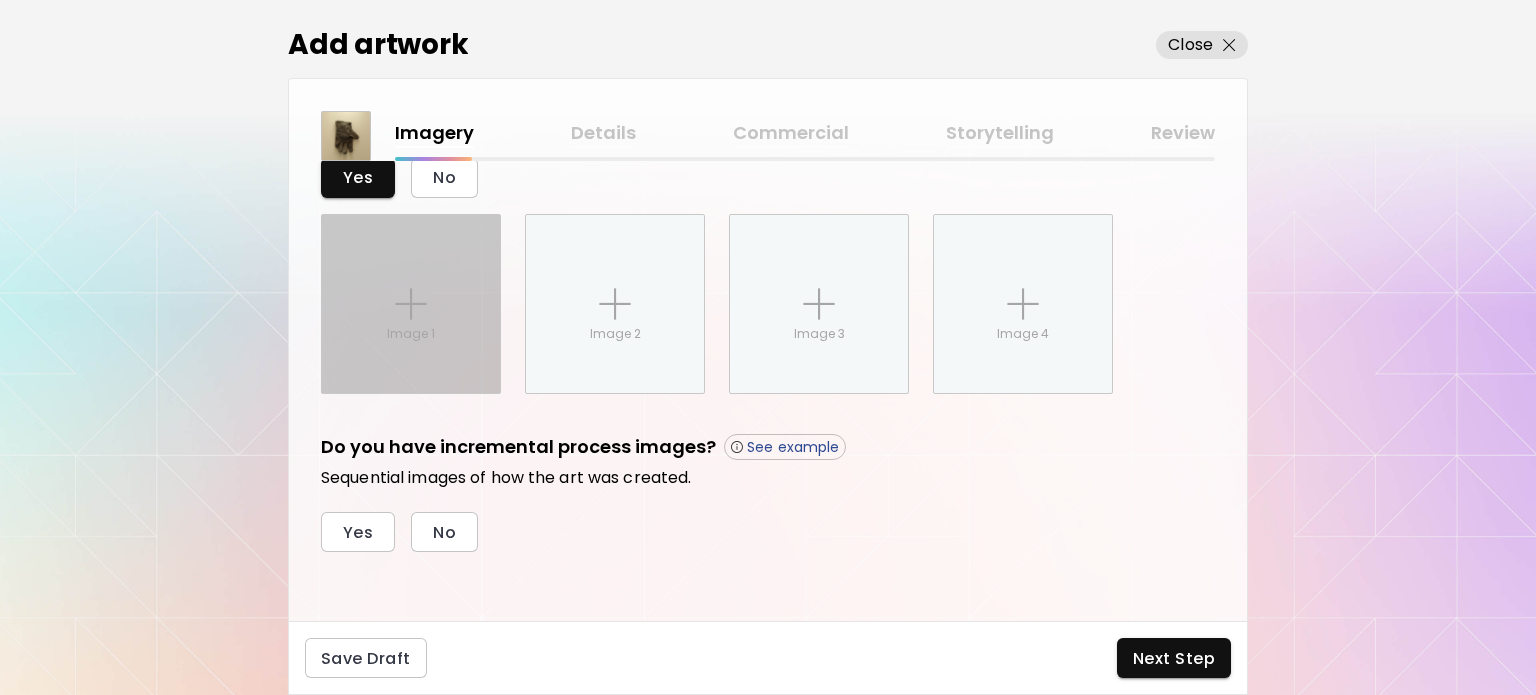 click on "Image 1" at bounding box center (411, 304) 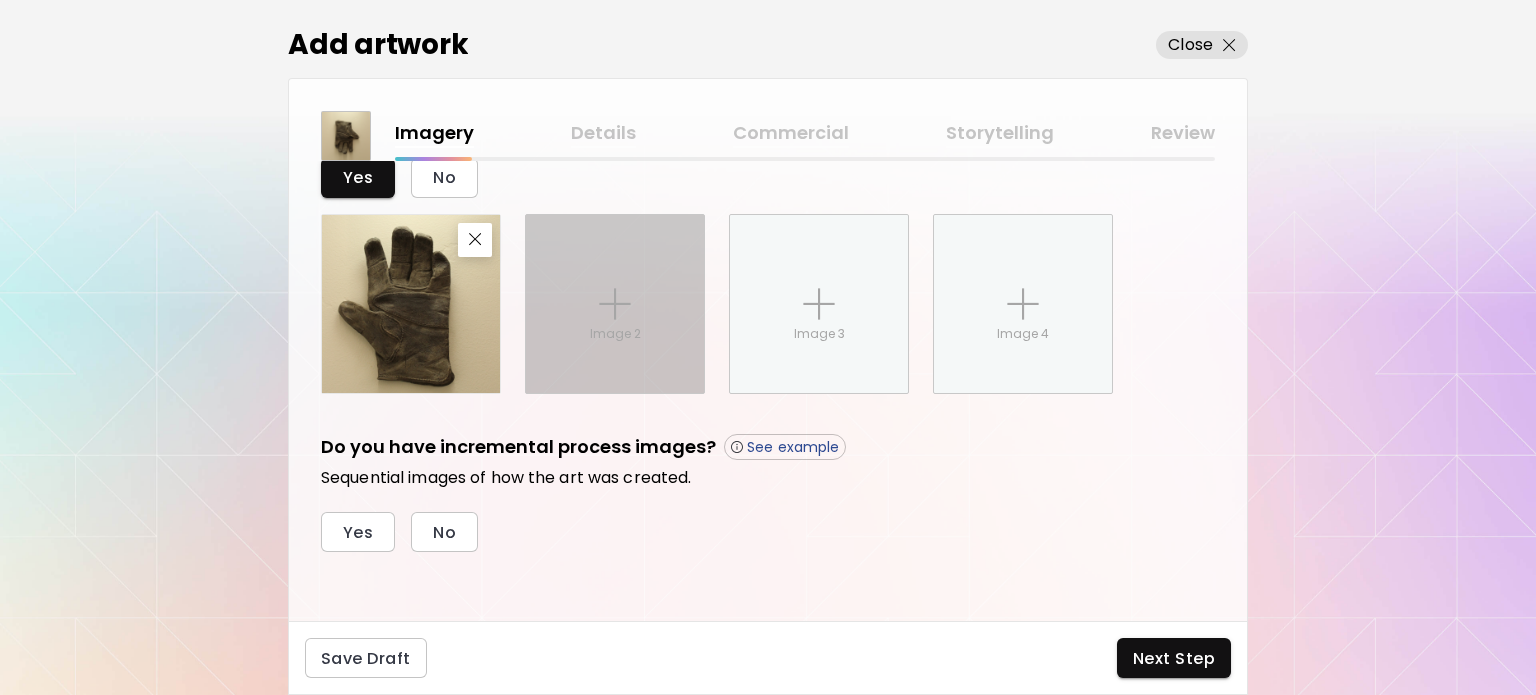 click on "Image 2" at bounding box center [615, 304] 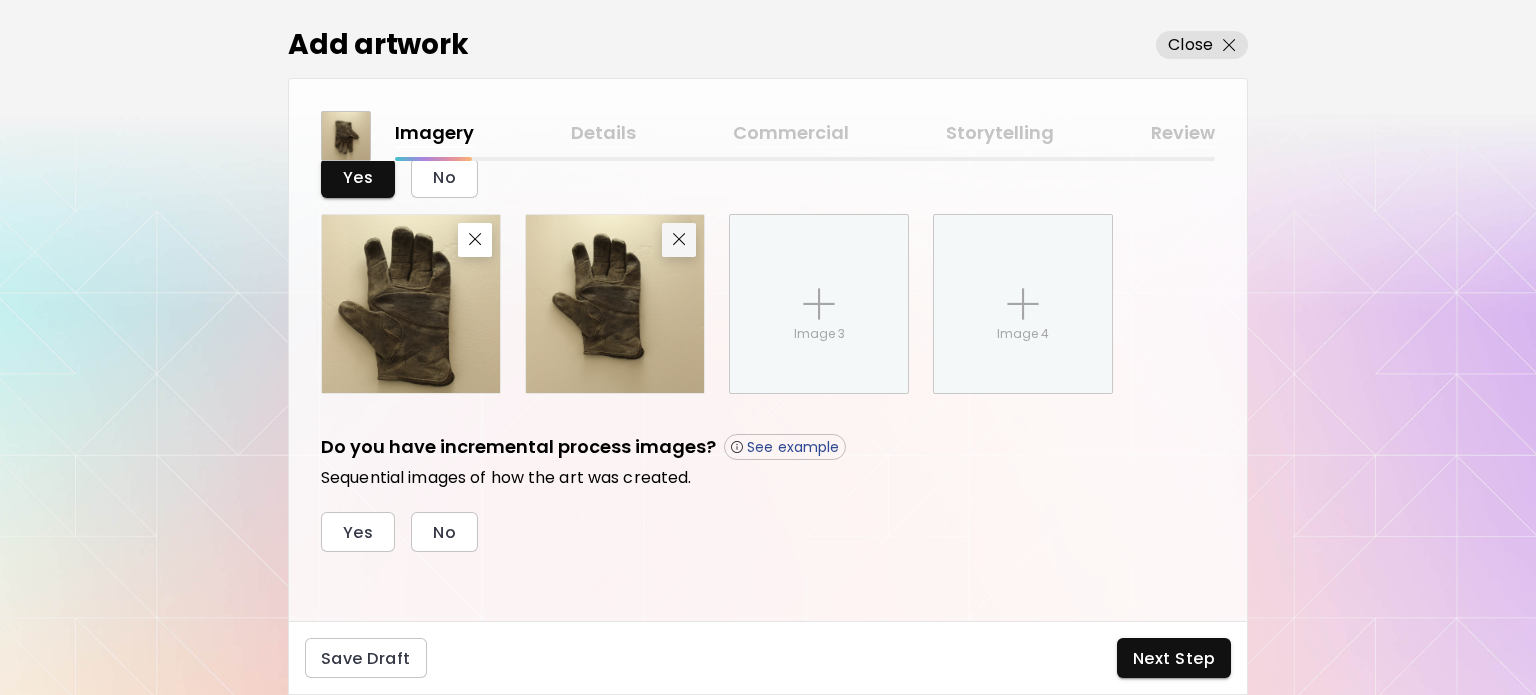 click at bounding box center [679, 240] 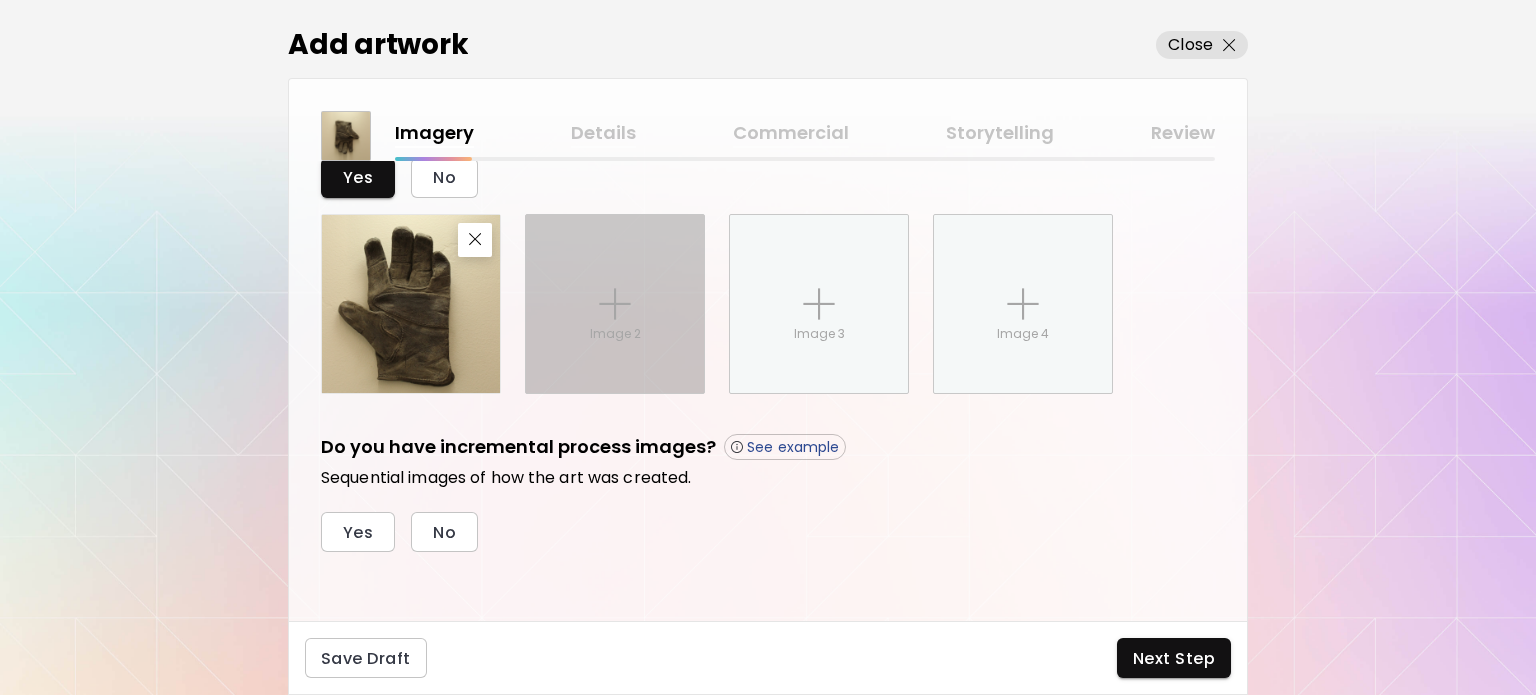 click on "Image 2" at bounding box center [615, 304] 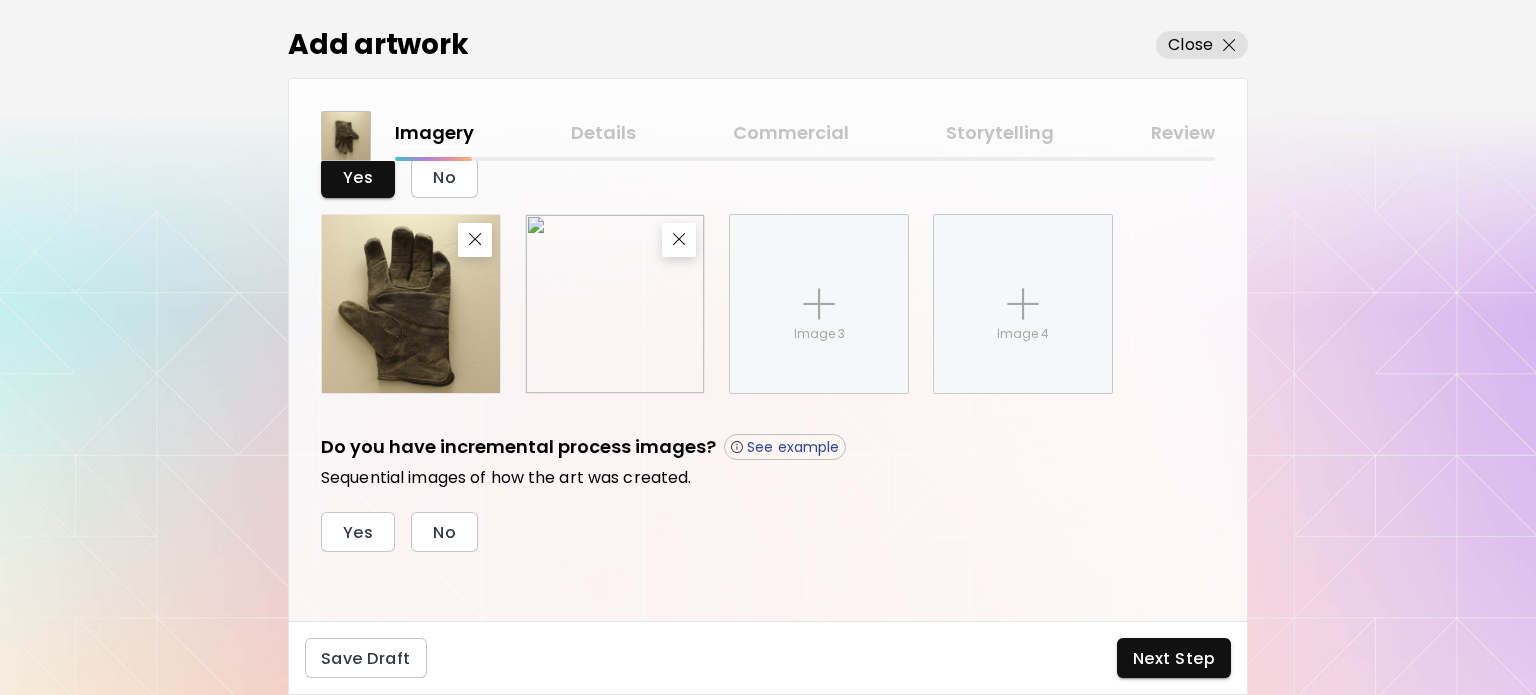 click at bounding box center [615, 304] 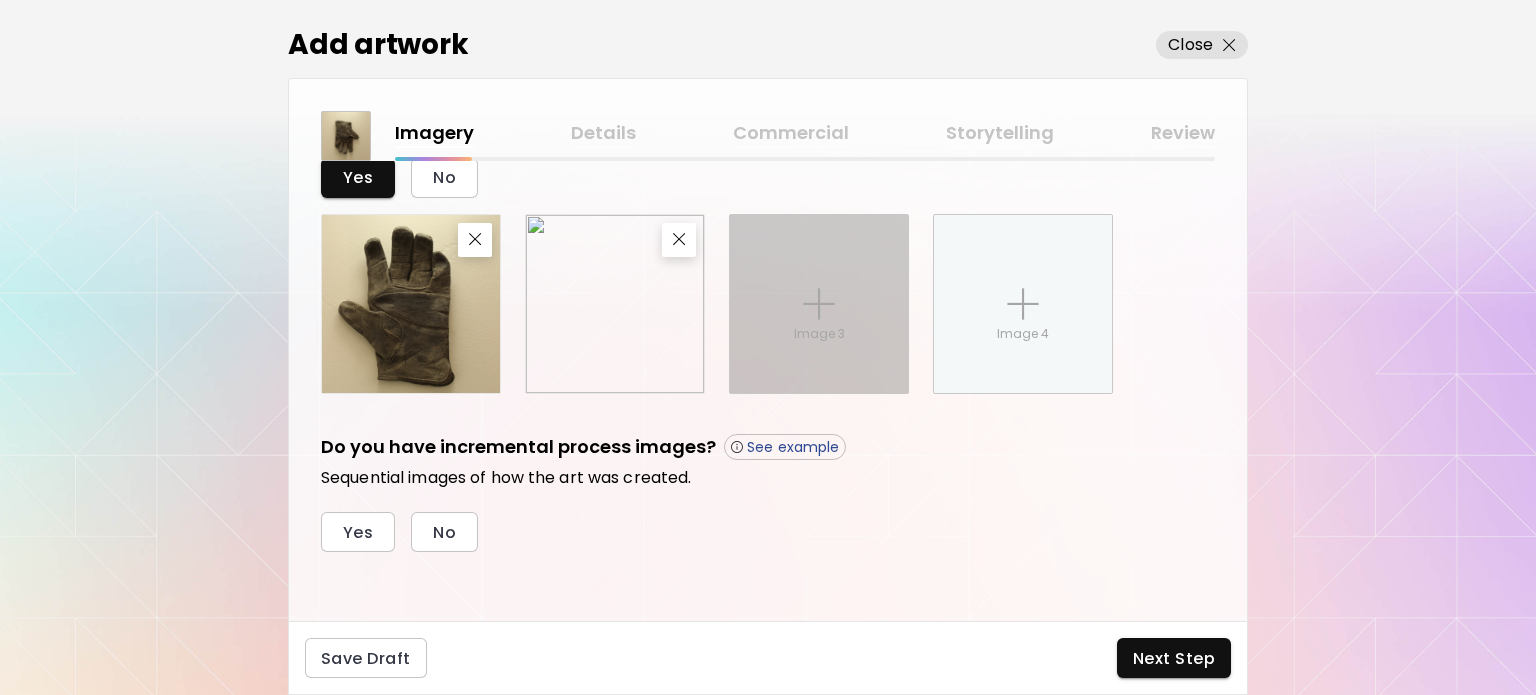 click on "Image 3" at bounding box center (819, 334) 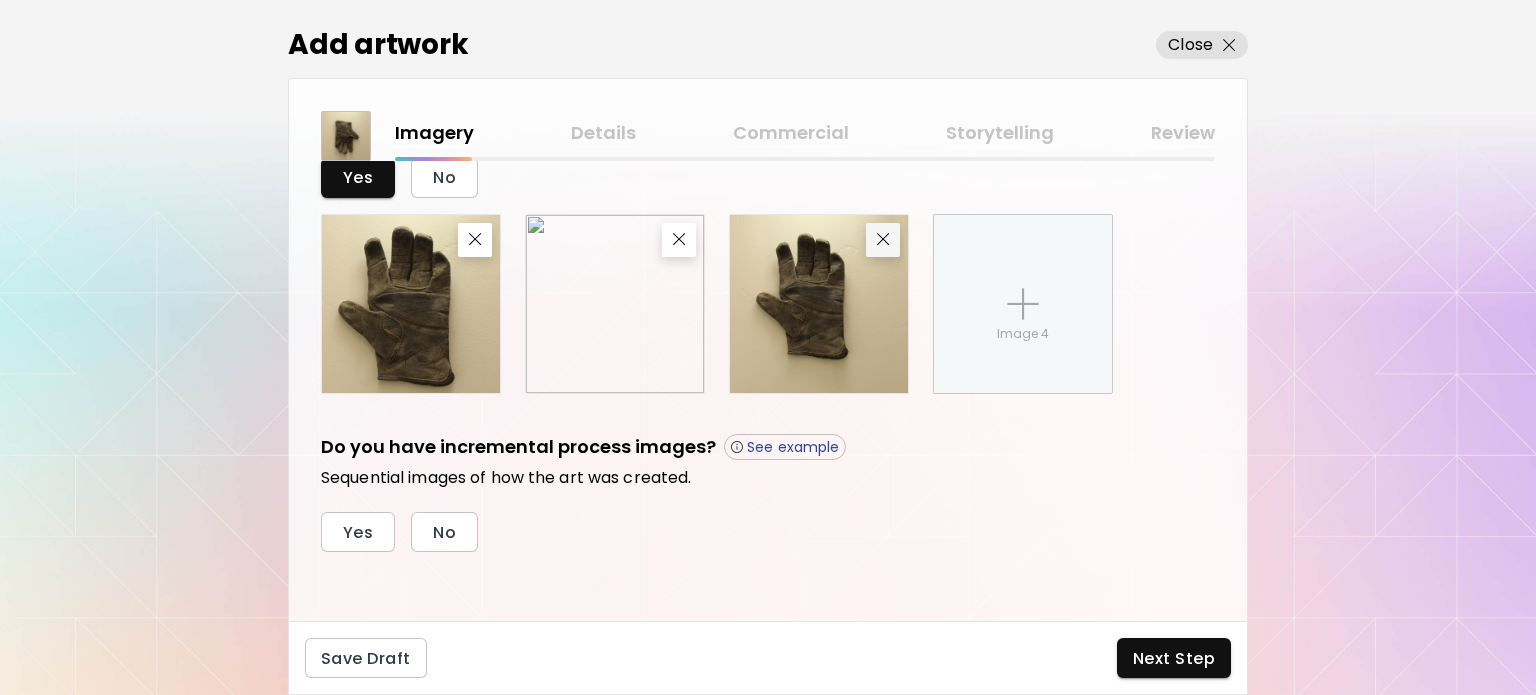 click at bounding box center [883, 239] 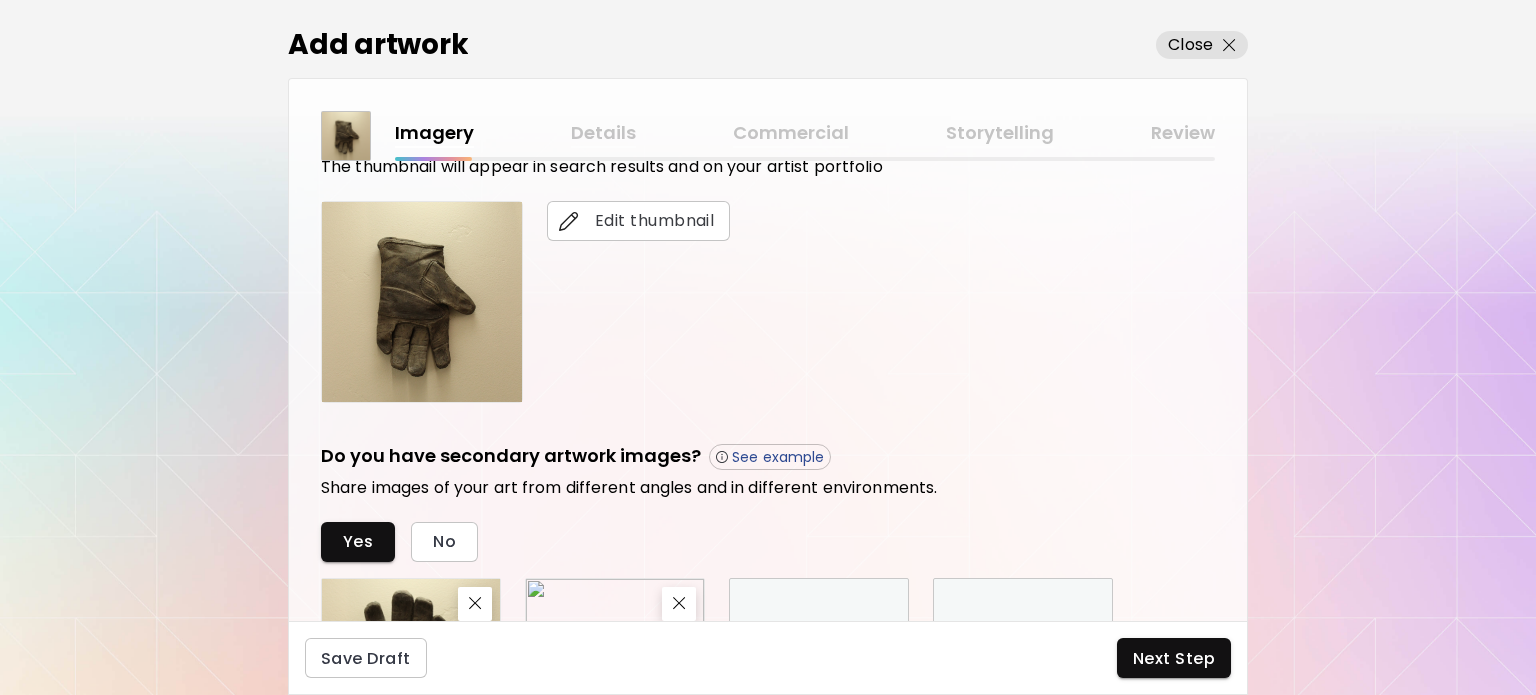 scroll, scrollTop: 792, scrollLeft: 0, axis: vertical 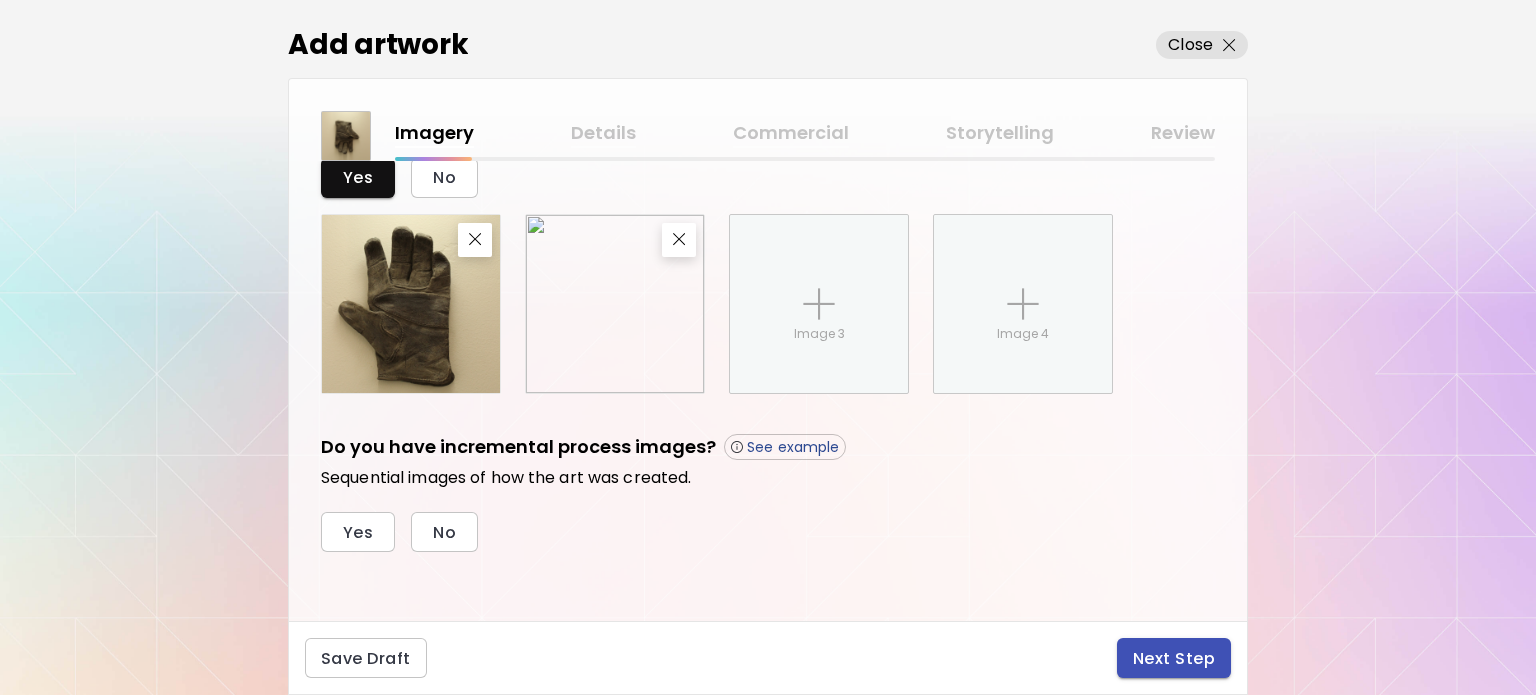 click on "Next Step" at bounding box center (1174, 658) 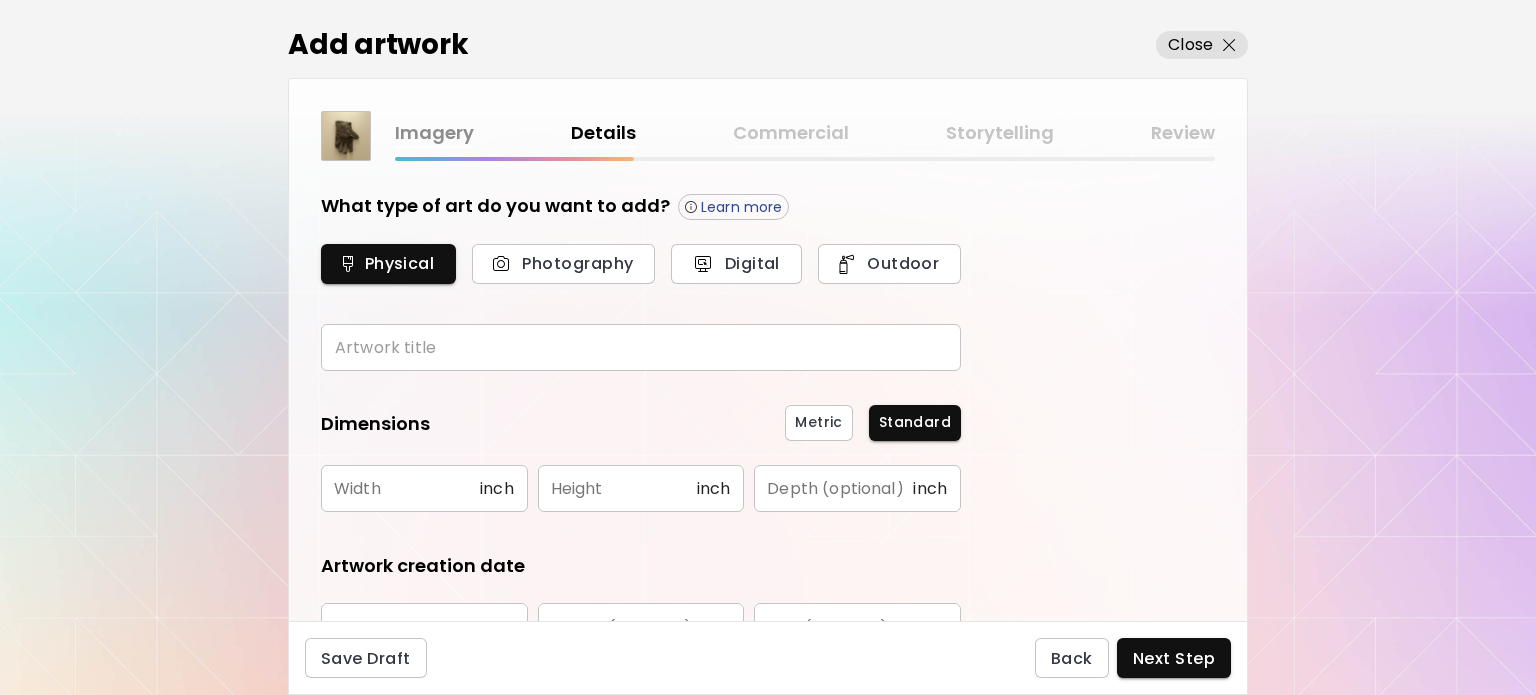 click at bounding box center [641, 347] 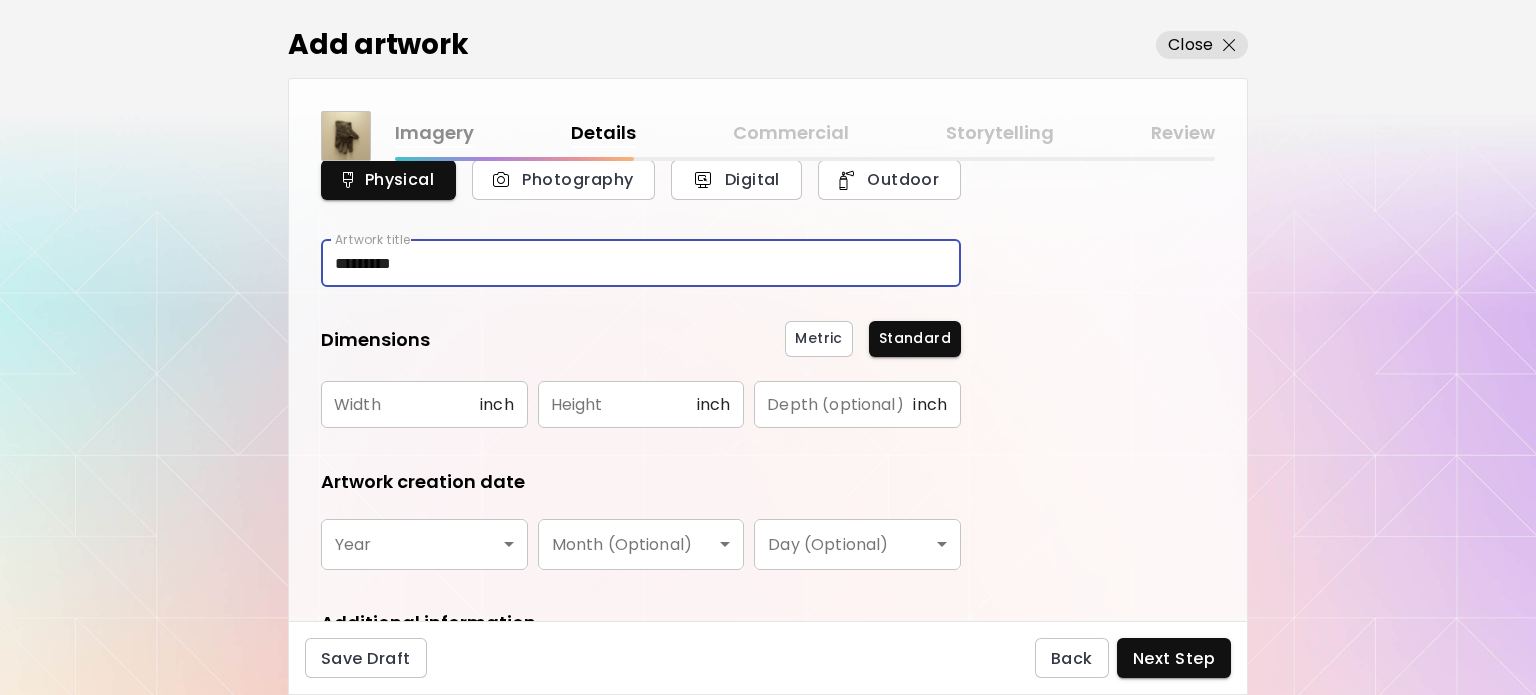scroll, scrollTop: 85, scrollLeft: 0, axis: vertical 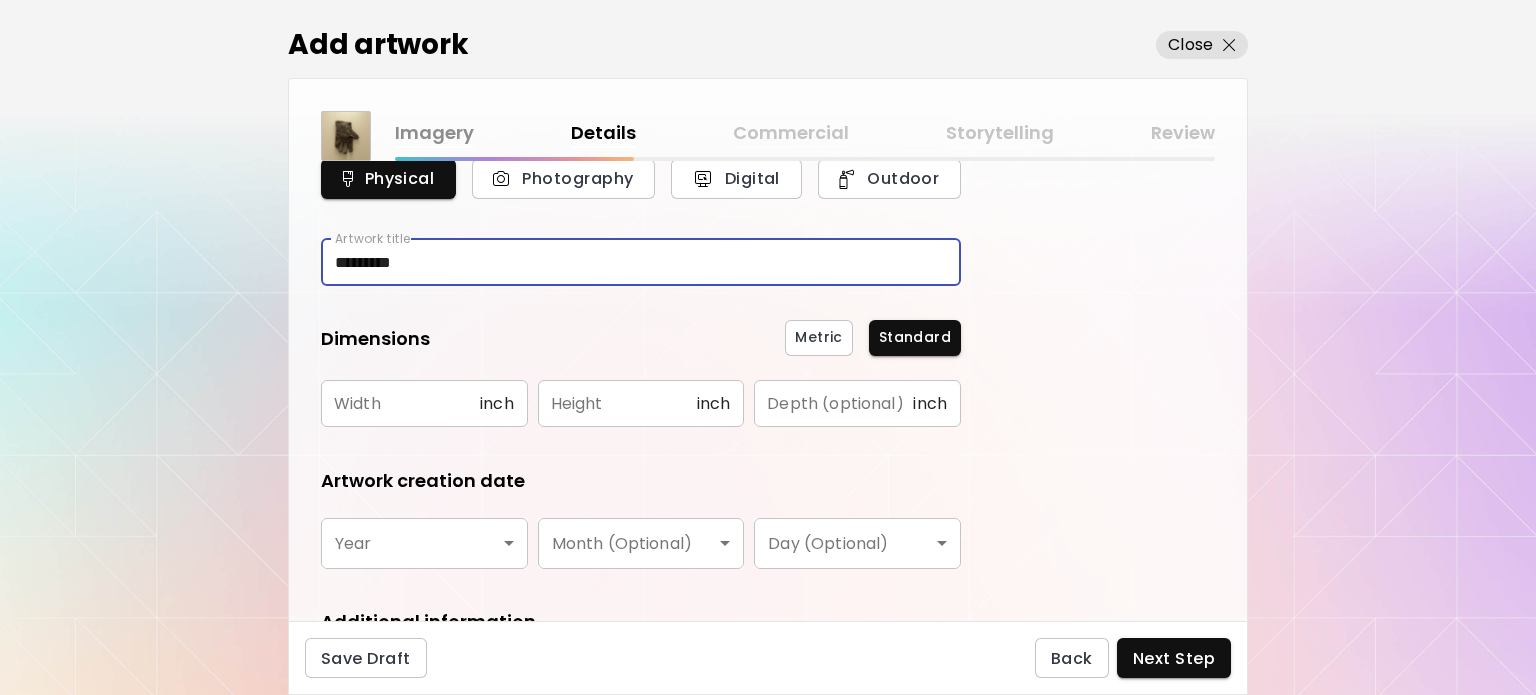 type on "*********" 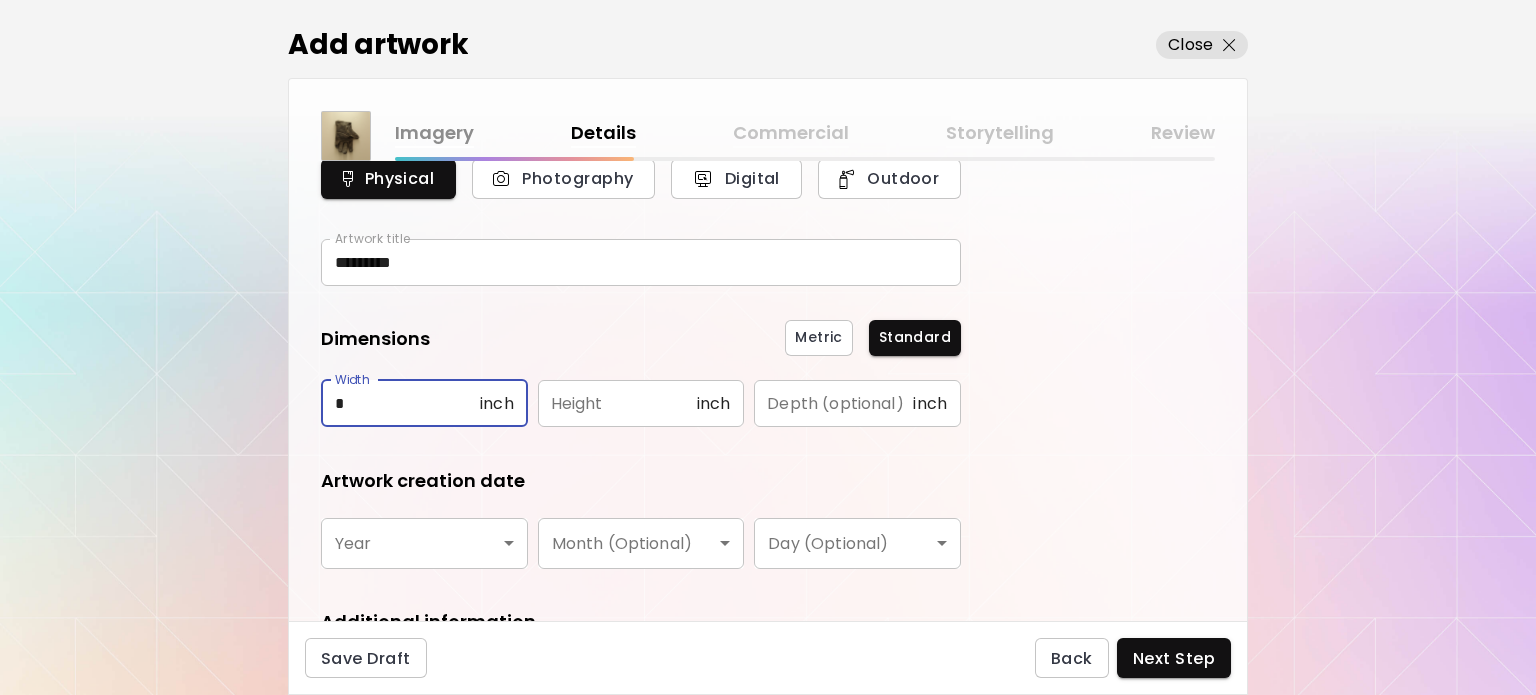 type on "*" 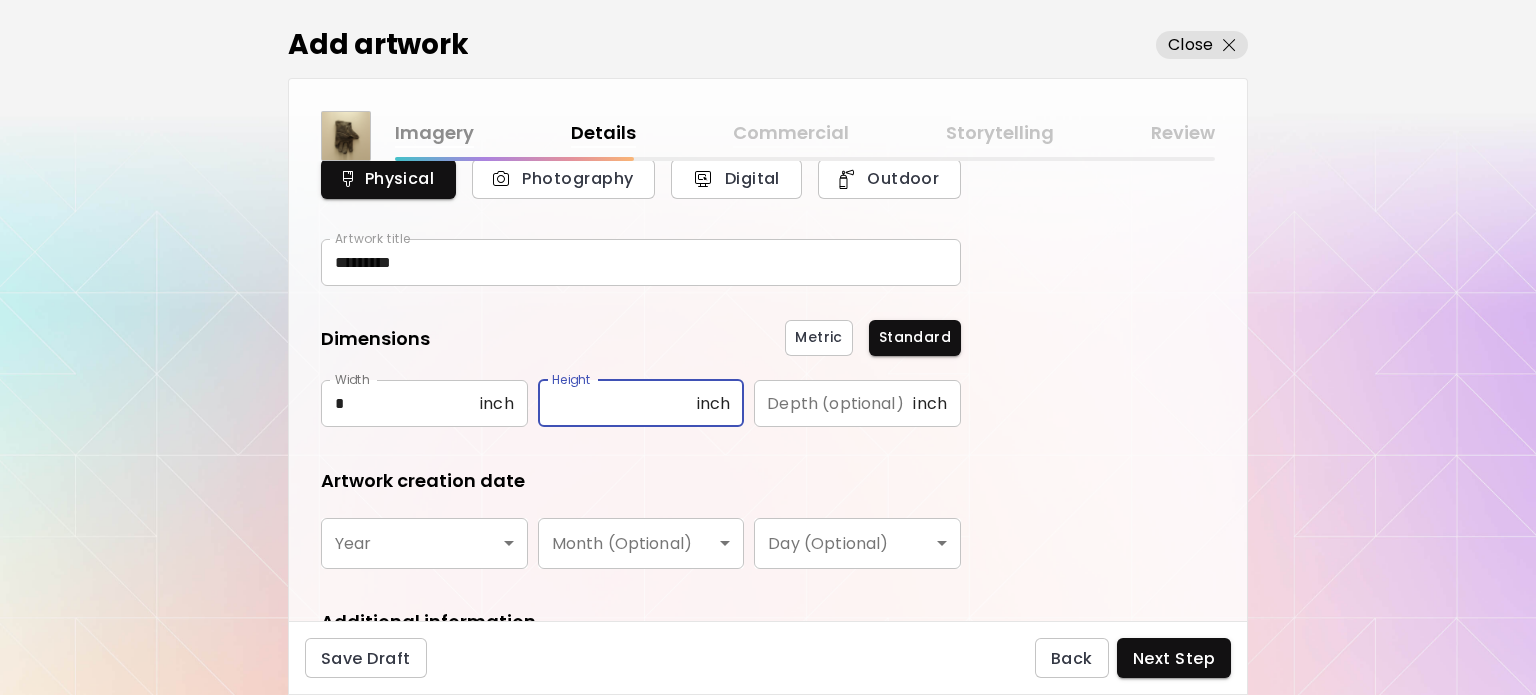 click at bounding box center [617, 403] 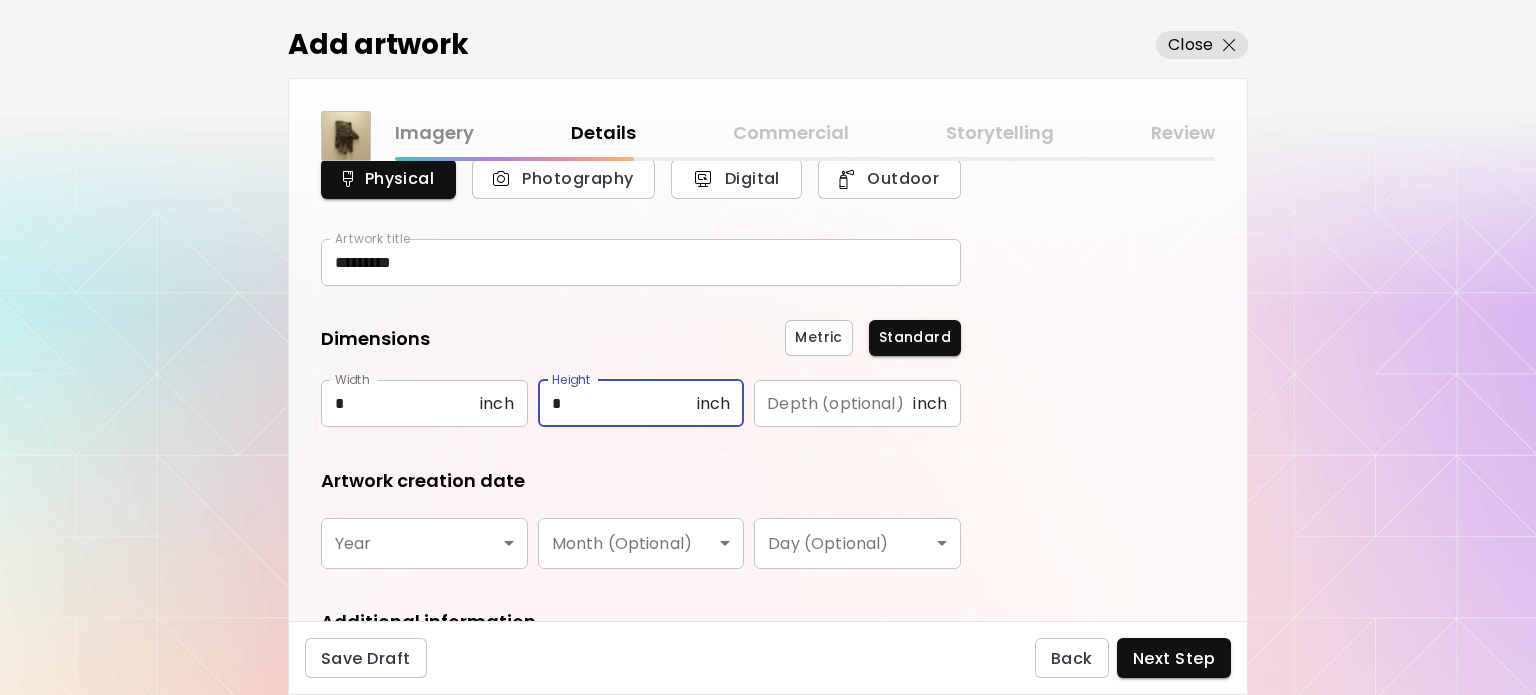 type on "*" 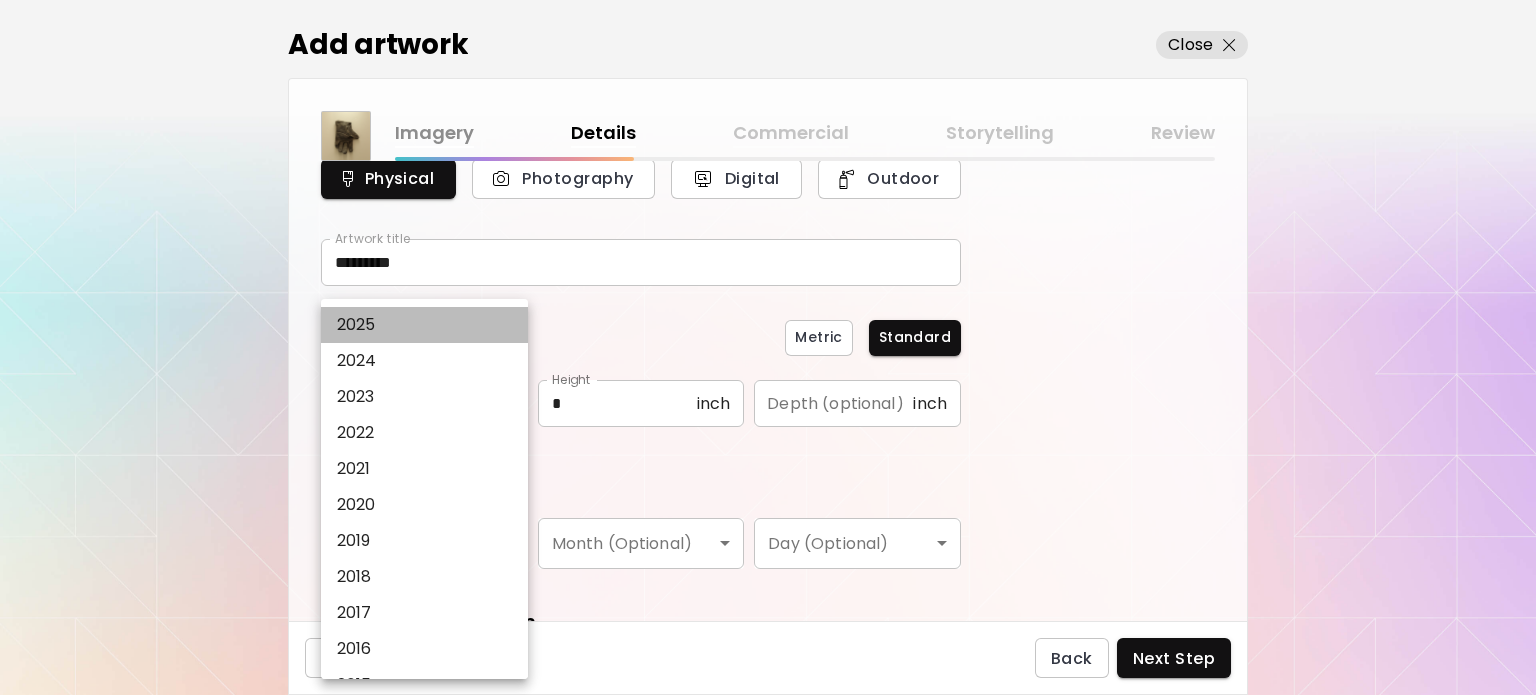 click on "2025" at bounding box center (424, 325) 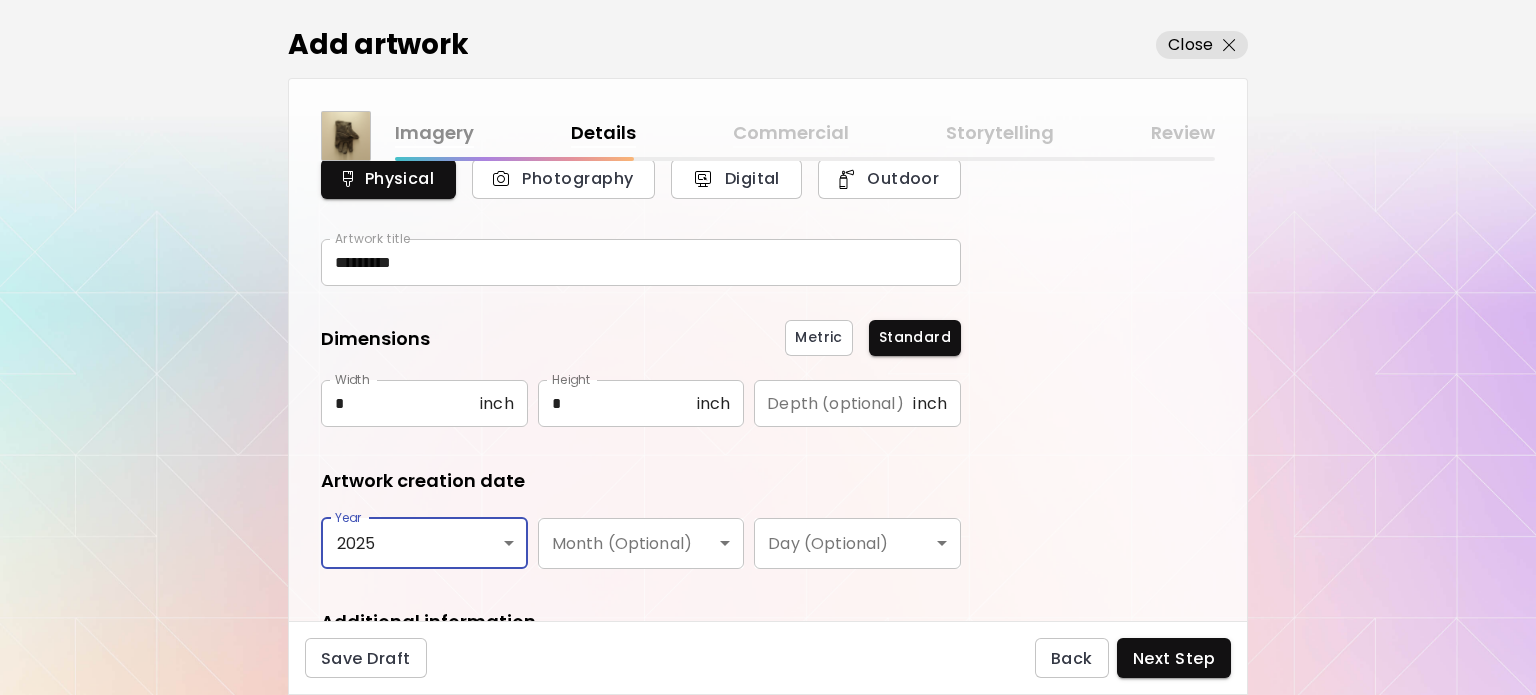 click on "kaleido.art/Rita_Schoen Add Artwork Manage Art Edit Profile My BioLink Community Milestones MyStudio Upgrade My Website My Showrooms My Documents My Subscribers My Provenance My Augmentations My Analytics Settings Help 0 1 Add artwork Close Imagery Details Commercial Storytelling Review What type of art do you want to add? Learn more Physical Photography Digital Outdoor Artwork title ********* Artwork title Dimensions Metric Standard Width * inch Width Height * inch Height Depth (optional) inch Depth (optional) Artwork creation date Year 2025 **** Year Month (Optional) ​ Month (Optional) Day (Optional) ​ Day (Optional) Additional information Discipline ​ Discipline Materials & Medium Materials & Medium Save Draft Back Next Step Artist Search Name or handle Name or handle Artist country Artist country Disciplines All Painting Drawing Collage Sculpture Photography AR & VR Digital & NFT Street & Urban Genres All Abstract Pop Surrealism Impressionism Portrait & Figurative Minimalism Hypercontemporary Erotic" at bounding box center [768, 347] 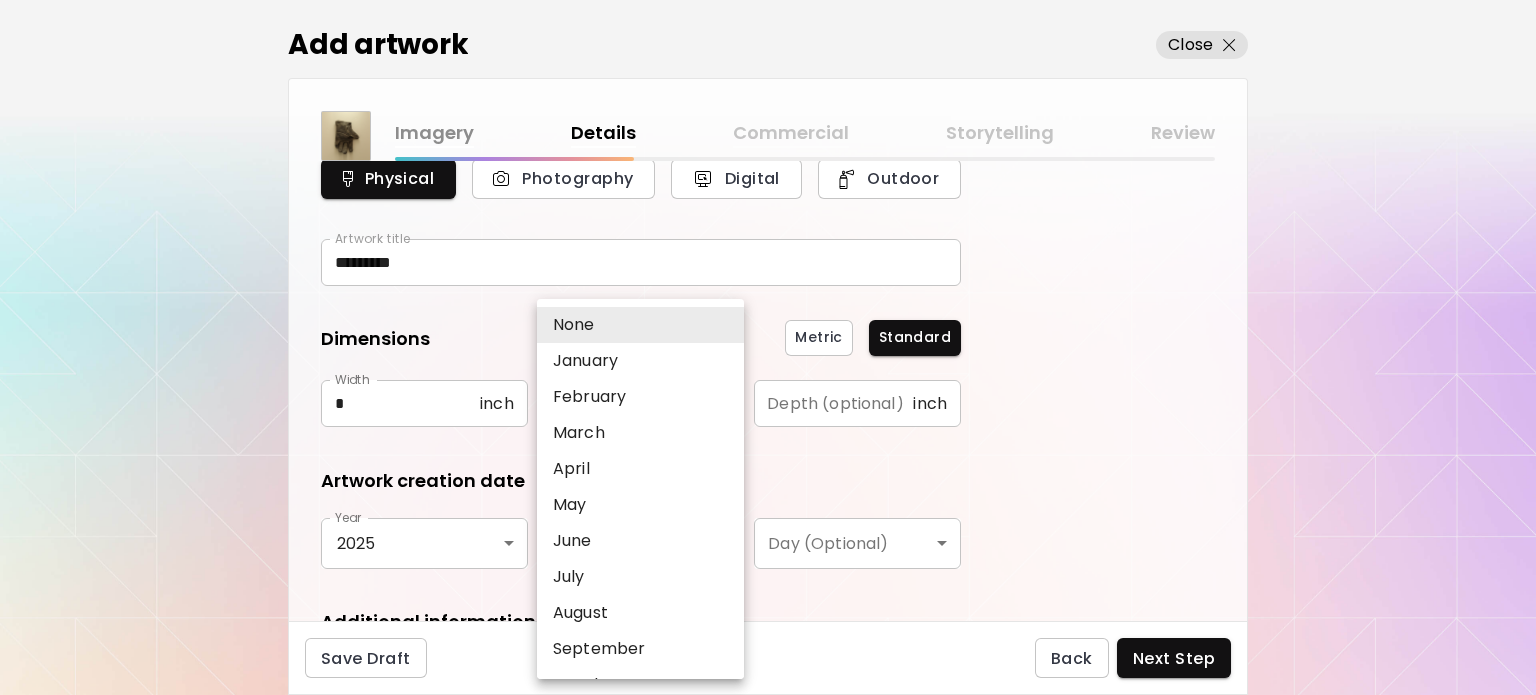 click on "May" at bounding box center [640, 505] 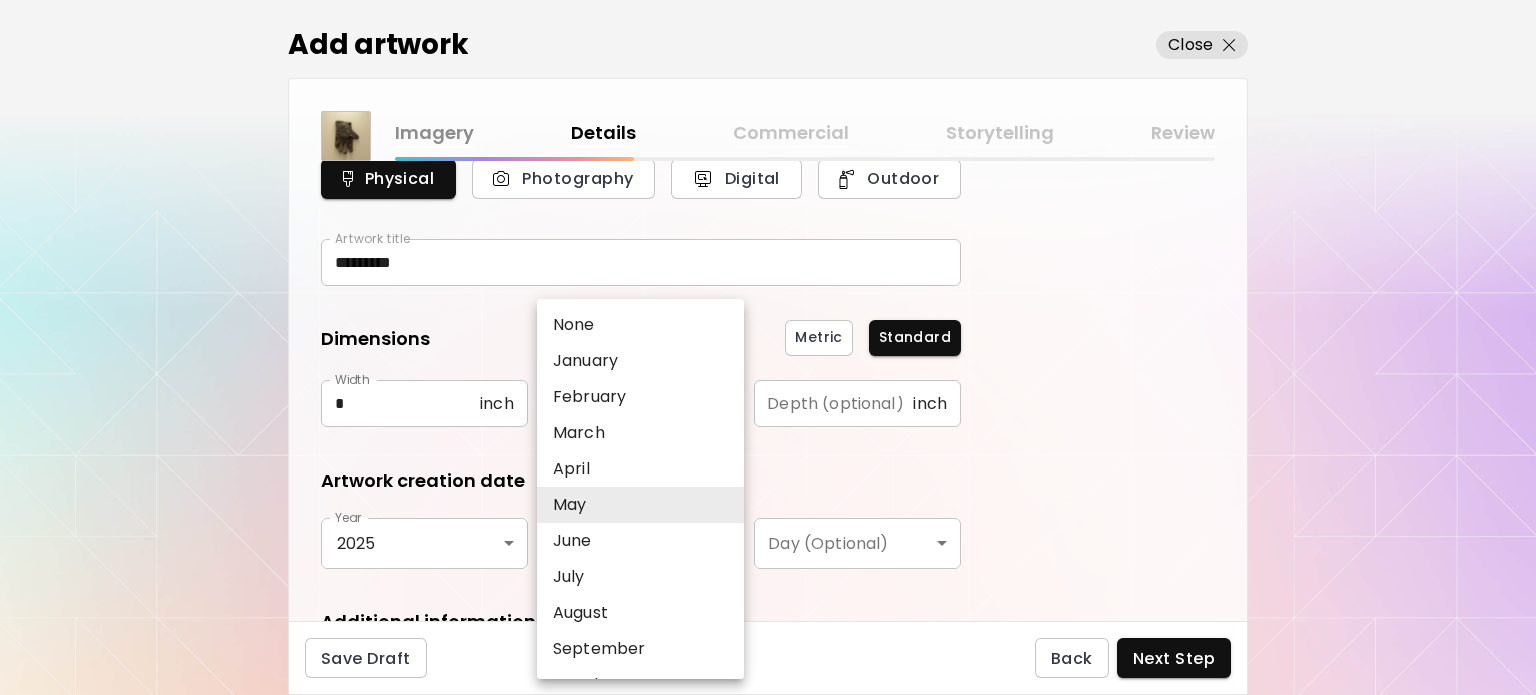click on "kaleido.art/Rita_Schoen Add Artwork Manage Art Edit Profile My BioLink Community Milestones MyStudio Upgrade My Website My Showrooms My Documents My Subscribers My Provenance My Augmentations My Analytics Settings Help 0 1 Add artwork Close Imagery Details Commercial Storytelling Review What type of art do you want to add? Learn more Physical Photography Digital Outdoor Artwork title ********* Artwork title Dimensions Metric Standard Width * inch Width Height * inch Height Depth (optional) inch Depth (optional) Artwork creation date Year 2025 **** Year Month (Optional) May *** Month (Optional) Day (Optional) ​ Day (Optional) Additional information Discipline ​ Discipline Materials & Medium Materials & Medium Save Draft Back Next Step Artist Search Name or handle Name or handle Artist country Artist country Disciplines All Painting Drawing Collage Sculpture Photography AR & VR Digital & NFT Street & Urban Genres All Abstract Pop Surrealism Impressionism Portrait & Figurative Minimalism Hypercontemporary" at bounding box center [768, 347] 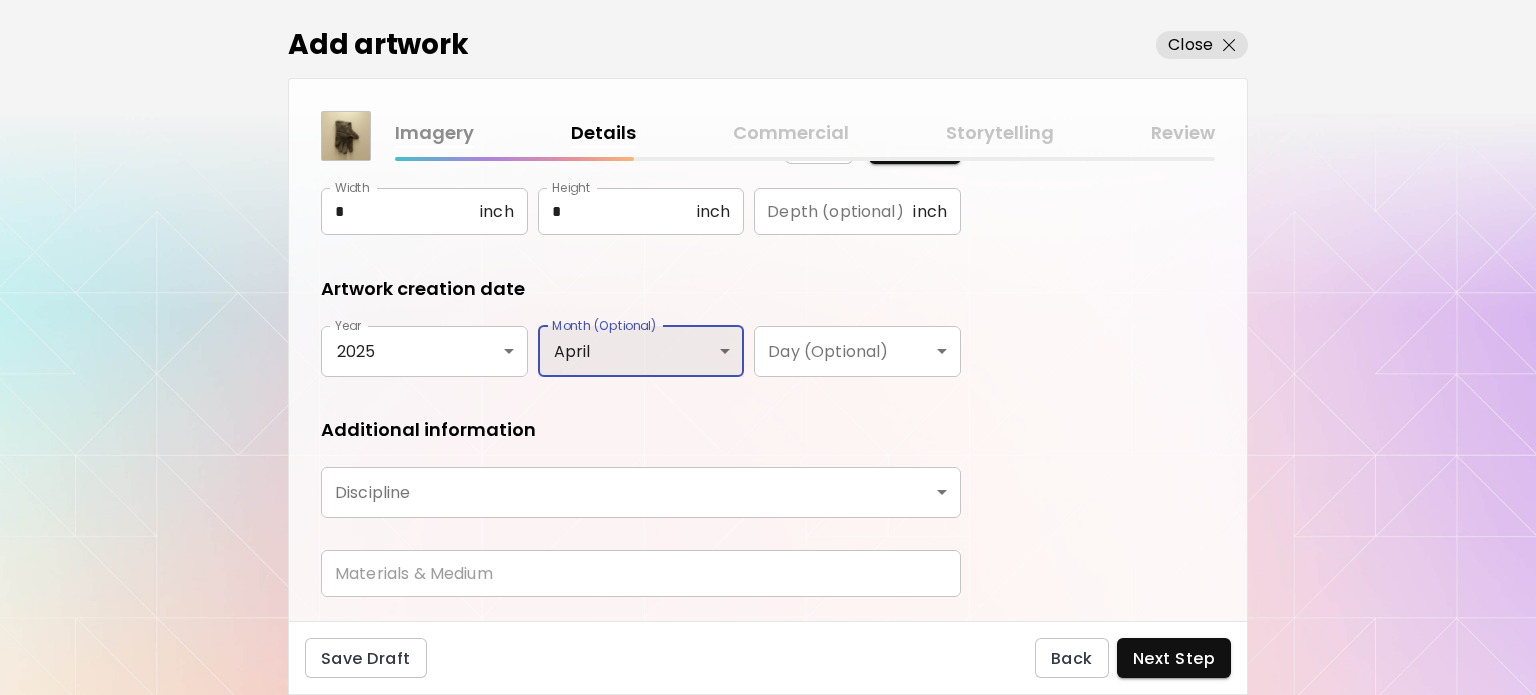 scroll, scrollTop: 330, scrollLeft: 0, axis: vertical 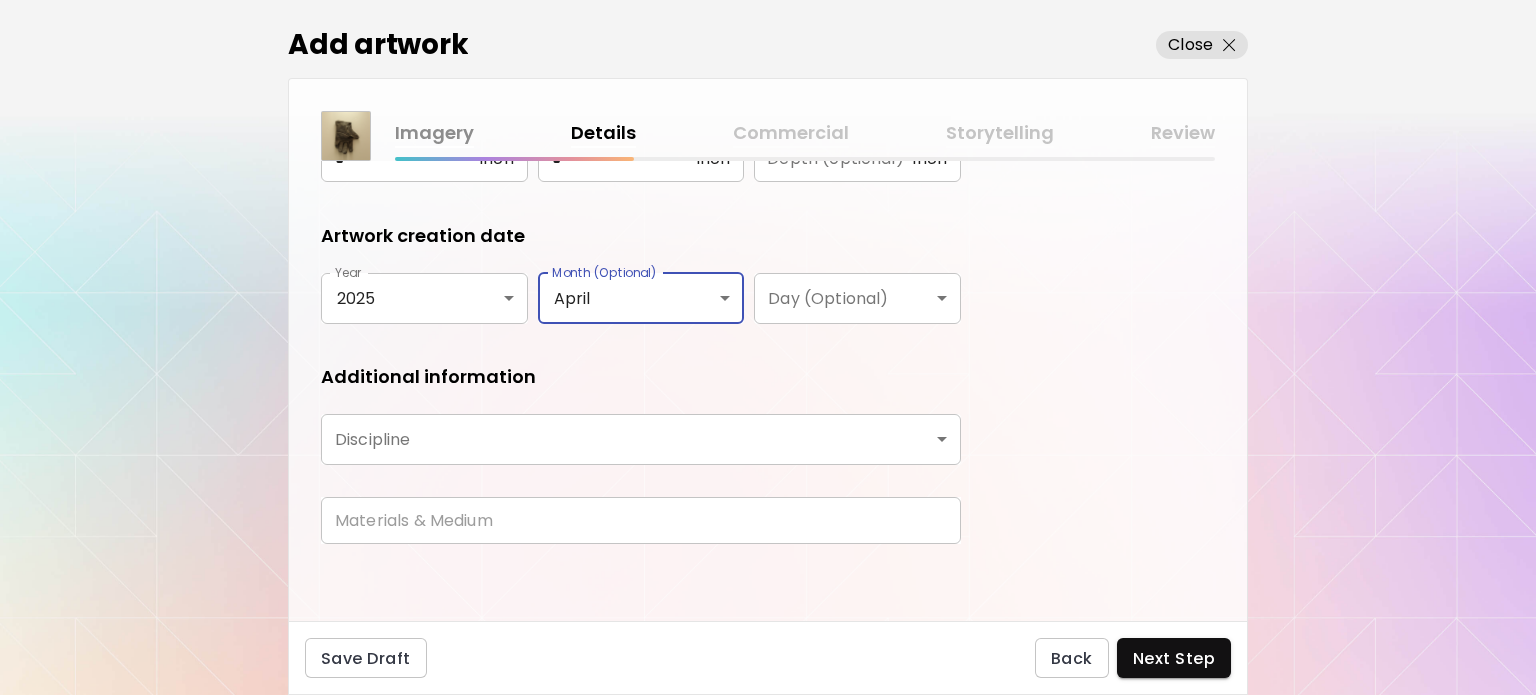 click on "kaleido.art/Rita_Schoen Add Artwork Manage Art Edit Profile My BioLink Community Milestones MyStudio Upgrade My Website My Showrooms My Documents My Subscribers My Provenance My Augmentations My Analytics Settings Help 0 1 Add artwork Close Imagery Details Commercial Storytelling Review What type of art do you want to add? Learn more Physical Photography Digital Outdoor Artwork title ********* Artwork title Dimensions Metric Standard Width * inch Width Height * inch Height Depth (optional) inch Depth (optional) Artwork creation date Year 2025 **** Year Month (Optional) April ***** Month (Optional) Day (Optional) ​ Day (Optional) Additional information Discipline ​ Discipline Materials & Medium Materials & Medium Save Draft Back Next Step Artist Search Name or handle Name or handle Artist country Artist country Disciplines All Painting Drawing Collage Sculpture Photography AR & VR Digital & NFT Street & Urban Genres All Abstract Pop Surrealism Impressionism Portrait & Figurative Minimalism Realism Erotic" at bounding box center [768, 347] 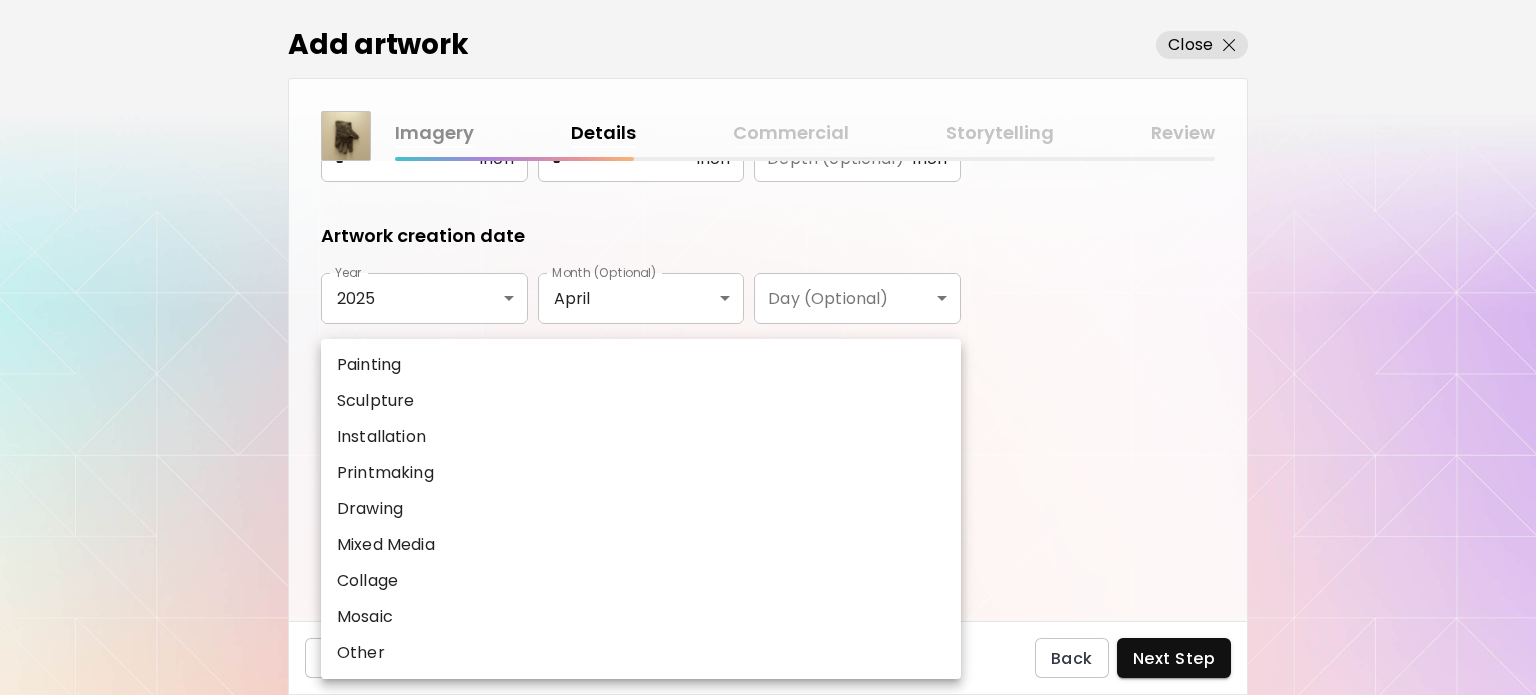 click on "Sculpture" at bounding box center [641, 401] 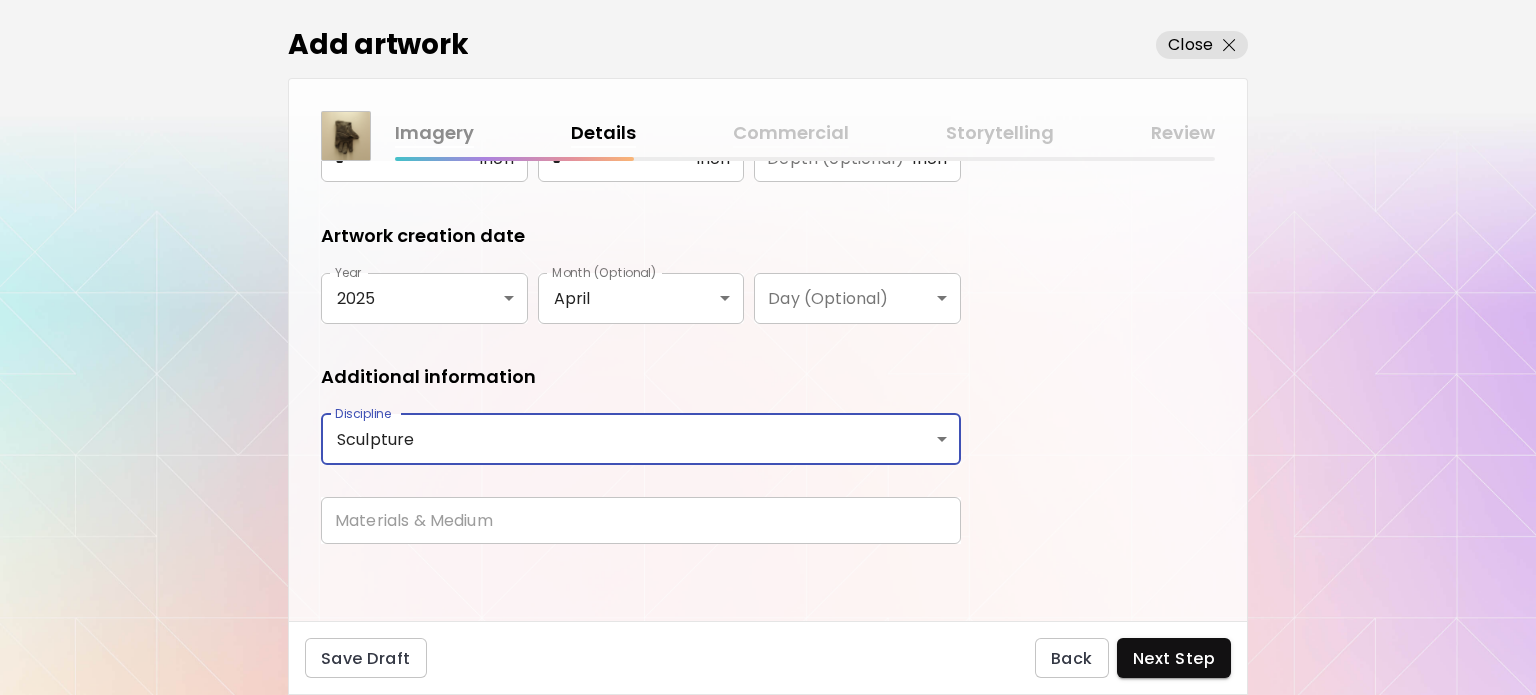 click at bounding box center (641, 520) 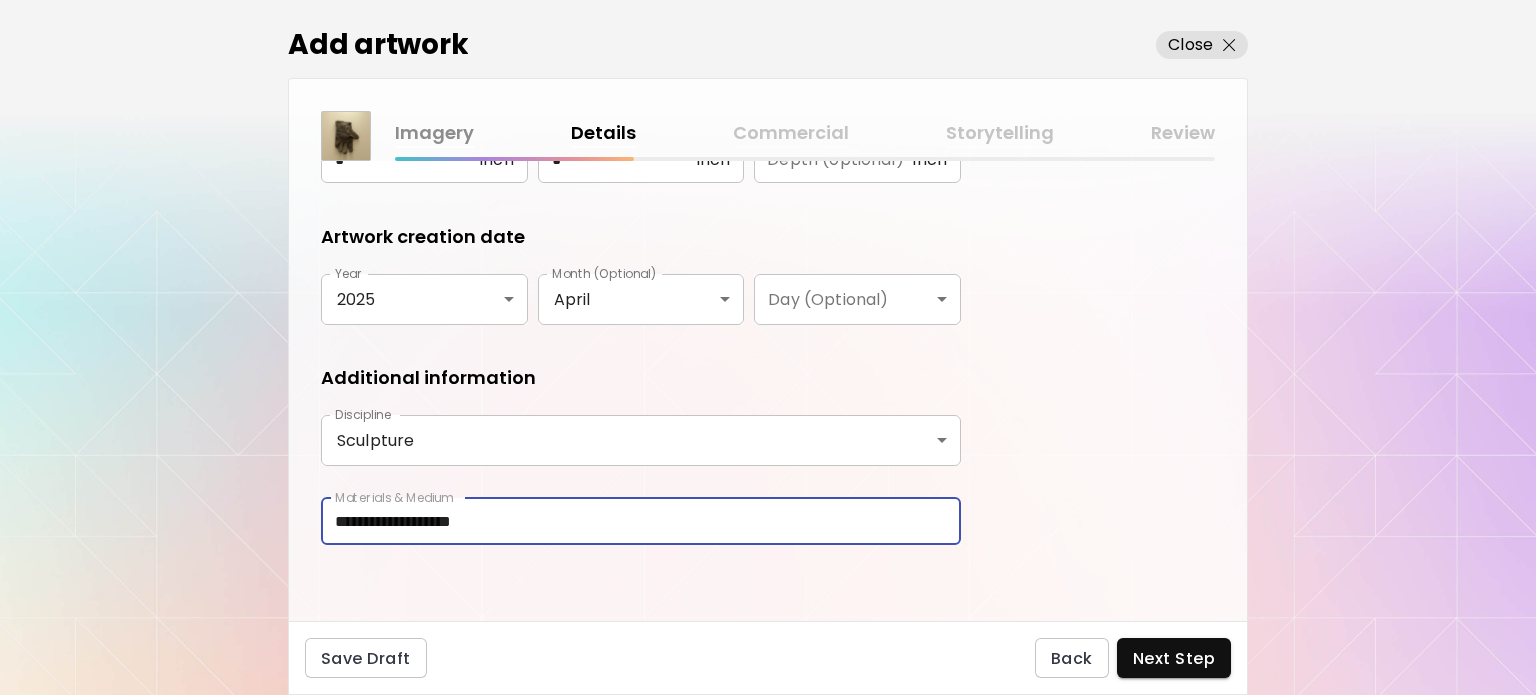 scroll, scrollTop: 330, scrollLeft: 0, axis: vertical 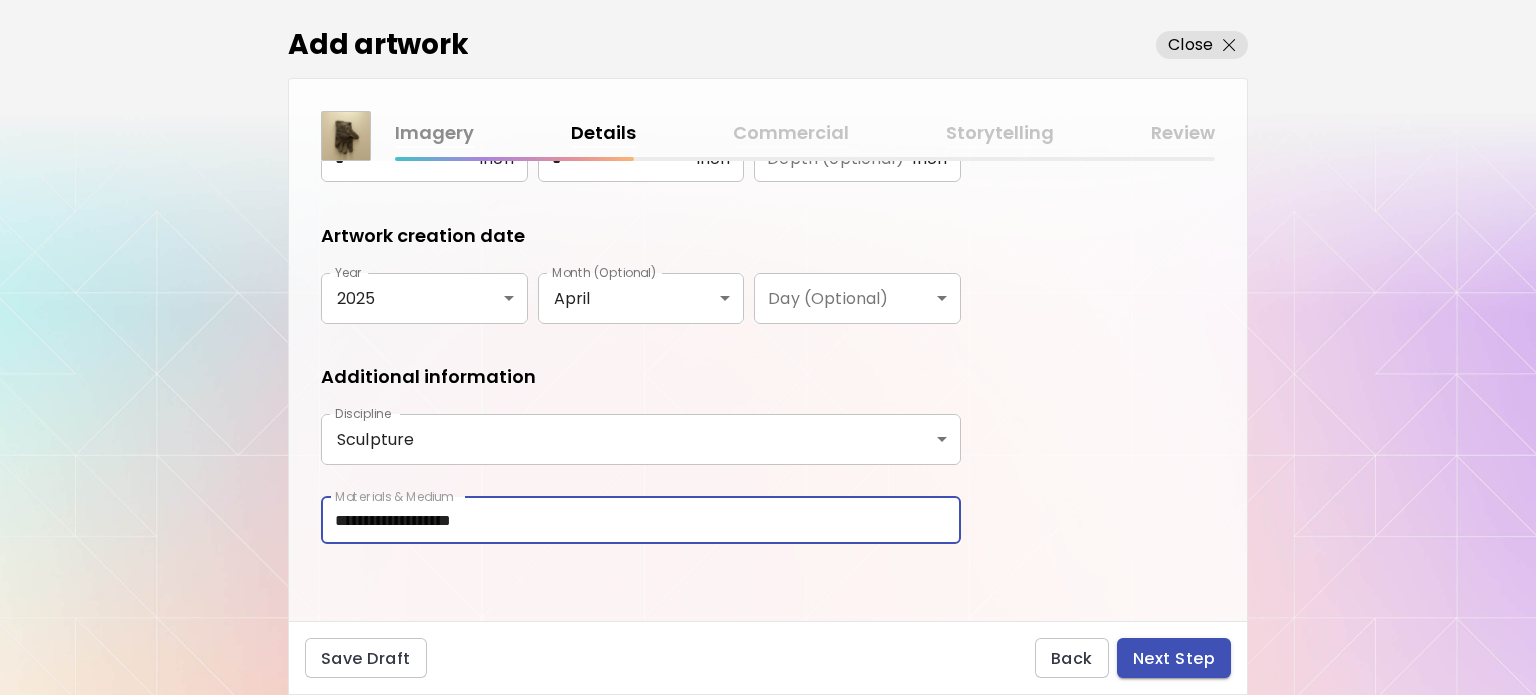type on "**********" 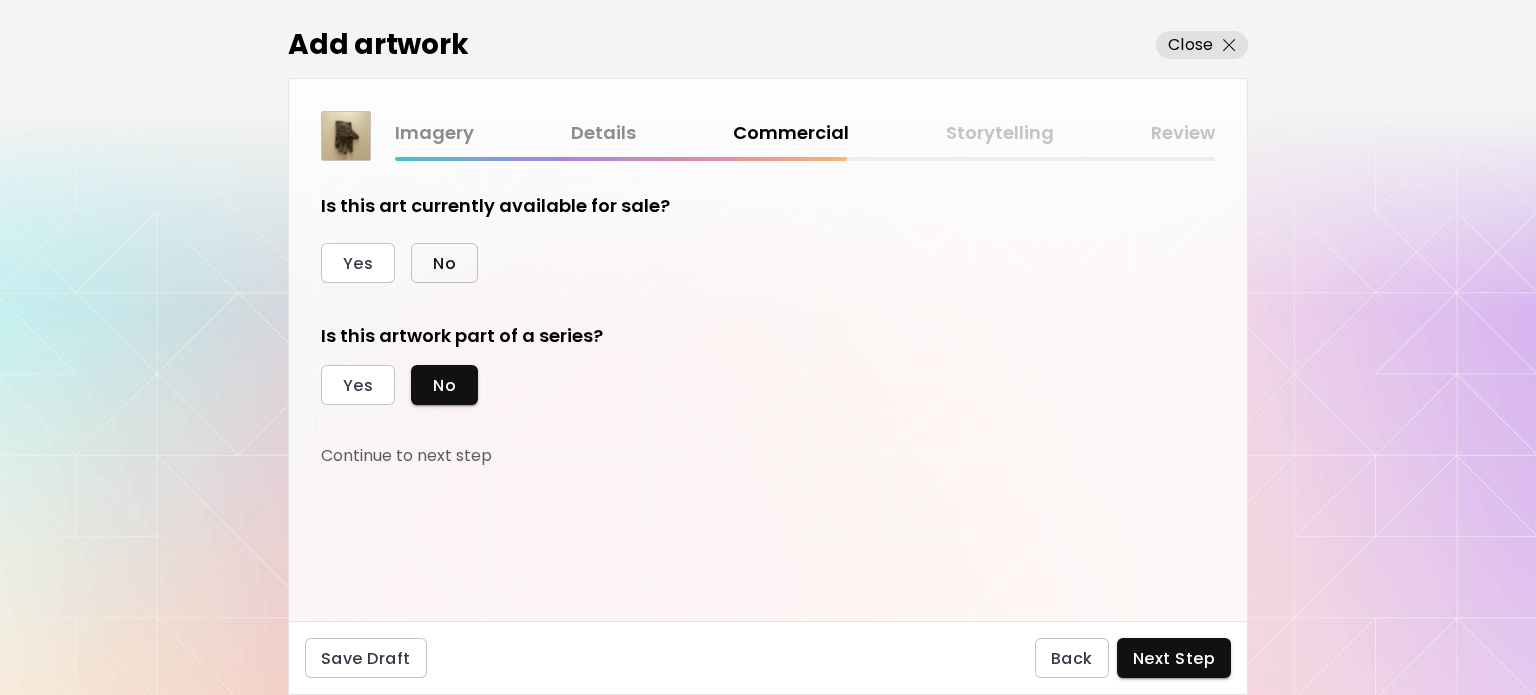 click on "No" at bounding box center (444, 263) 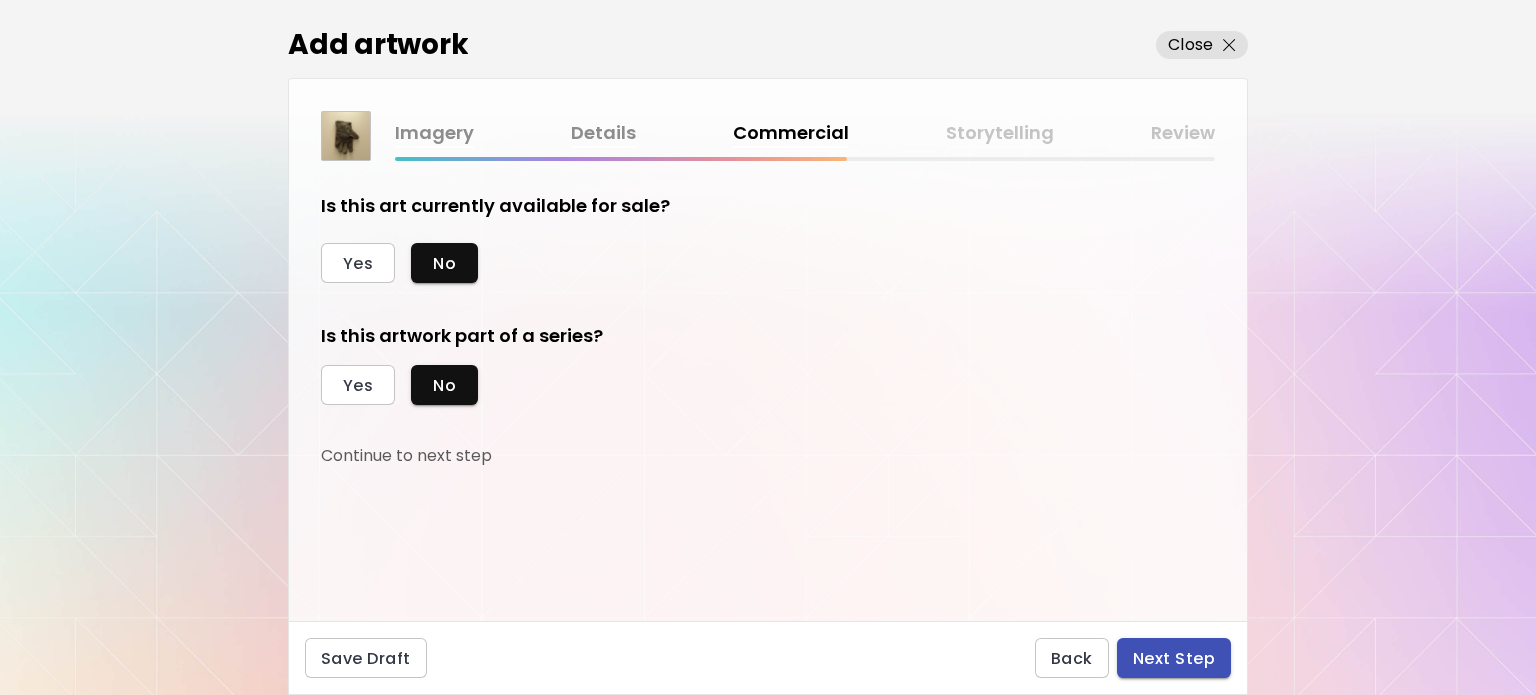 click on "Next Step" at bounding box center [1174, 658] 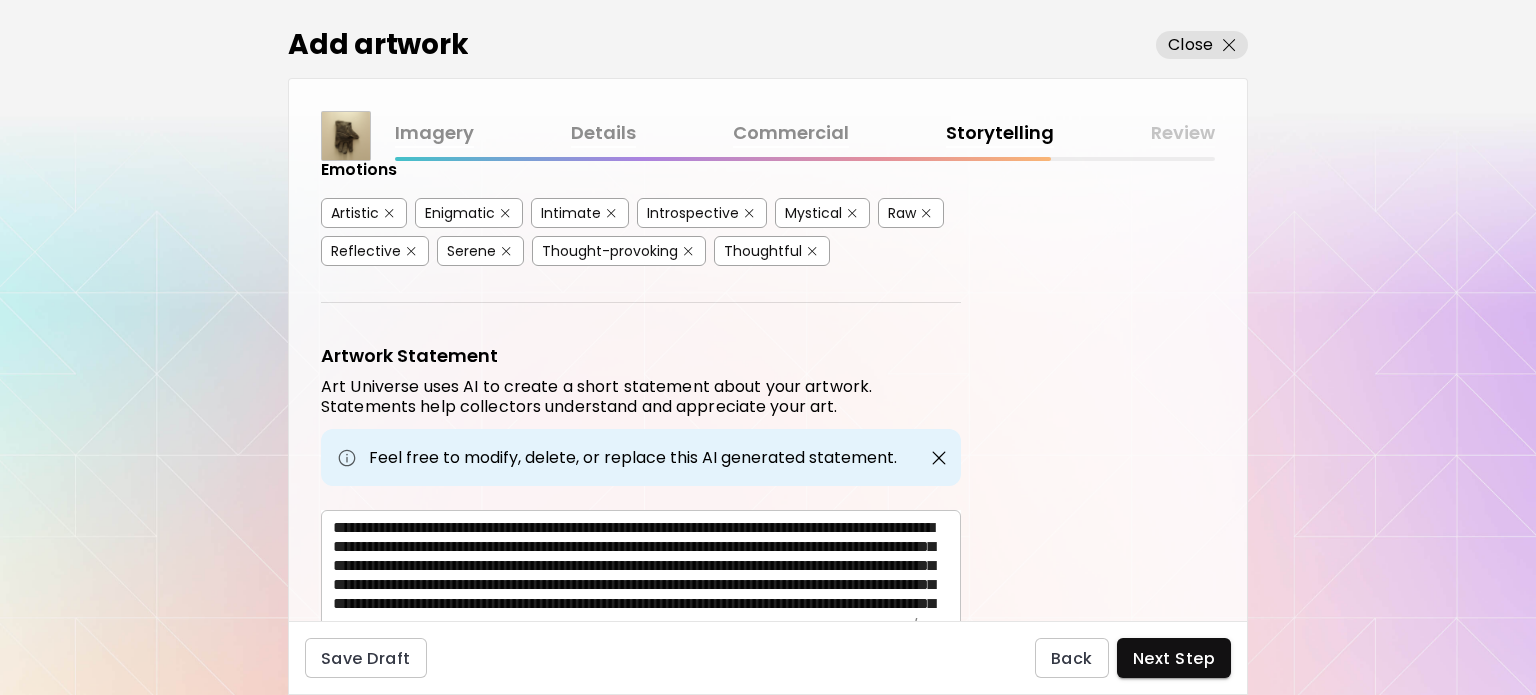 scroll, scrollTop: 575, scrollLeft: 0, axis: vertical 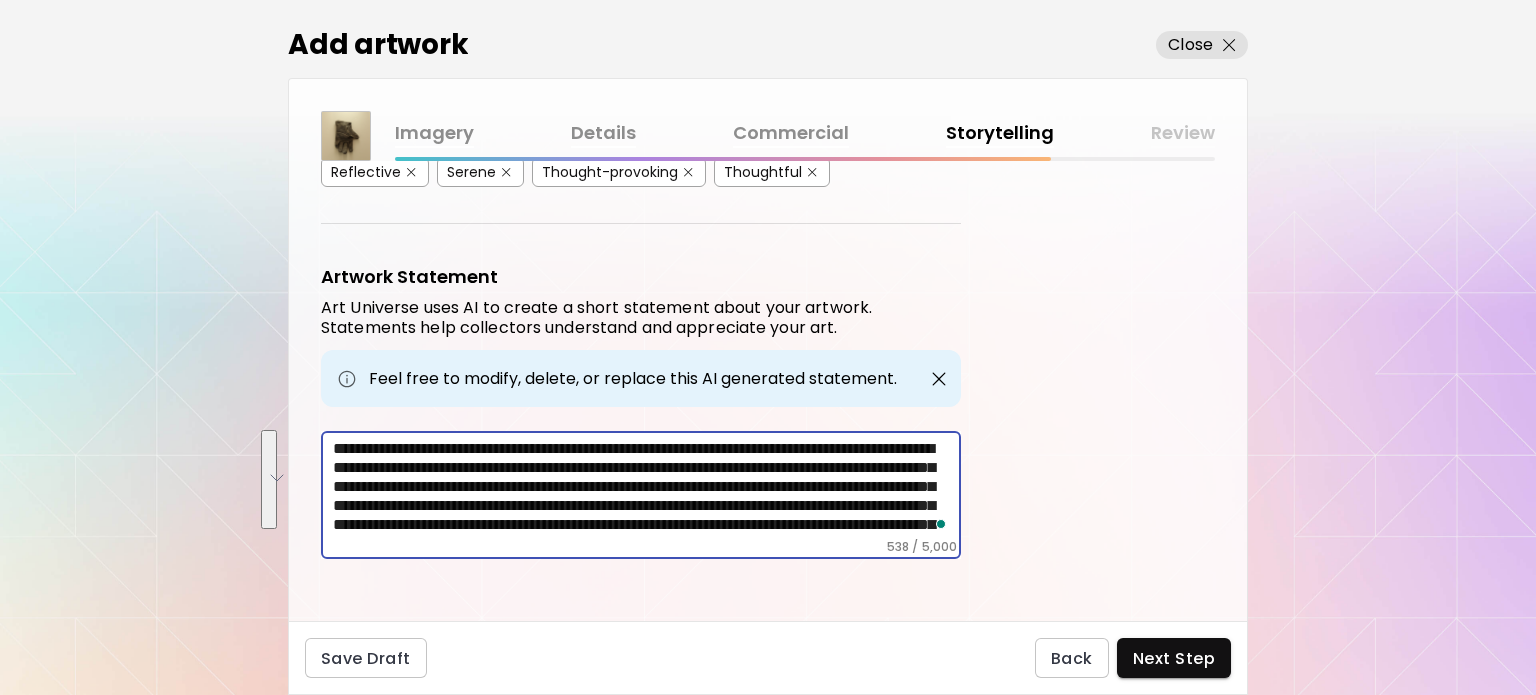 drag, startPoint x: 632, startPoint y: 519, endPoint x: 810, endPoint y: 499, distance: 179.12007 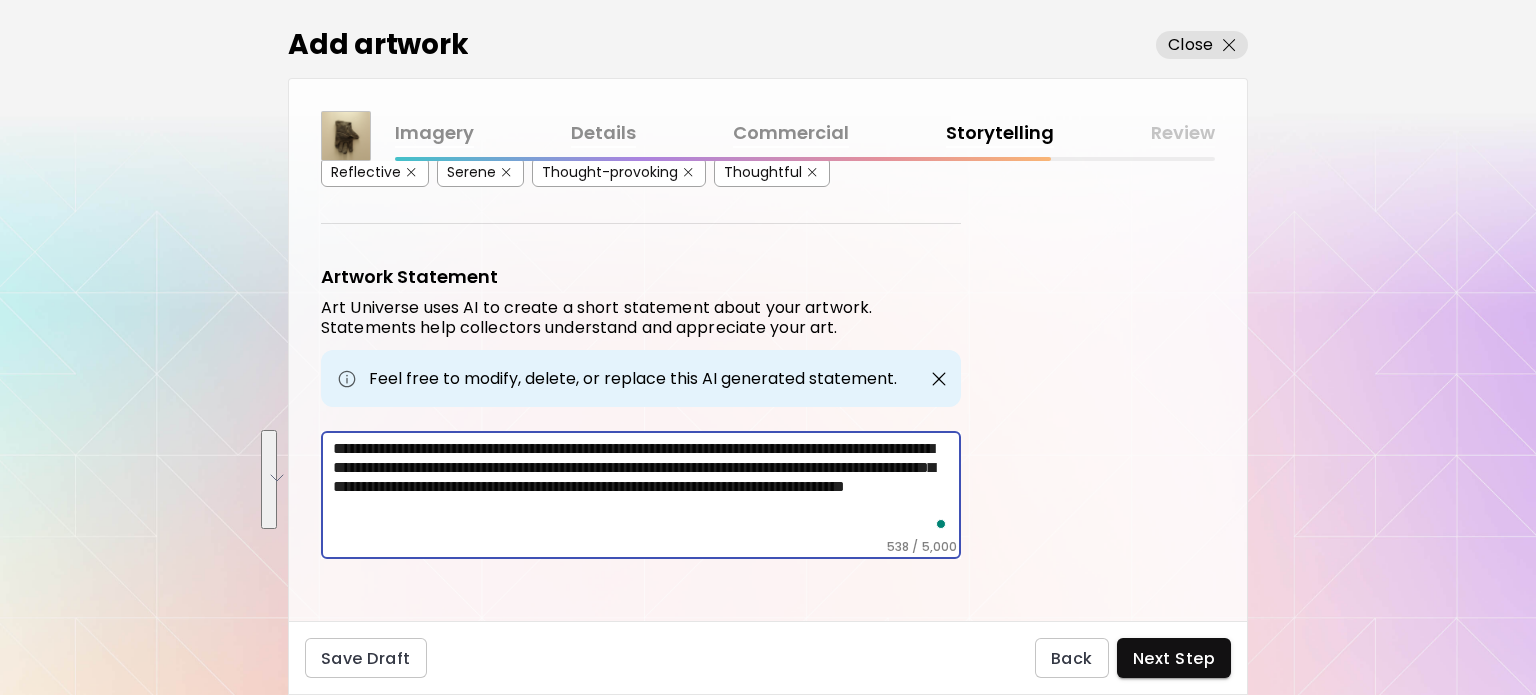 scroll, scrollTop: 552, scrollLeft: 0, axis: vertical 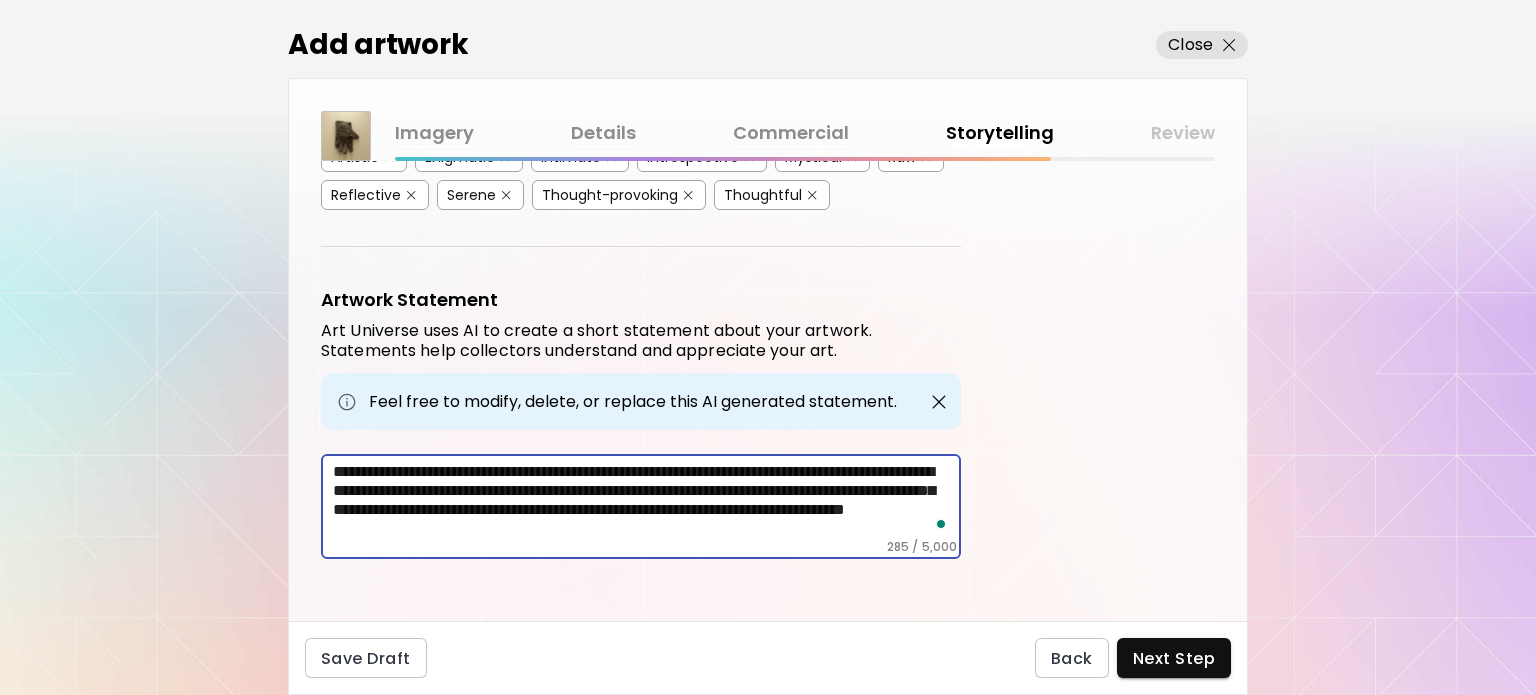 click on "**********" at bounding box center (647, 500) 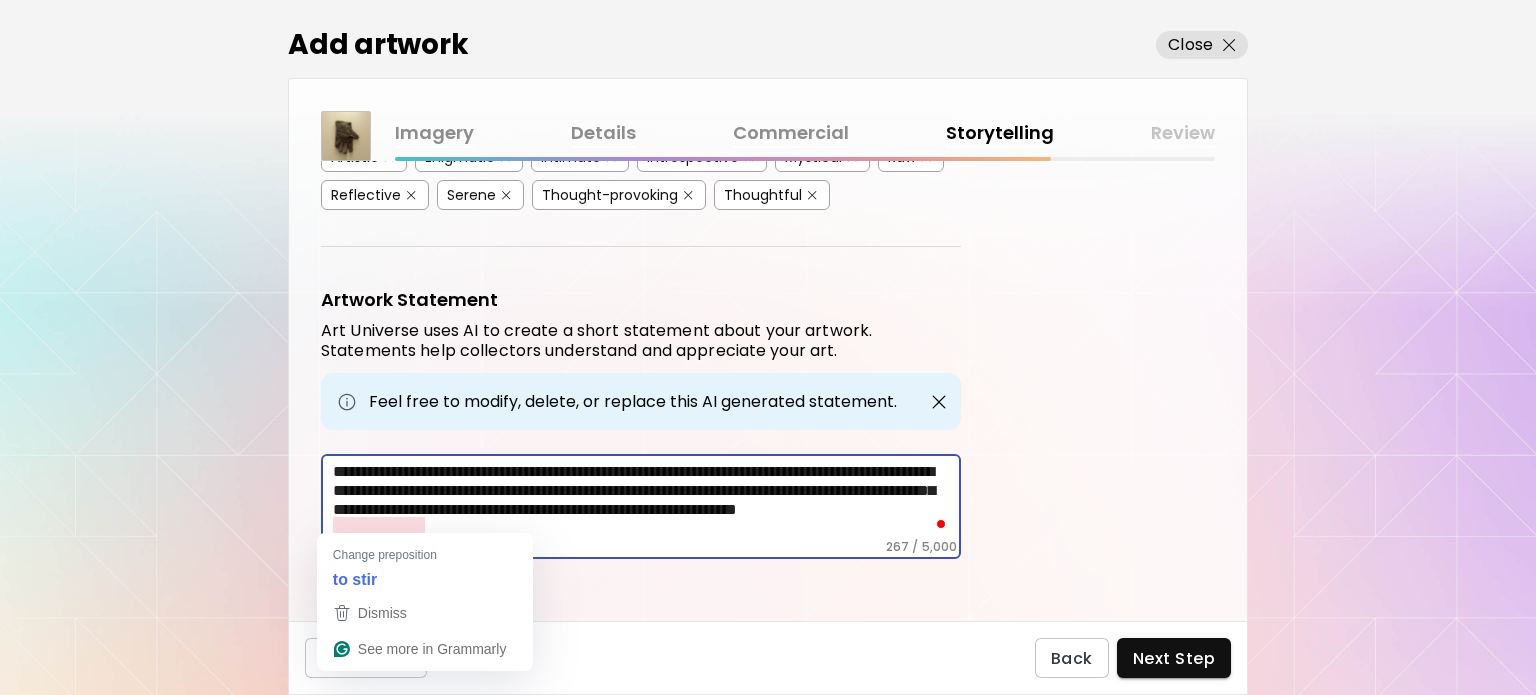 click on "**********" at bounding box center [647, 500] 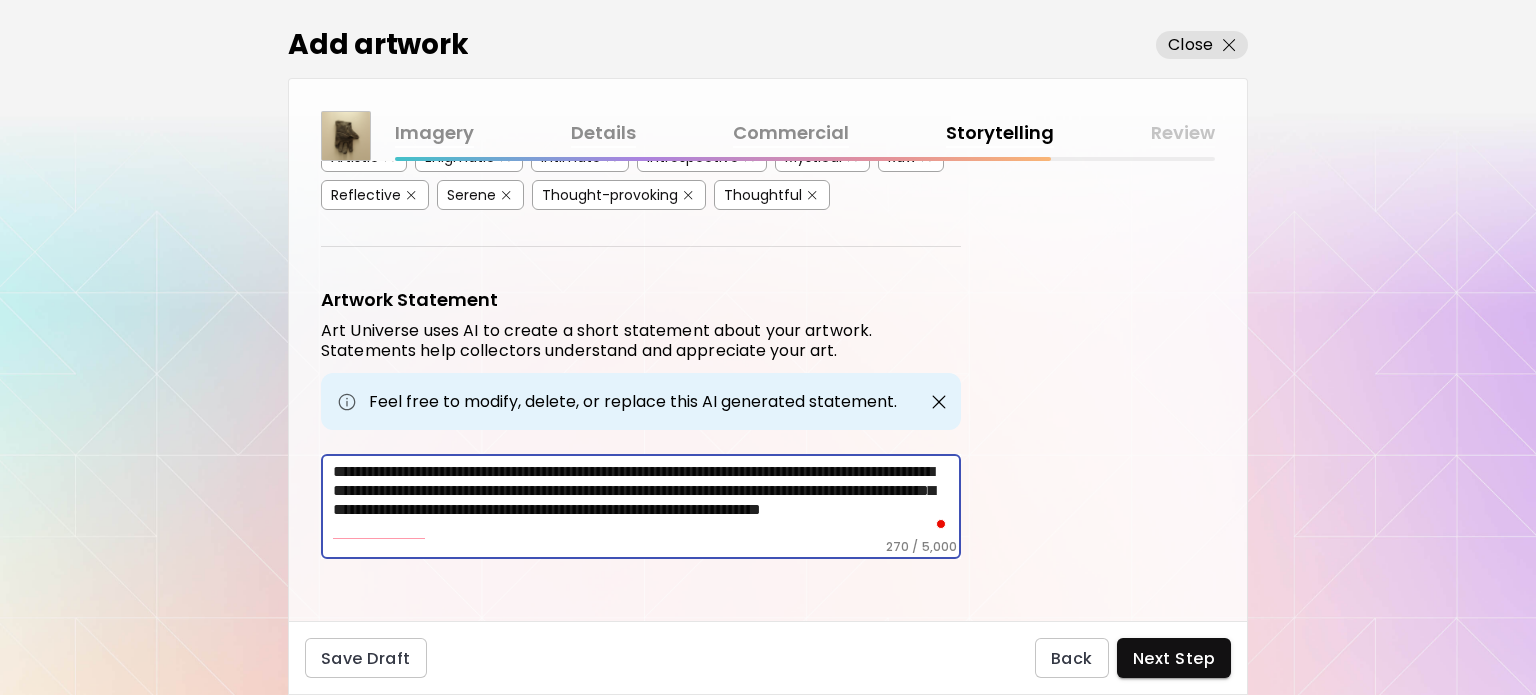 type on "**********" 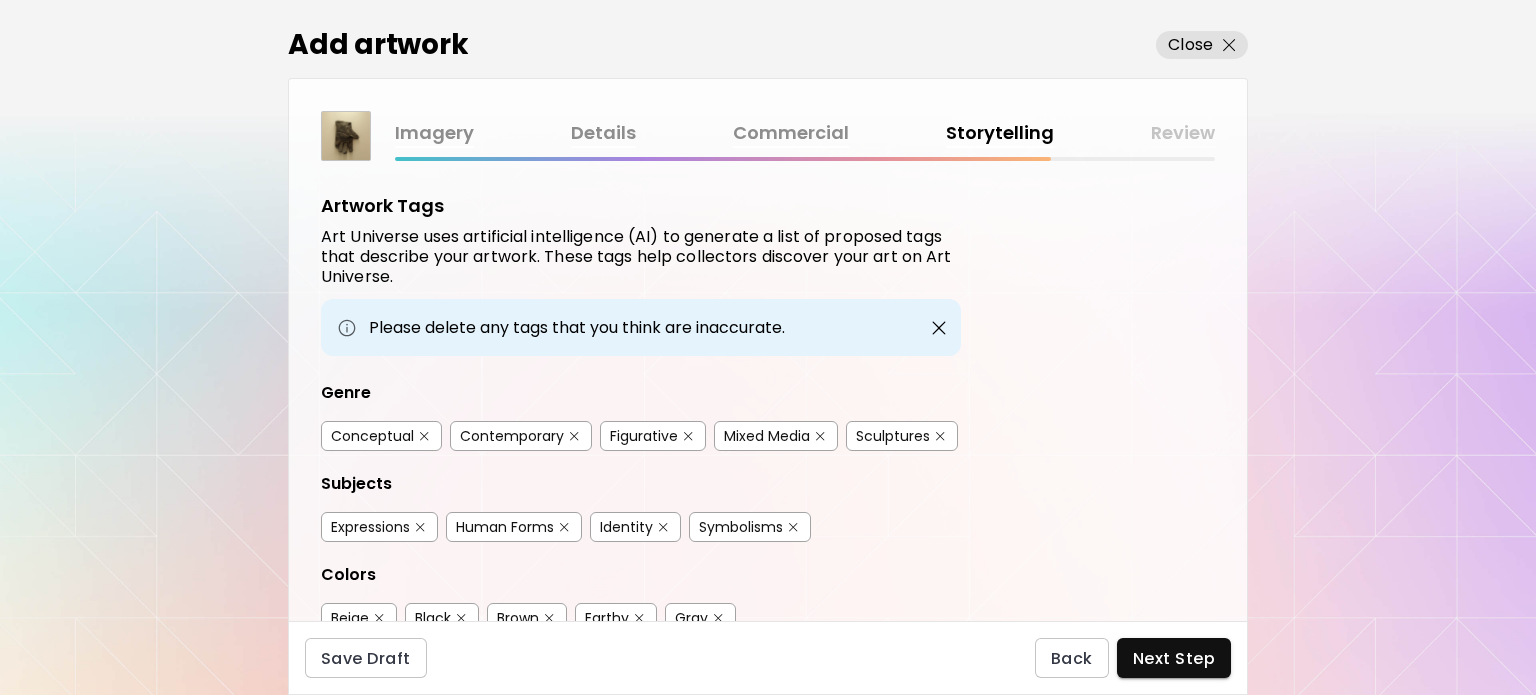 scroll, scrollTop: 0, scrollLeft: 0, axis: both 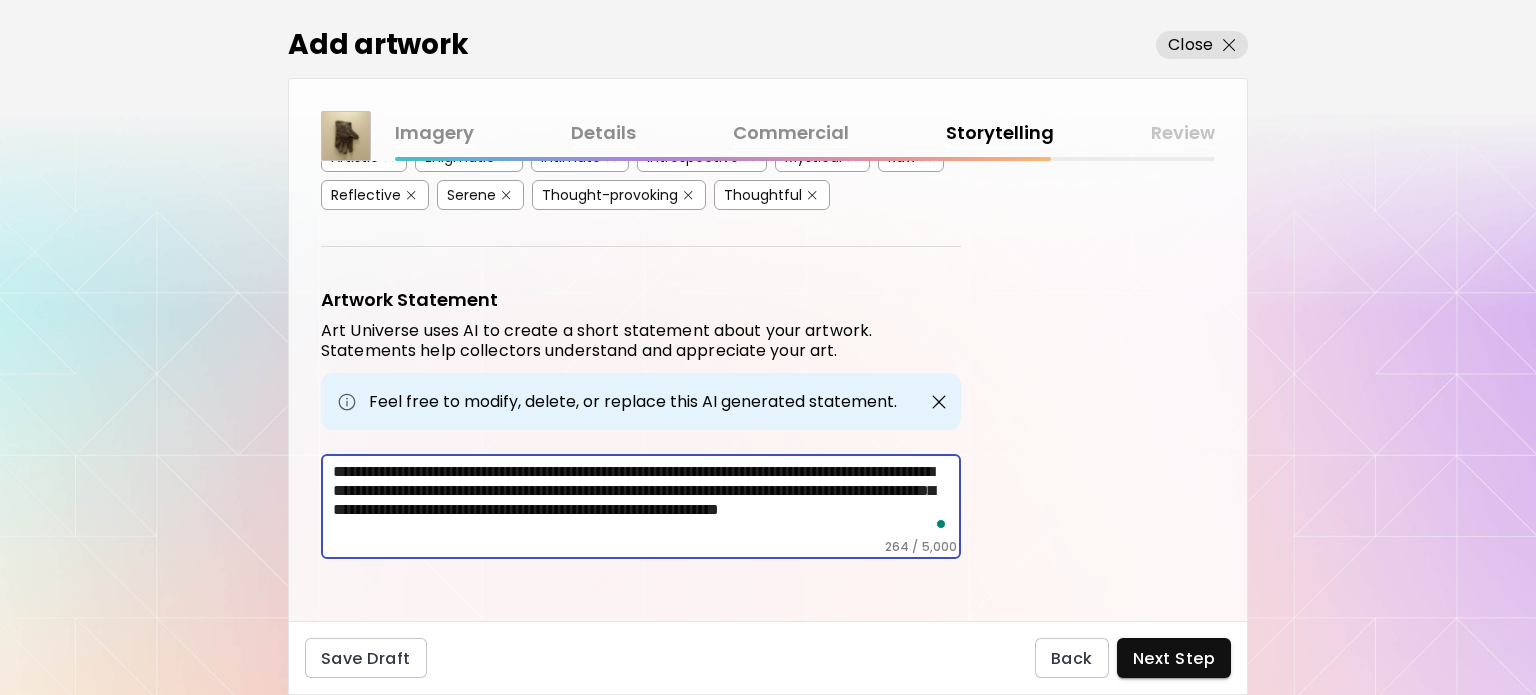 click on "**********" at bounding box center [647, 500] 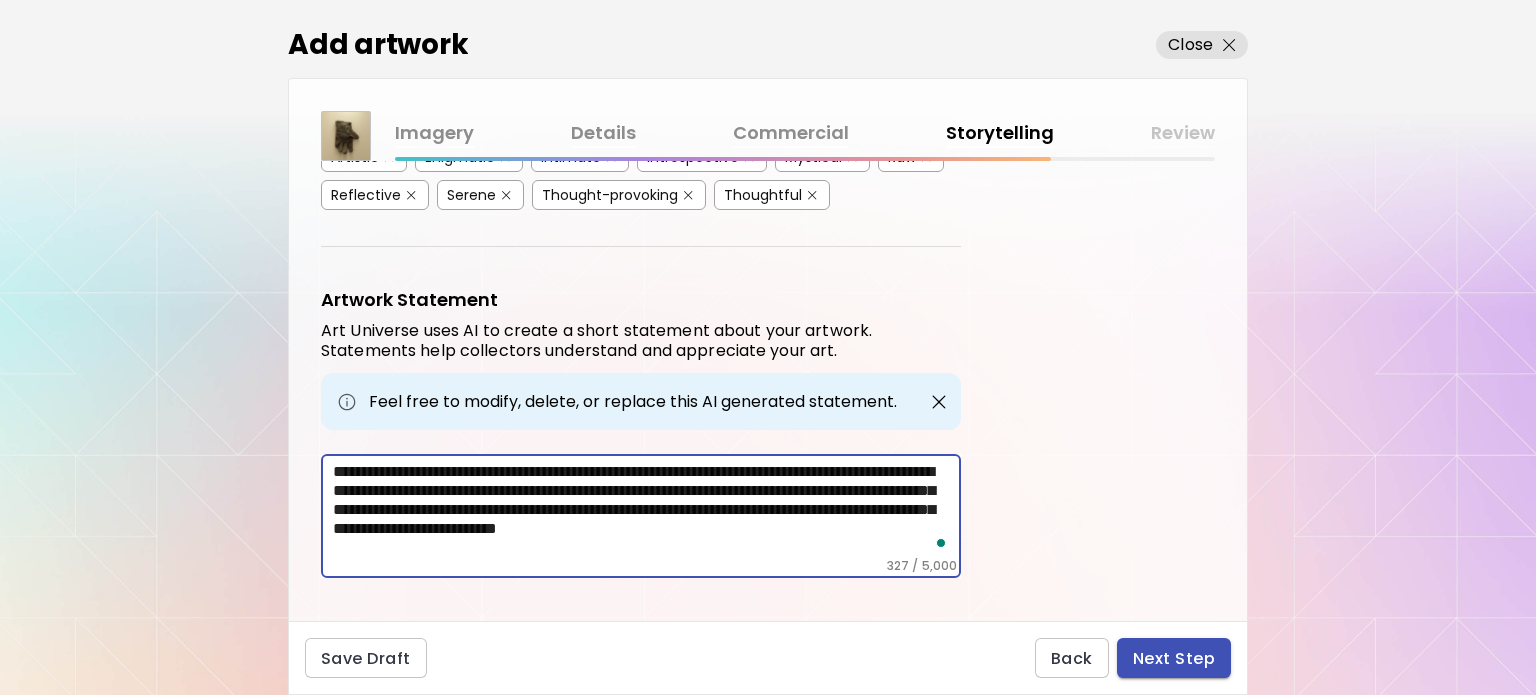 type on "**********" 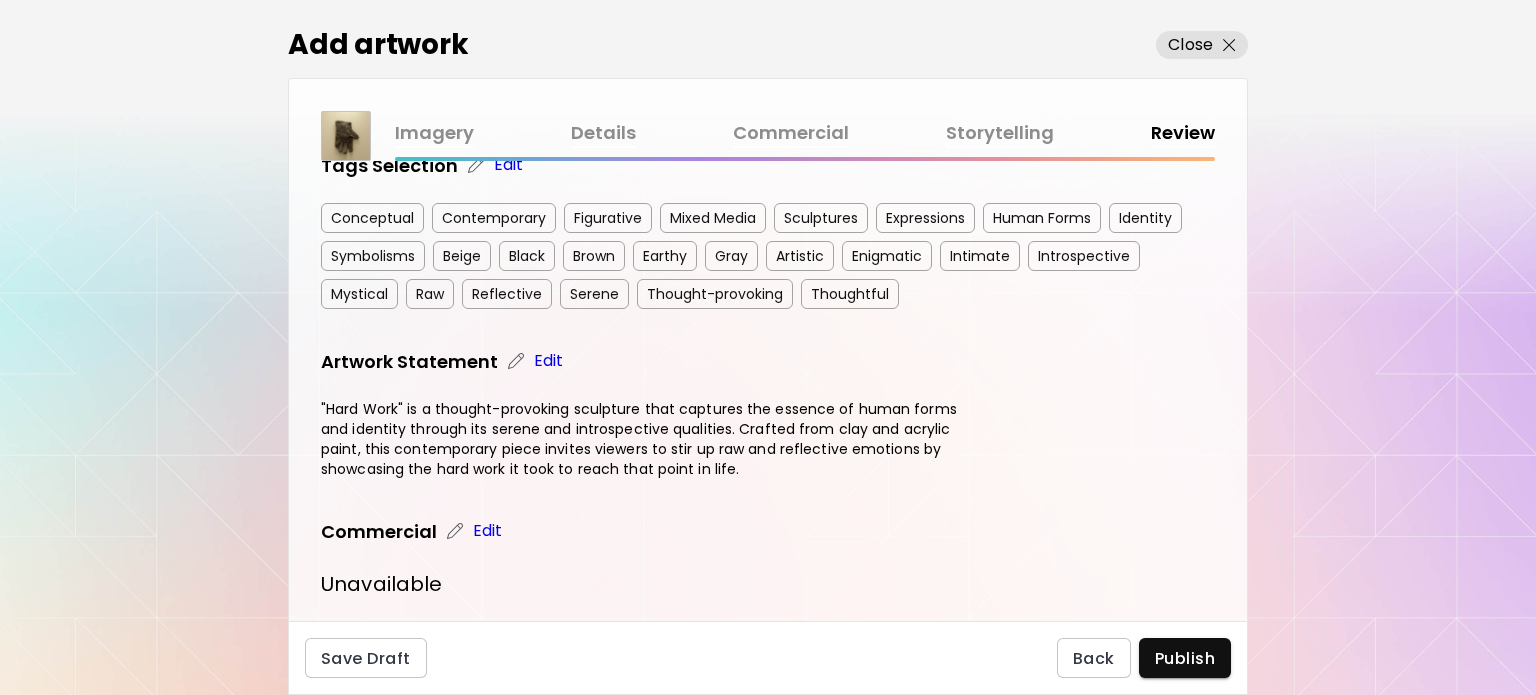 scroll, scrollTop: 832, scrollLeft: 0, axis: vertical 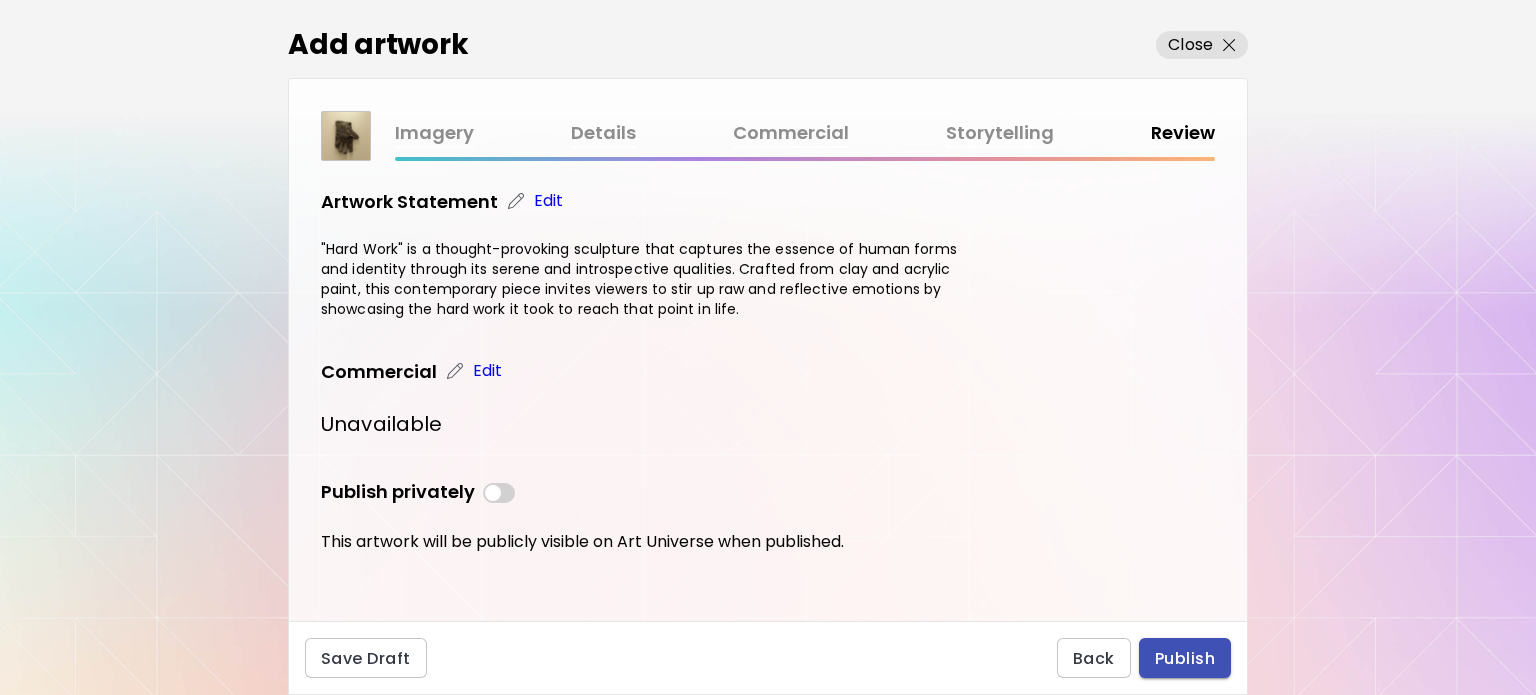 click on "Publish" at bounding box center (1185, 658) 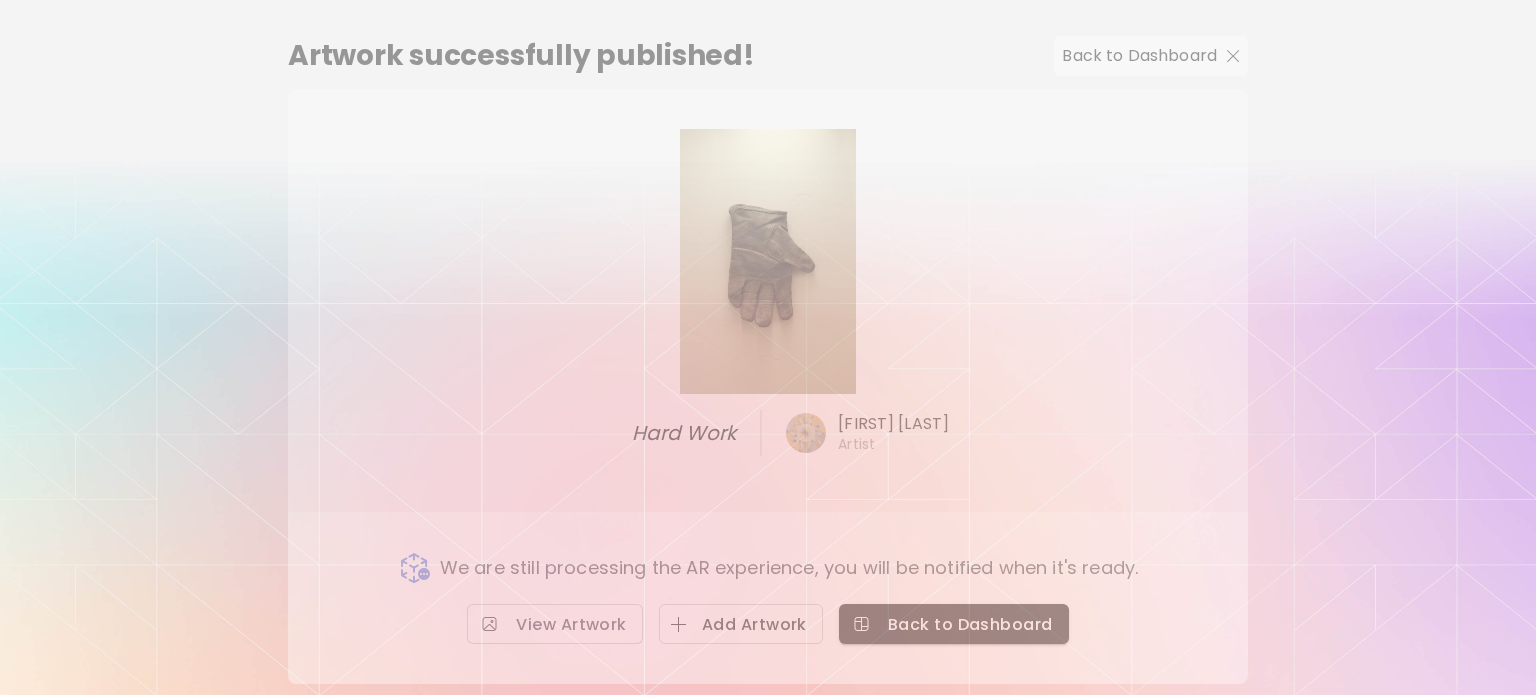 click on "Add Artwork" at bounding box center (741, 624) 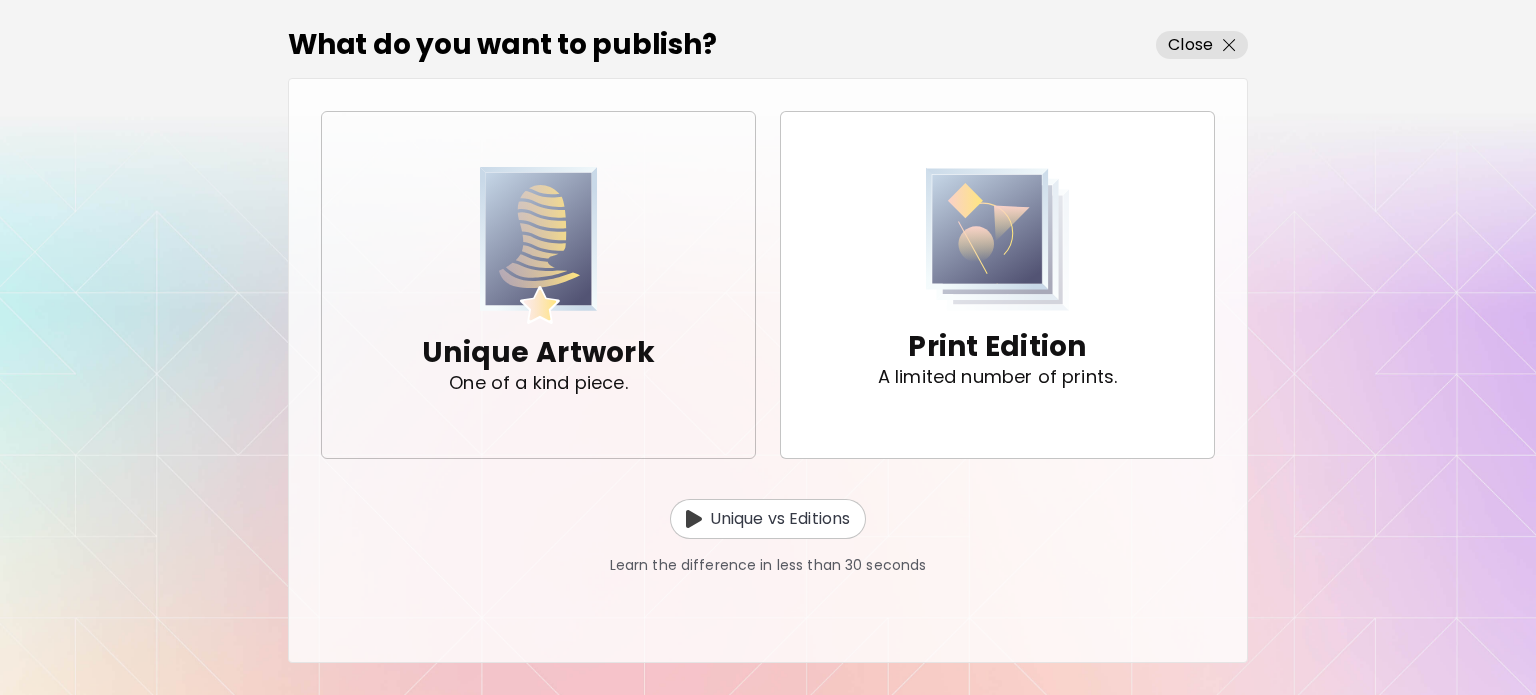 click on "Unique Artwork One of a kind piece." at bounding box center [538, 284] 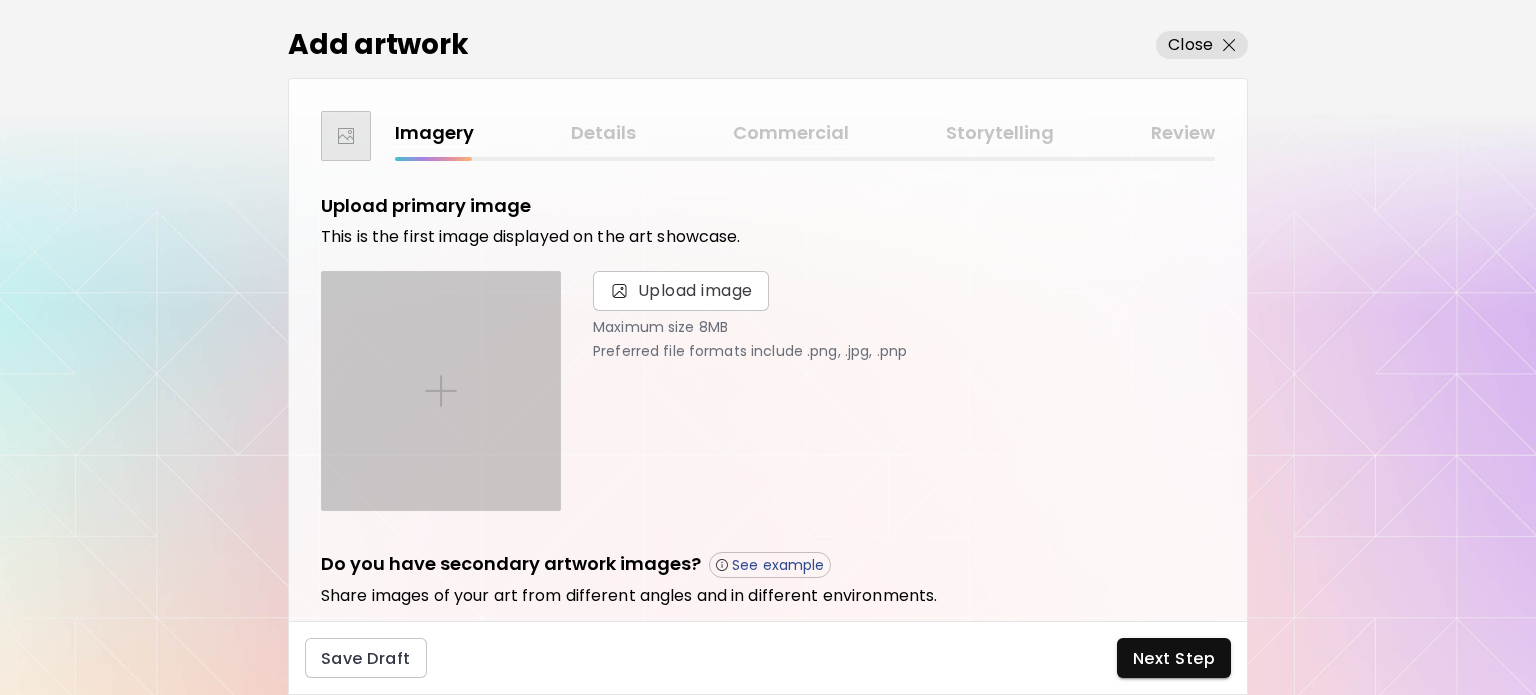 click at bounding box center (441, 391) 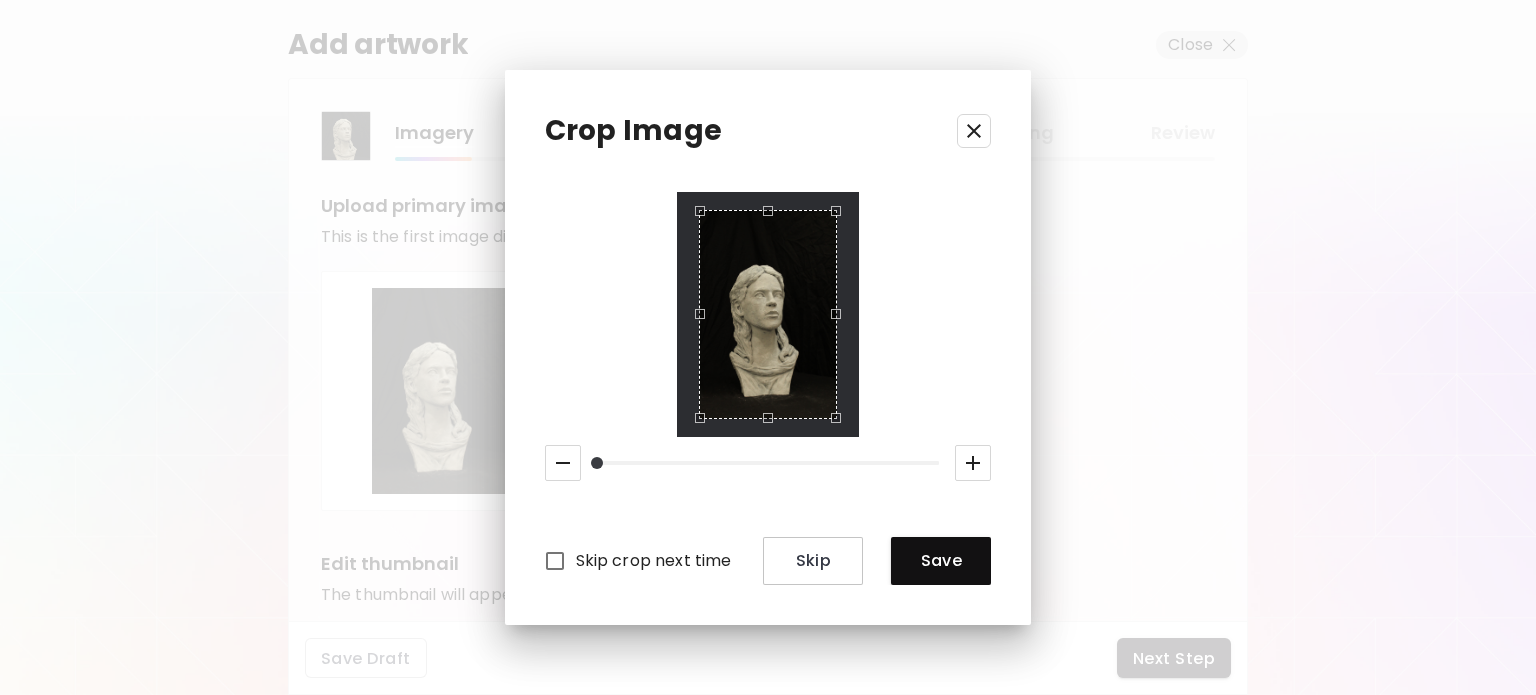 click at bounding box center (768, 314) 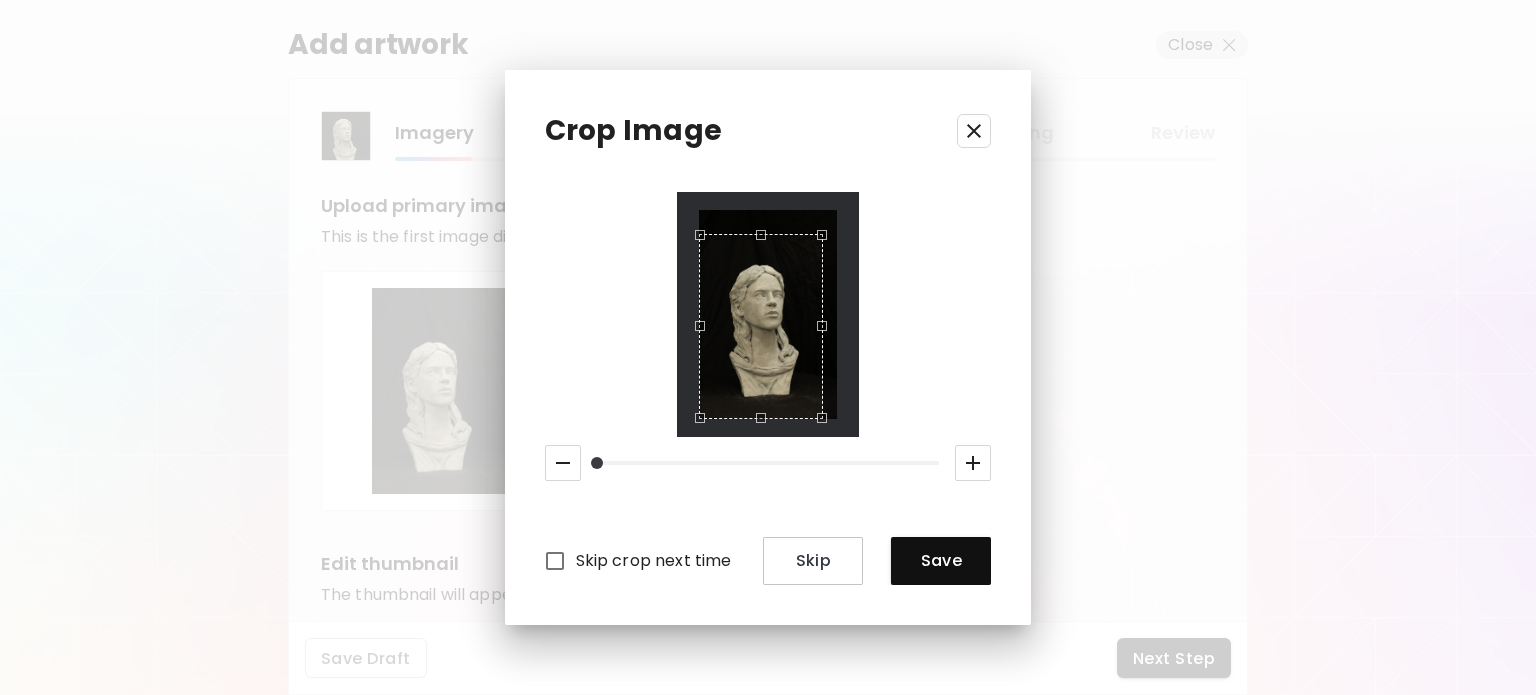 click at bounding box center [827, 230] 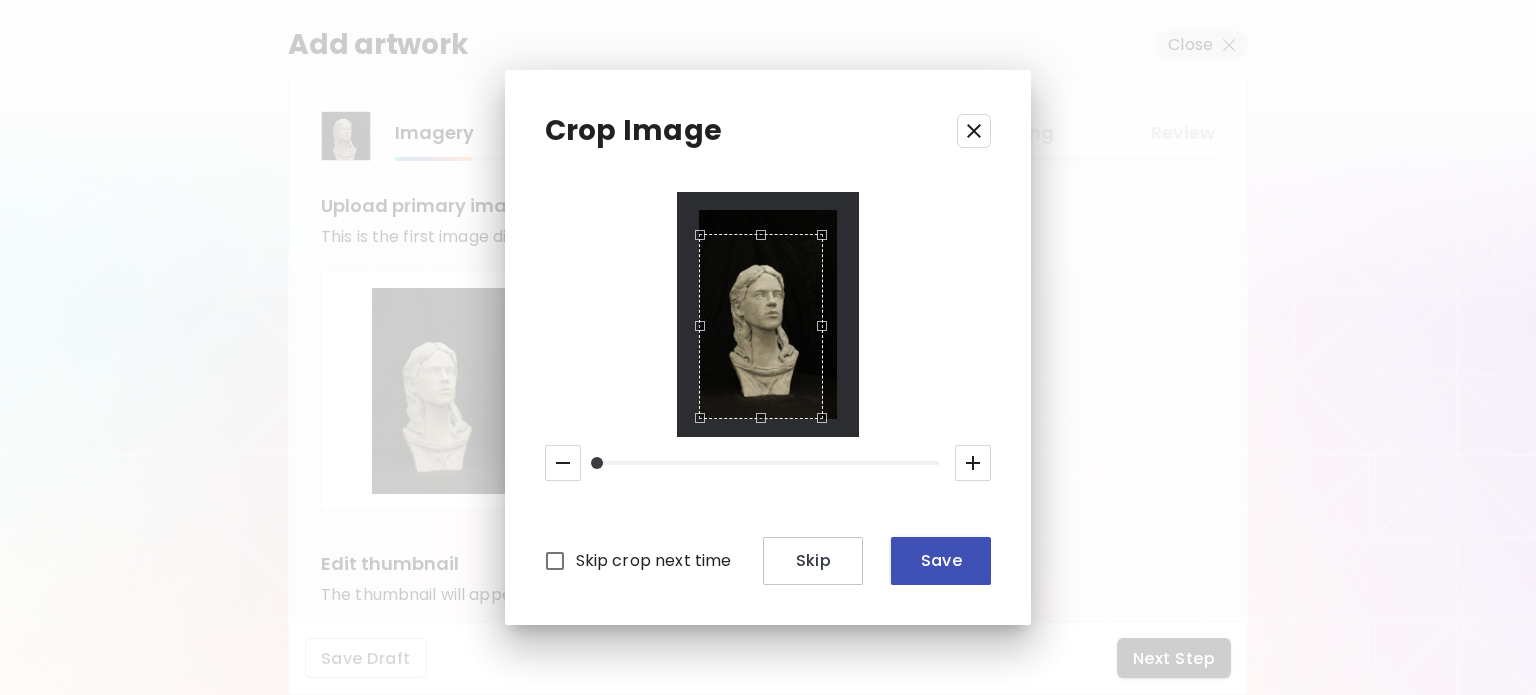 click on "Save" at bounding box center (941, 561) 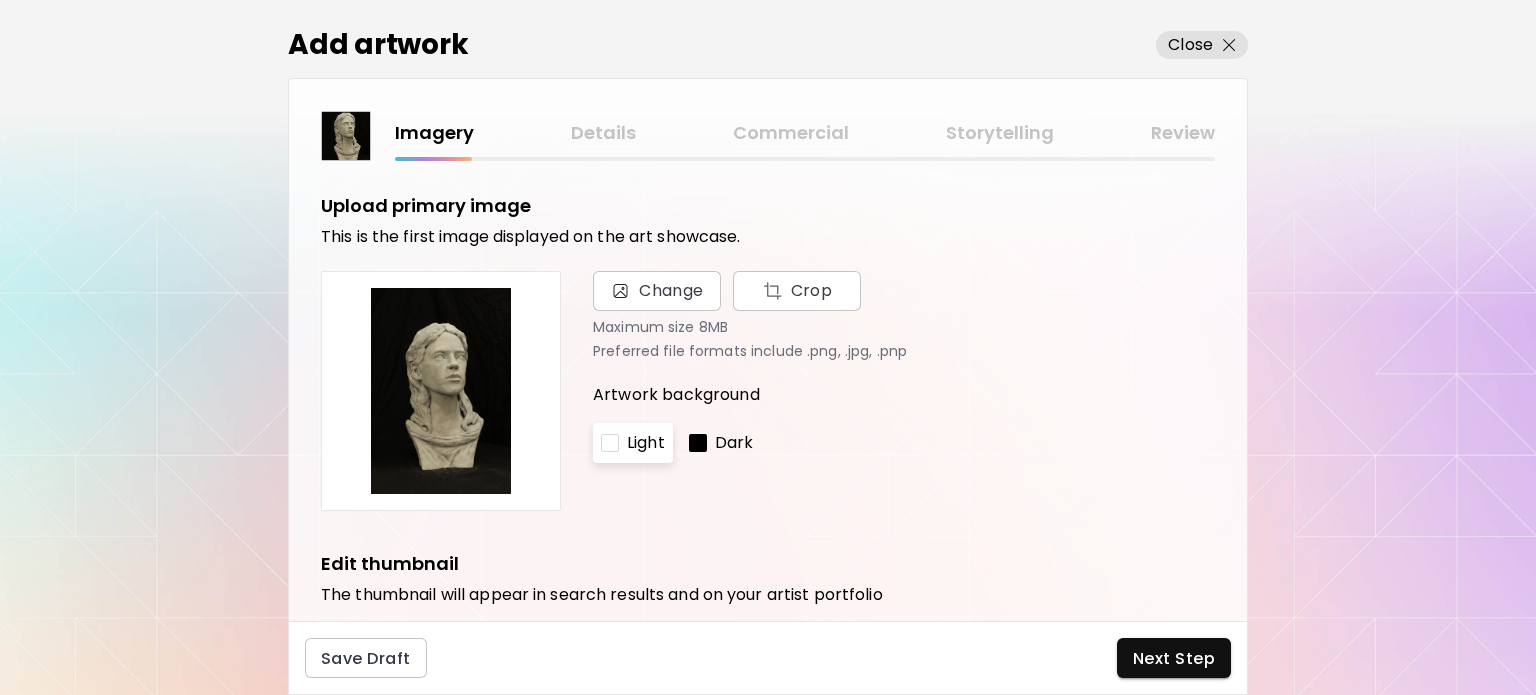 click at bounding box center (698, 443) 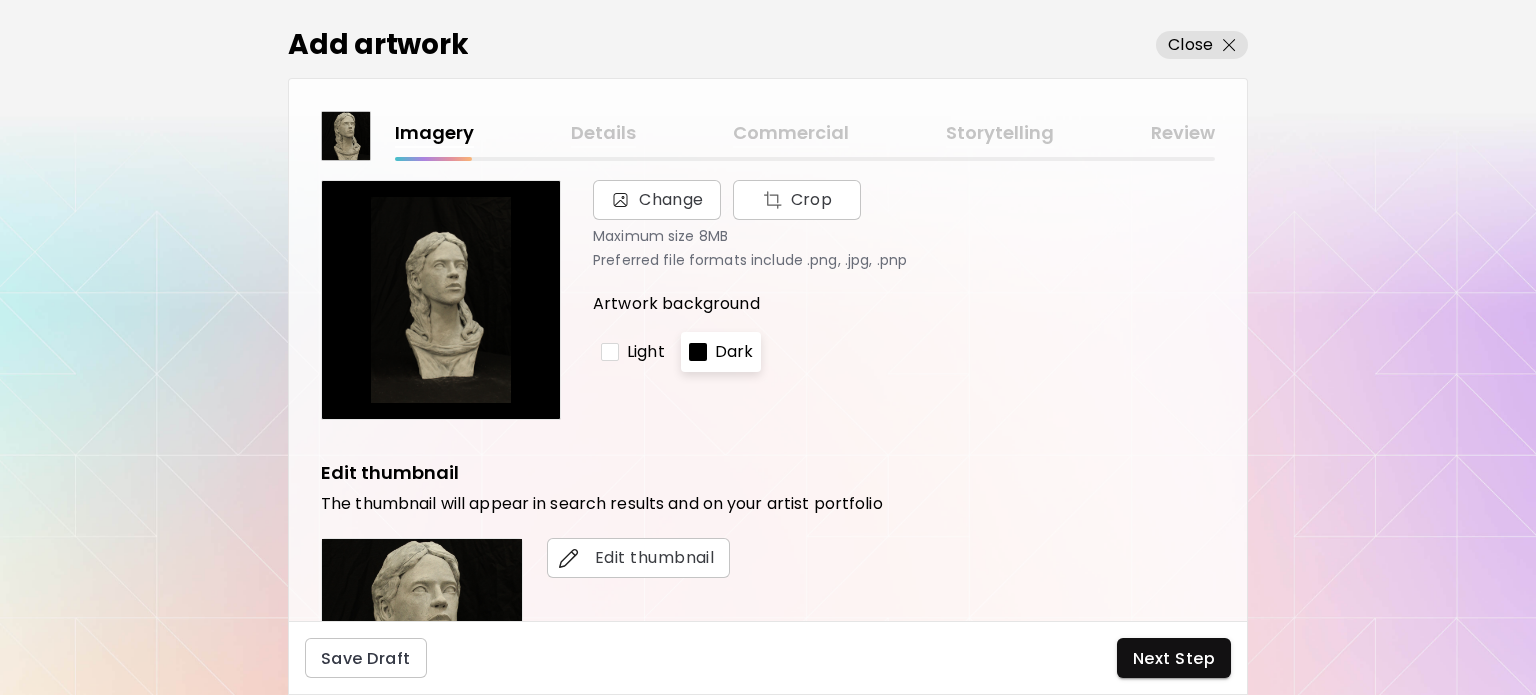 scroll, scrollTop: 66, scrollLeft: 0, axis: vertical 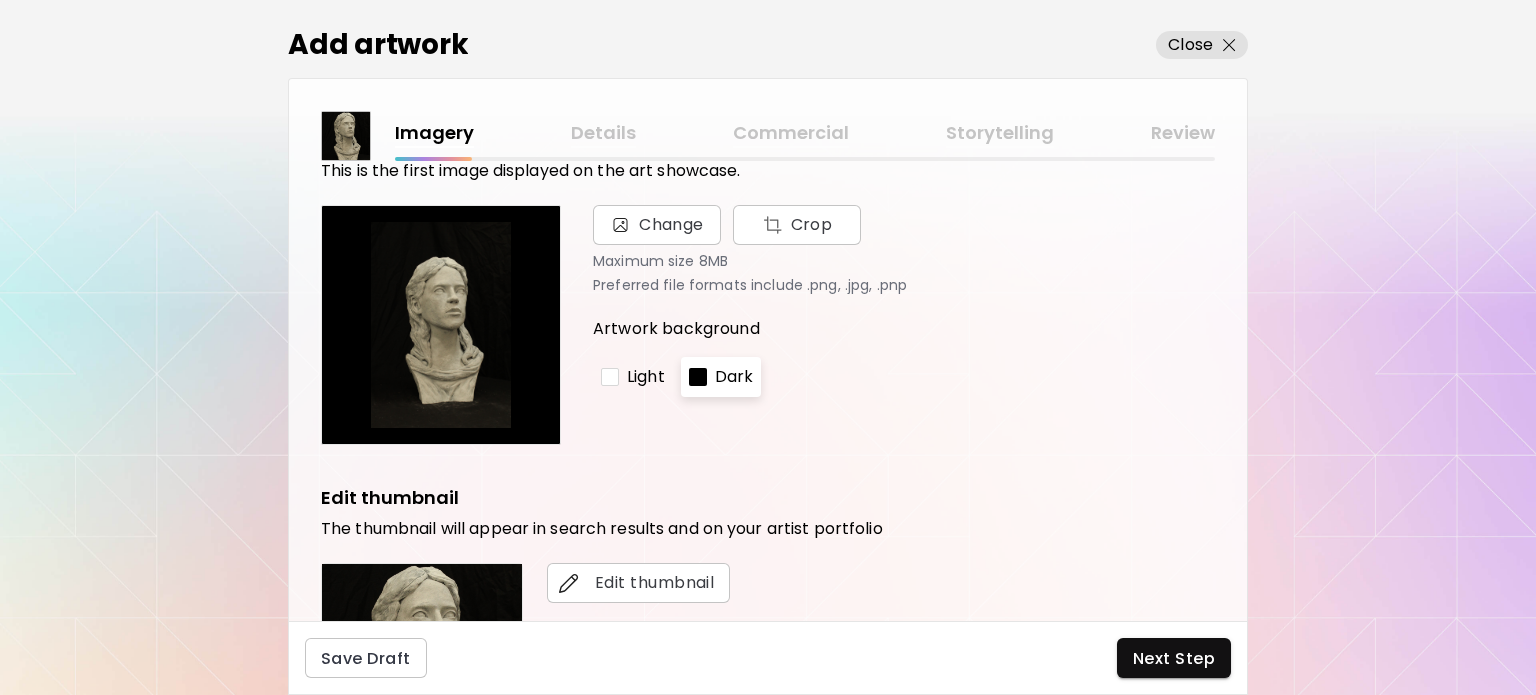 click at bounding box center (441, 325) 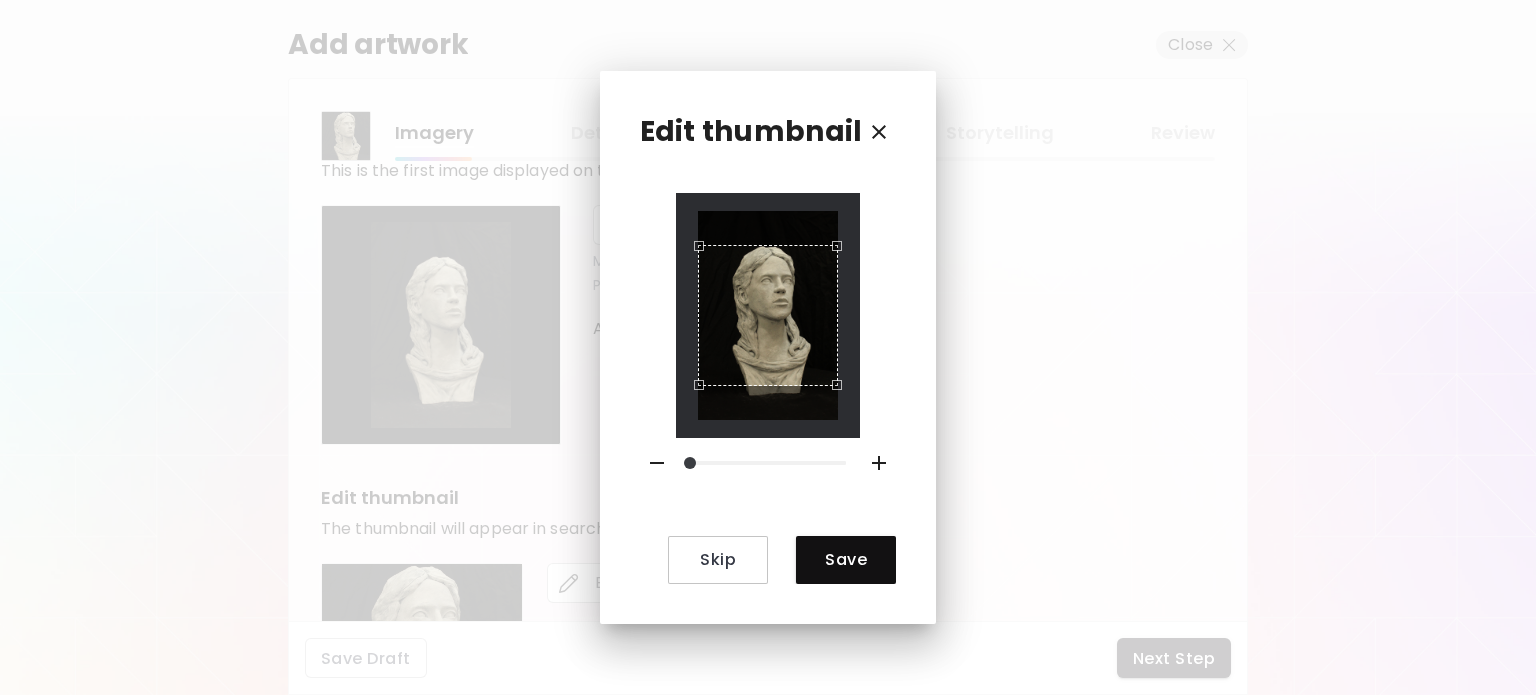 click on "Edit thumbnail Skip Save" at bounding box center (768, 347) 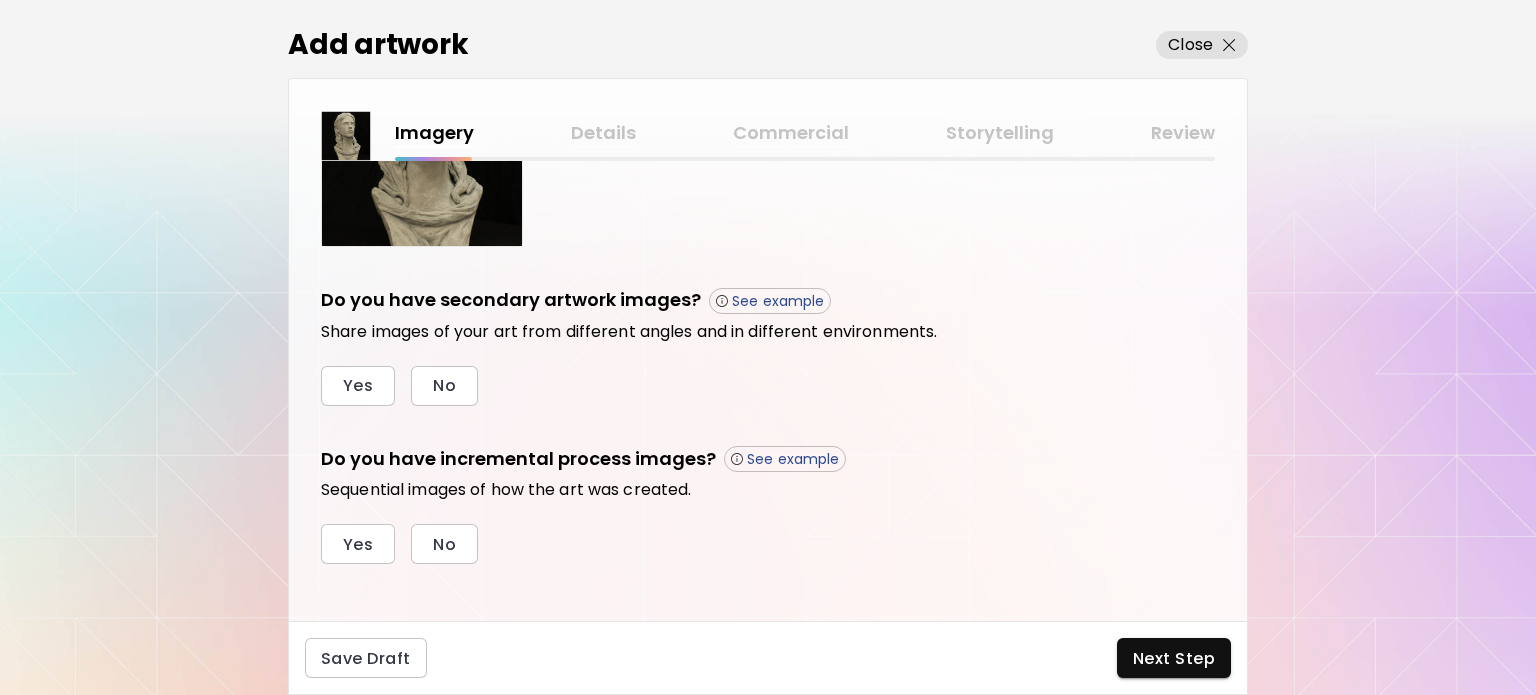 scroll, scrollTop: 596, scrollLeft: 0, axis: vertical 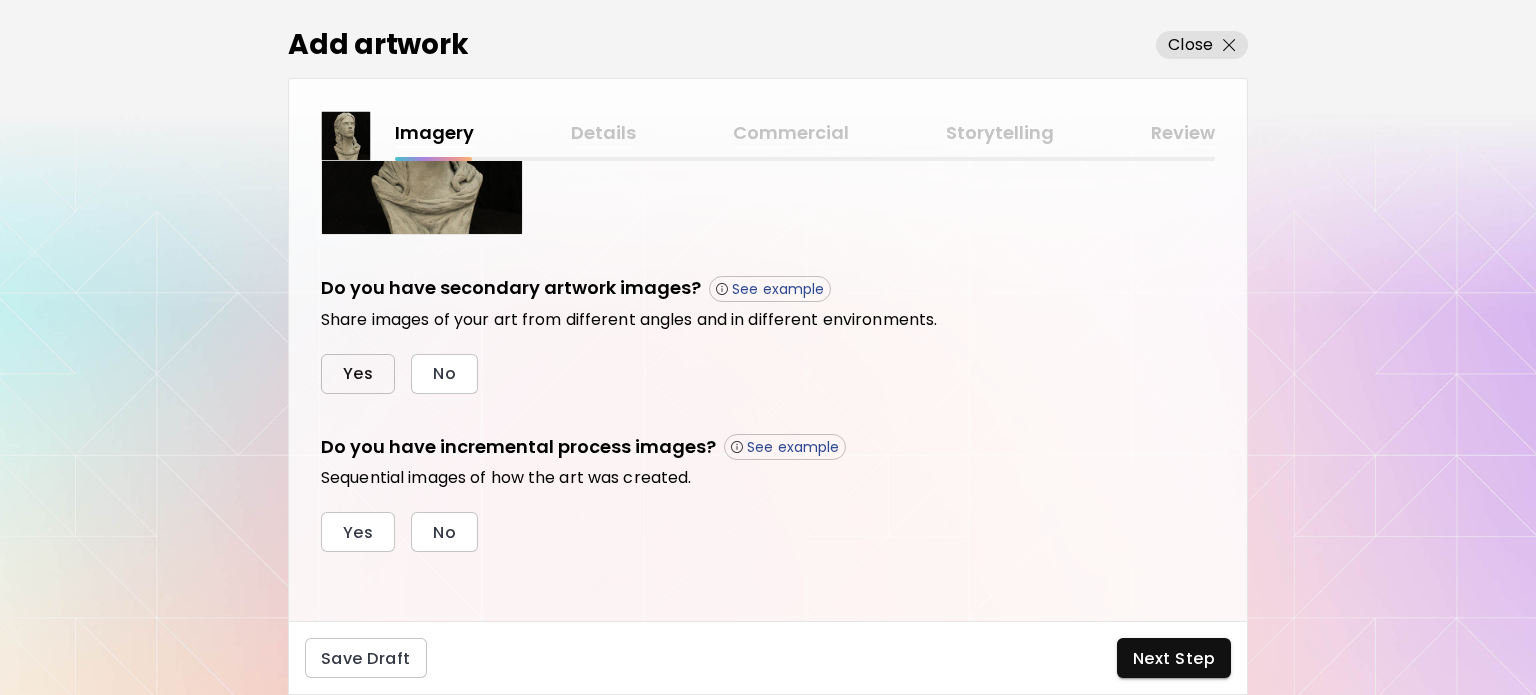 click on "Yes" at bounding box center [358, 373] 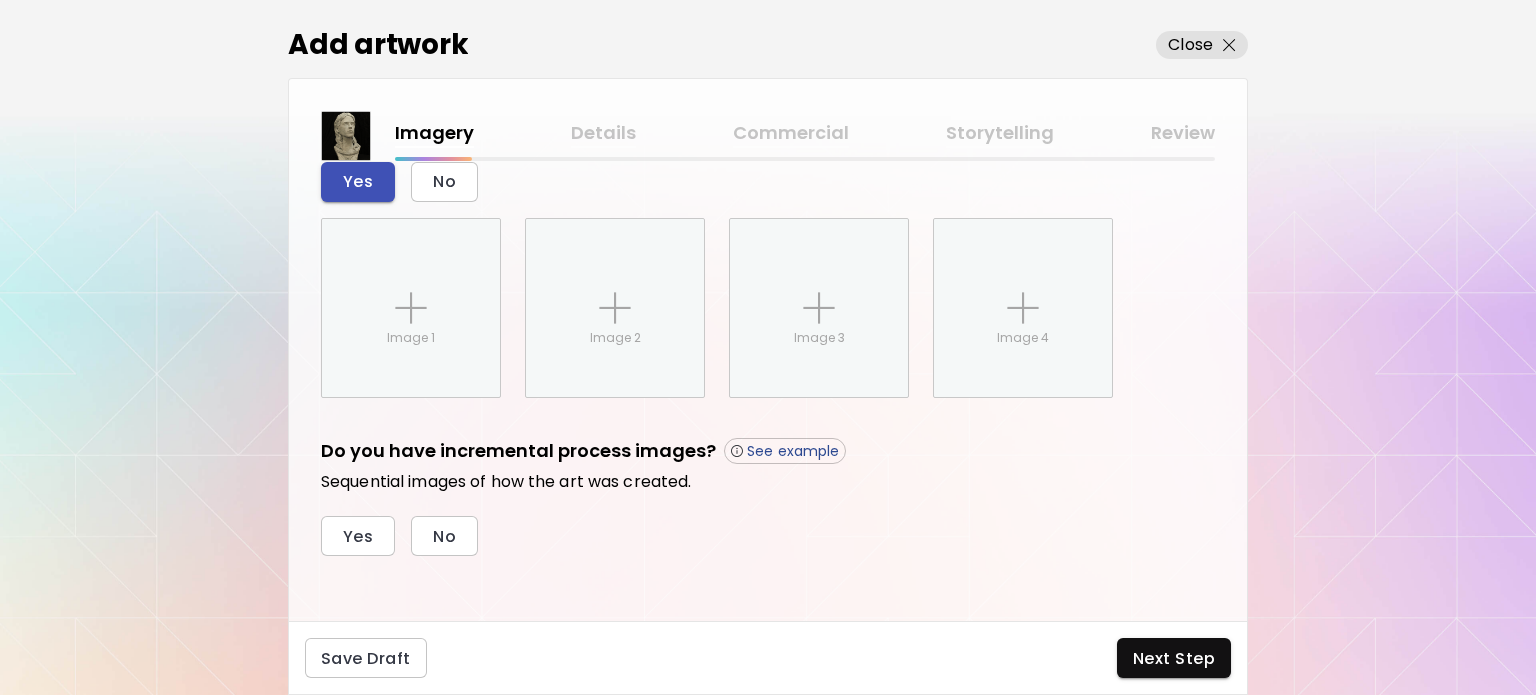 scroll, scrollTop: 792, scrollLeft: 0, axis: vertical 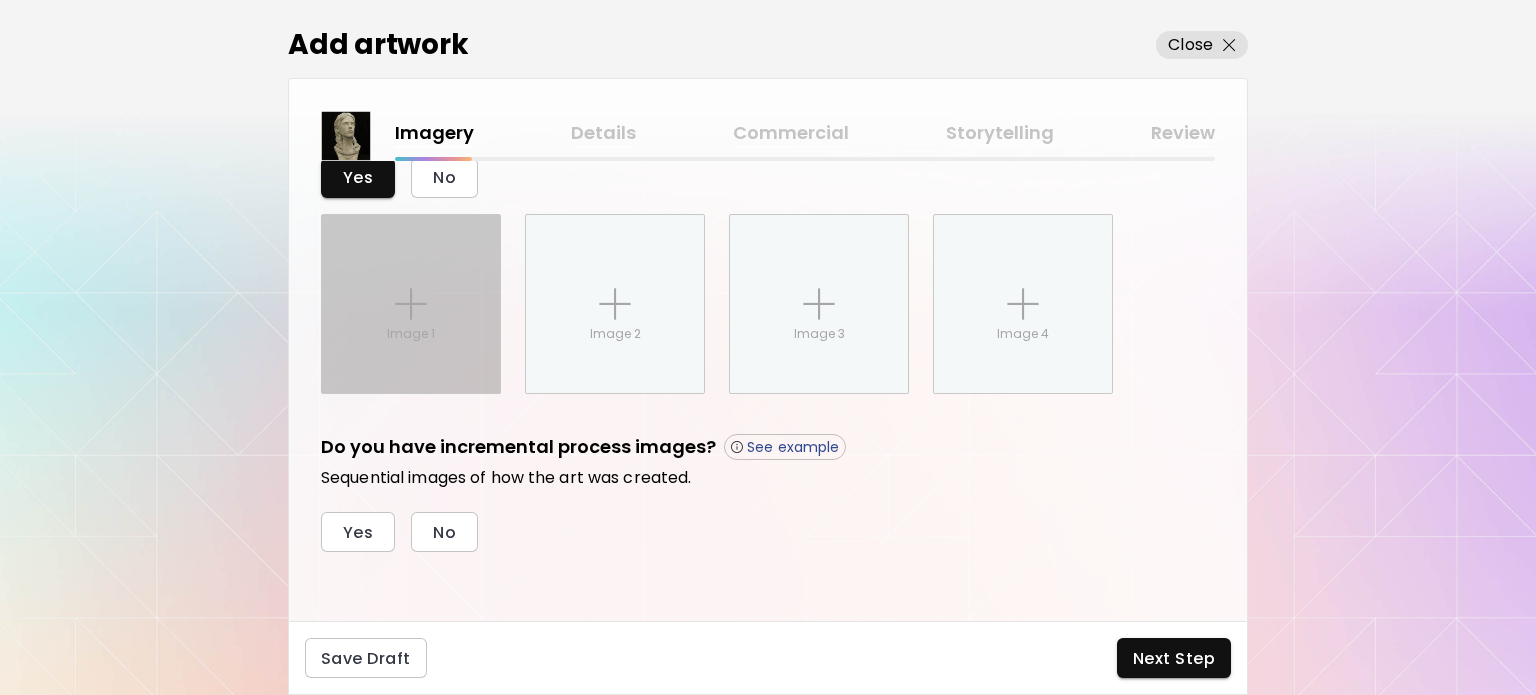 click on "Image 1" at bounding box center (411, 304) 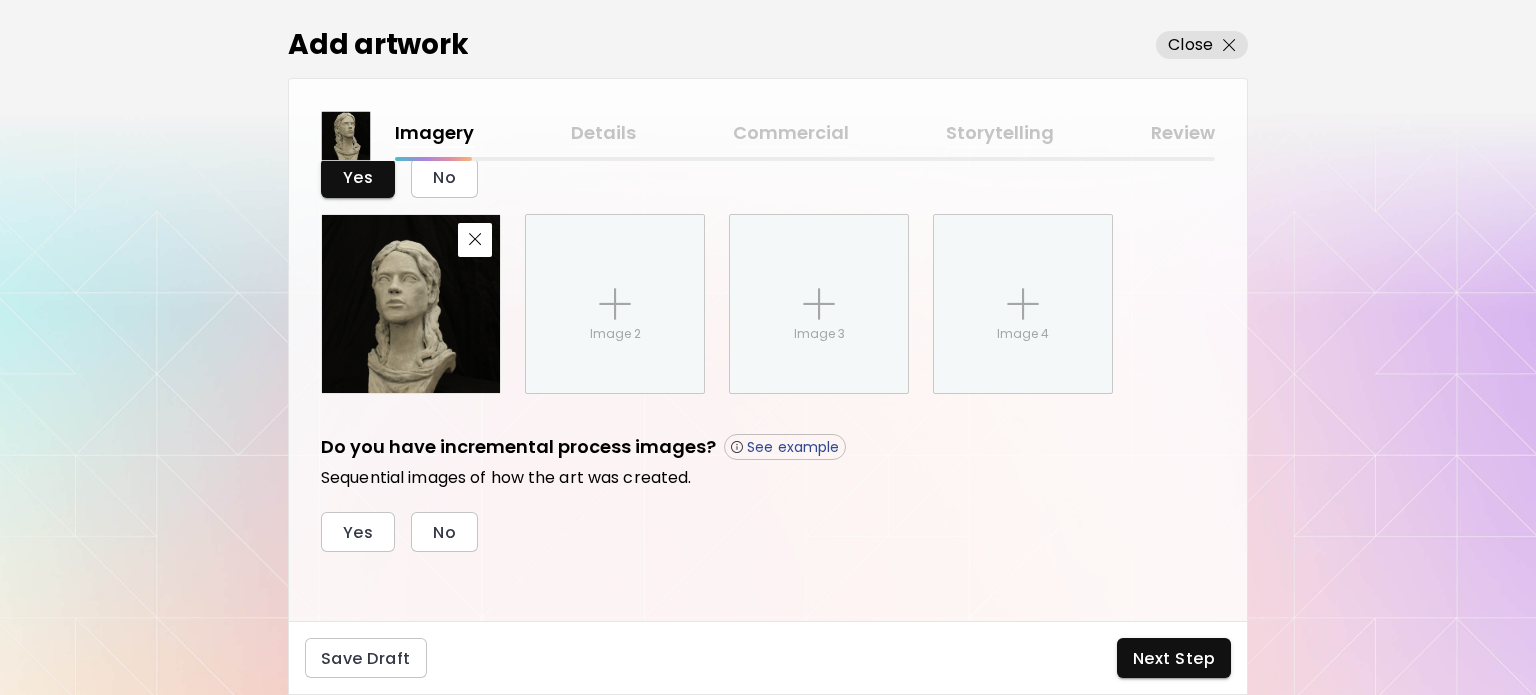 click at bounding box center [411, 304] 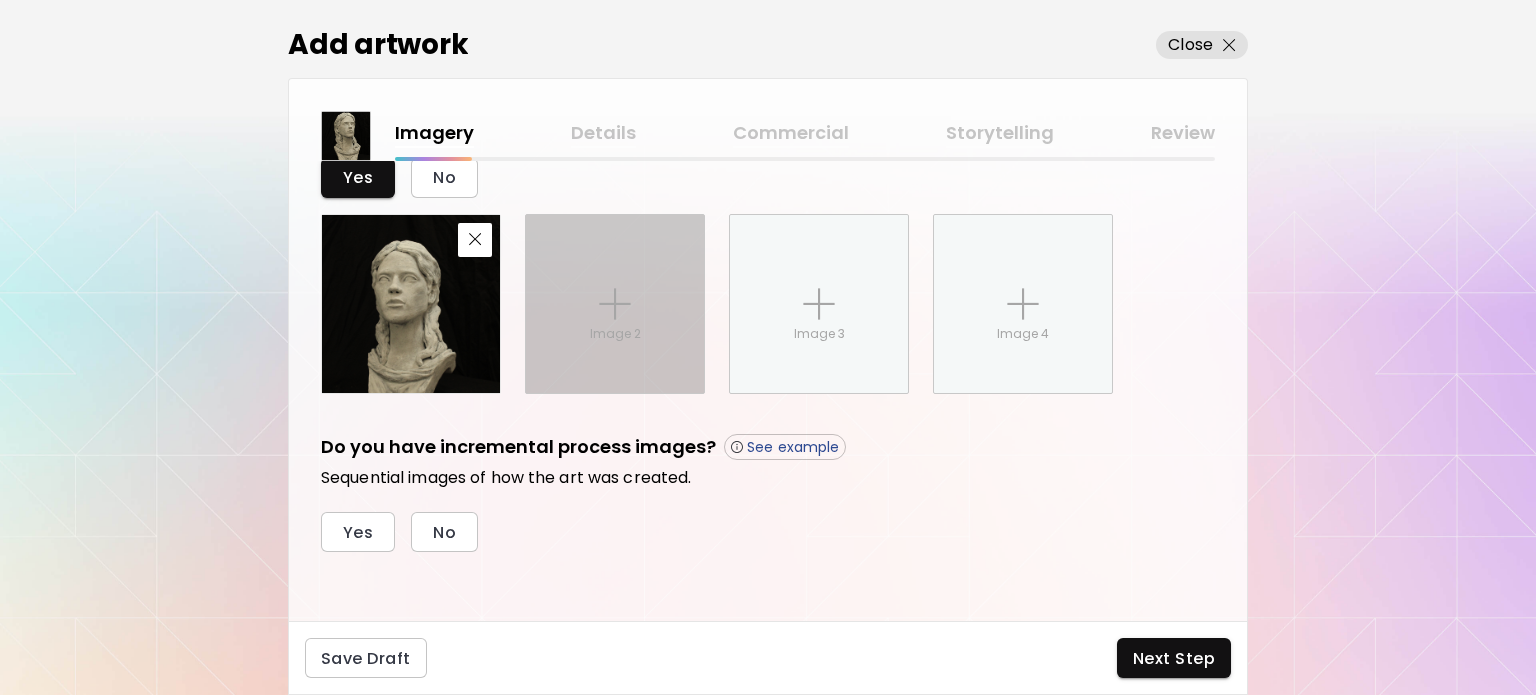 click on "Image 2" at bounding box center [615, 304] 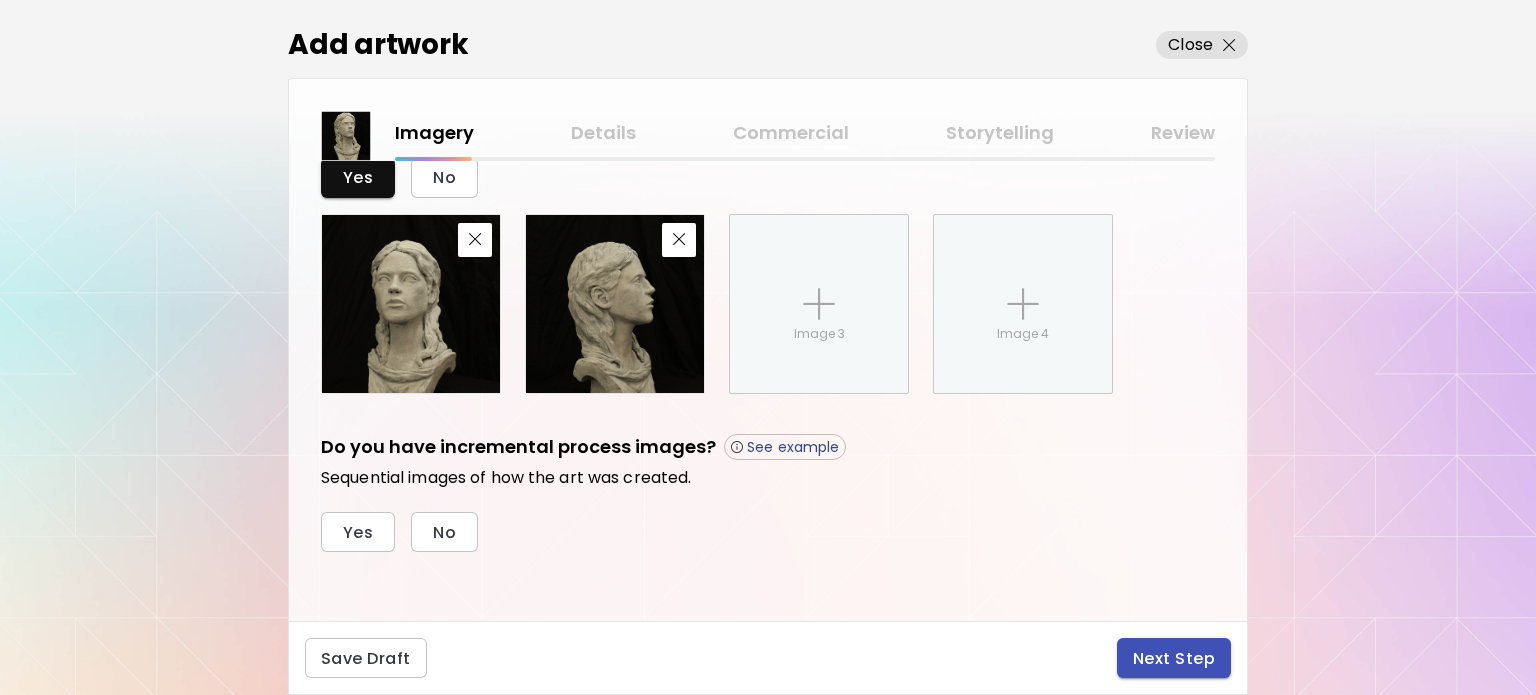 click on "Next Step" at bounding box center (1174, 658) 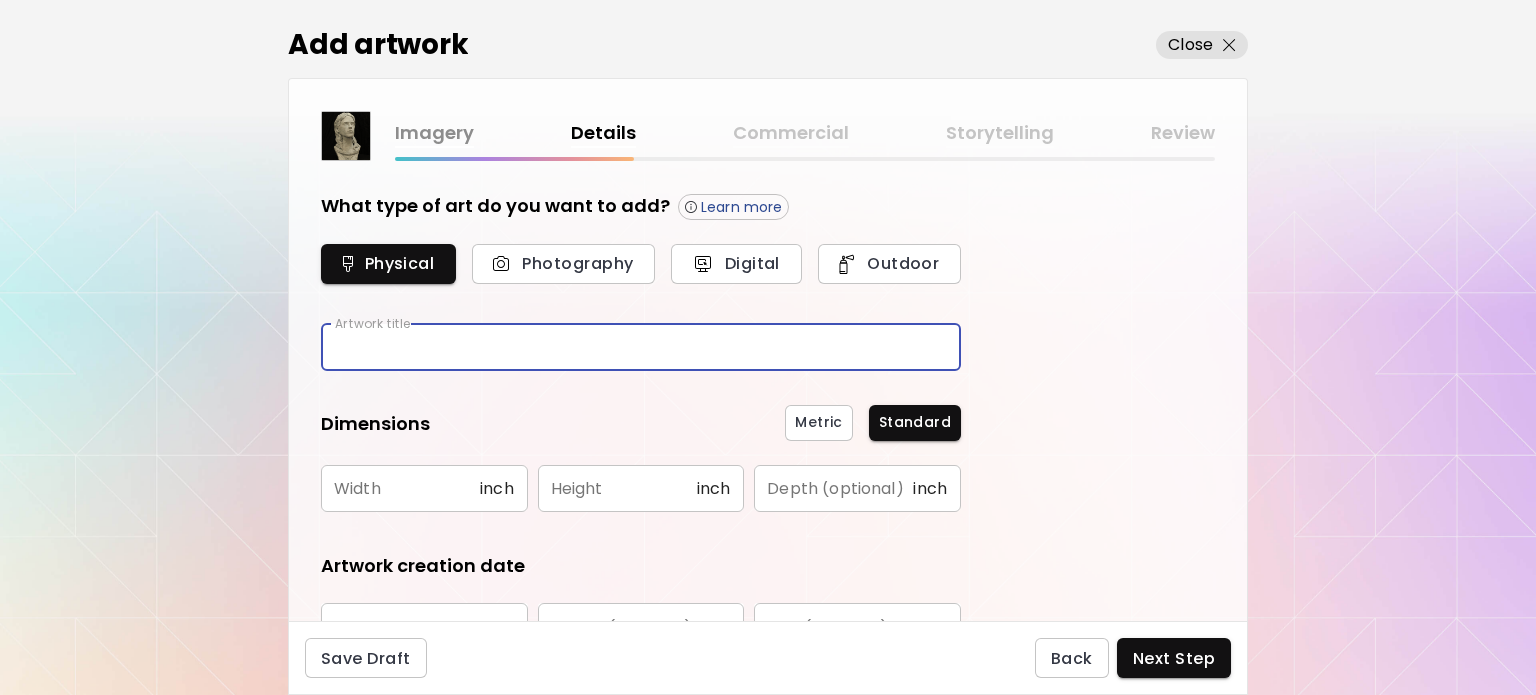click at bounding box center (641, 347) 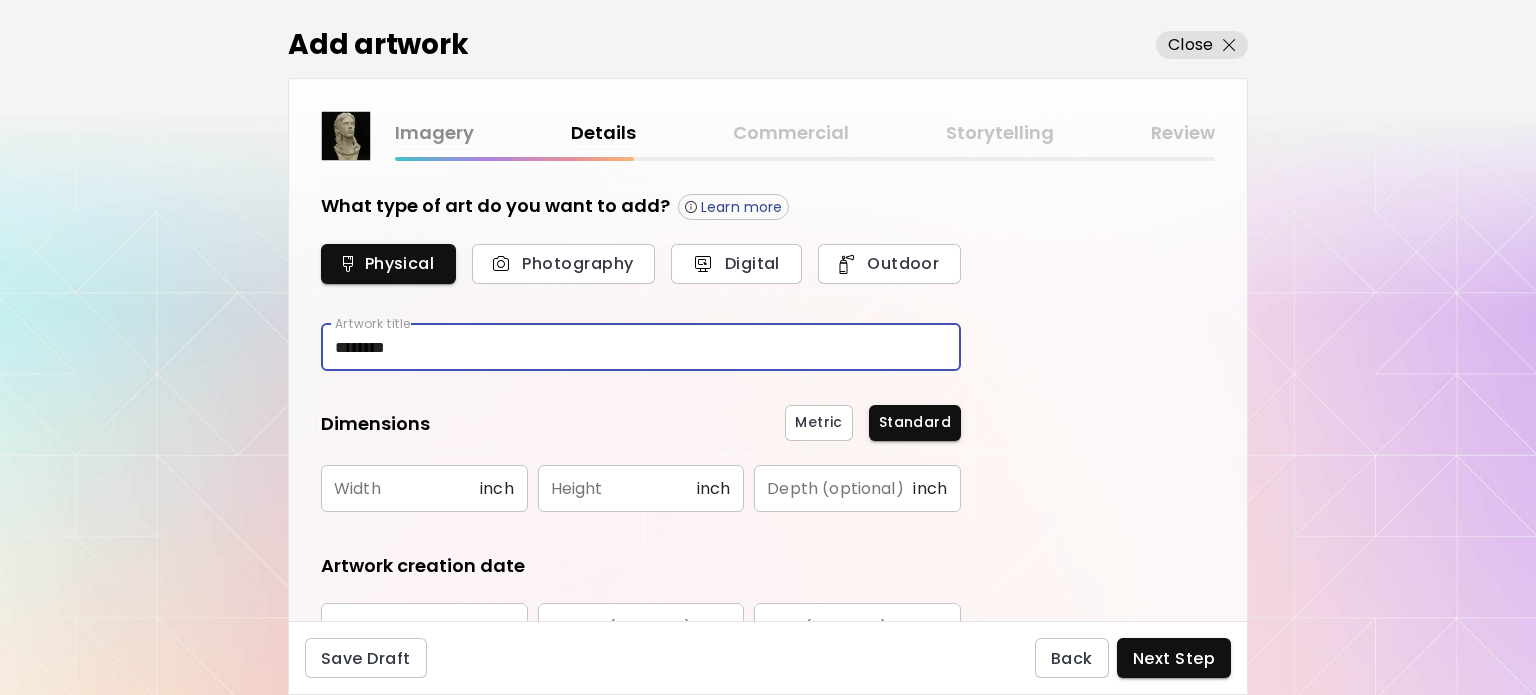 type on "*******" 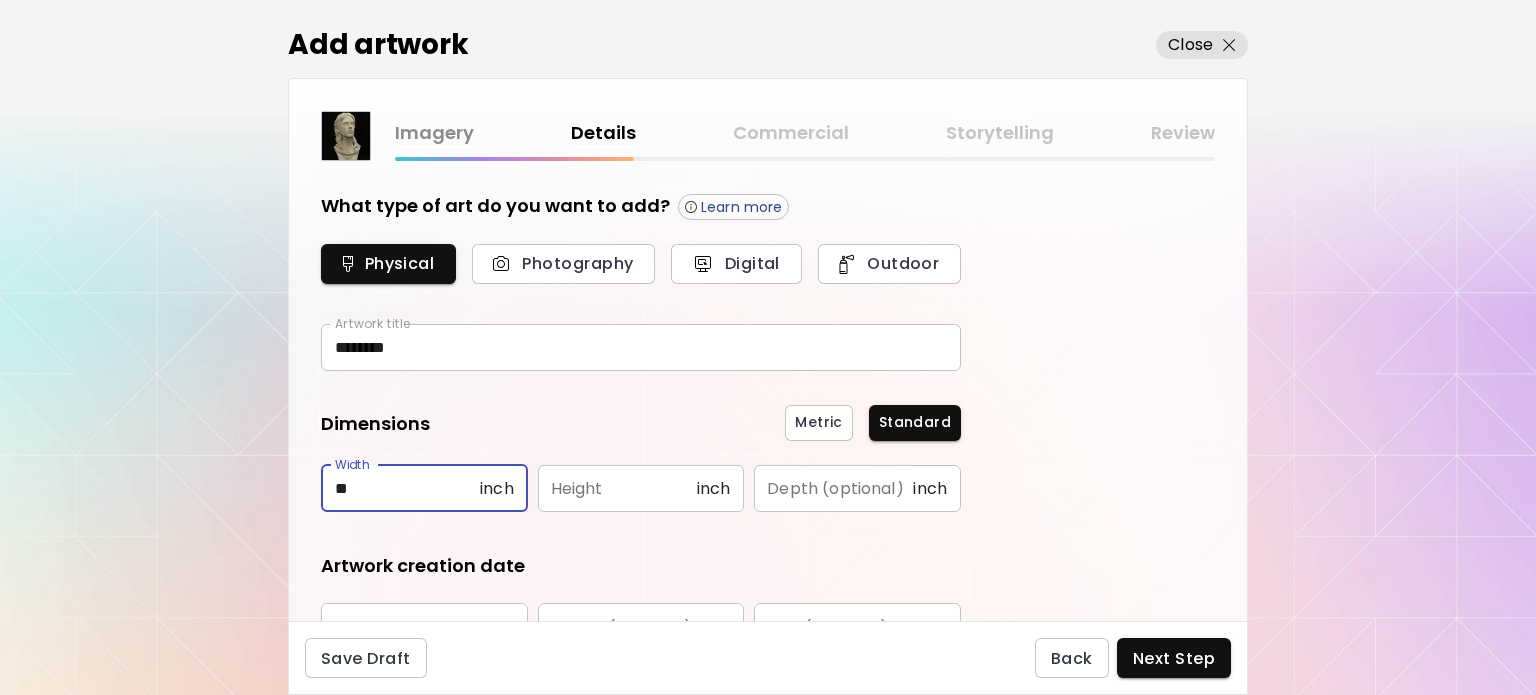 type on "**" 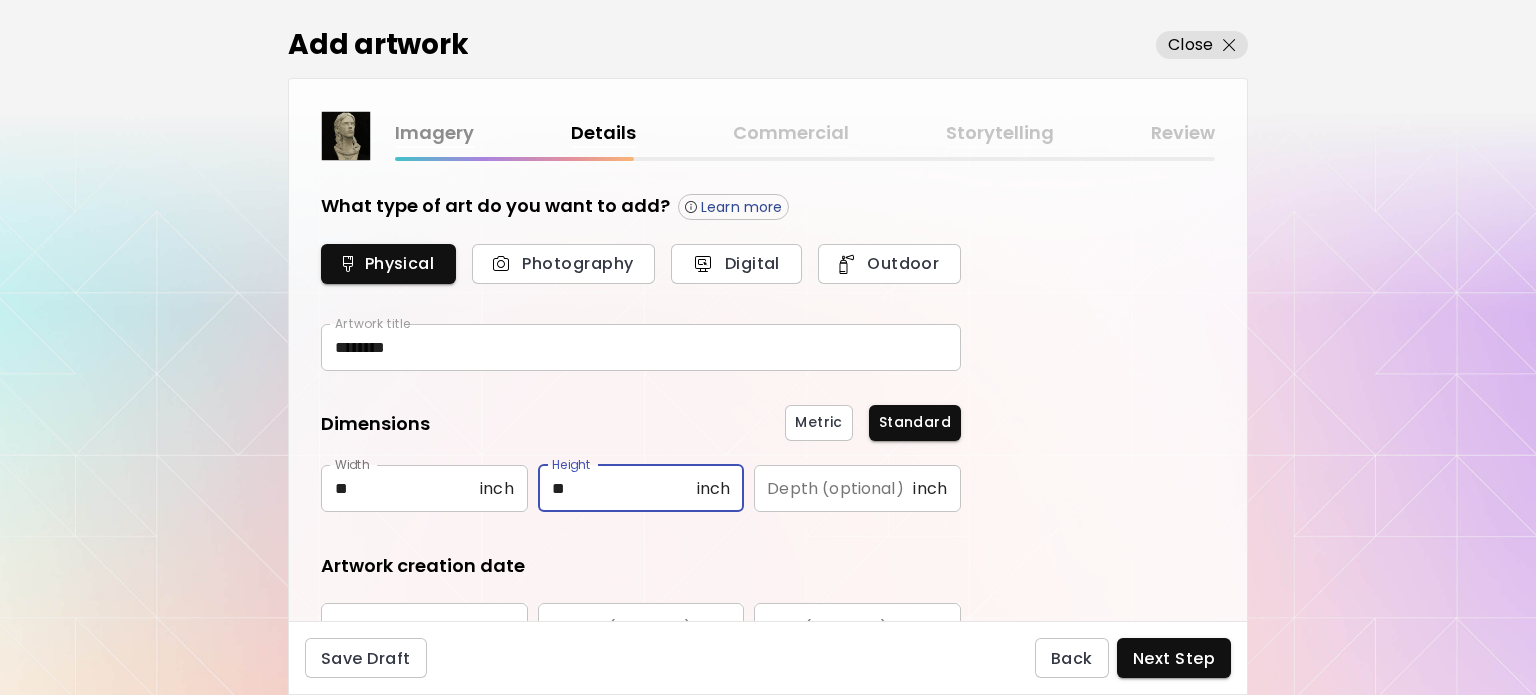 type on "**" 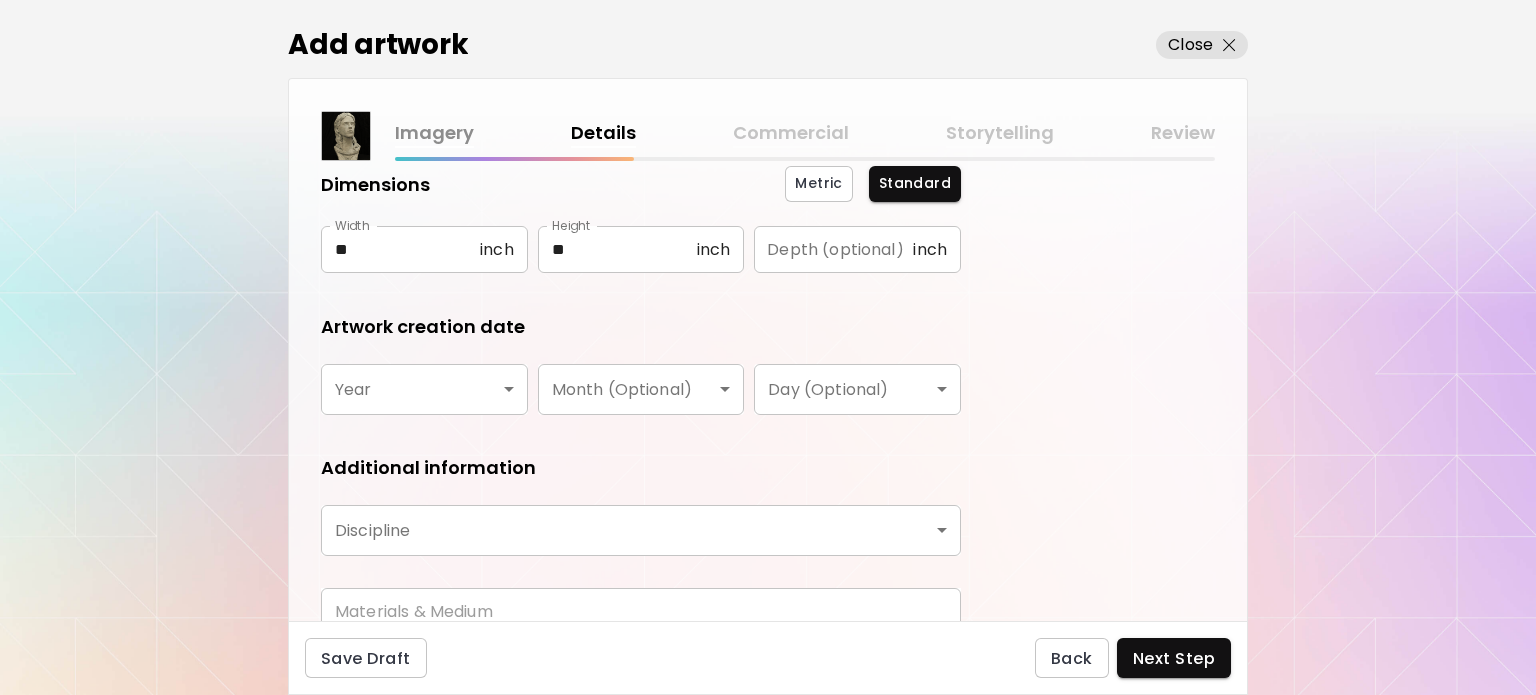 scroll, scrollTop: 243, scrollLeft: 0, axis: vertical 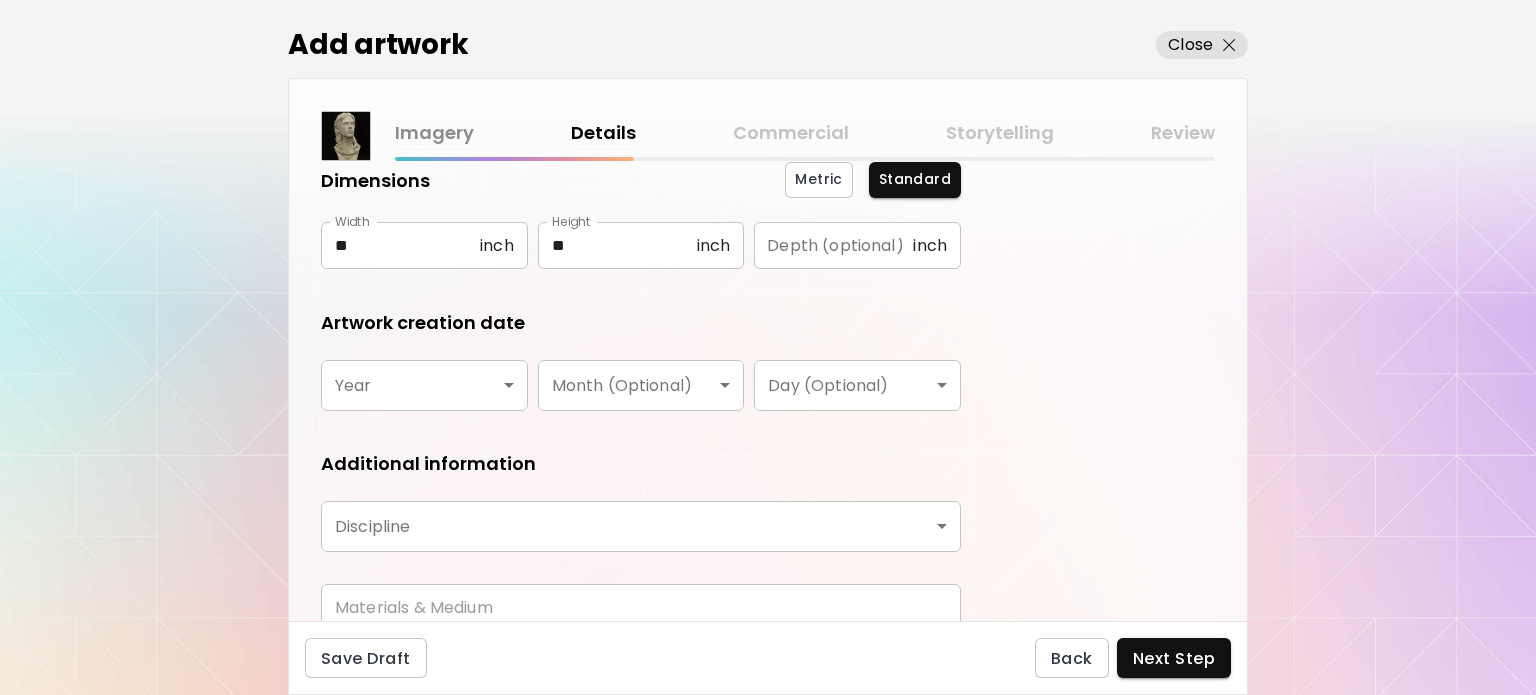 click on "kaleido.art/Rita_Schoen Add Artwork Manage Art Edit Profile My BioLink Community Milestones MyStudio Upgrade My Website My Showrooms My Documents My Subscribers My Provenance My Augmentations My Analytics Settings Help 0 1 Add artwork Close Imagery Details Commercial Storytelling Review What type of art do you want to add? Learn more Physical Photography Digital Outdoor Artwork title ******* Artwork title Dimensions Metric Standard Width ** inch Width Height ** inch Height Depth (optional) inch Depth (optional) Artwork creation date Year ​ Year Month (Optional) ​ Month (Optional) Day (Optional) ​ Day (Optional) Additional information Discipline ​ Discipline Materials & Medium Materials & Medium Save Draft Back Next Step Artist Search Name or handle Name or handle Artist country Artist country Disciplines All Painting Drawing Collage Sculpture Photography AR & VR Digital & NFT Street & Urban Genres All Abstract Pop Surrealism Impressionism Portrait & Figurative Minimalism Hypercontemporary Realism All" at bounding box center (768, 347) 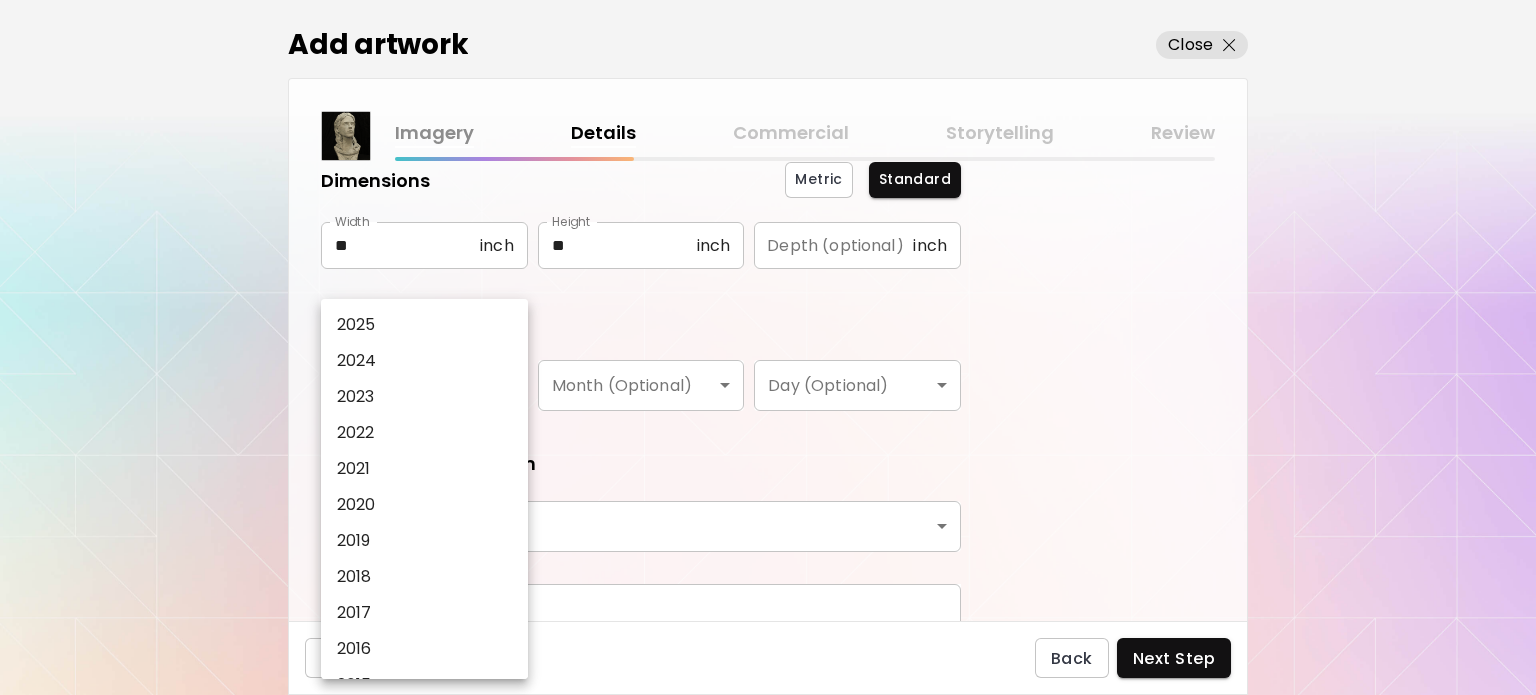 click on "2025" at bounding box center [424, 325] 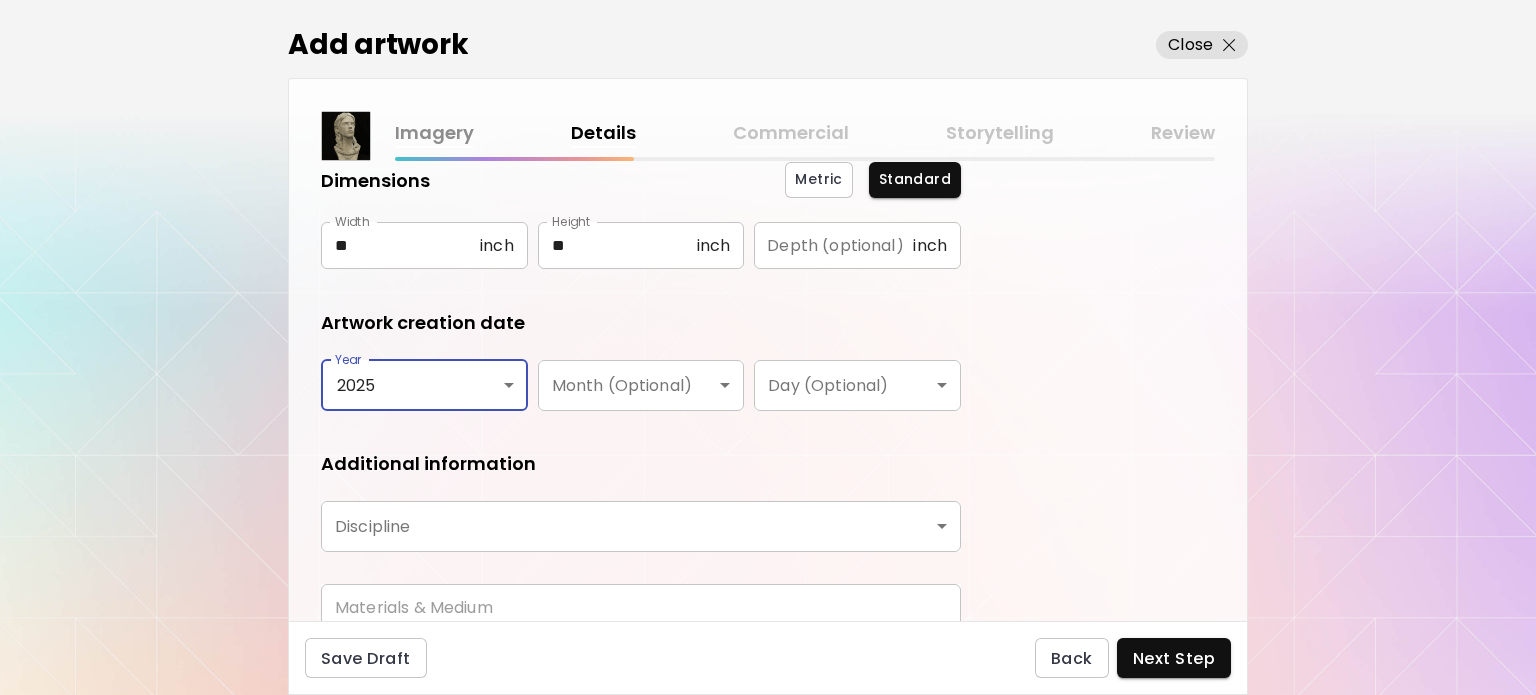click on "kaleido.art/Rita_Schoen Add Artwork Manage Art Edit Profile My BioLink Community Milestones MyStudio Upgrade My Website My Showrooms My Documents My Subscribers My Provenance My Augmentations My Analytics Settings Help 0 1 Add artwork Close Imagery Details Commercial Storytelling Review What type of art do you want to add? Learn more Physical Photography Digital Outdoor Artwork title ******* Artwork title Dimensions Metric Standard Width ** inch Width Height ** inch Height Depth (optional) inch Depth (optional) Artwork creation date Year 2025 **** Year Month (Optional) ​ Month (Optional) Day (Optional) ​ Day (Optional) Additional information Discipline ​ Discipline Materials & Medium Materials & Medium Save Draft Back Next Step Artist Search Name or handle Name or handle Artist country Artist country Disciplines All Painting Drawing Collage Sculpture Photography AR & VR Digital & NFT Street & Urban Genres All Abstract Pop Surrealism Impressionism Portrait & Figurative Minimalism Hypercontemporary Erotic" at bounding box center (768, 347) 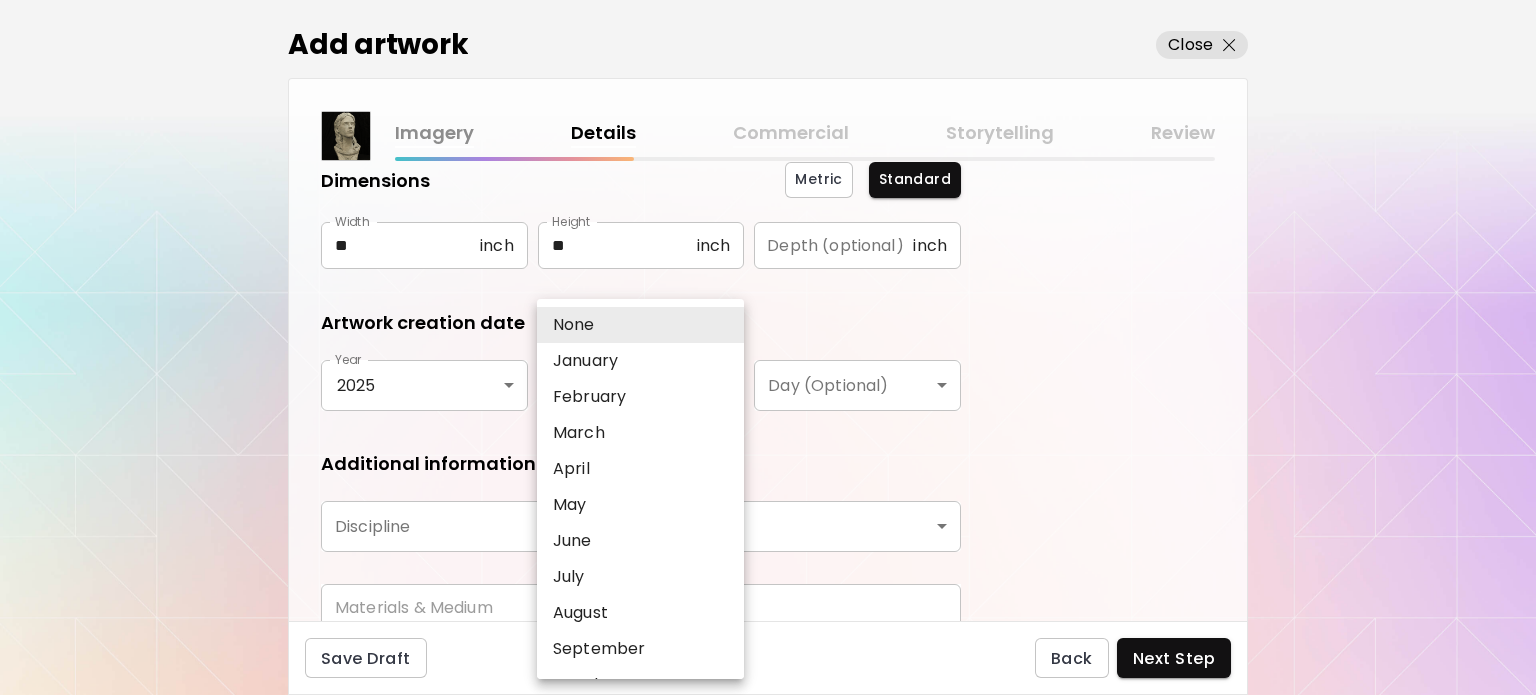 click on "June" at bounding box center (640, 541) 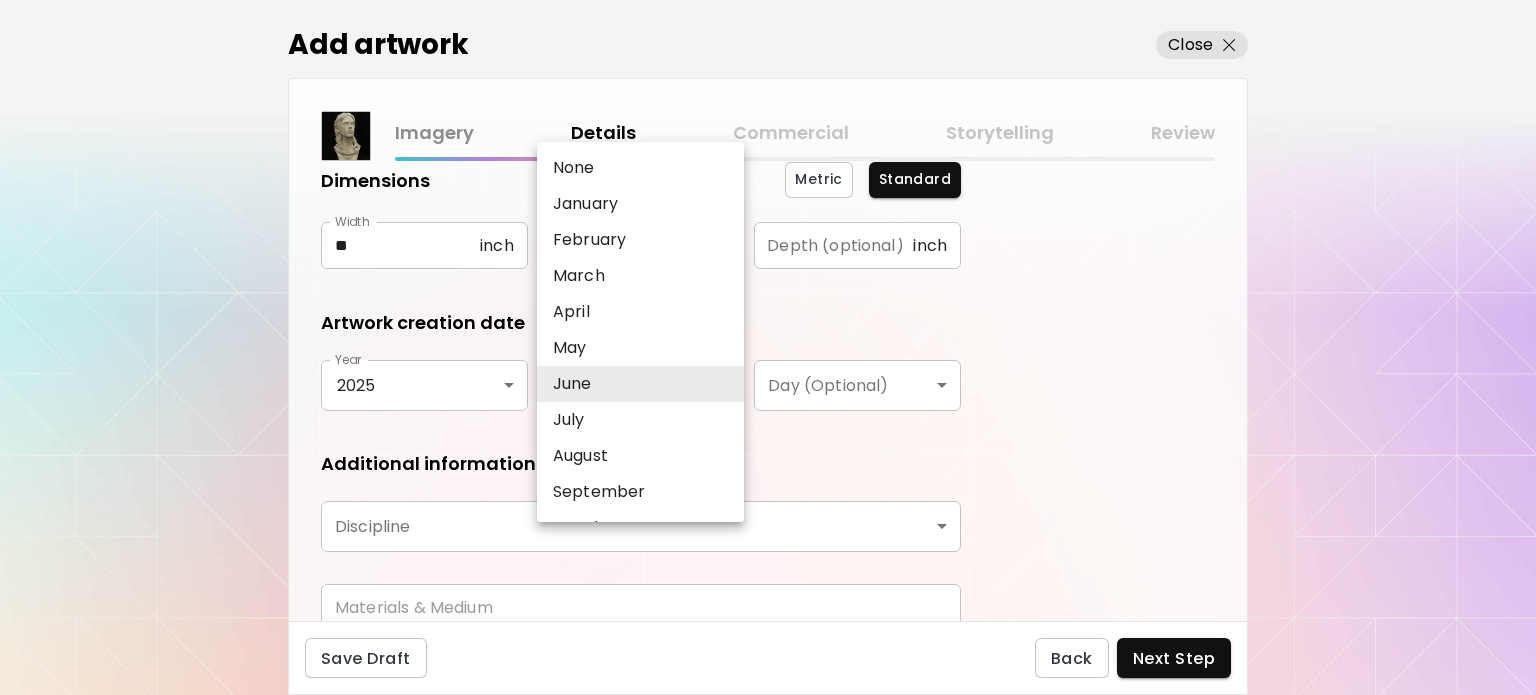 click on "kaleido.art/Rita_Schoen Add Artwork Manage Art Edit Profile My BioLink Community Milestones MyStudio Upgrade My Website My Showrooms My Documents My Subscribers My Provenance My Augmentations My Analytics Settings Help 0 1 Add artwork Close Imagery Details Commercial Storytelling Review What type of art do you want to add? Learn more Physical Photography Digital Outdoor Artwork title ******* Artwork title Dimensions Metric Standard Width ** inch Width Height ** inch Height Depth (optional) inch Depth (optional) Artwork creation date Year 2025 **** Year Month (Optional) June **** Month (Optional) Day (Optional) ​ Day (Optional) Additional information Discipline ​ Discipline Materials & Medium Materials & Medium Save Draft Back Next Step Artist Search Name or handle Name or handle Artist country Artist country Disciplines All Painting Drawing Collage Sculpture Photography AR & VR Digital & NFT Street & Urban Genres All Abstract Pop Surrealism Impressionism Portrait & Figurative Minimalism Hypercontemporary" at bounding box center [768, 347] 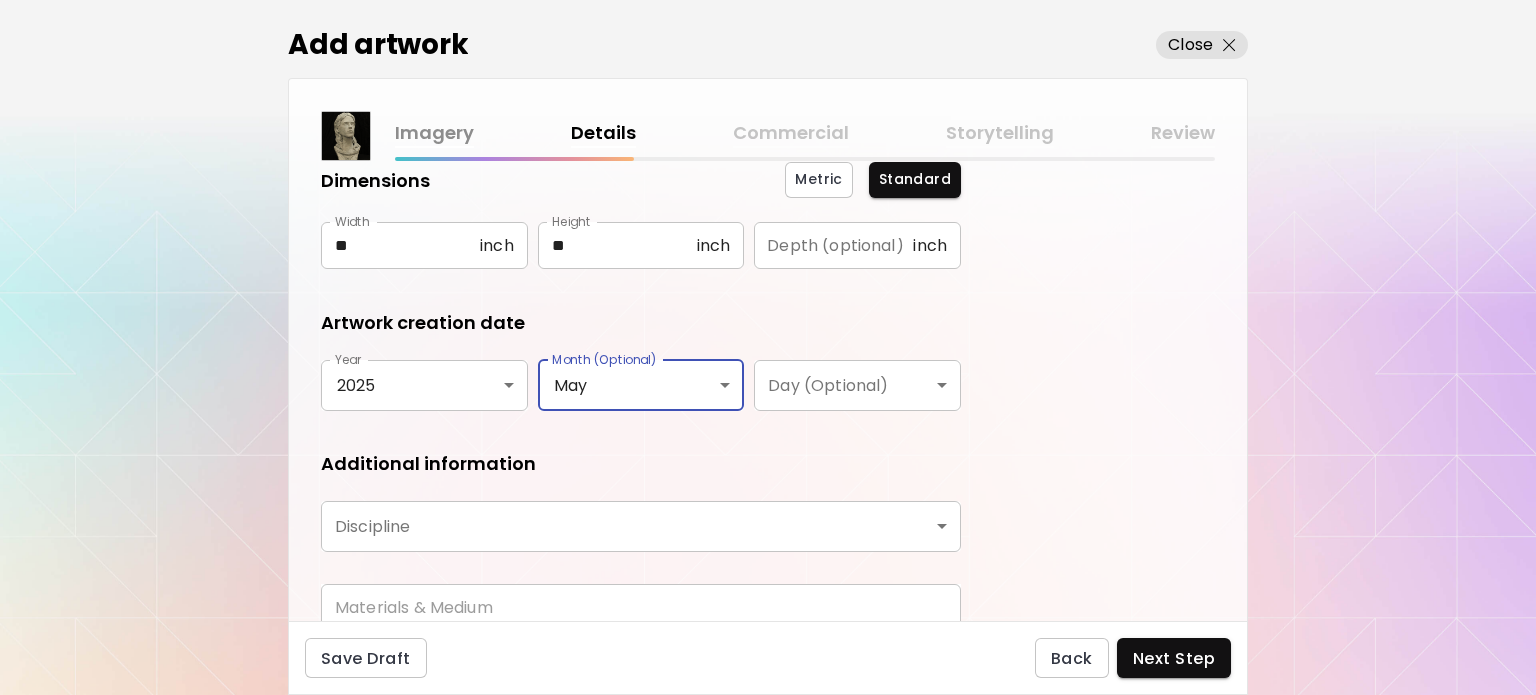 click on "kaleido.art/Rita_Schoen Add Artwork Manage Art Edit Profile My BioLink Community Milestones MyStudio Upgrade My Website My Showrooms My Documents My Subscribers My Provenance My Augmentations My Analytics Settings Help 0 1 Add artwork Close Imagery Details Commercial Storytelling Review What type of art do you want to add? Learn more Physical Photography Digital Outdoor Artwork title ******* Artwork title Dimensions Metric Standard Width ** inch Width Height ** inch Height Depth (optional) inch Depth (optional) Artwork creation date Year 2025 **** Year Month (Optional) May *** Month (Optional) Day (Optional) ​ Day (Optional) Additional information Discipline ​ Discipline Materials & Medium Materials & Medium Save Draft Back Next Step Artist Search Name or handle Name or handle Artist country Artist country Disciplines All Painting Drawing Collage Sculpture Photography AR & VR Digital & NFT Street & Urban Genres All Abstract Pop Surrealism Impressionism Portrait & Figurative Minimalism Hypercontemporary" at bounding box center [768, 347] 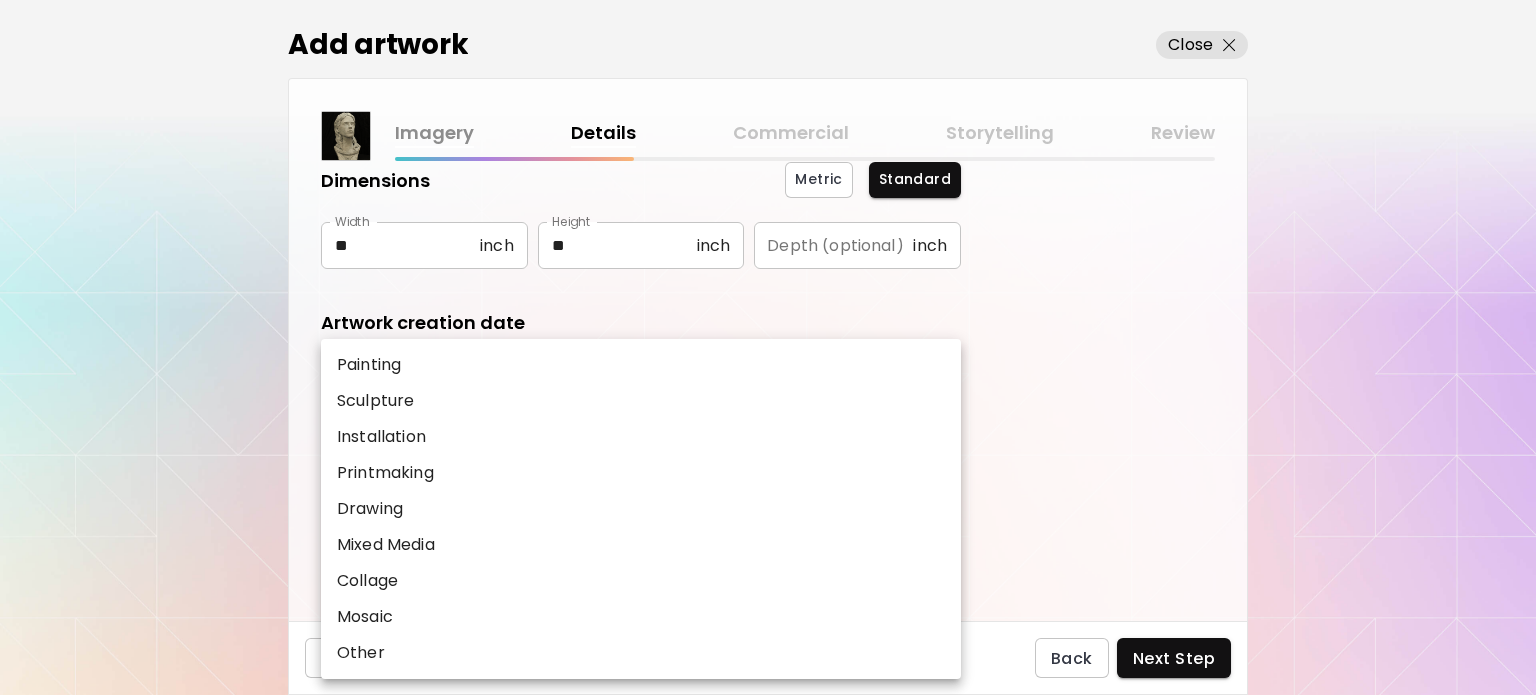 click on "Sculpture" at bounding box center [641, 401] 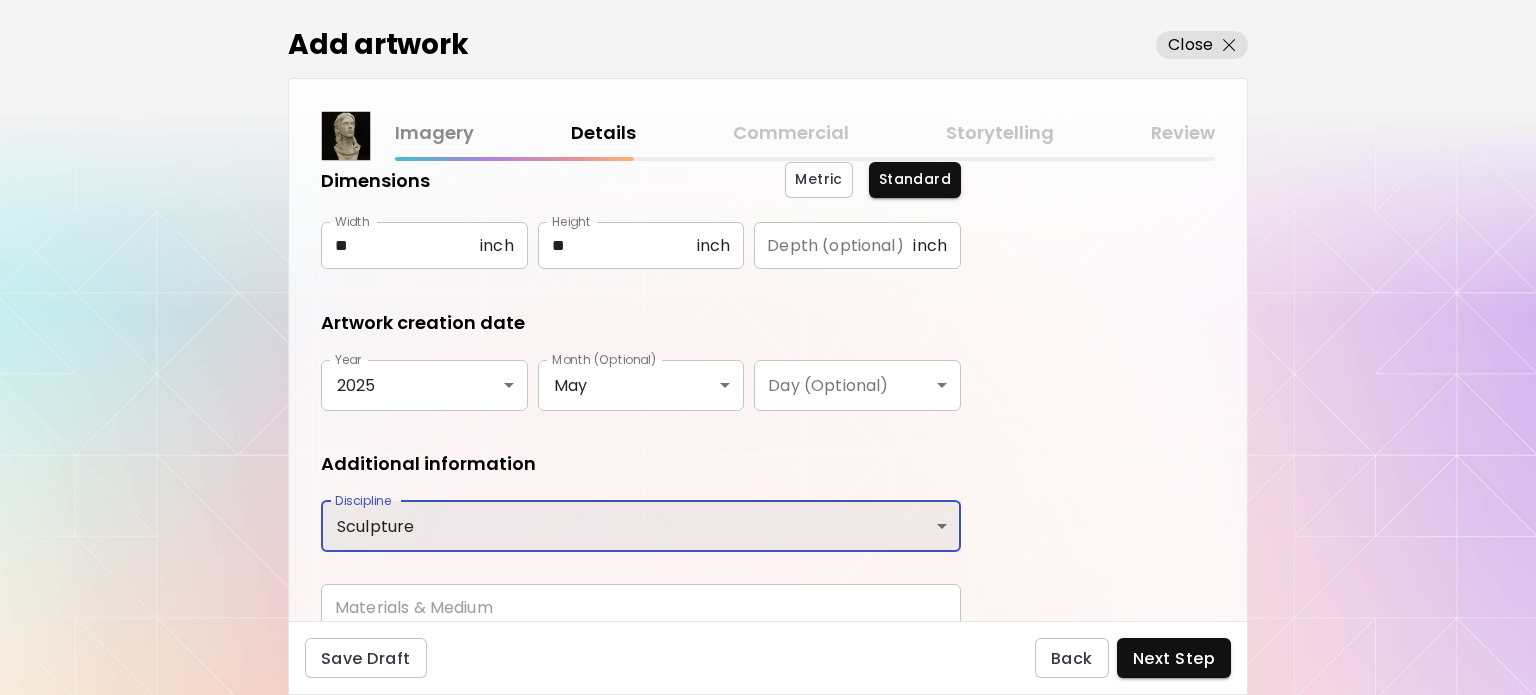 scroll, scrollTop: 330, scrollLeft: 0, axis: vertical 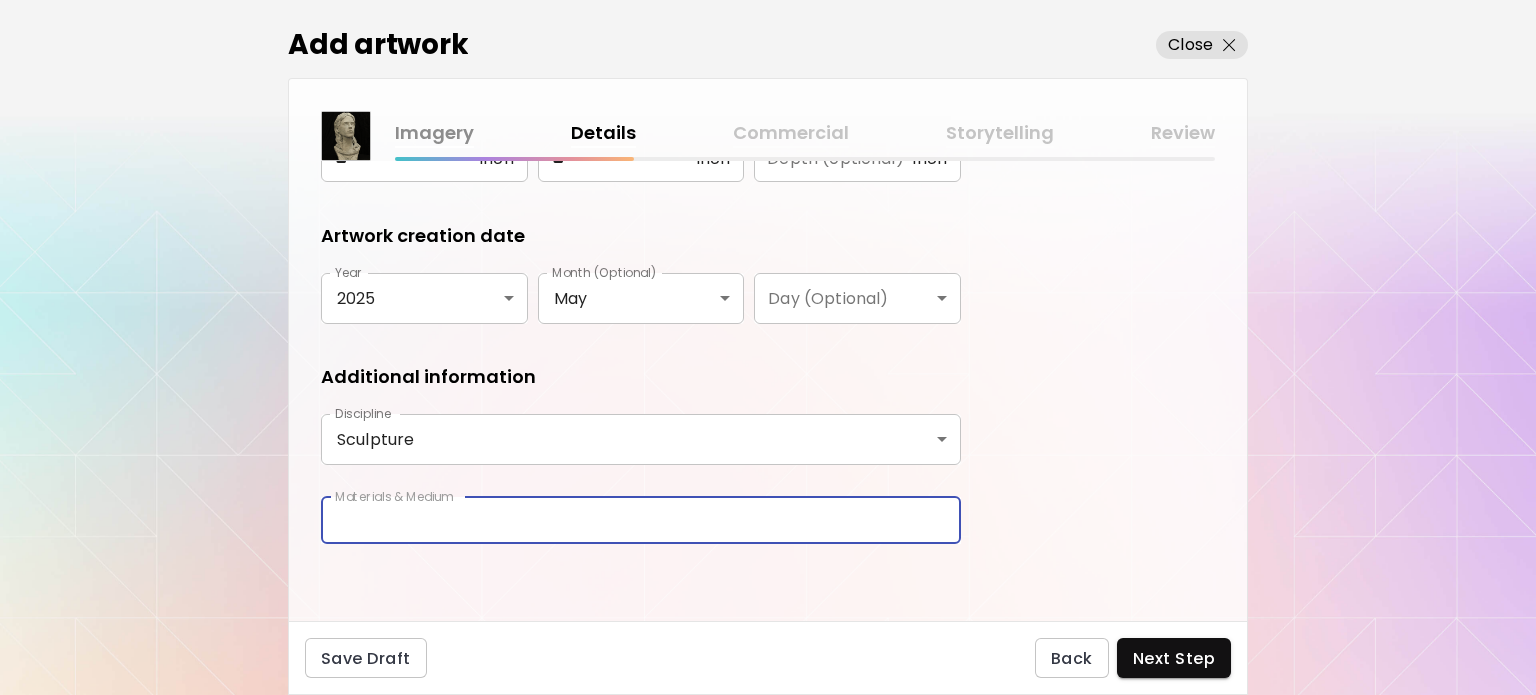 click at bounding box center (641, 520) 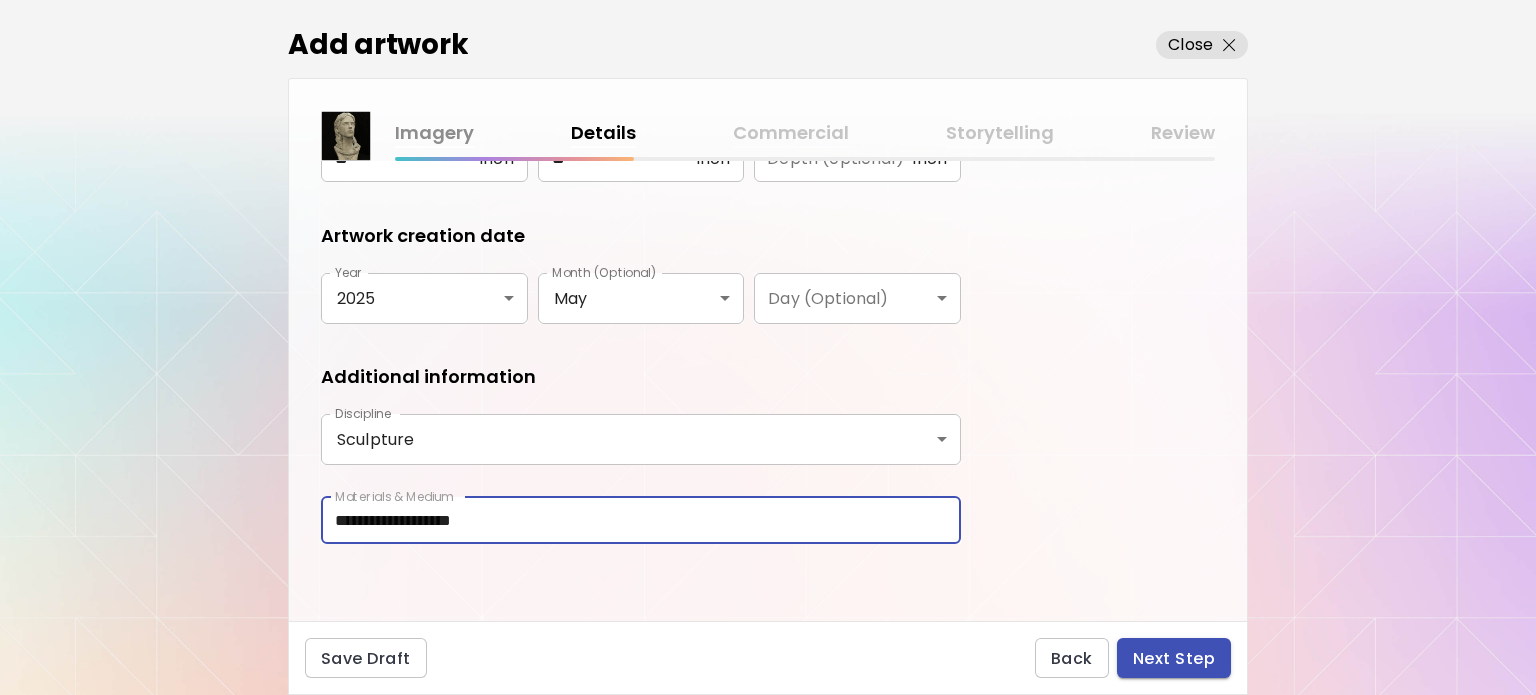 click on "Next Step" at bounding box center (1174, 658) 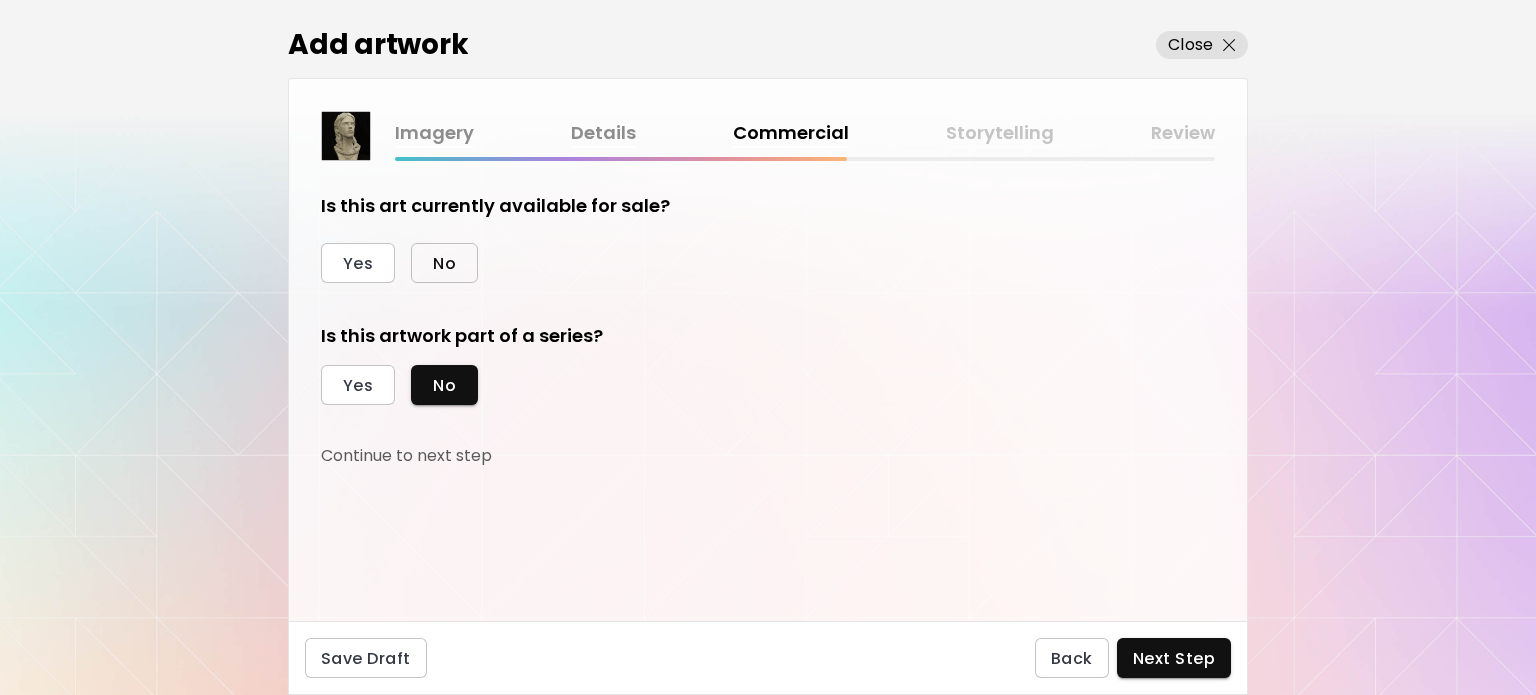click on "No" at bounding box center [444, 263] 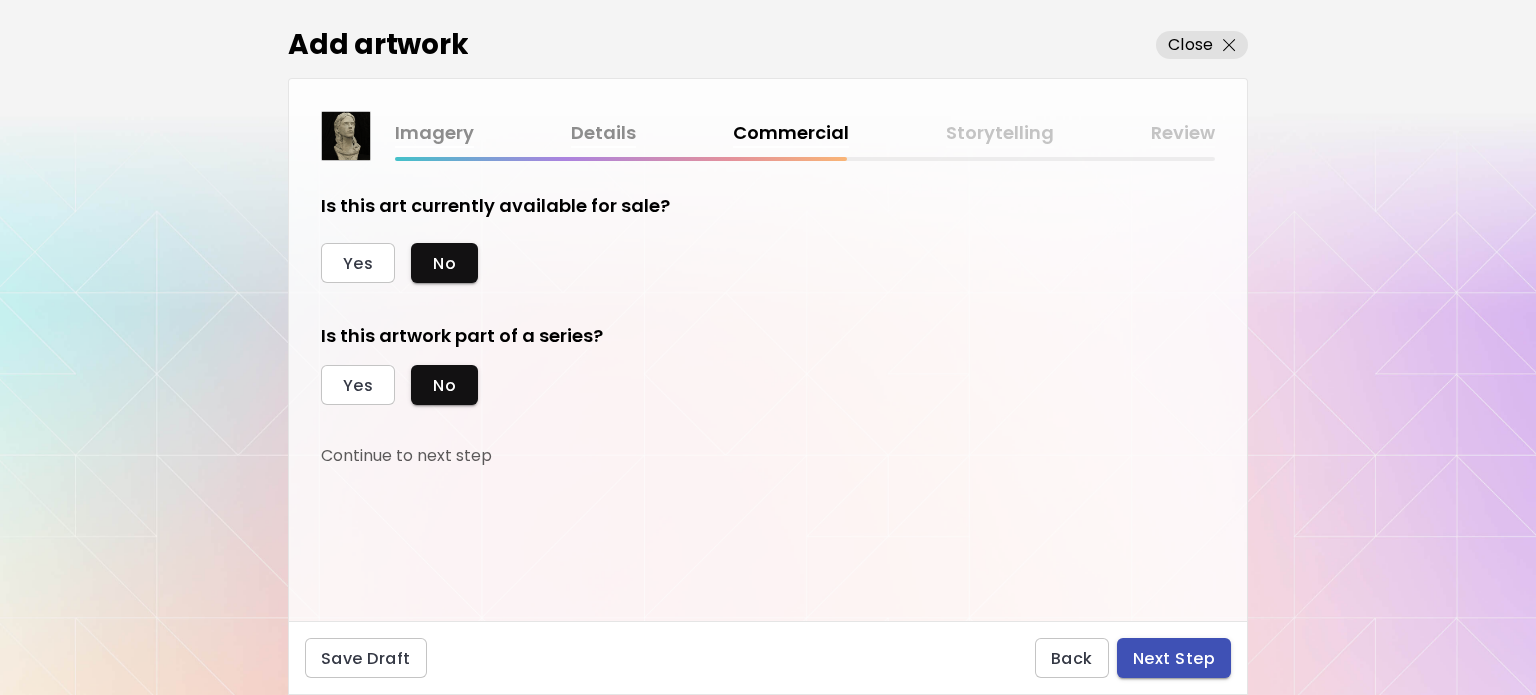 click on "Next Step" at bounding box center (1174, 658) 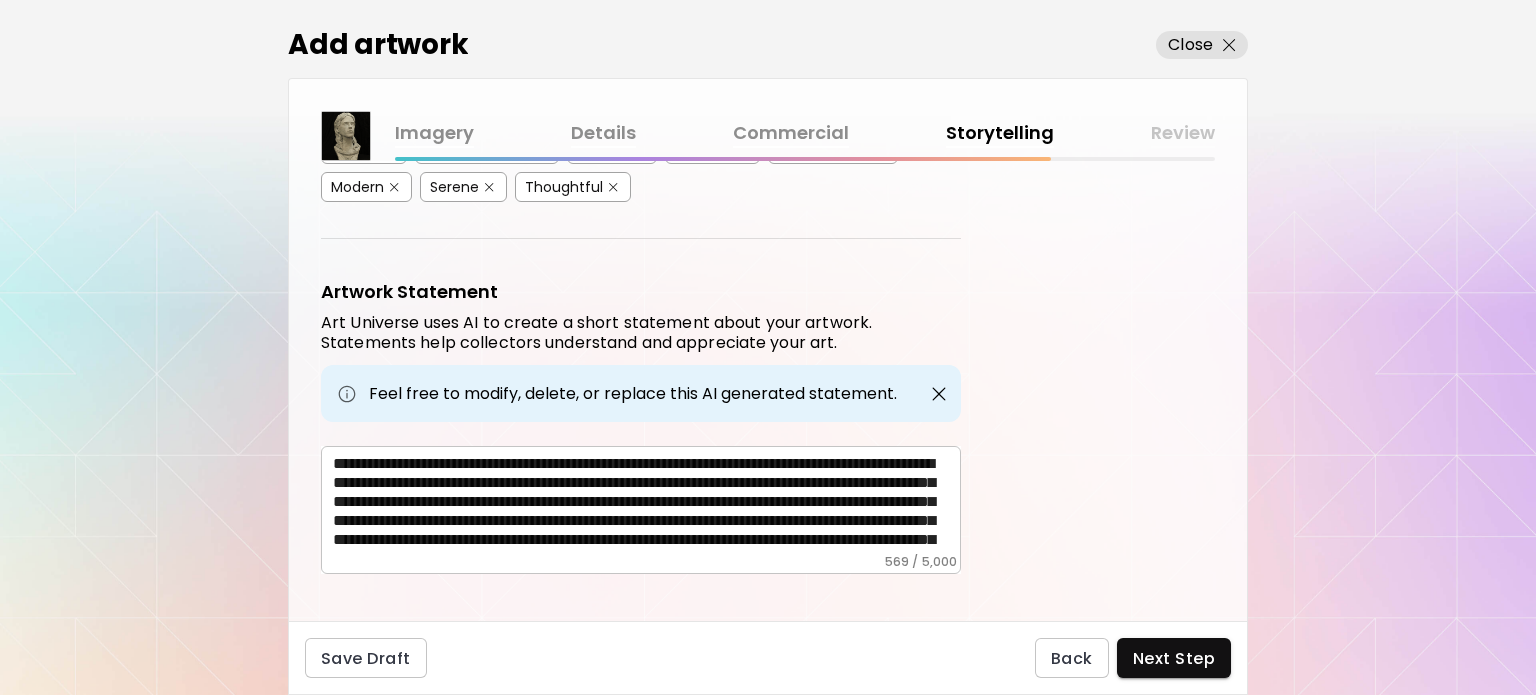 scroll, scrollTop: 575, scrollLeft: 0, axis: vertical 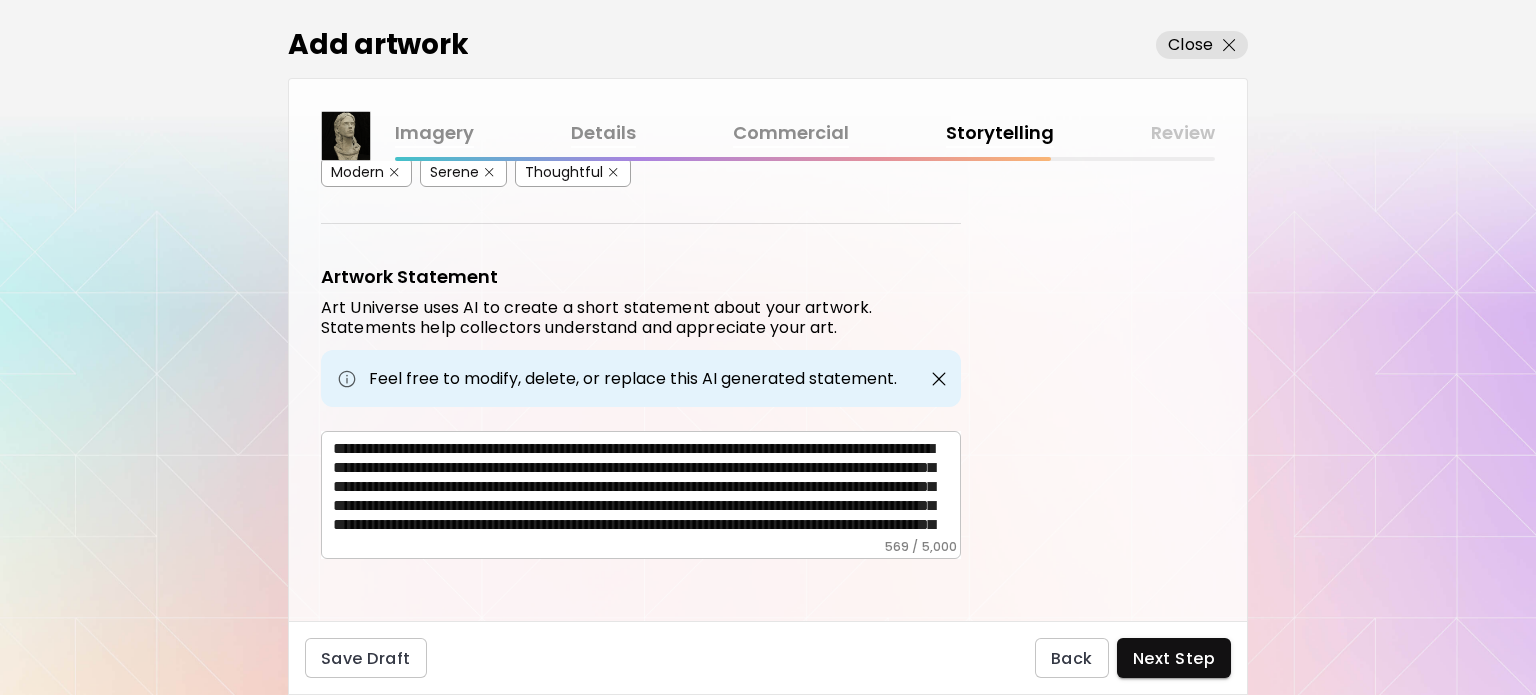 click on "**********" at bounding box center [647, 489] 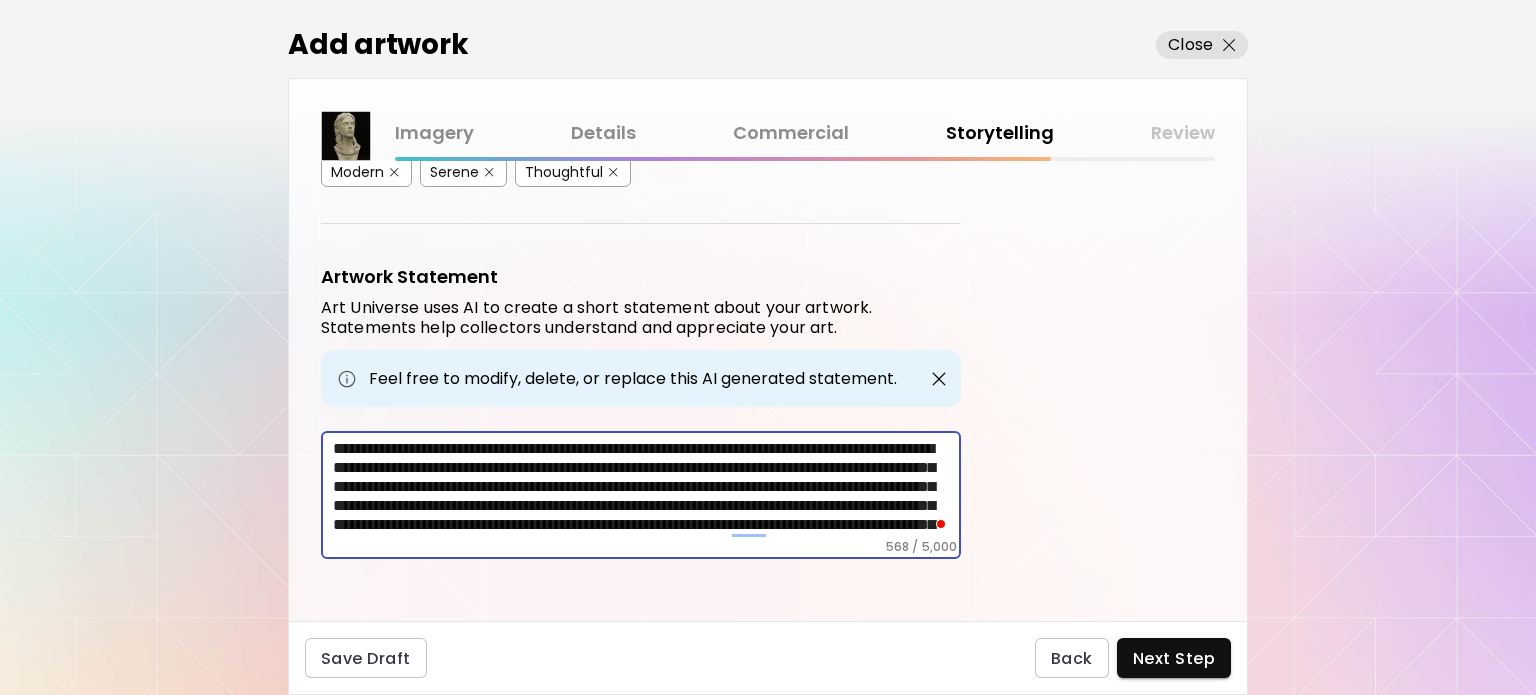 scroll, scrollTop: 575, scrollLeft: 0, axis: vertical 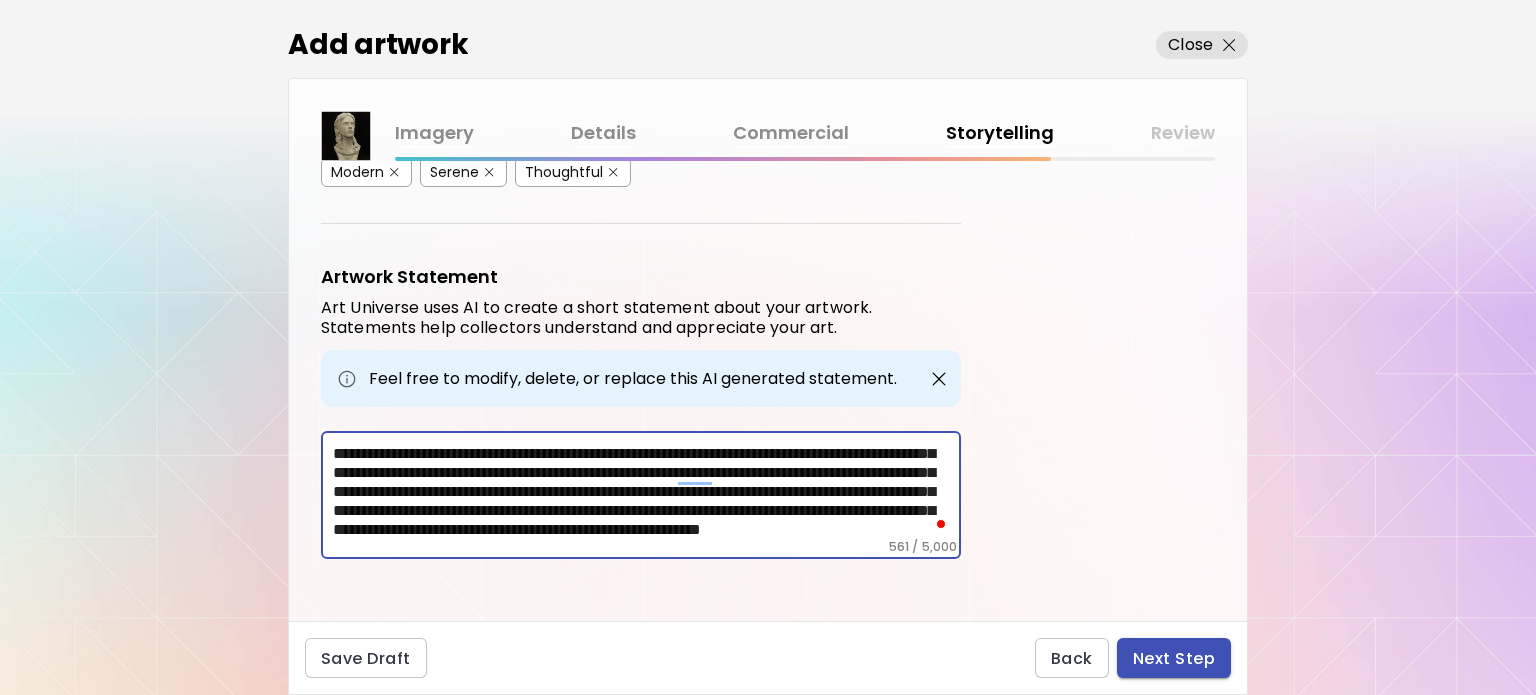 type on "**********" 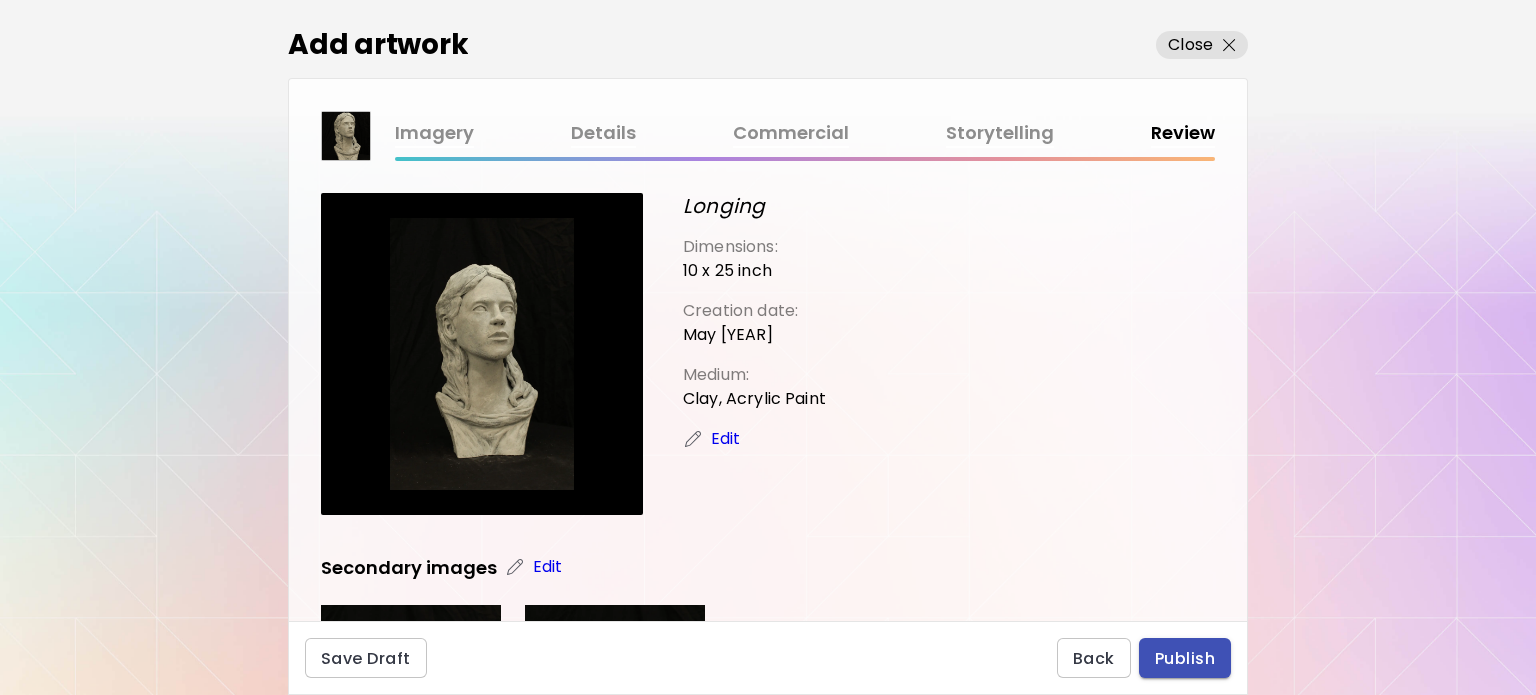 click on "Publish" at bounding box center [1185, 658] 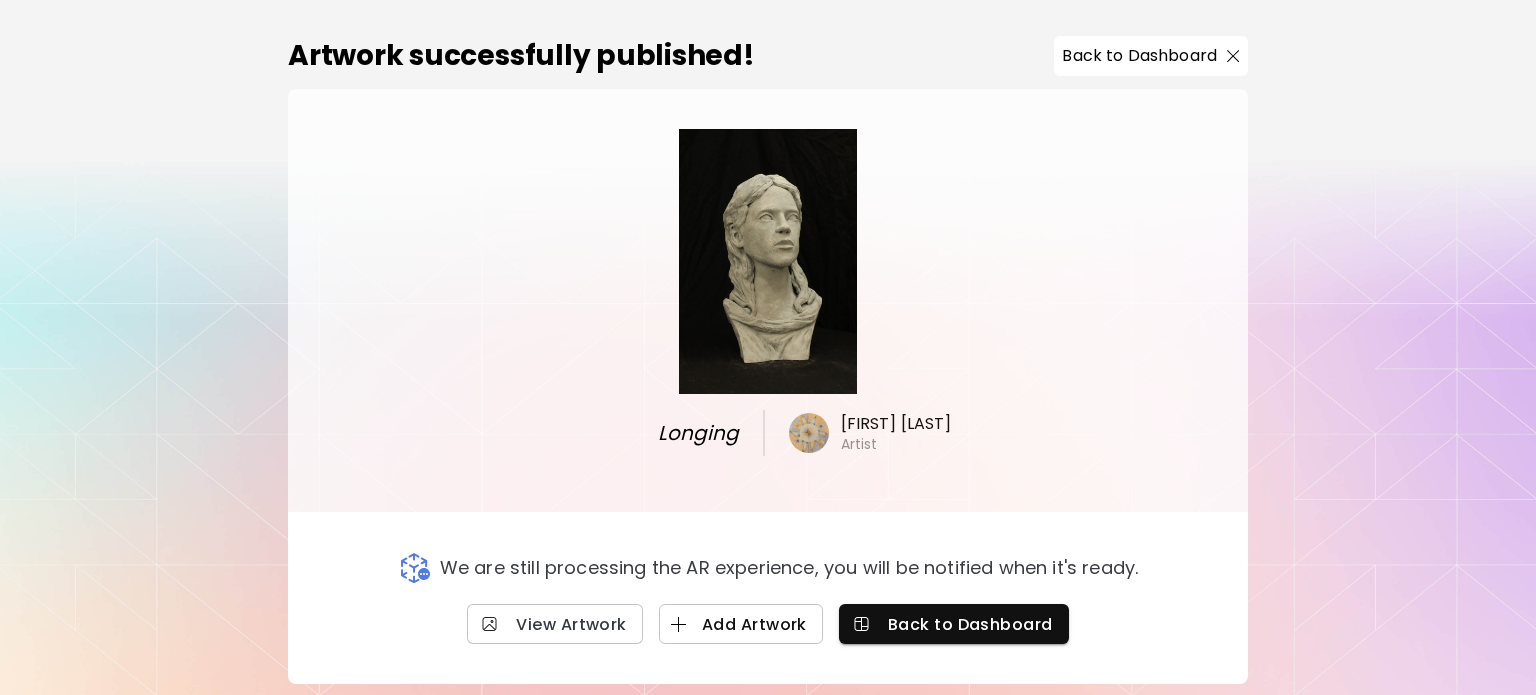 click on "Add Artwork" at bounding box center (741, 624) 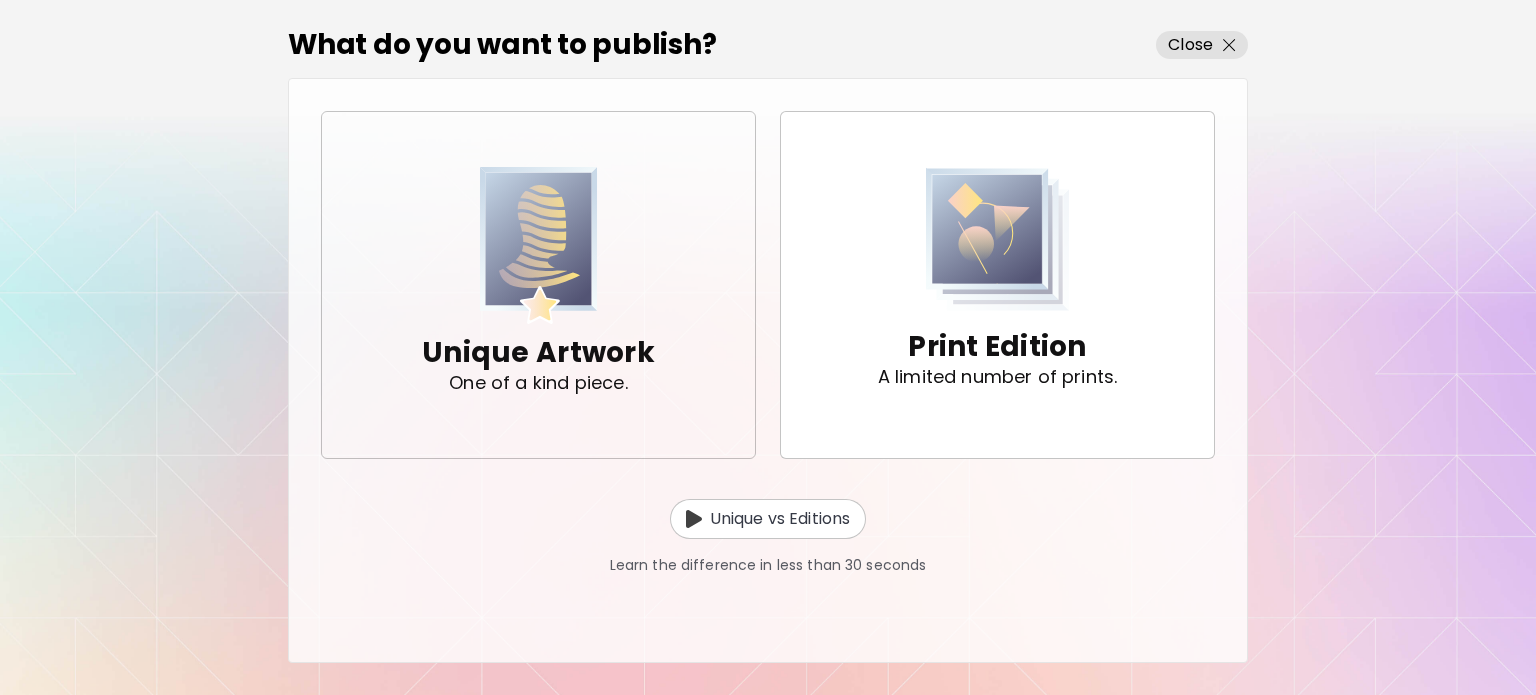 click at bounding box center [539, 245] 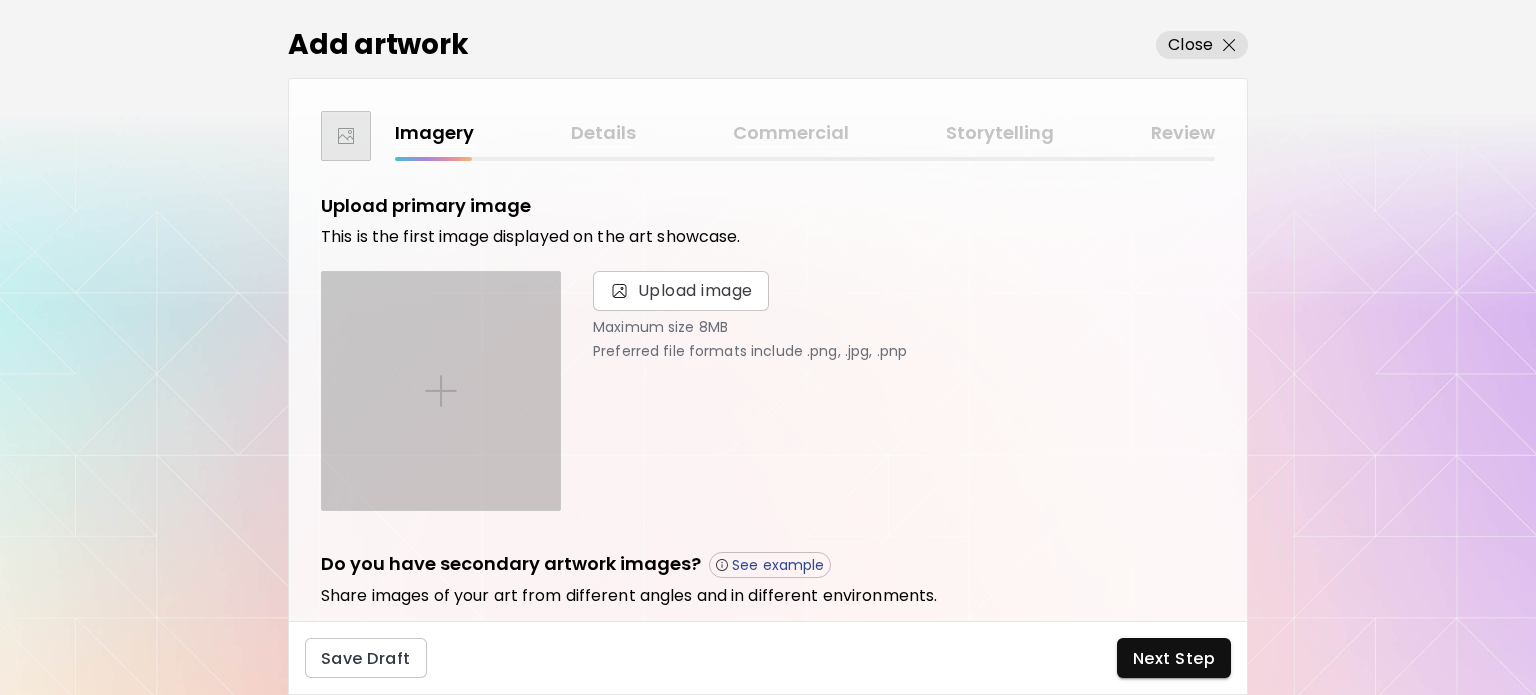 click at bounding box center (441, 391) 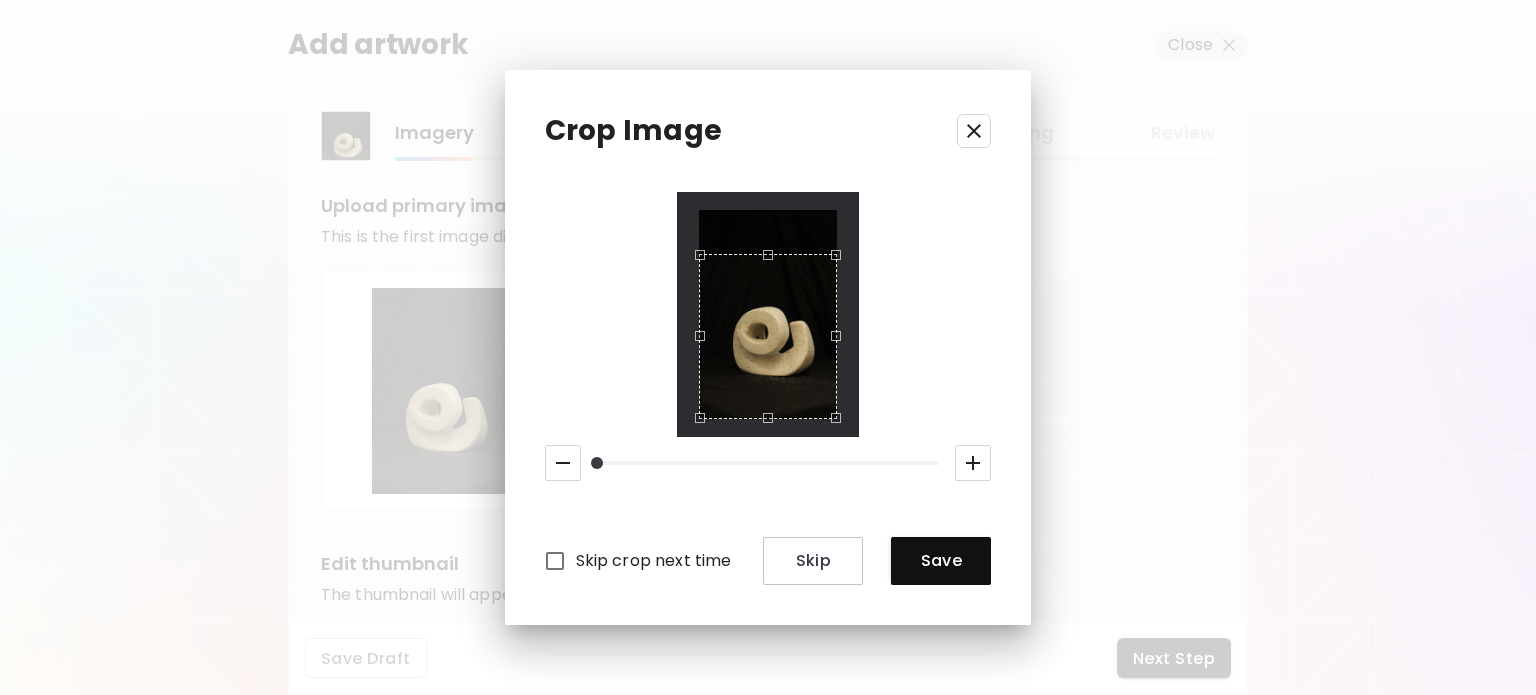 click at bounding box center [763, 250] 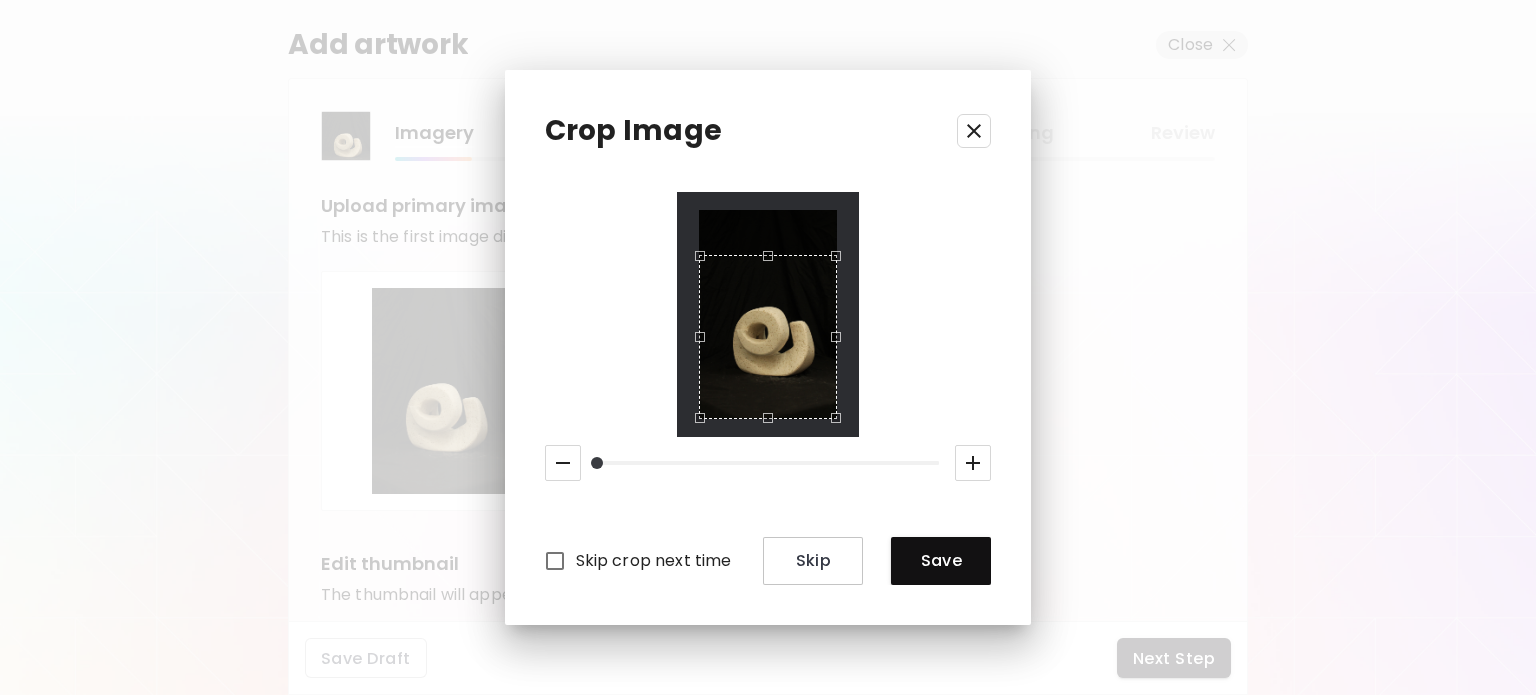 click at bounding box center [768, 314] 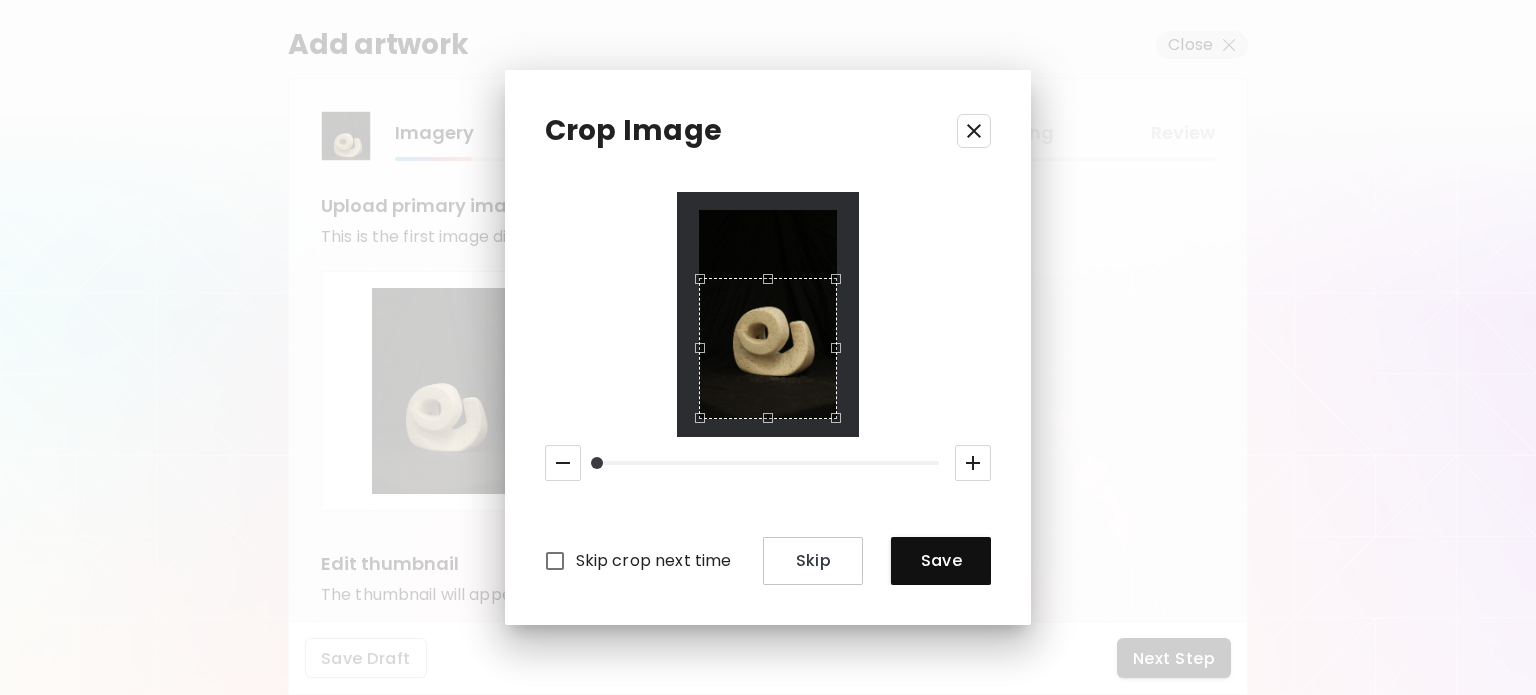 click at bounding box center [768, 314] 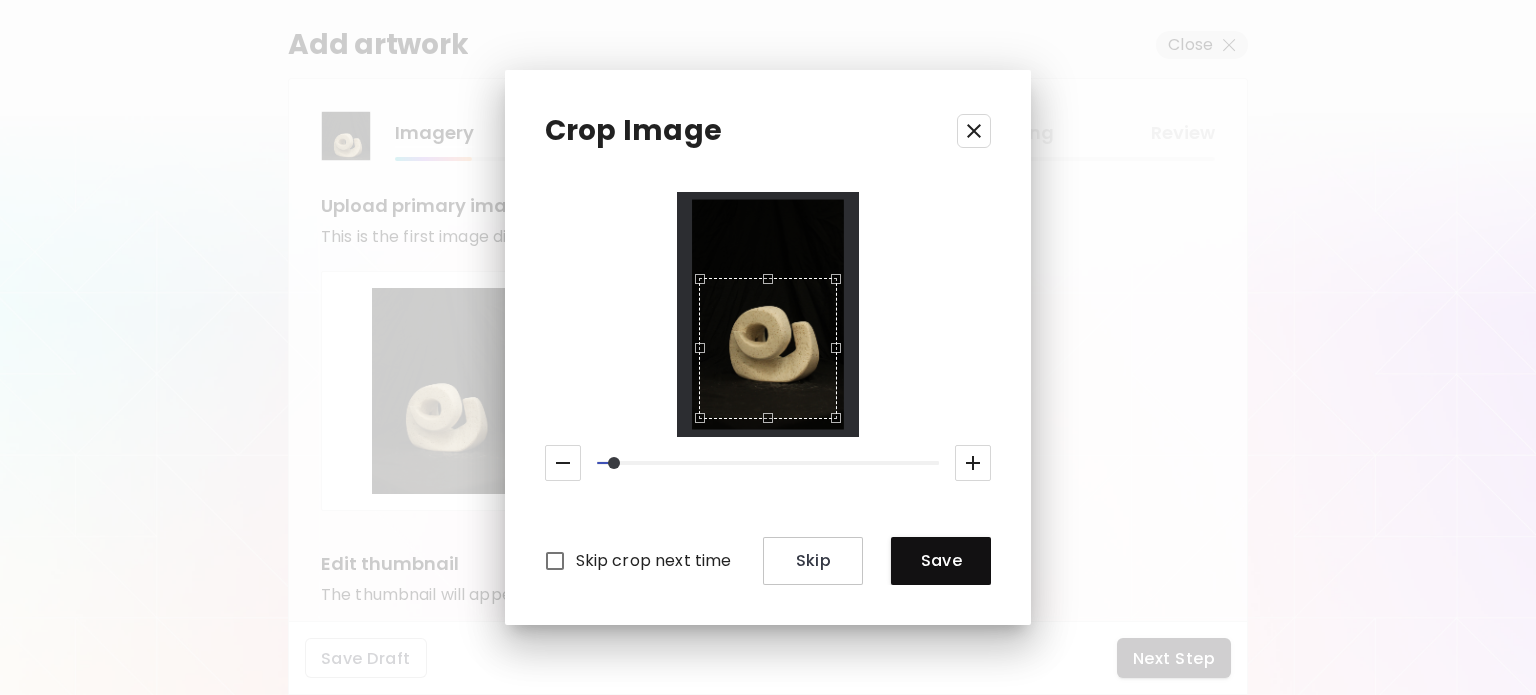 click at bounding box center [973, 463] 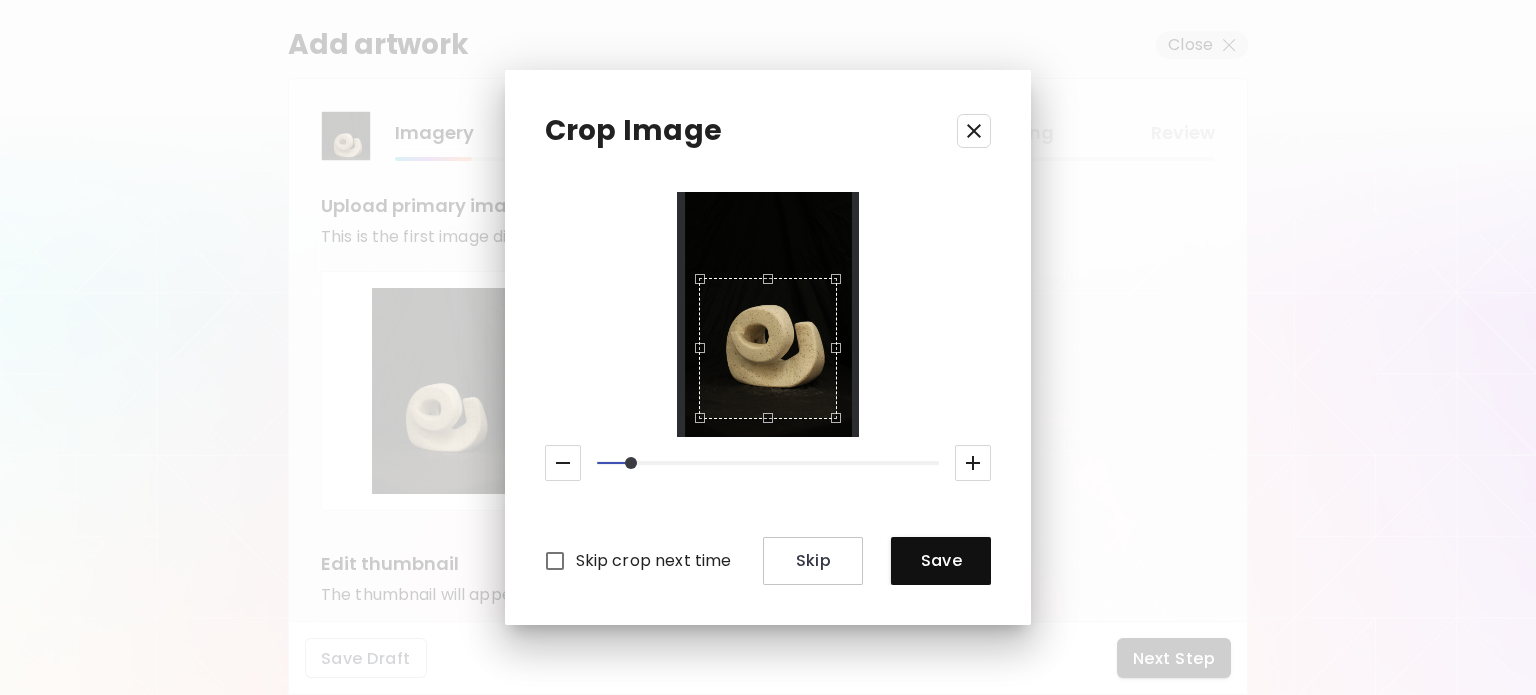 click 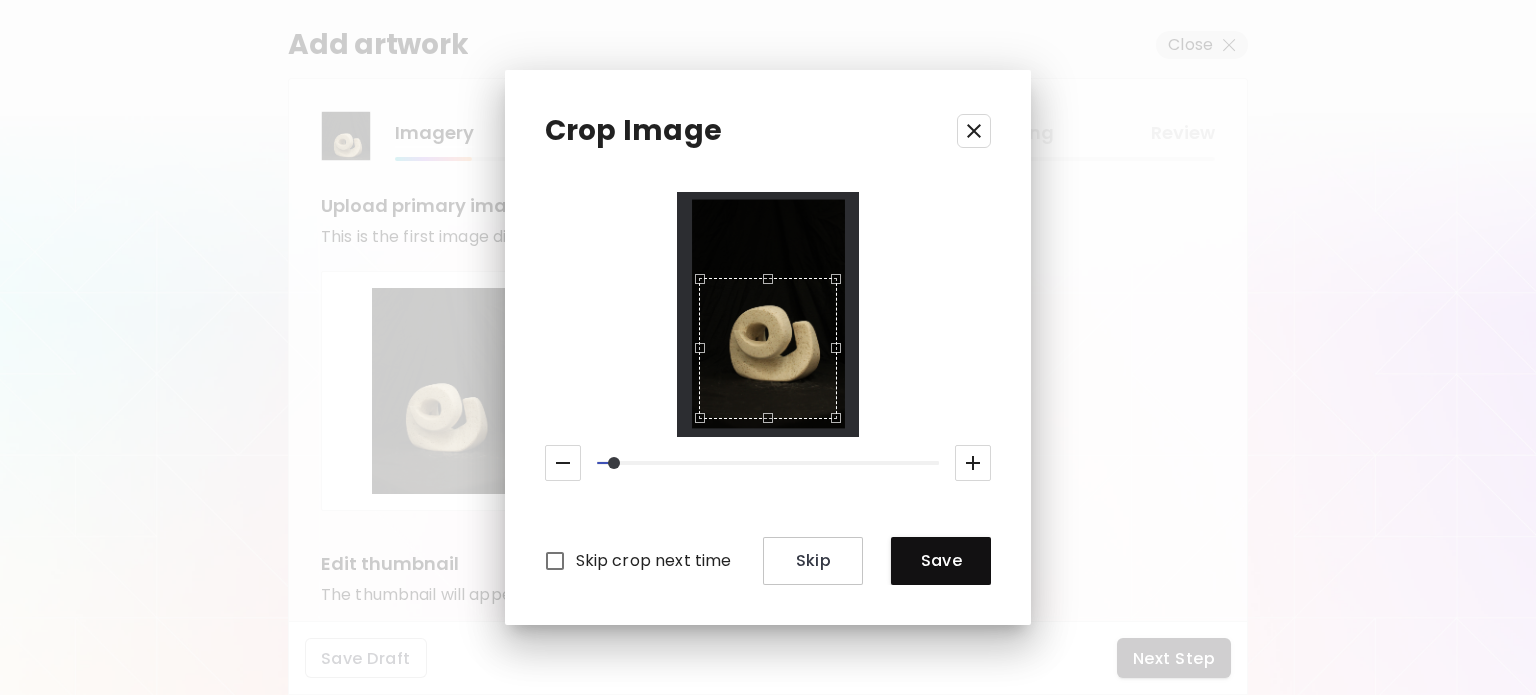 click 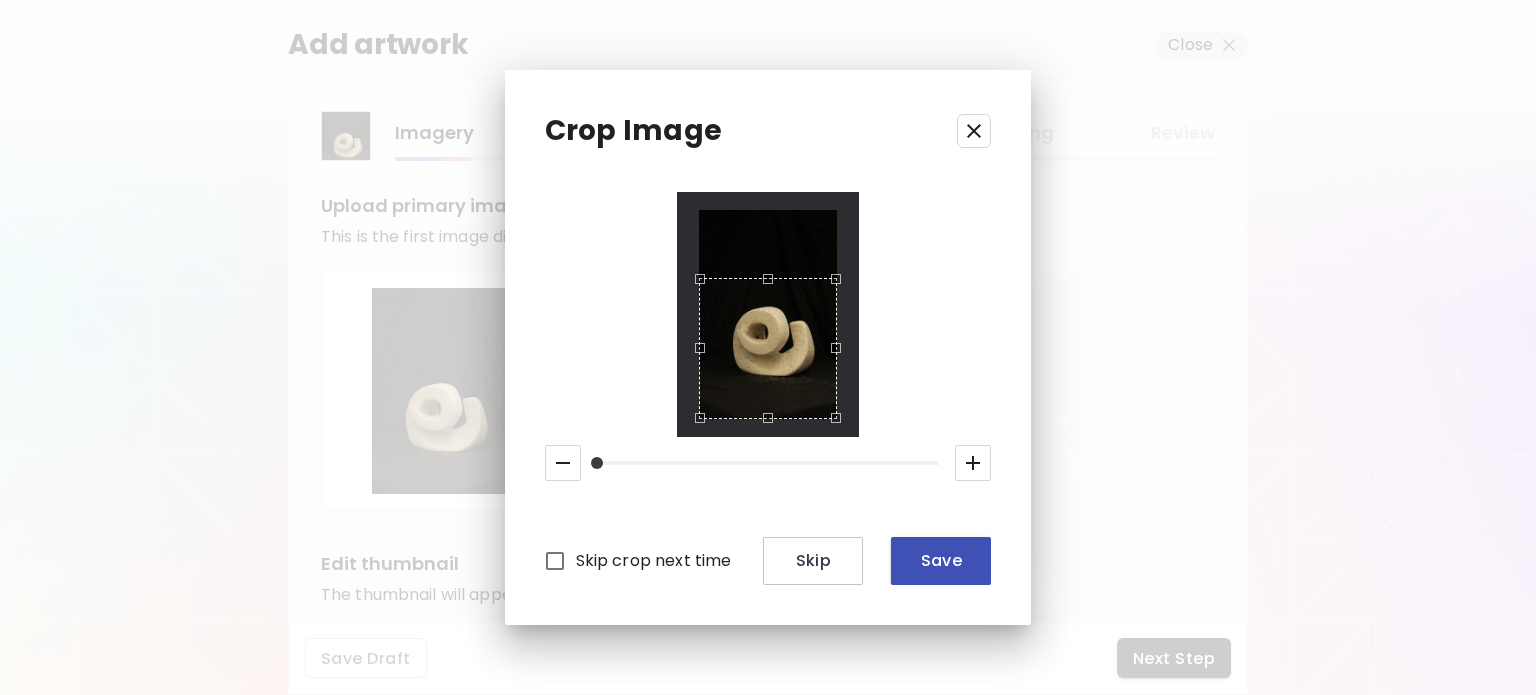 click on "Save" at bounding box center [941, 560] 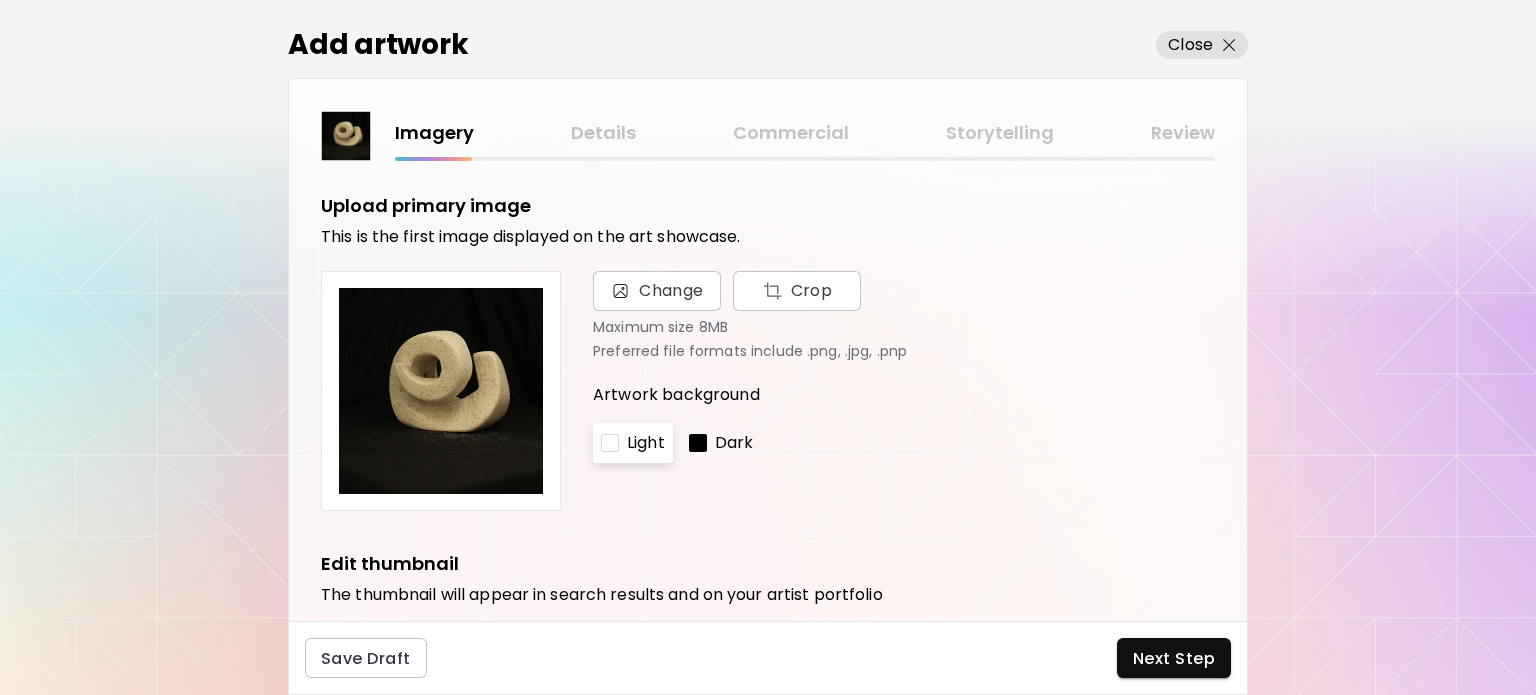 click at bounding box center (698, 443) 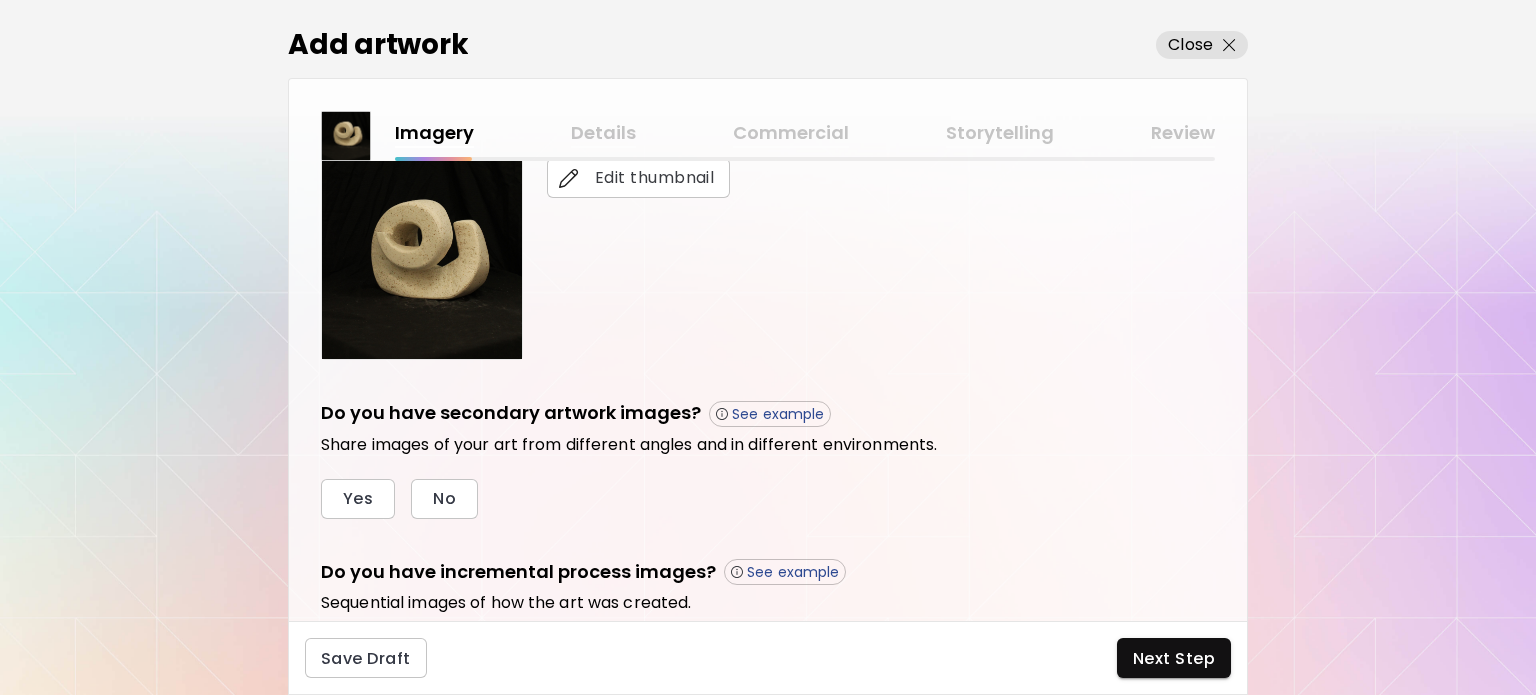 scroll, scrollTop: 472, scrollLeft: 0, axis: vertical 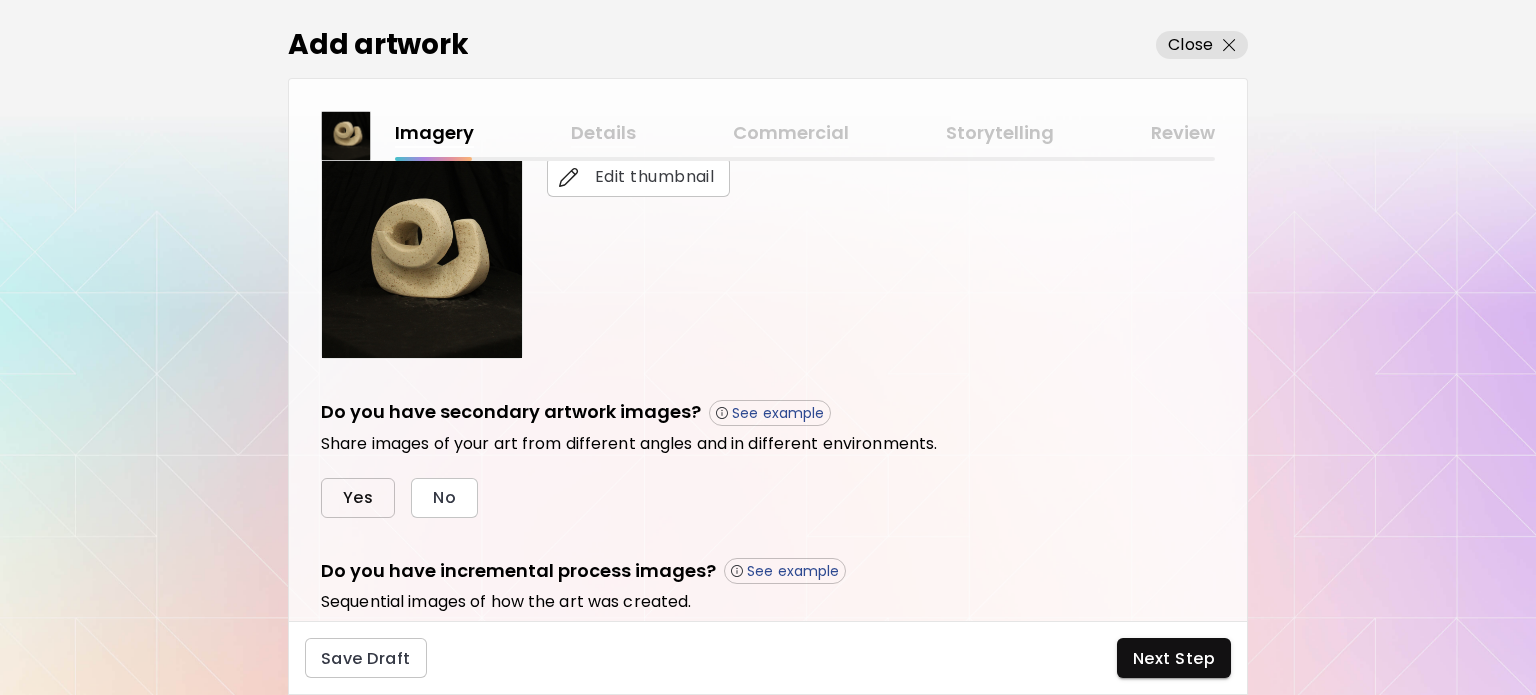 click on "Yes" at bounding box center [358, 497] 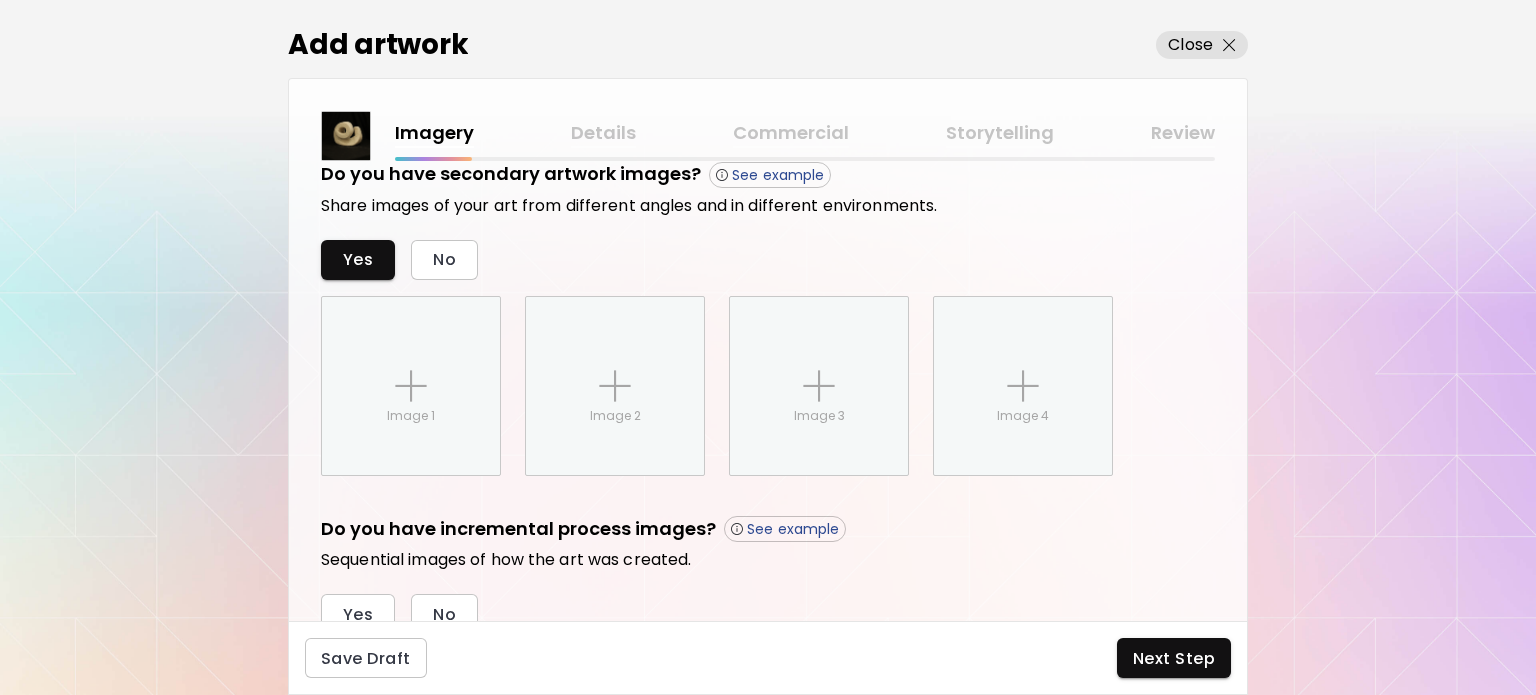 scroll, scrollTop: 792, scrollLeft: 0, axis: vertical 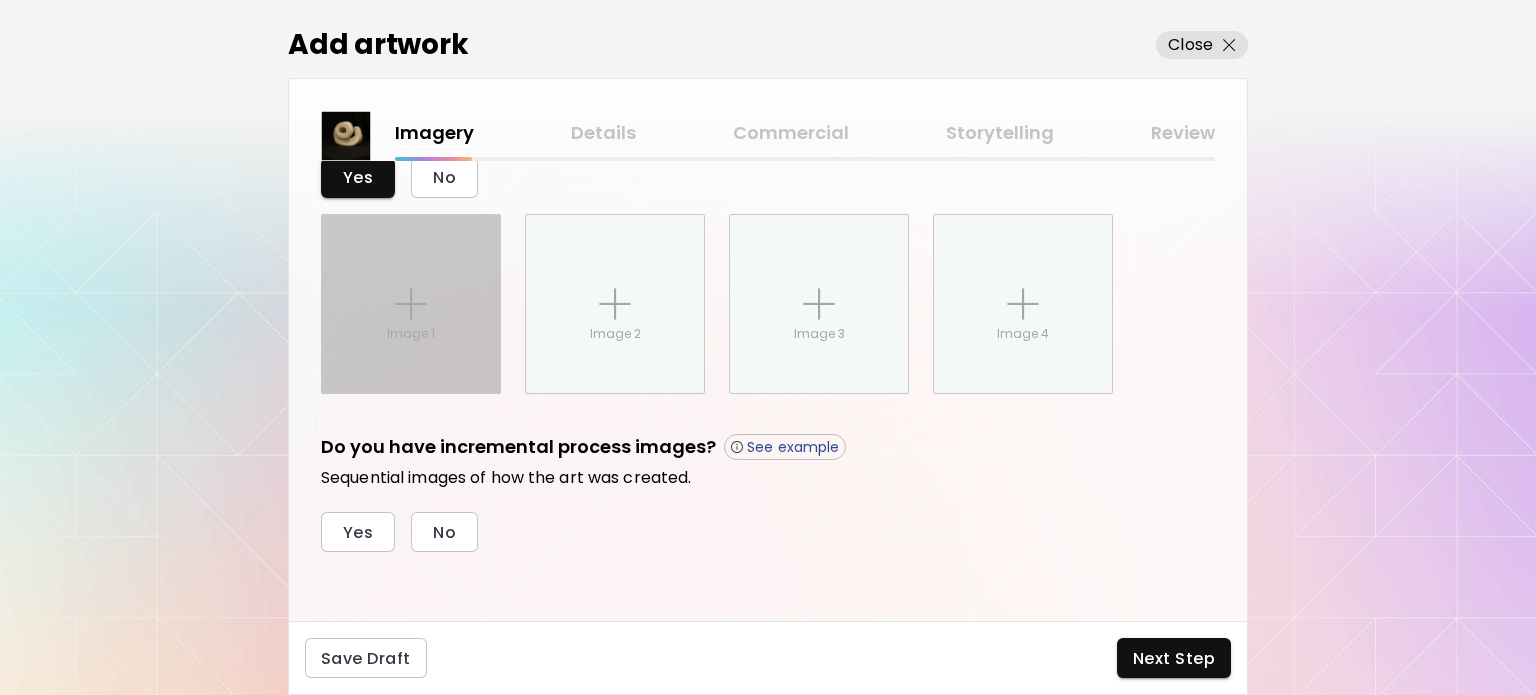 click on "Image 1" at bounding box center [411, 304] 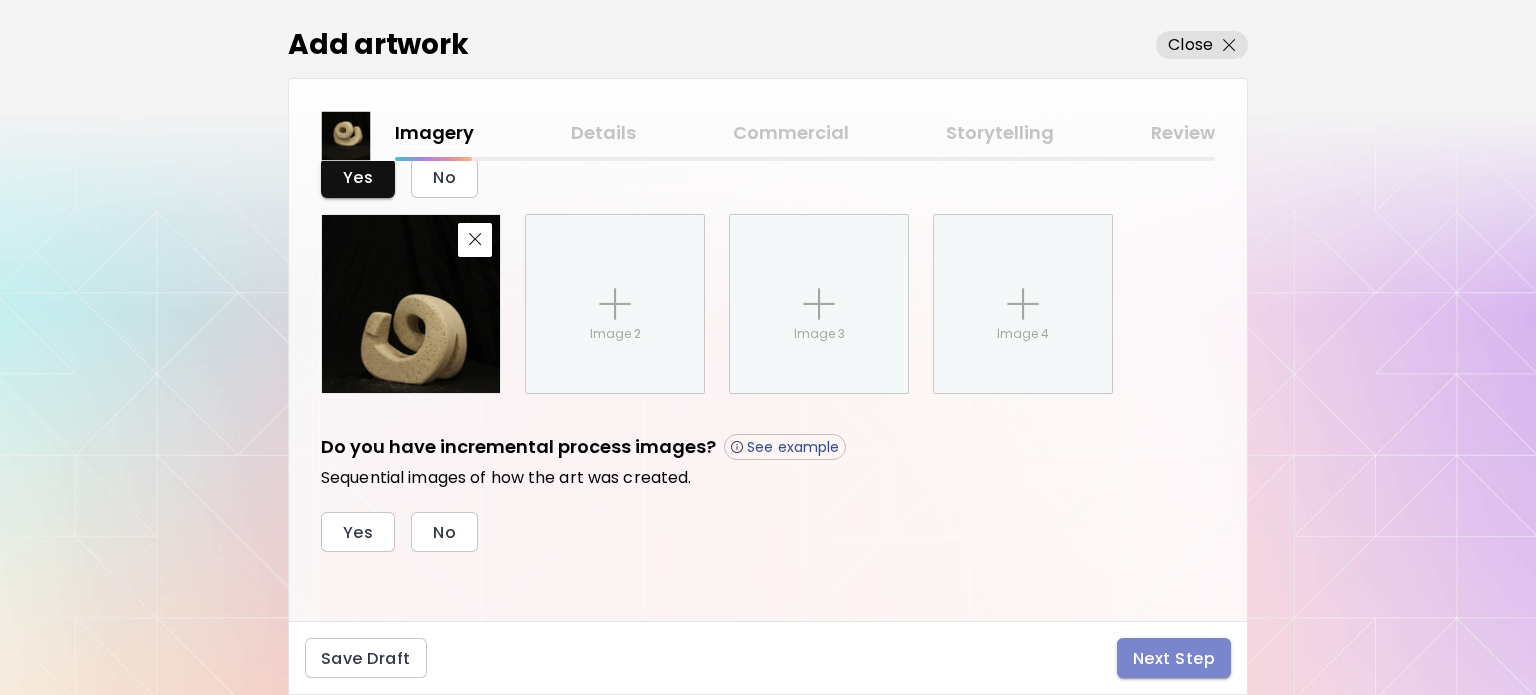click on "Next Step" at bounding box center (1174, 658) 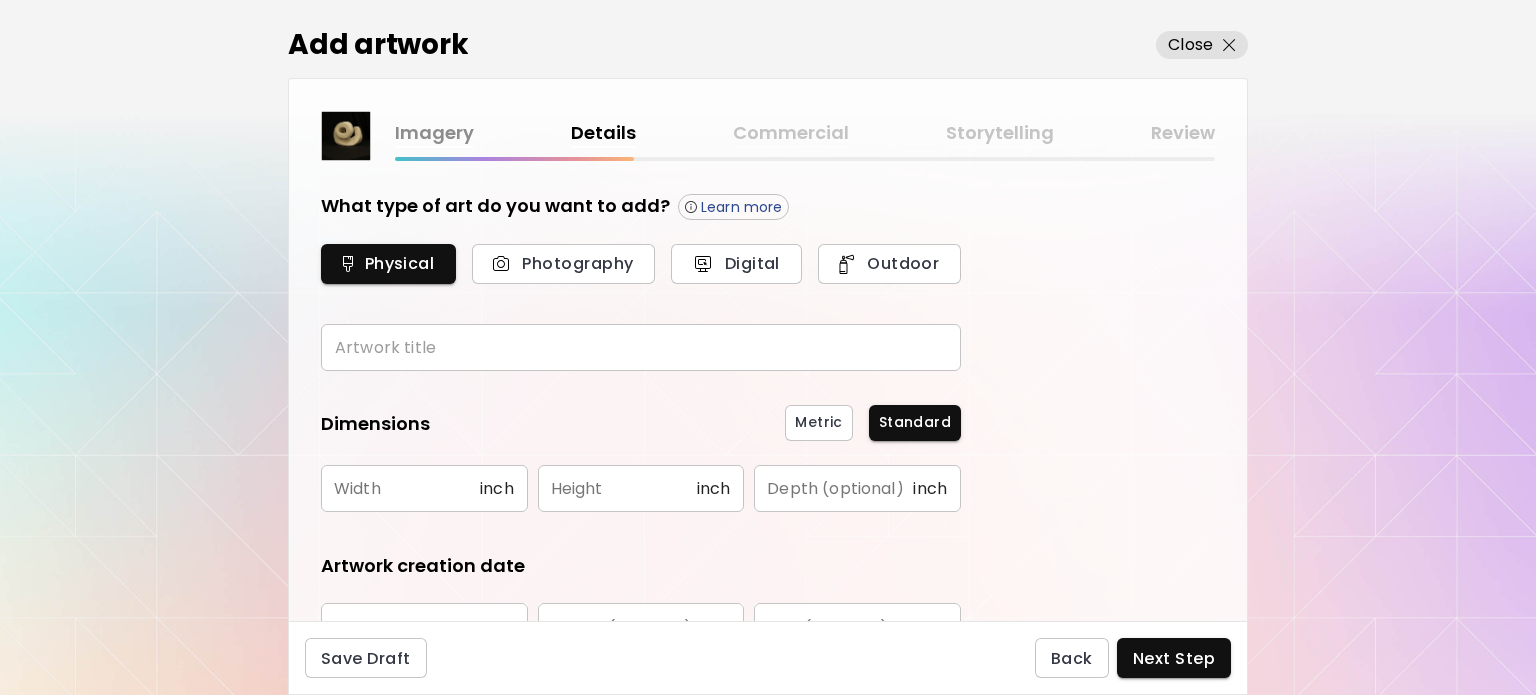 click at bounding box center [641, 347] 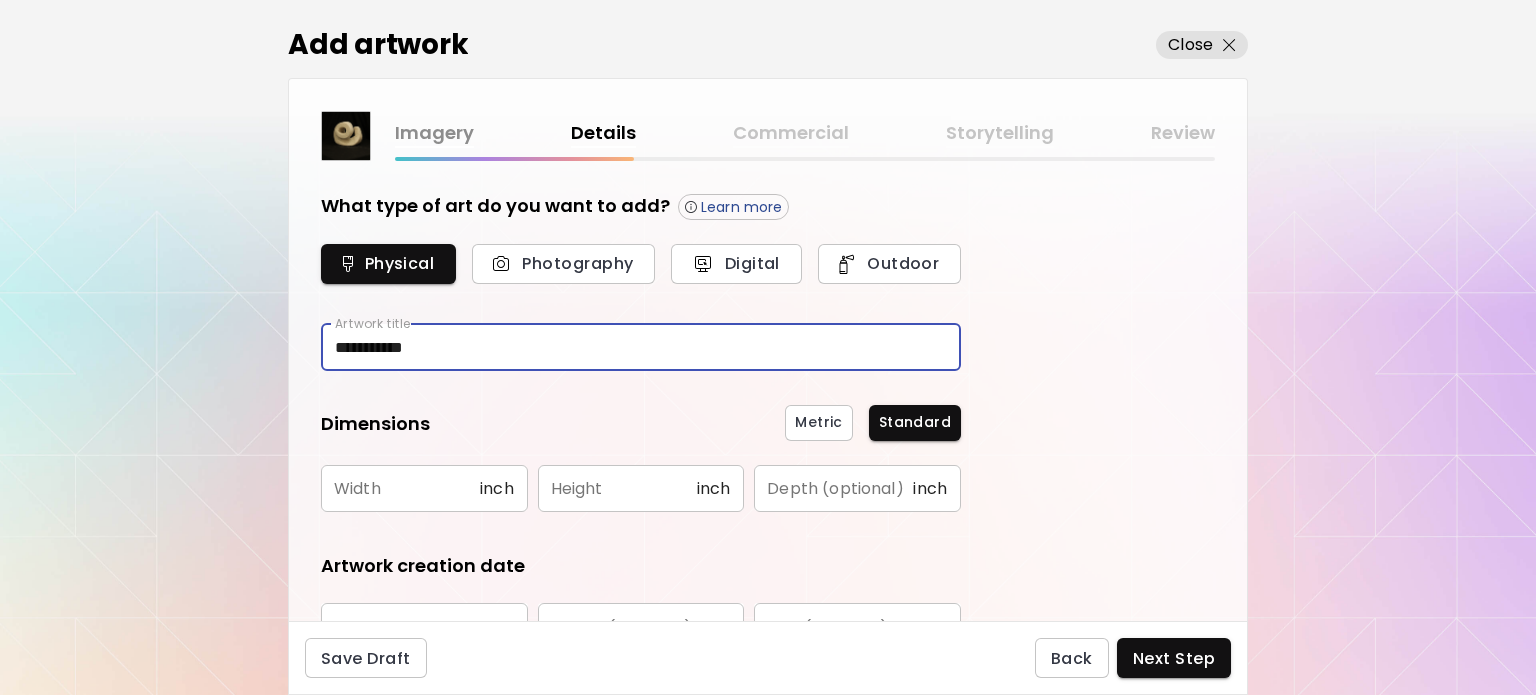 click on "**********" at bounding box center [641, 347] 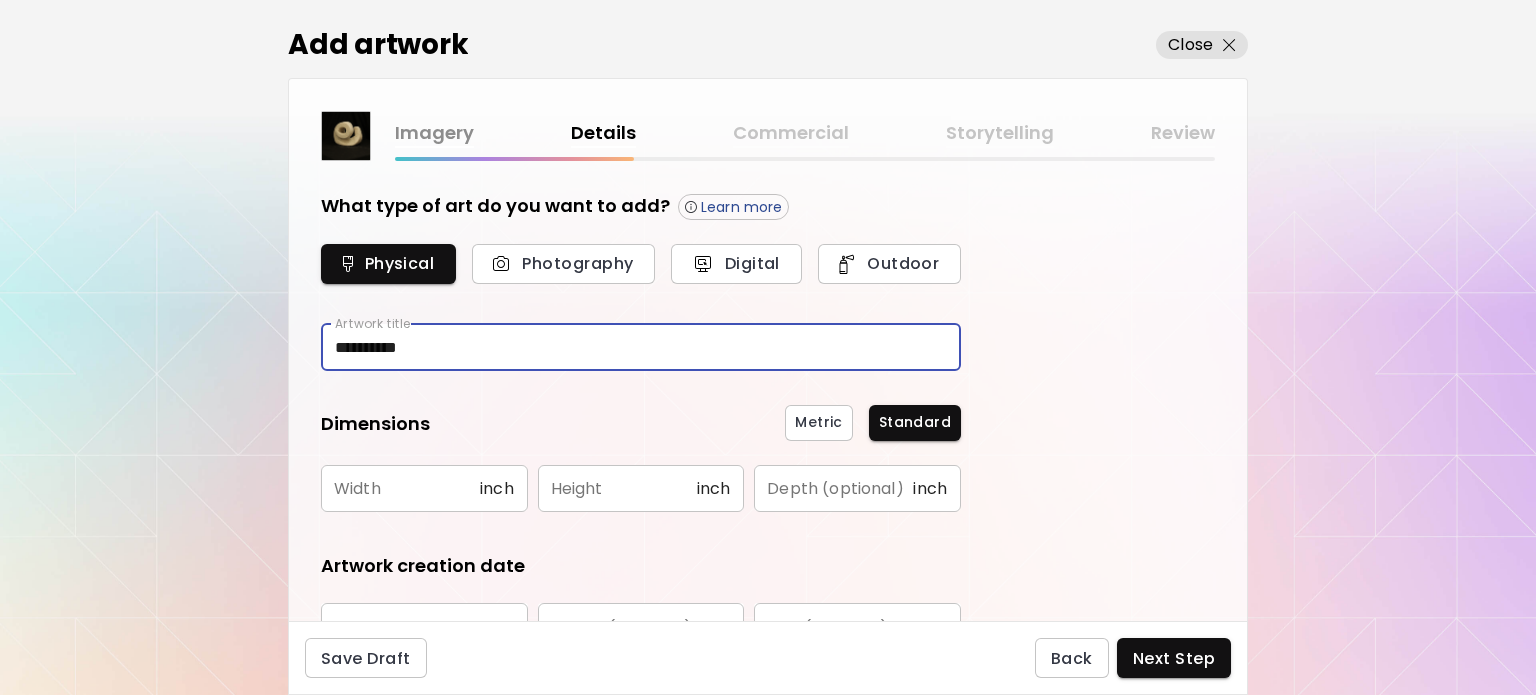 type on "**********" 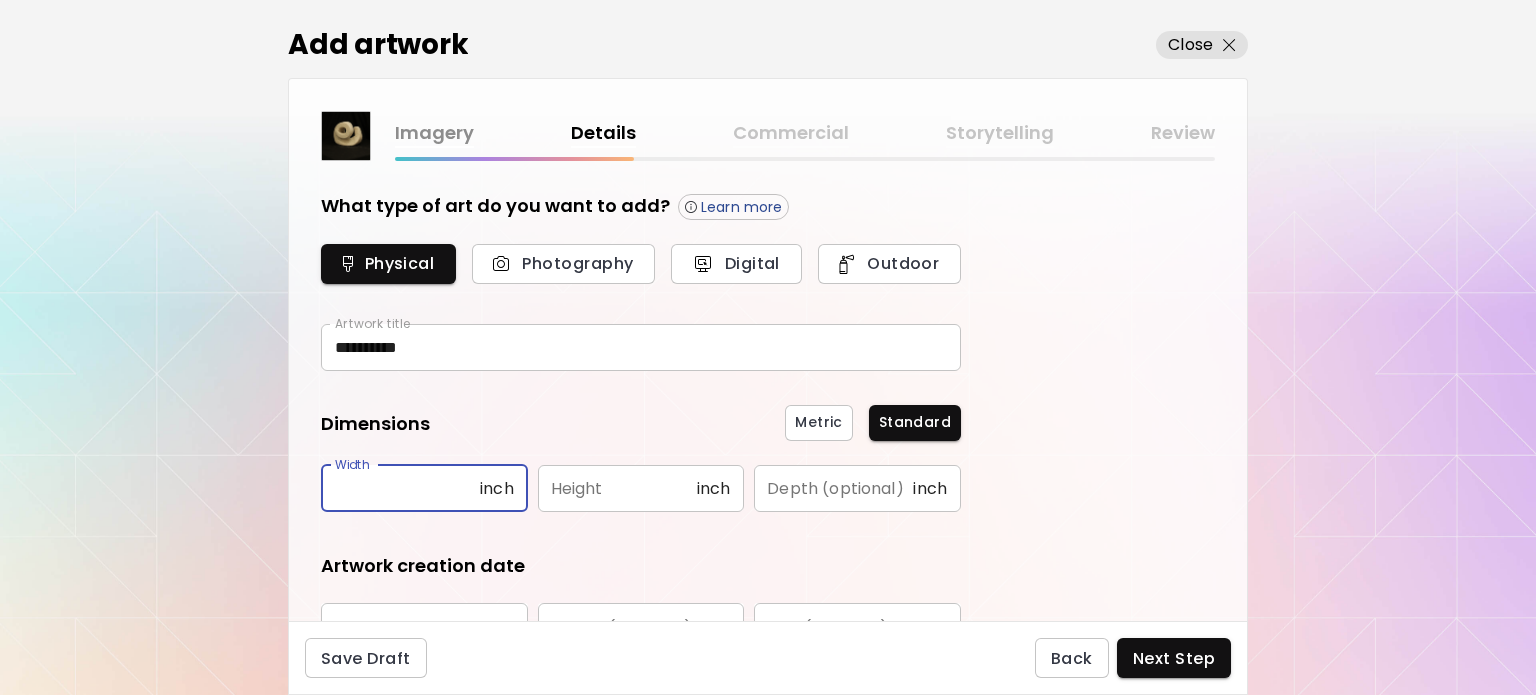 click at bounding box center (400, 488) 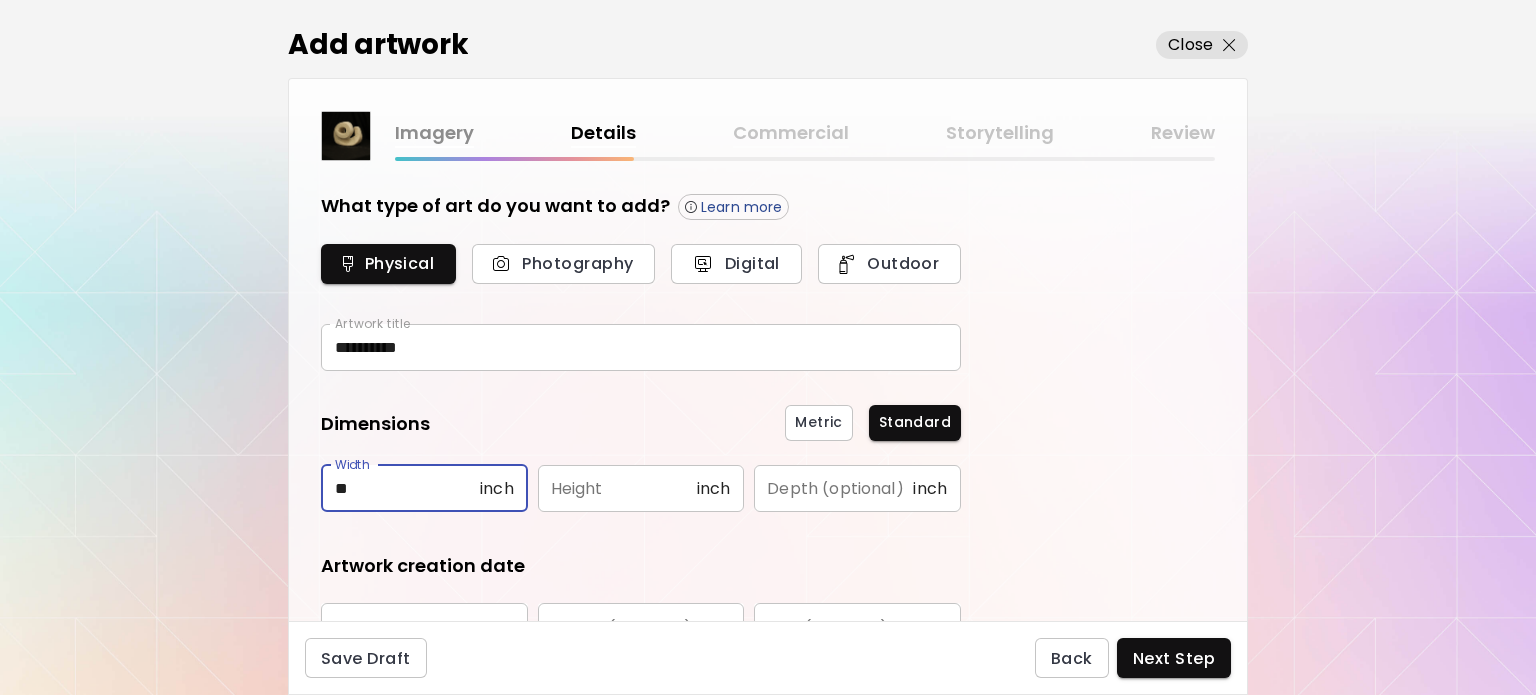 type on "**" 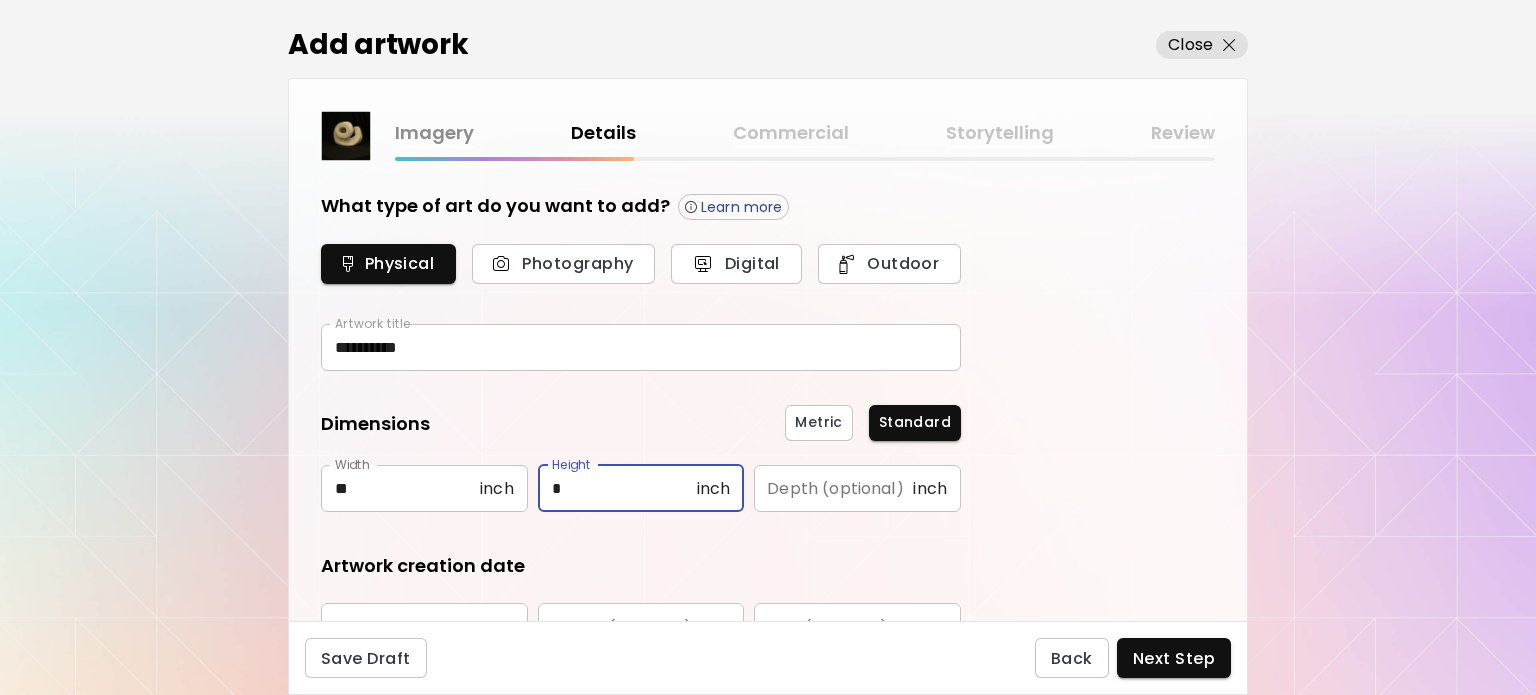 type on "*" 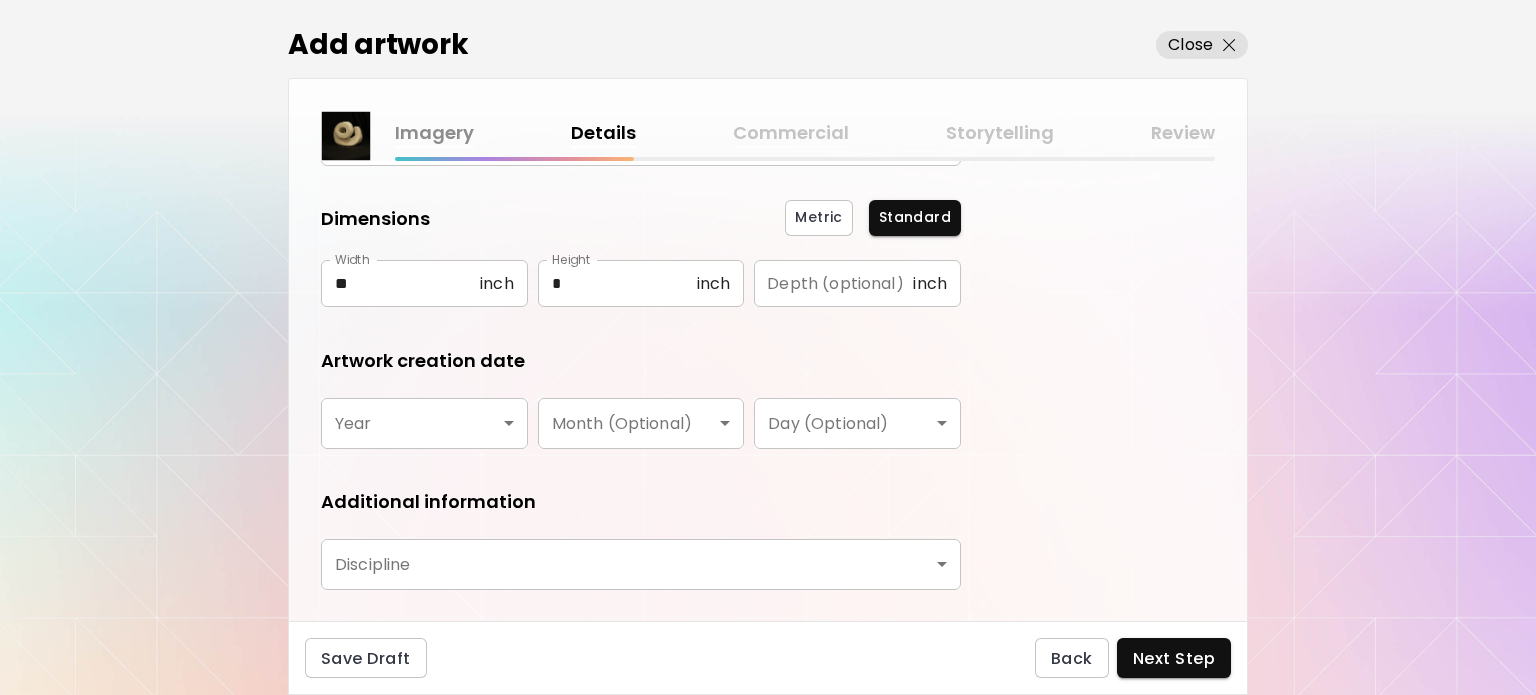 scroll, scrollTop: 220, scrollLeft: 0, axis: vertical 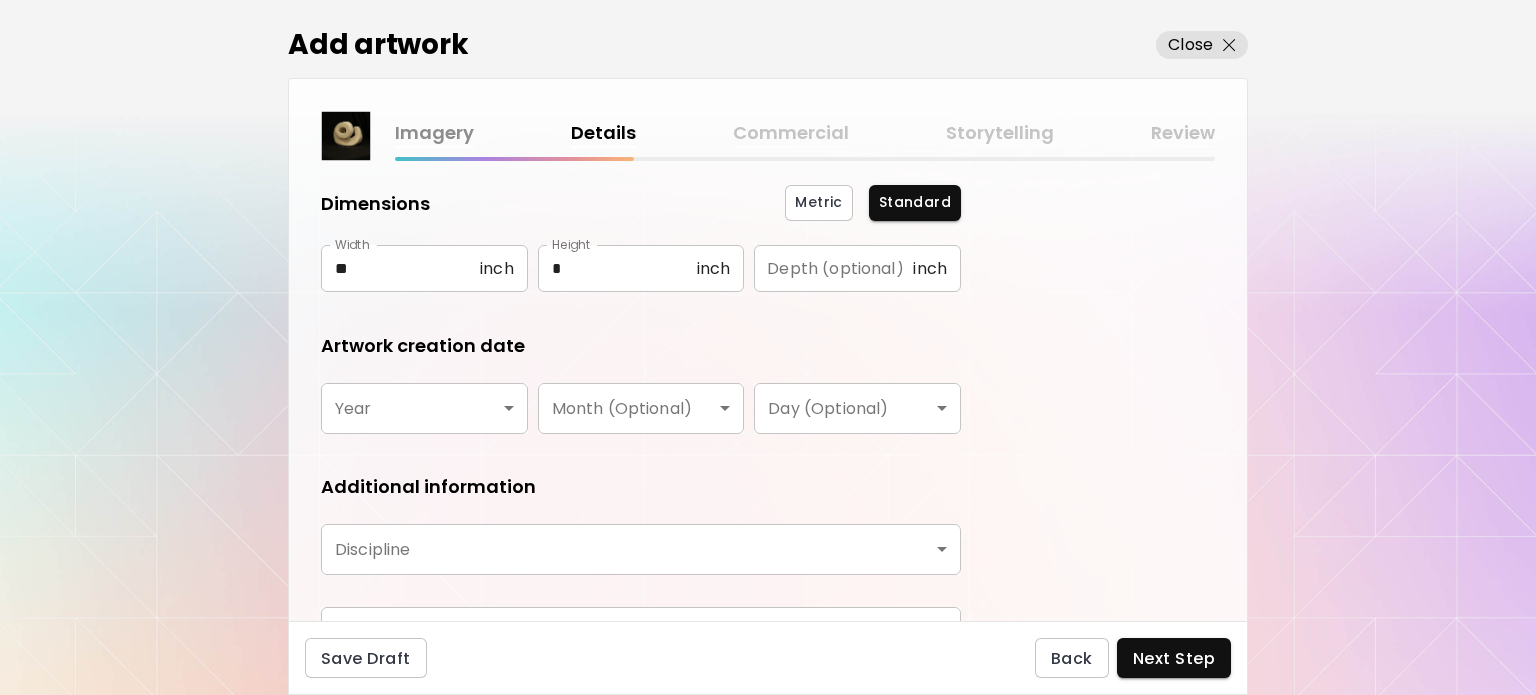 click on "**********" at bounding box center [768, 347] 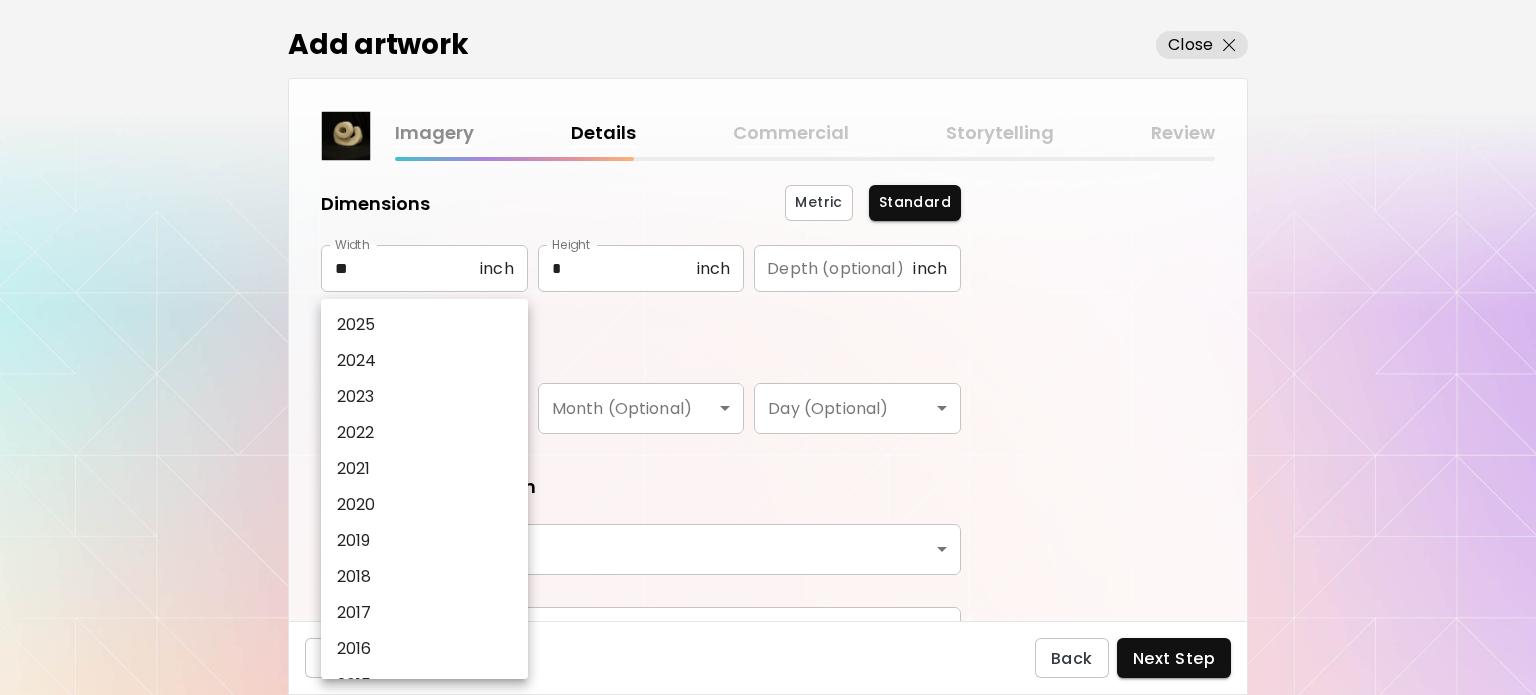 click on "2025" at bounding box center [424, 325] 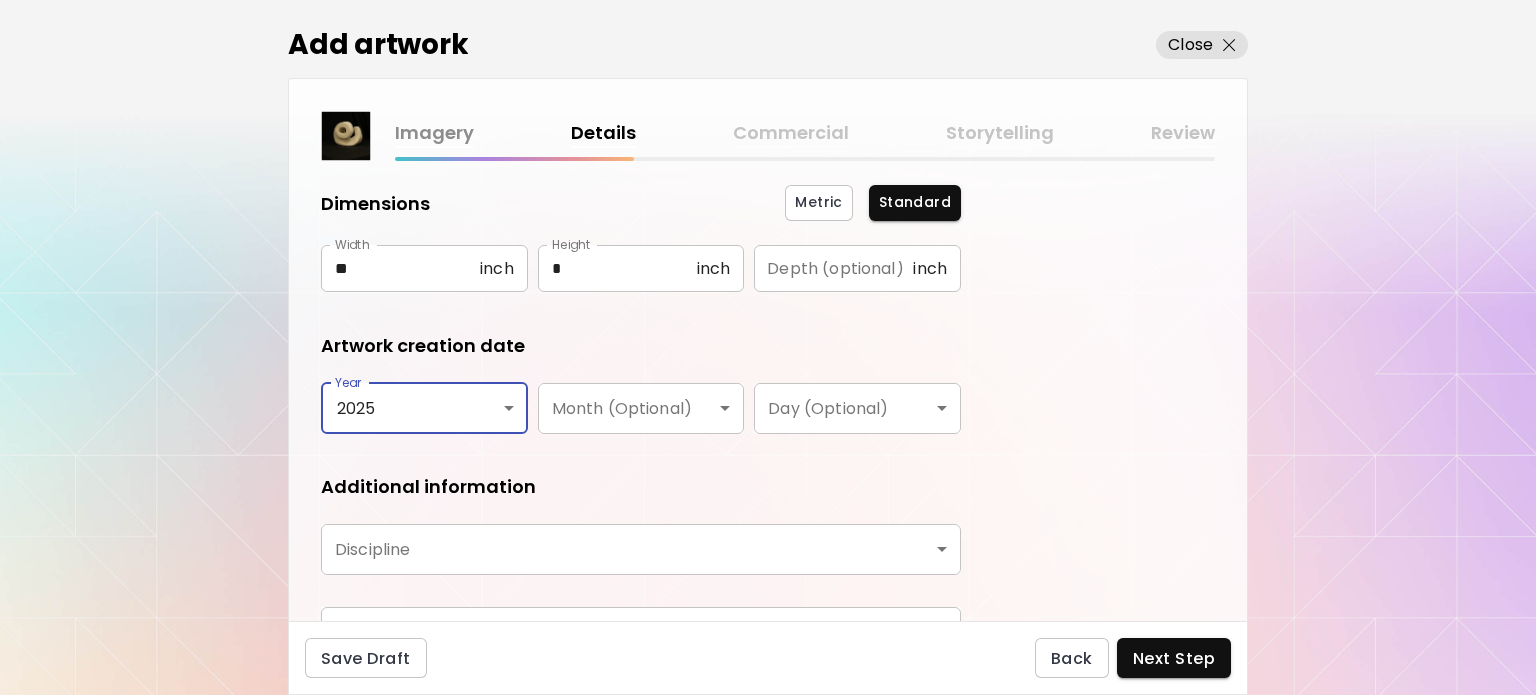click on "**********" at bounding box center (768, 347) 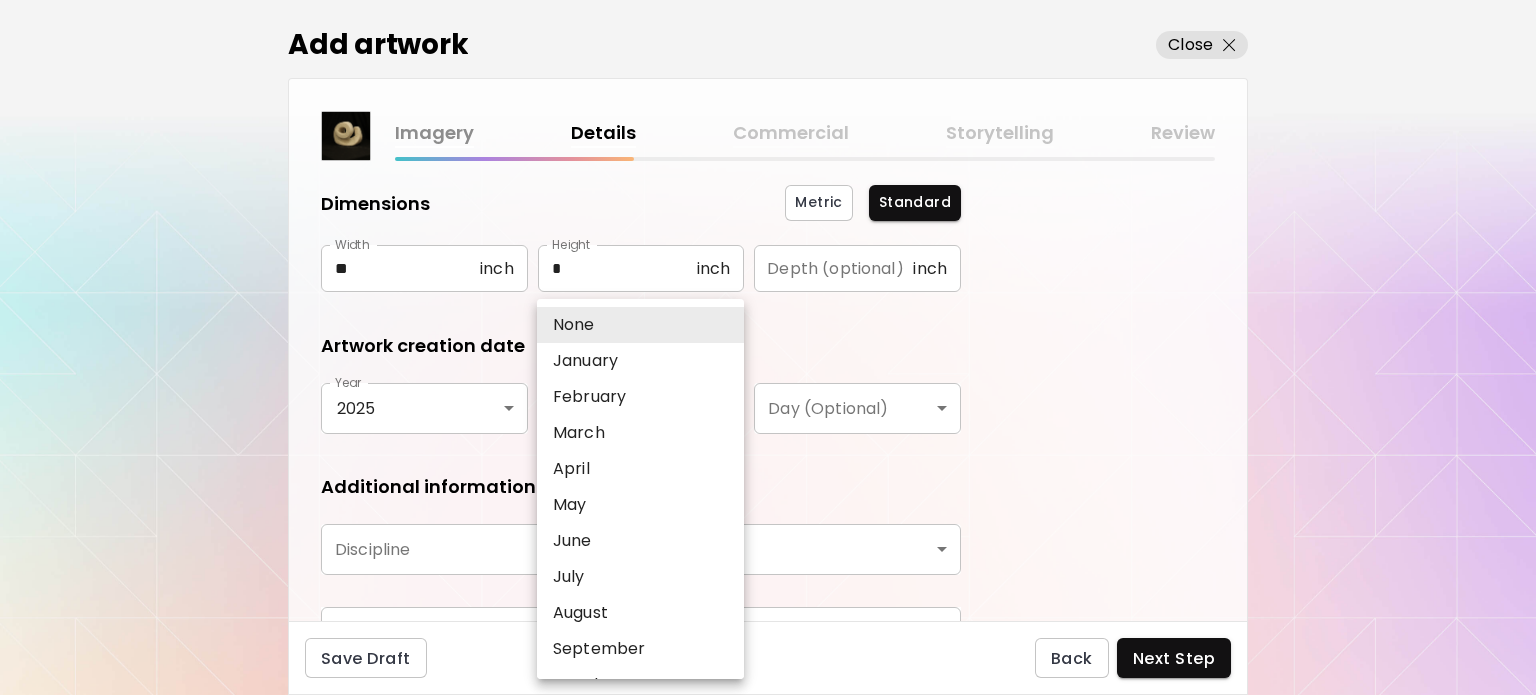 click on "July" at bounding box center (640, 577) 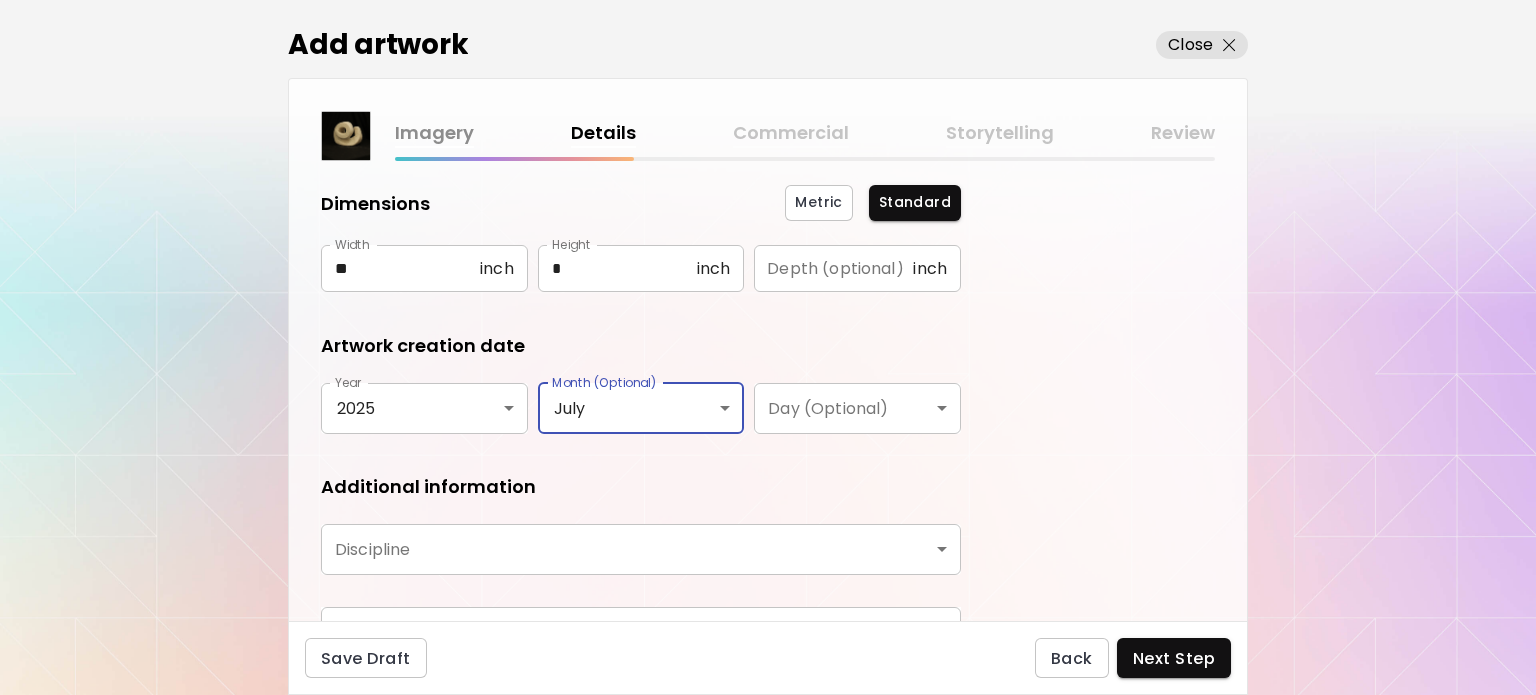 click on "**********" at bounding box center [768, 347] 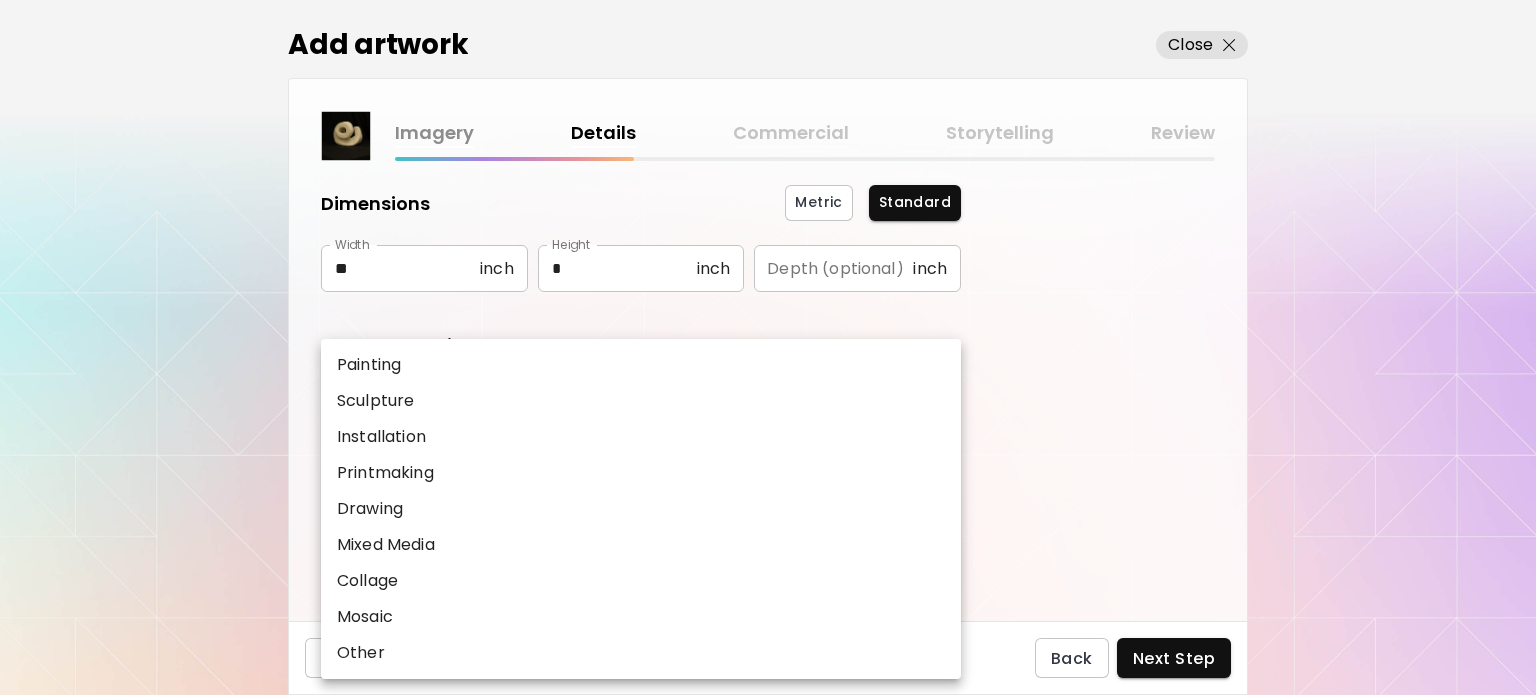 click on "Sculpture" at bounding box center (641, 401) 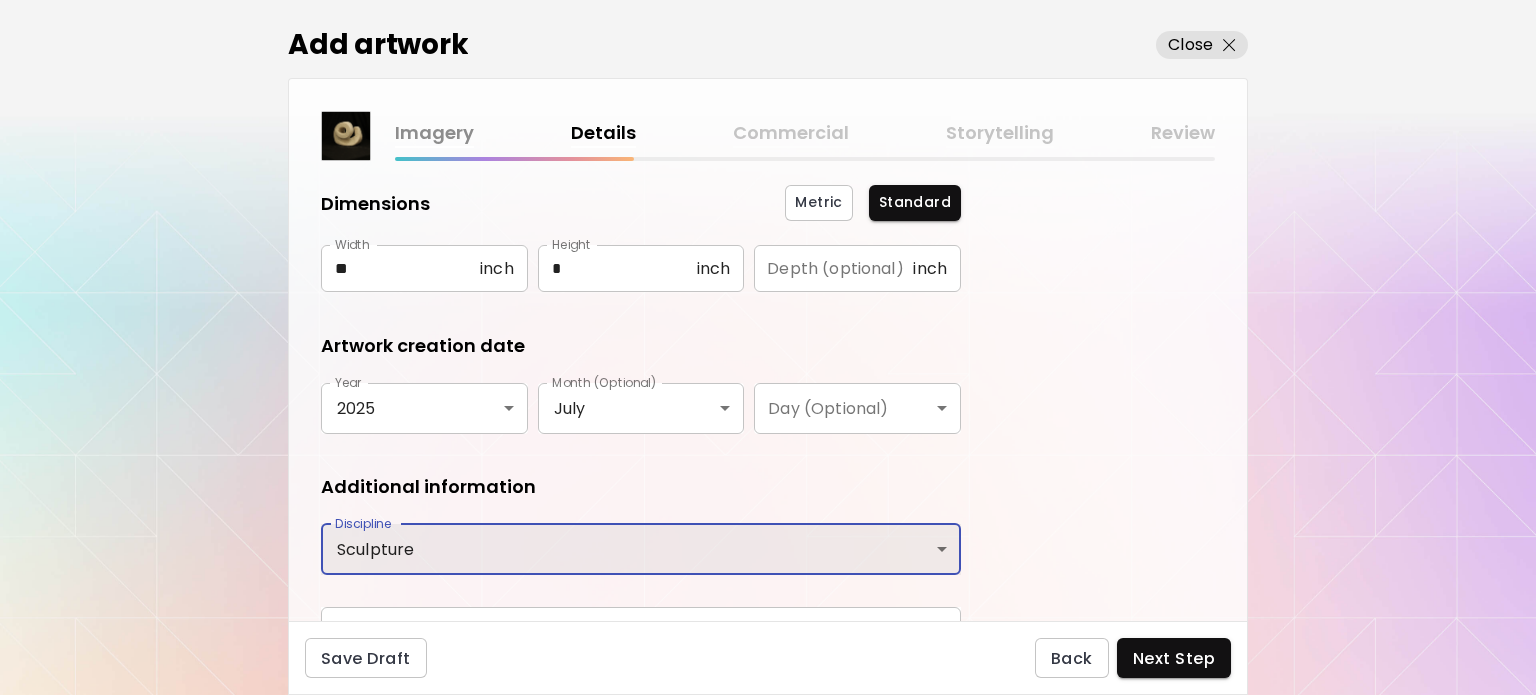 scroll, scrollTop: 330, scrollLeft: 0, axis: vertical 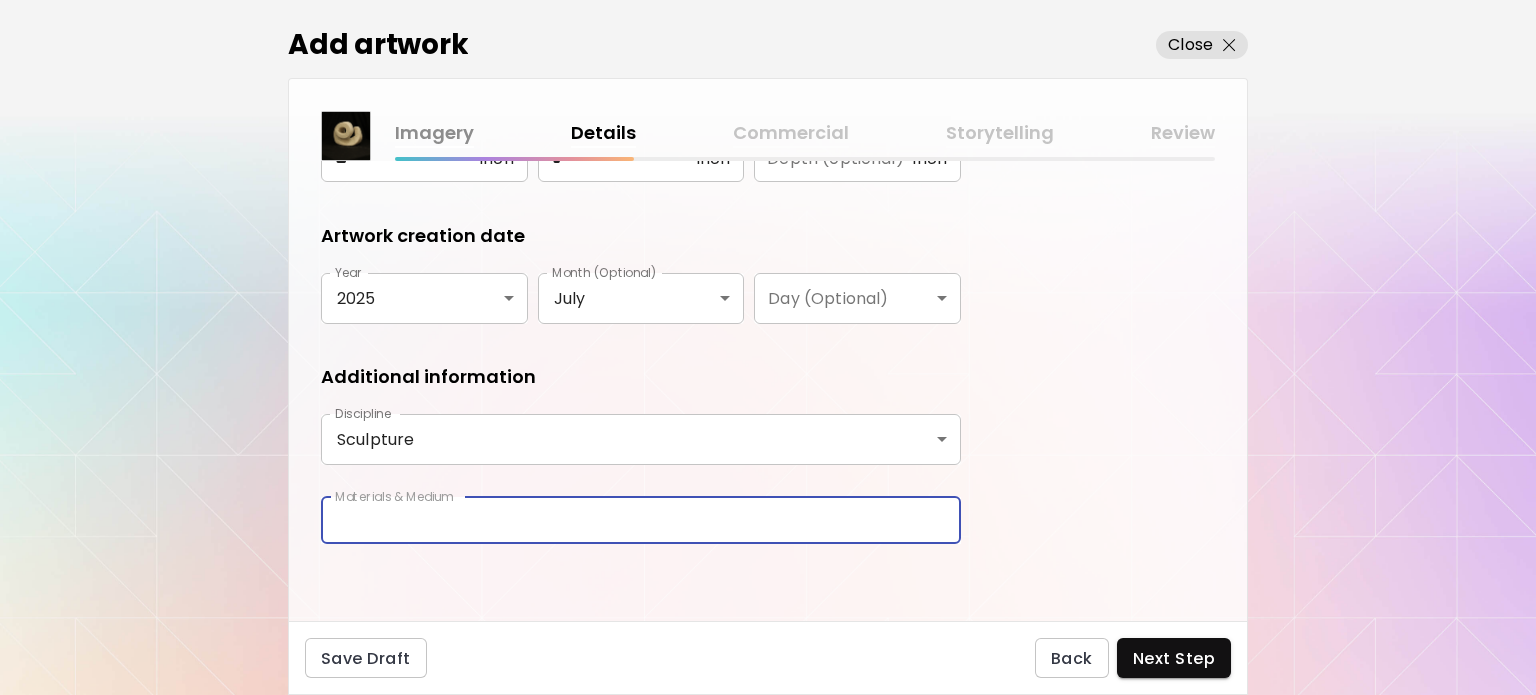 click at bounding box center [641, 520] 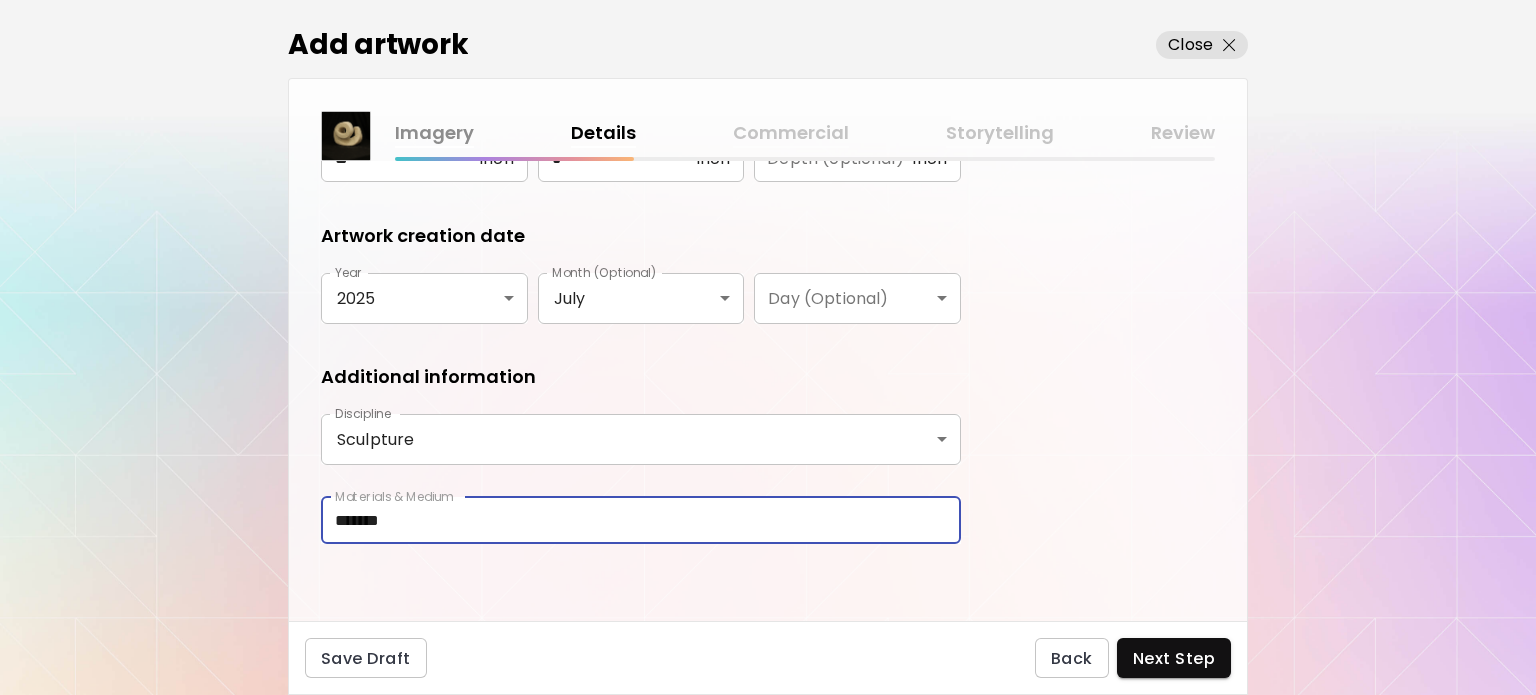 type on "*******" 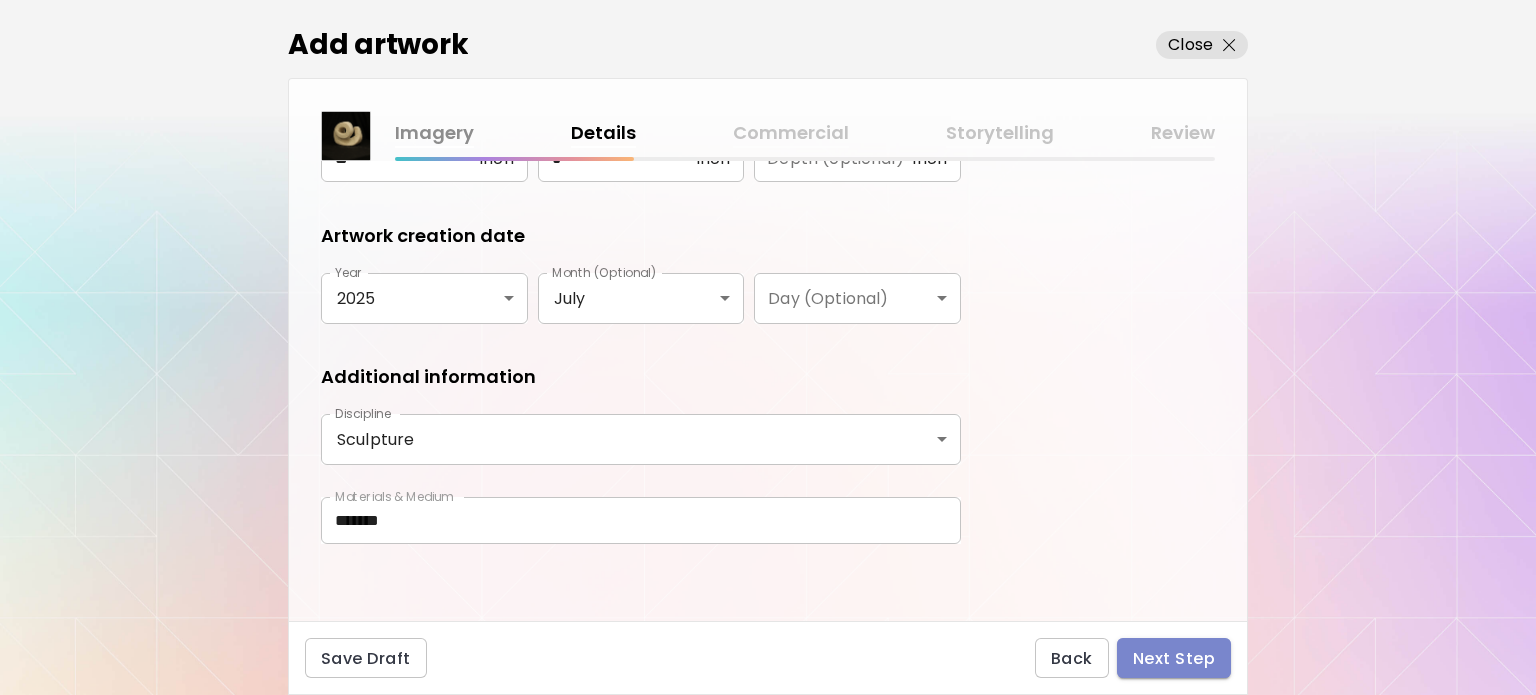 click on "Next Step" at bounding box center (1174, 658) 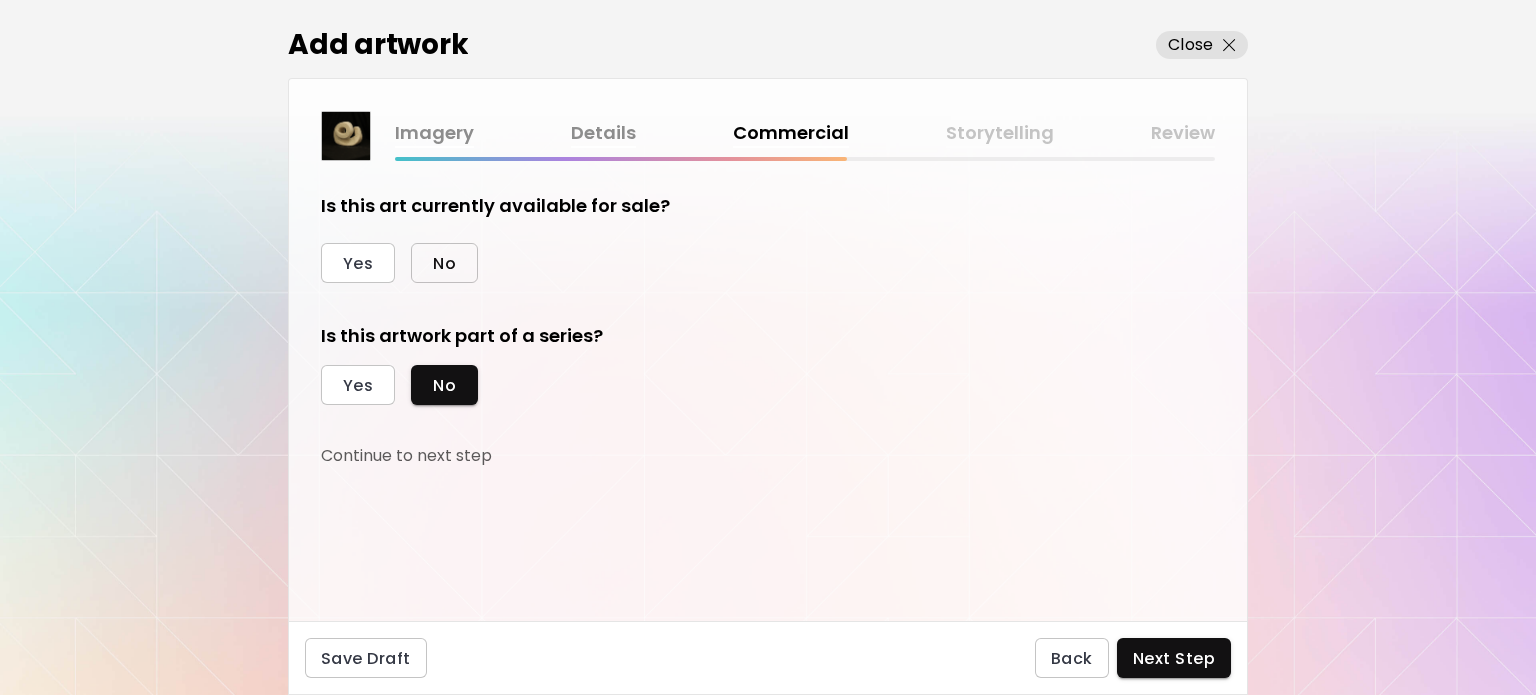 click on "No" at bounding box center [444, 263] 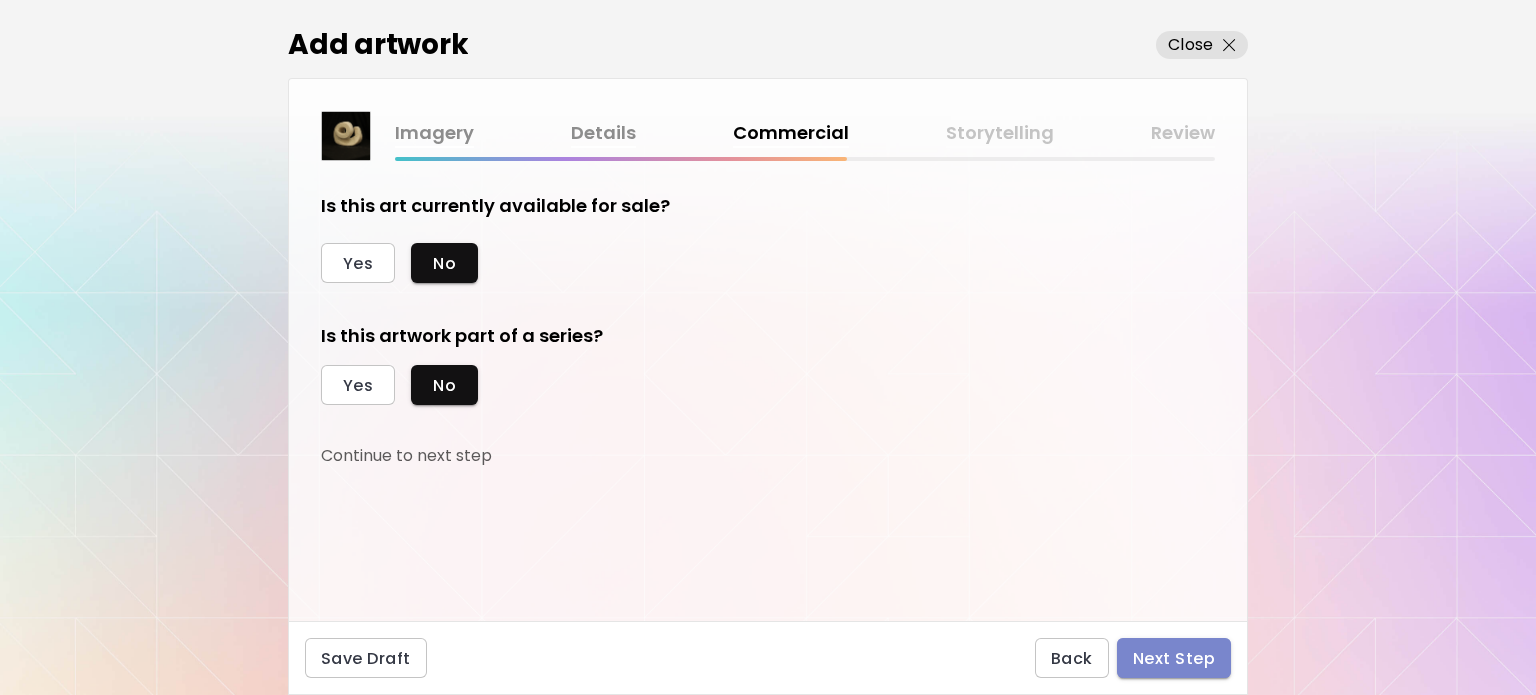 click on "Next Step" at bounding box center [1174, 658] 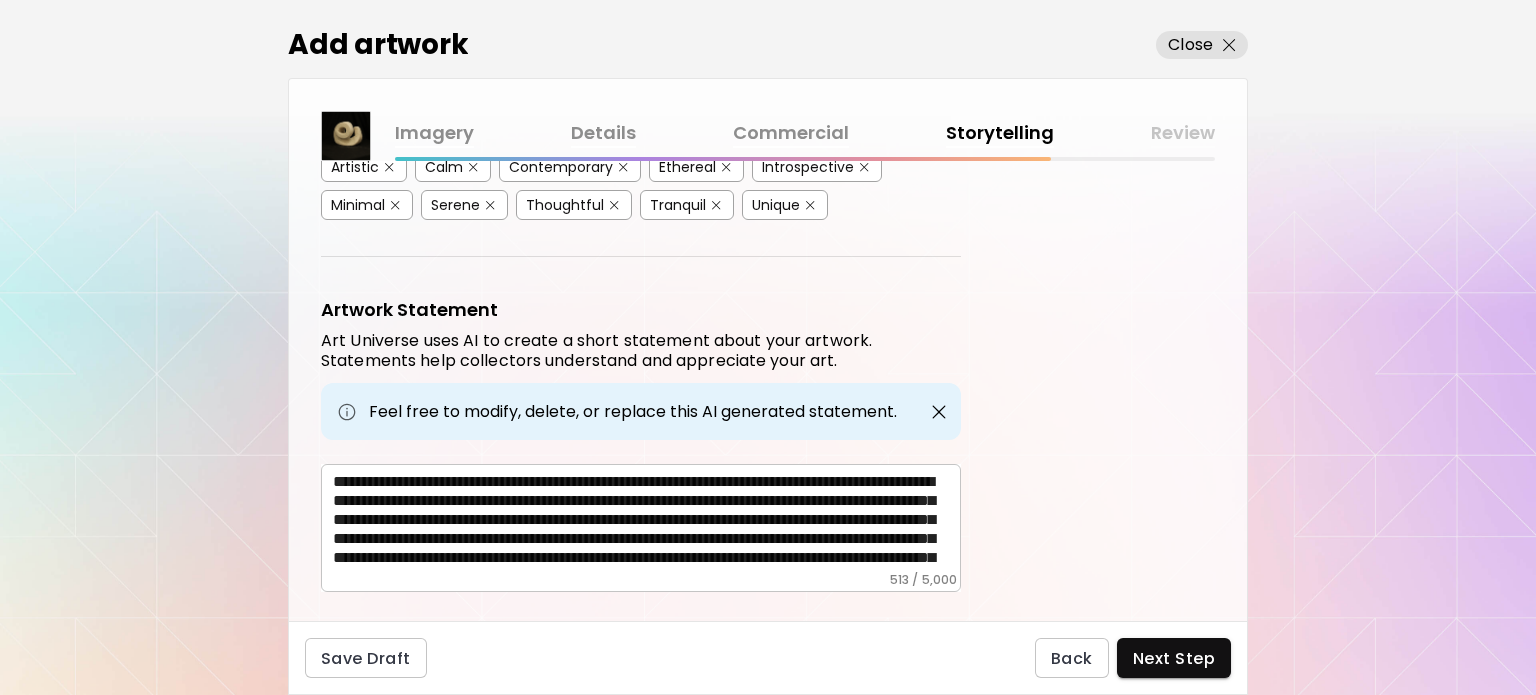 scroll, scrollTop: 581, scrollLeft: 0, axis: vertical 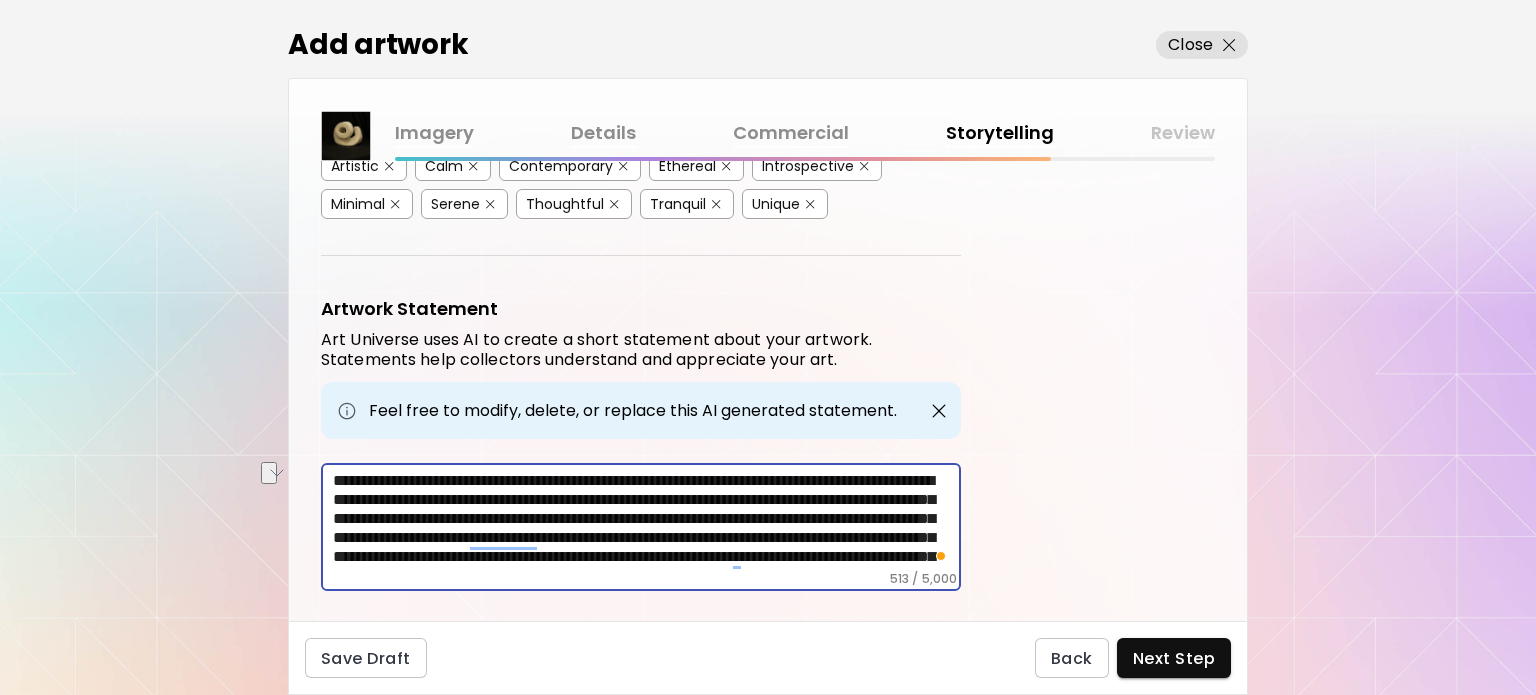 drag, startPoint x: 814, startPoint y: 477, endPoint x: 582, endPoint y: 514, distance: 234.9319 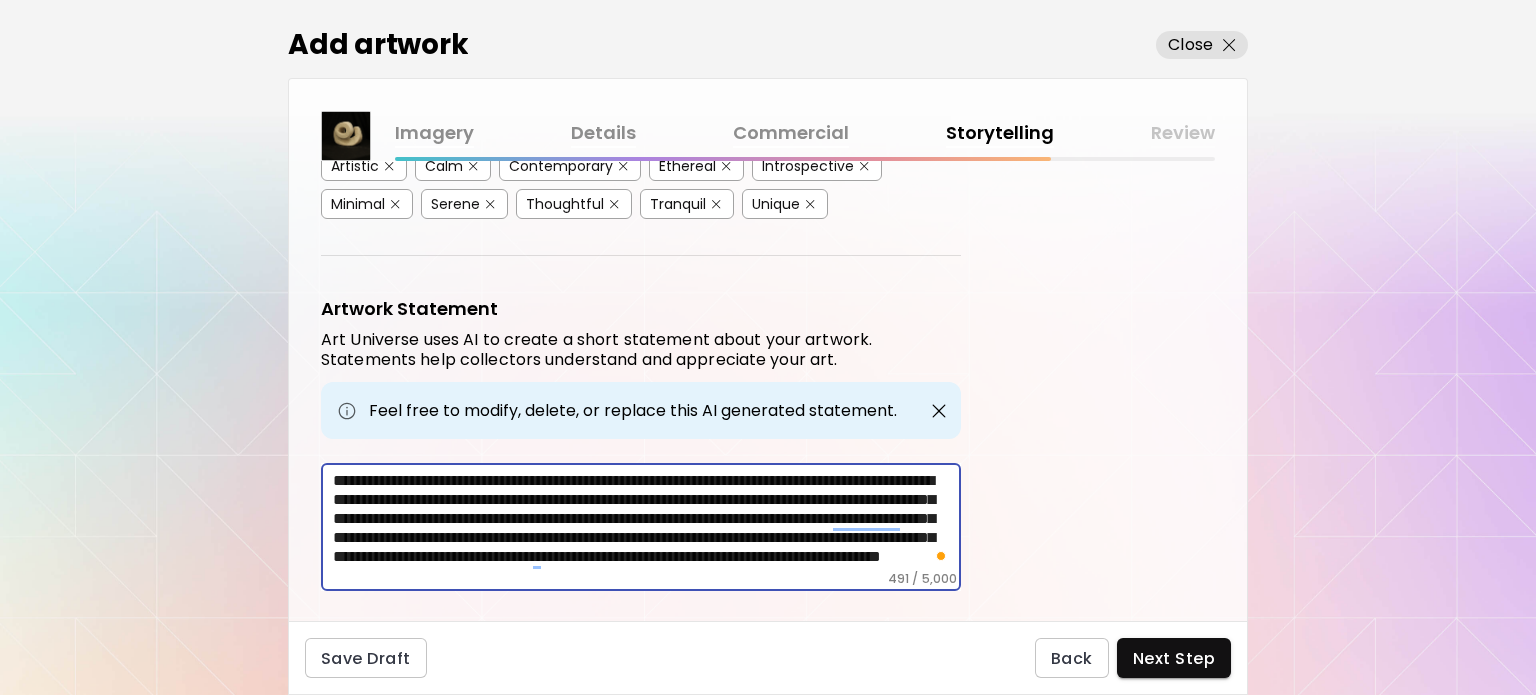 click on "**********" at bounding box center [647, 521] 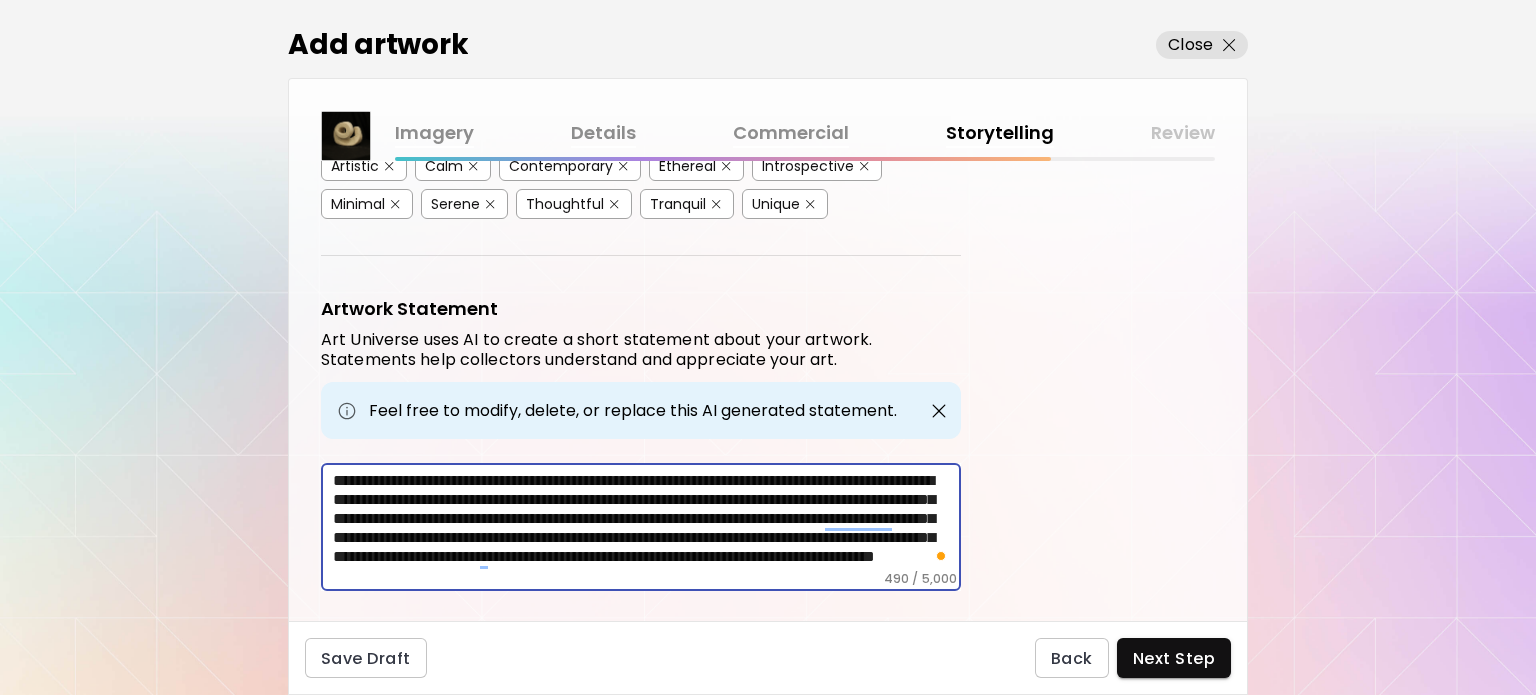 scroll, scrollTop: 33, scrollLeft: 0, axis: vertical 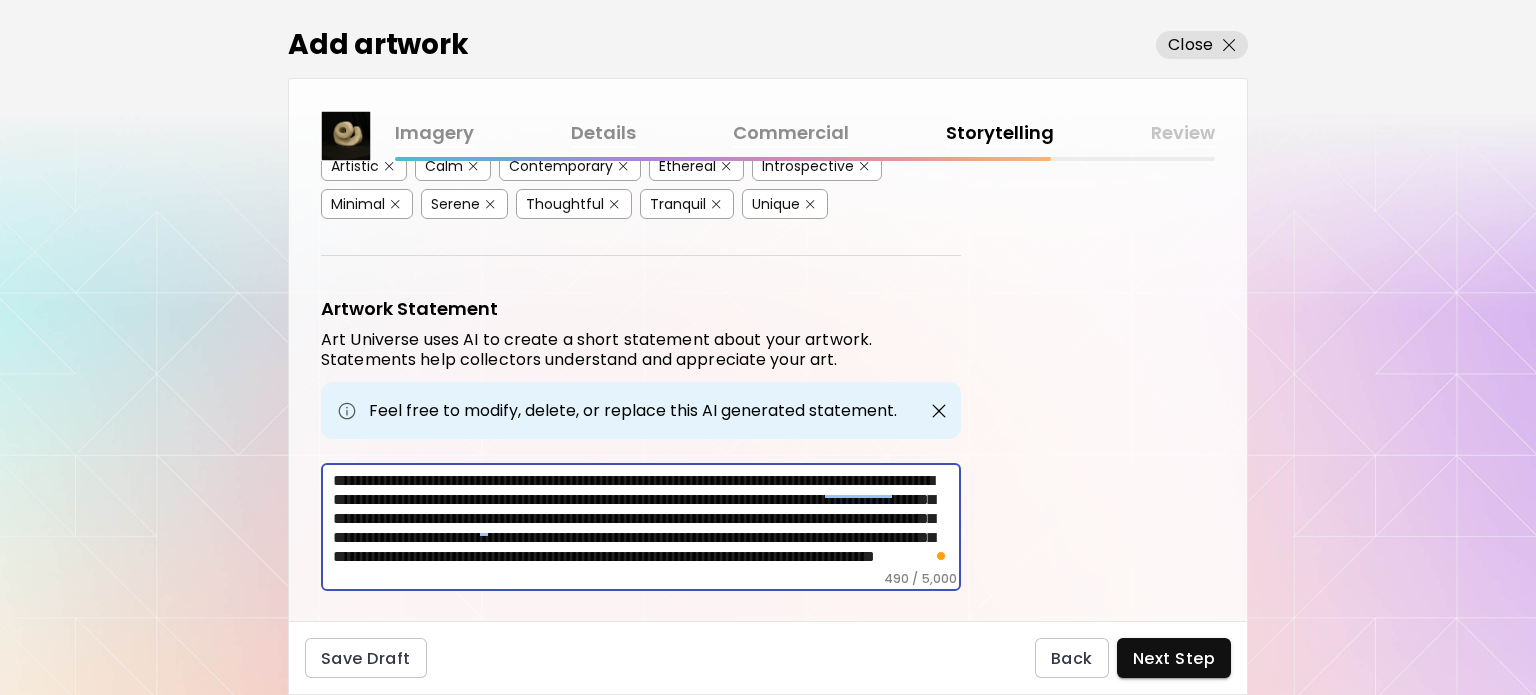 click on "**********" at bounding box center [647, 521] 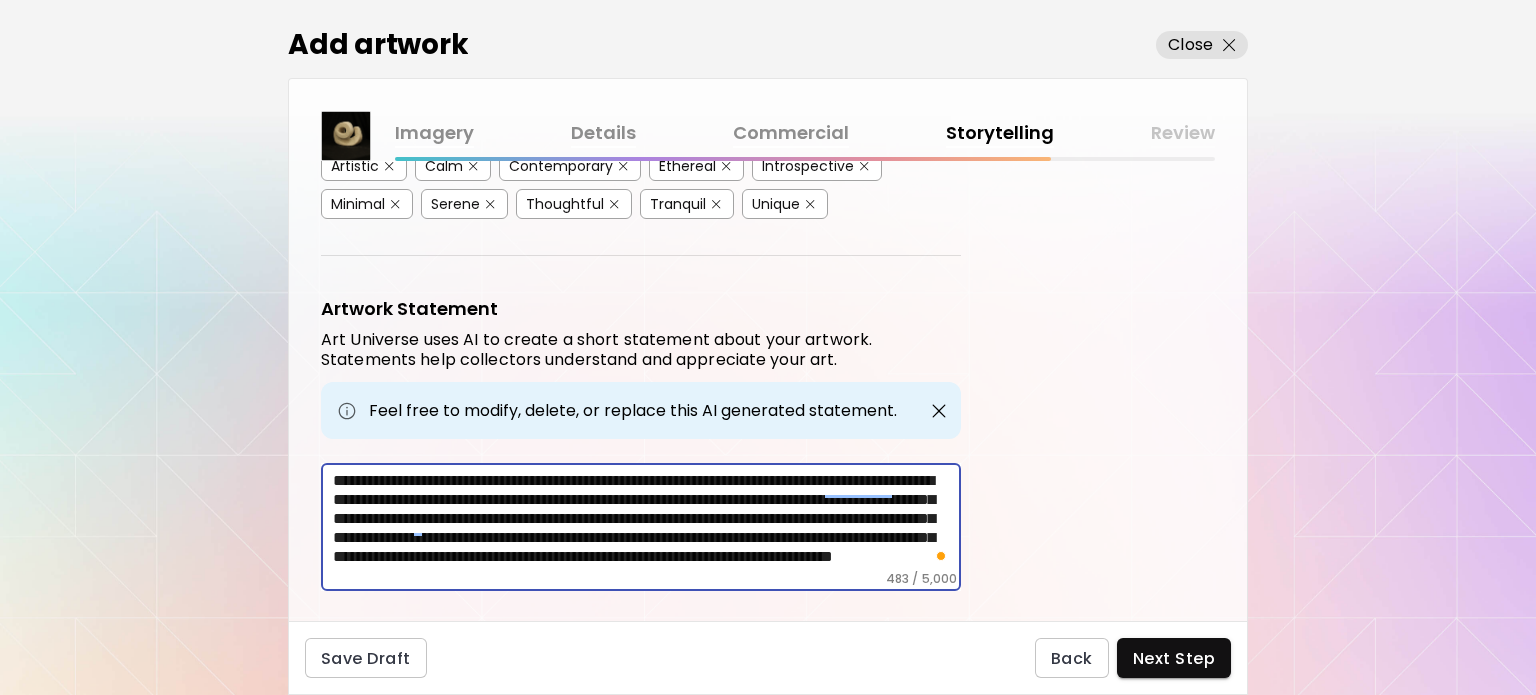 scroll, scrollTop: 604, scrollLeft: 0, axis: vertical 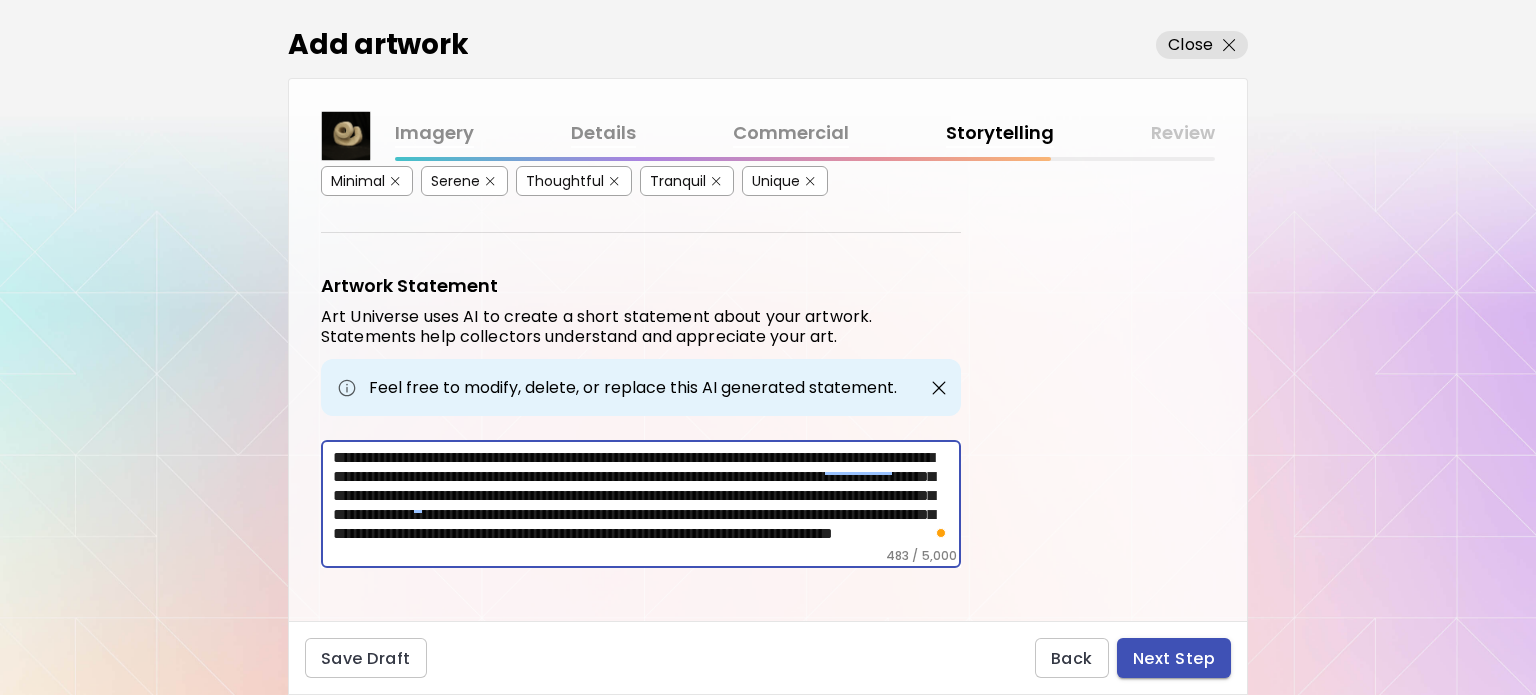 type on "**********" 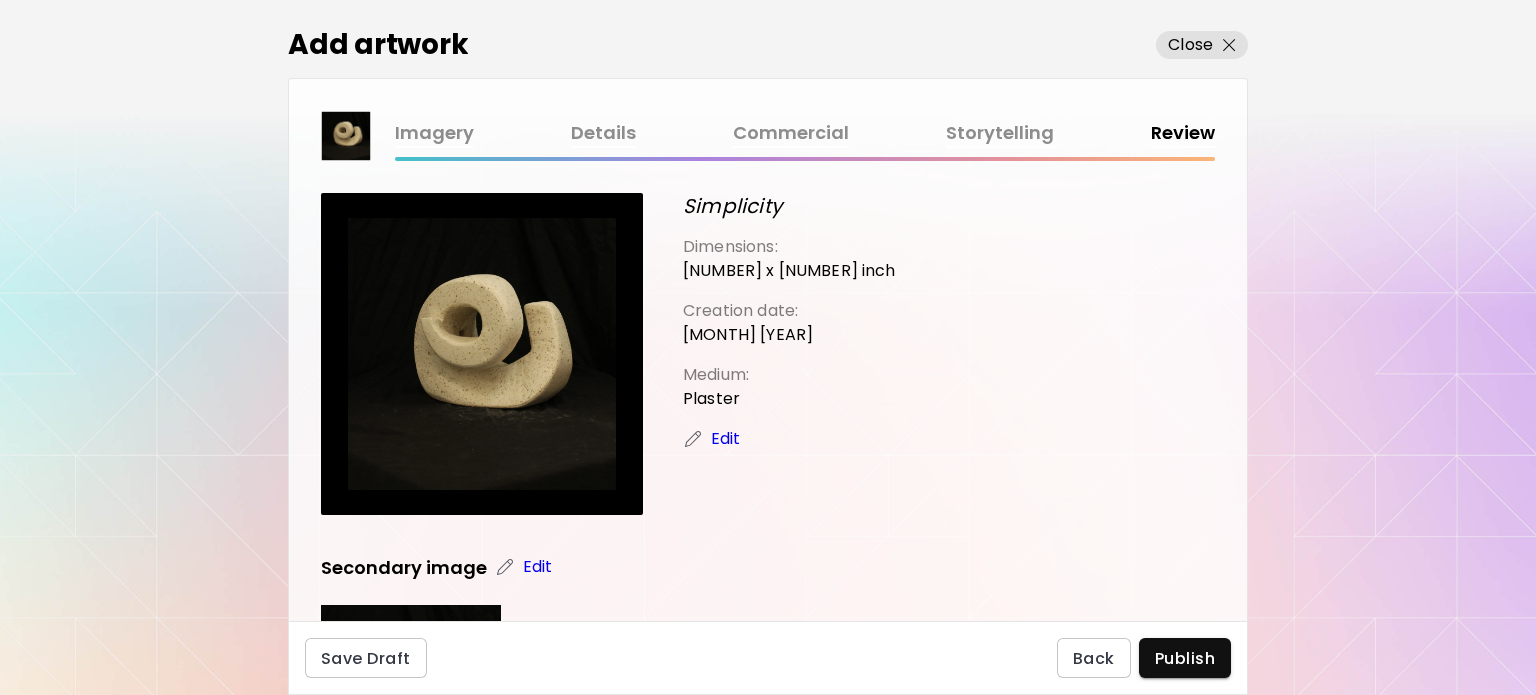 scroll, scrollTop: 0, scrollLeft: 0, axis: both 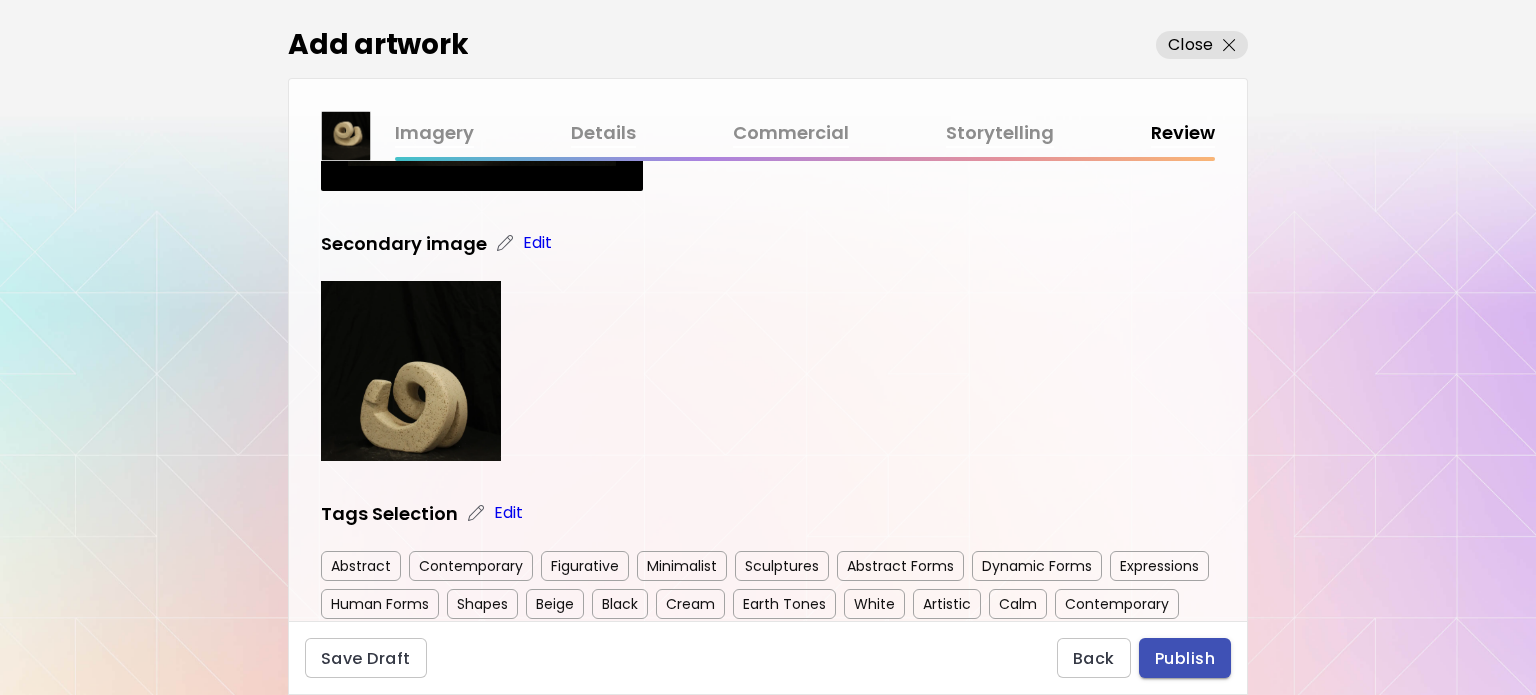 click on "Publish" at bounding box center (1185, 658) 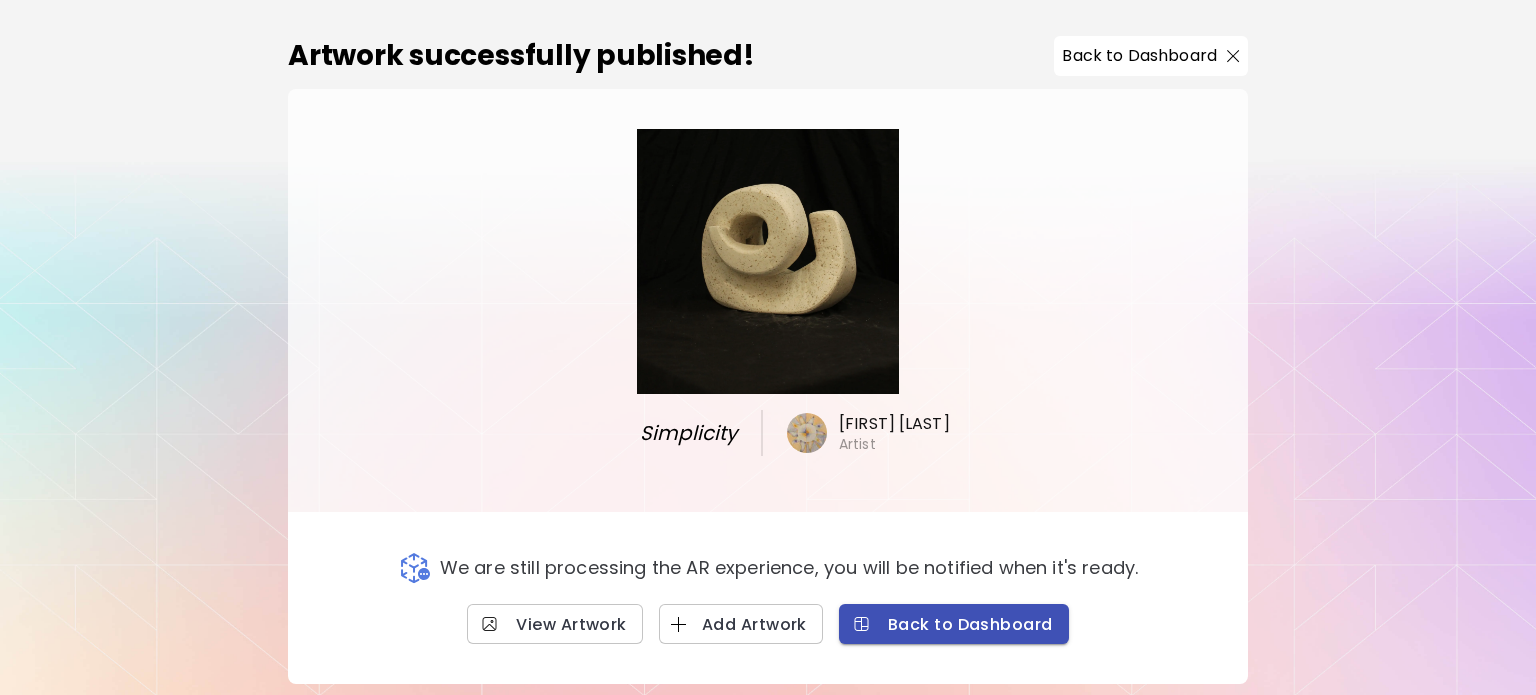 click on "Back to Dashboard" at bounding box center [954, 624] 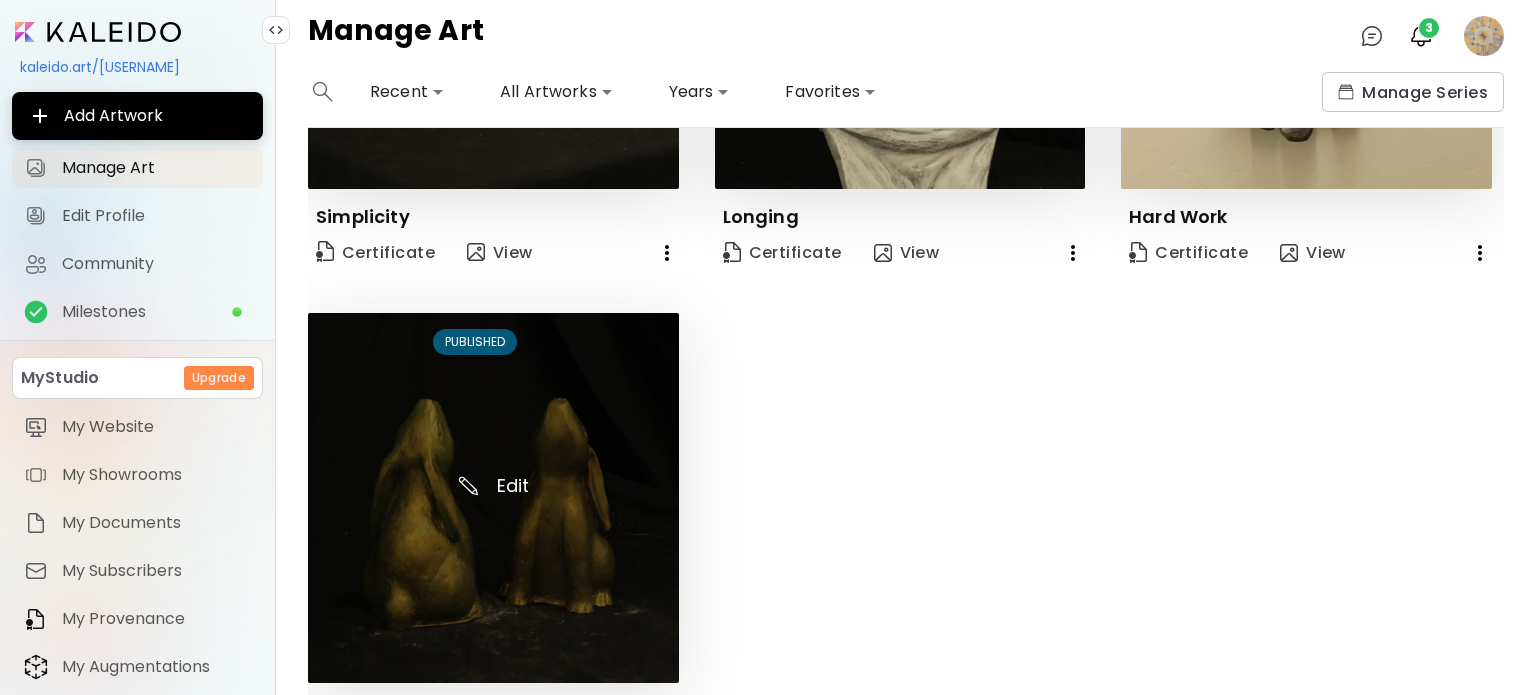 scroll, scrollTop: 421, scrollLeft: 0, axis: vertical 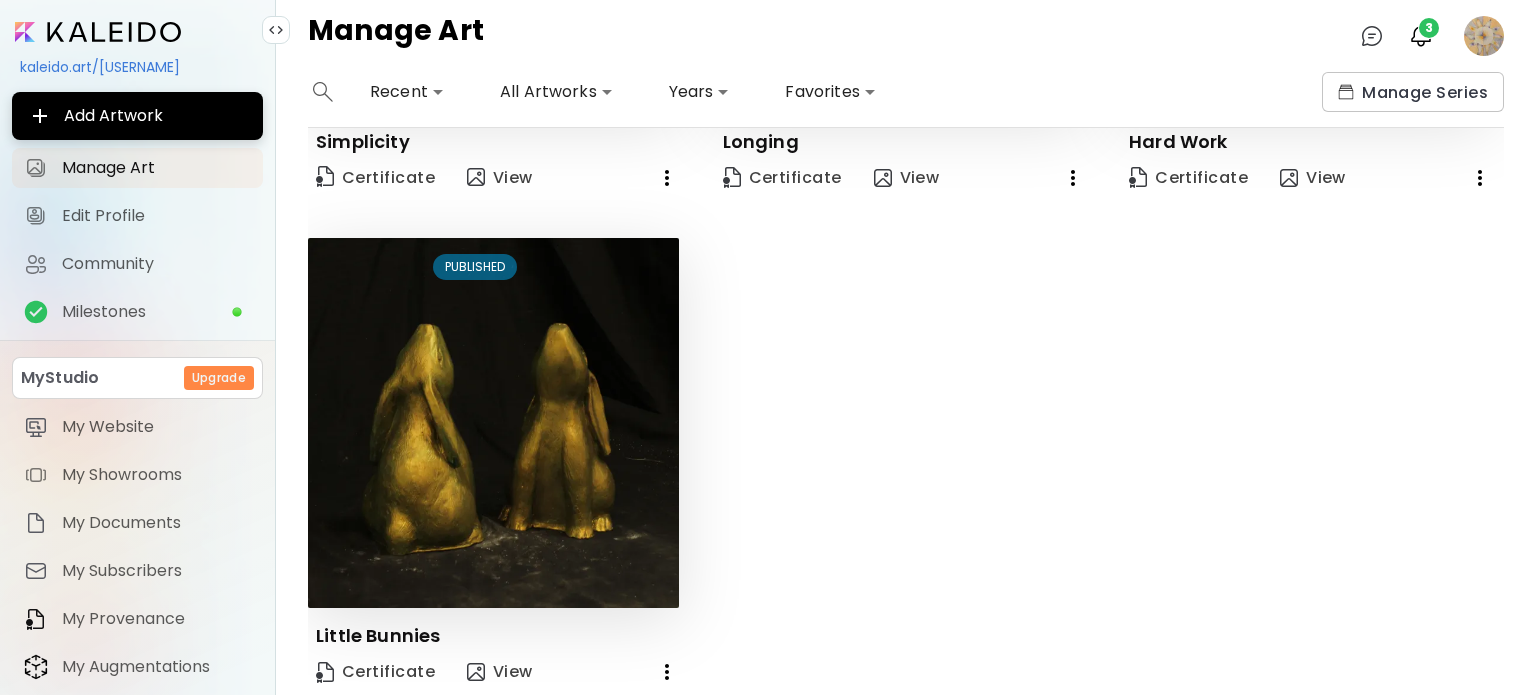click 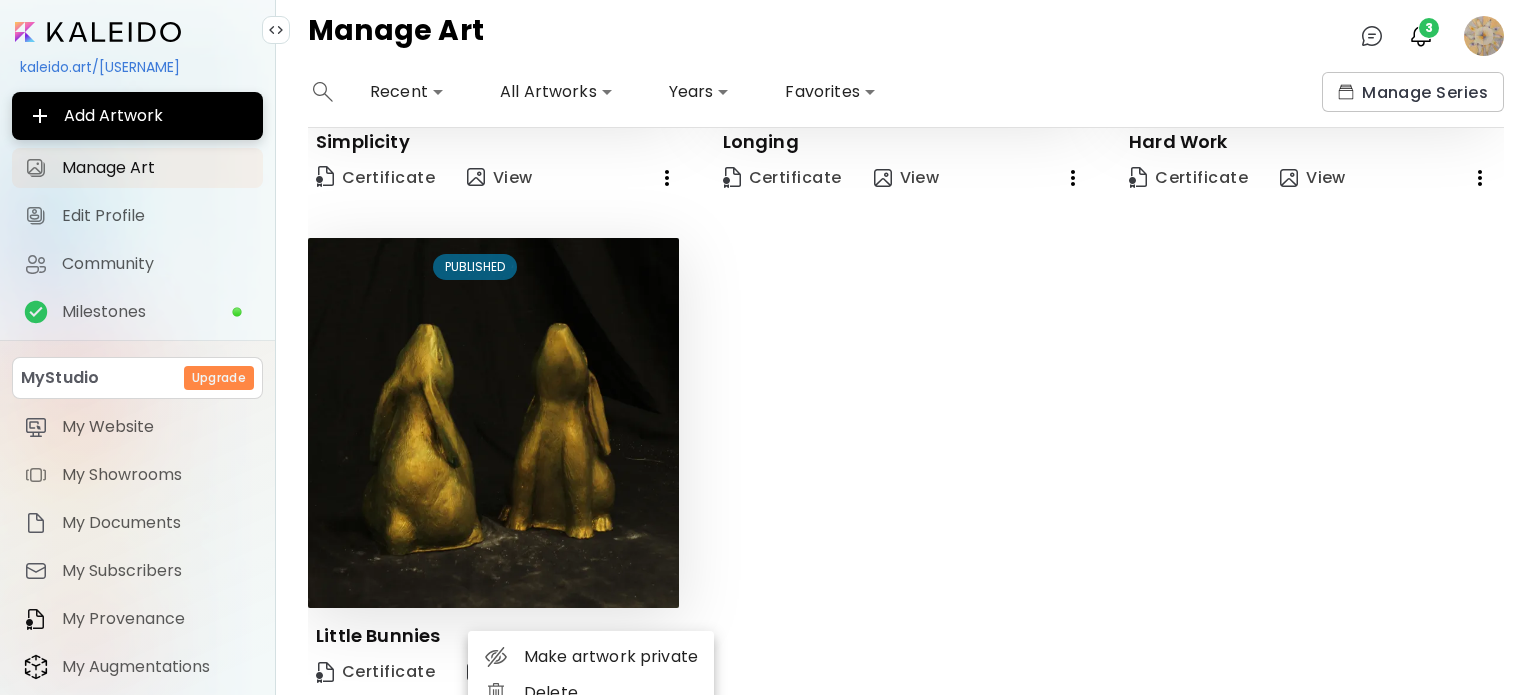 click at bounding box center (768, 347) 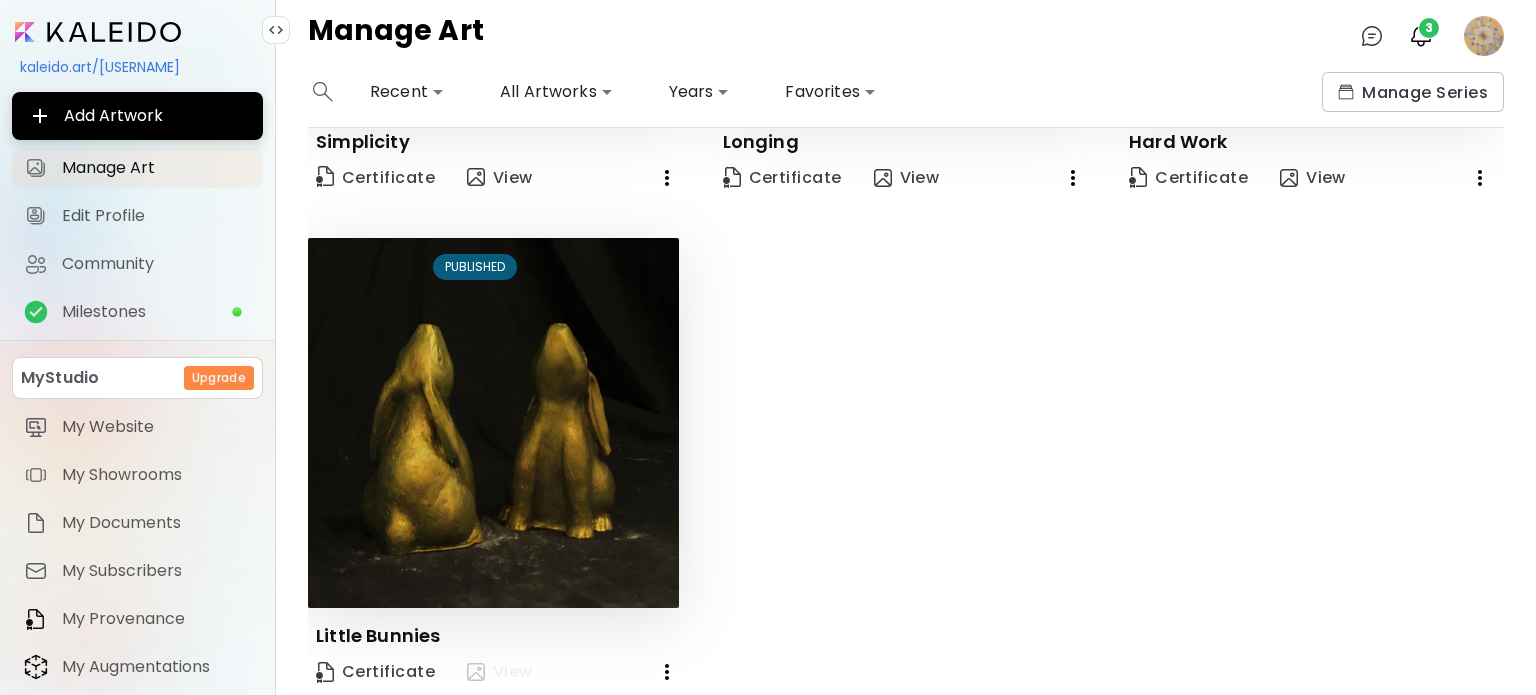 click at bounding box center (476, 672) 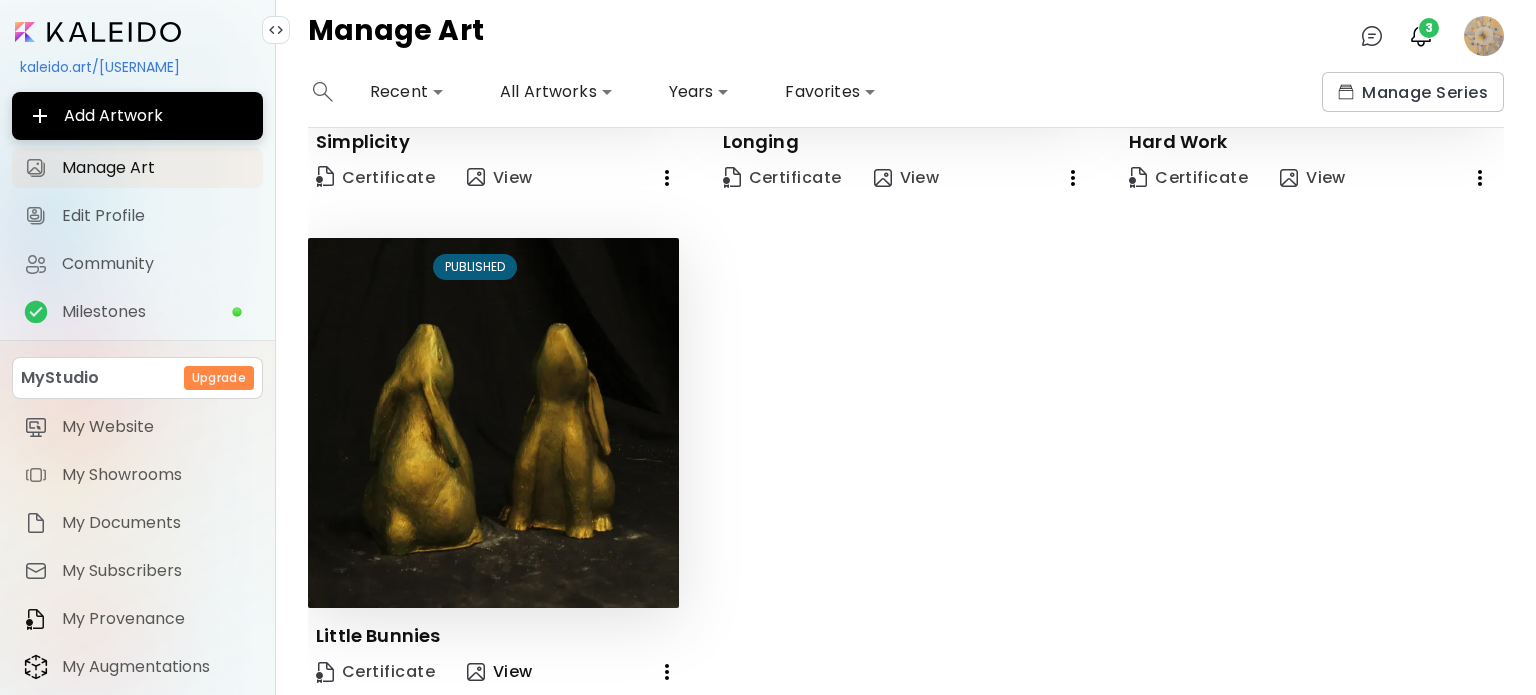 scroll, scrollTop: 0, scrollLeft: 0, axis: both 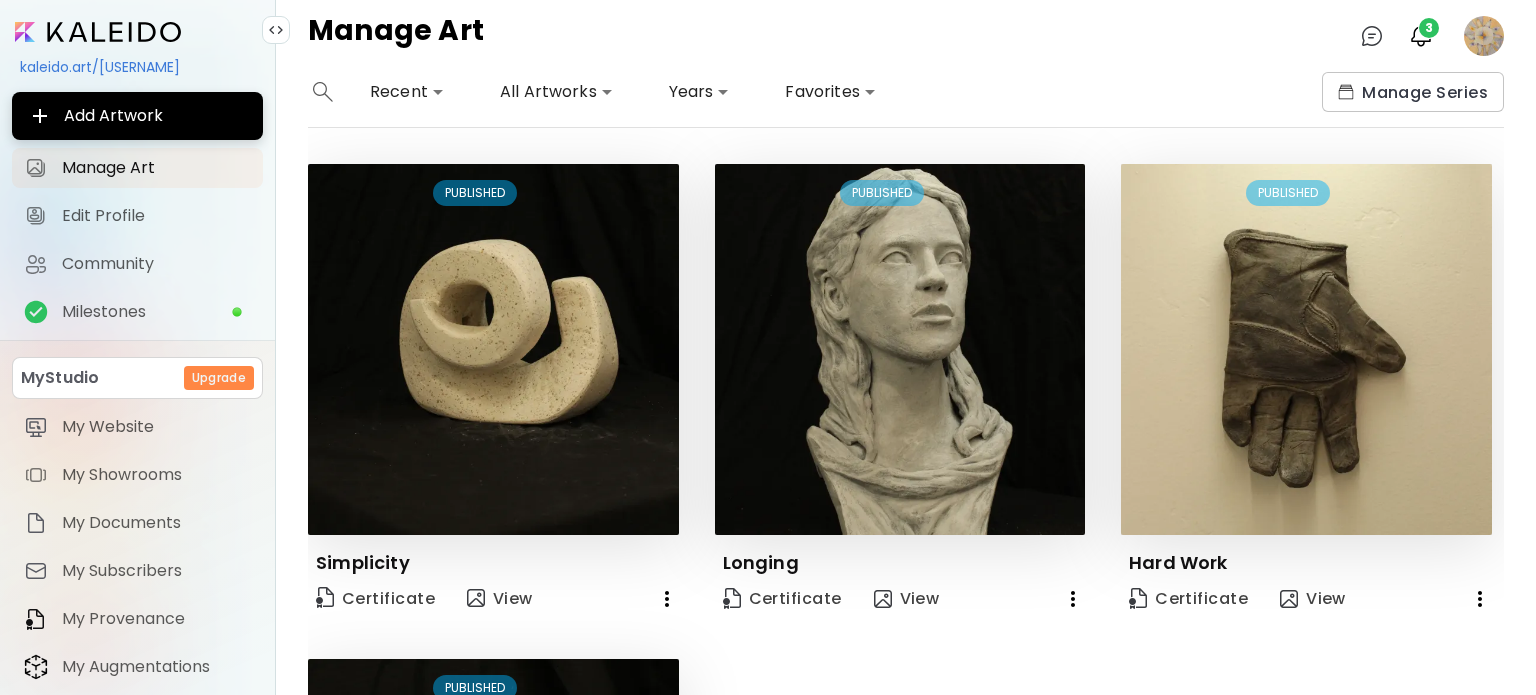 click 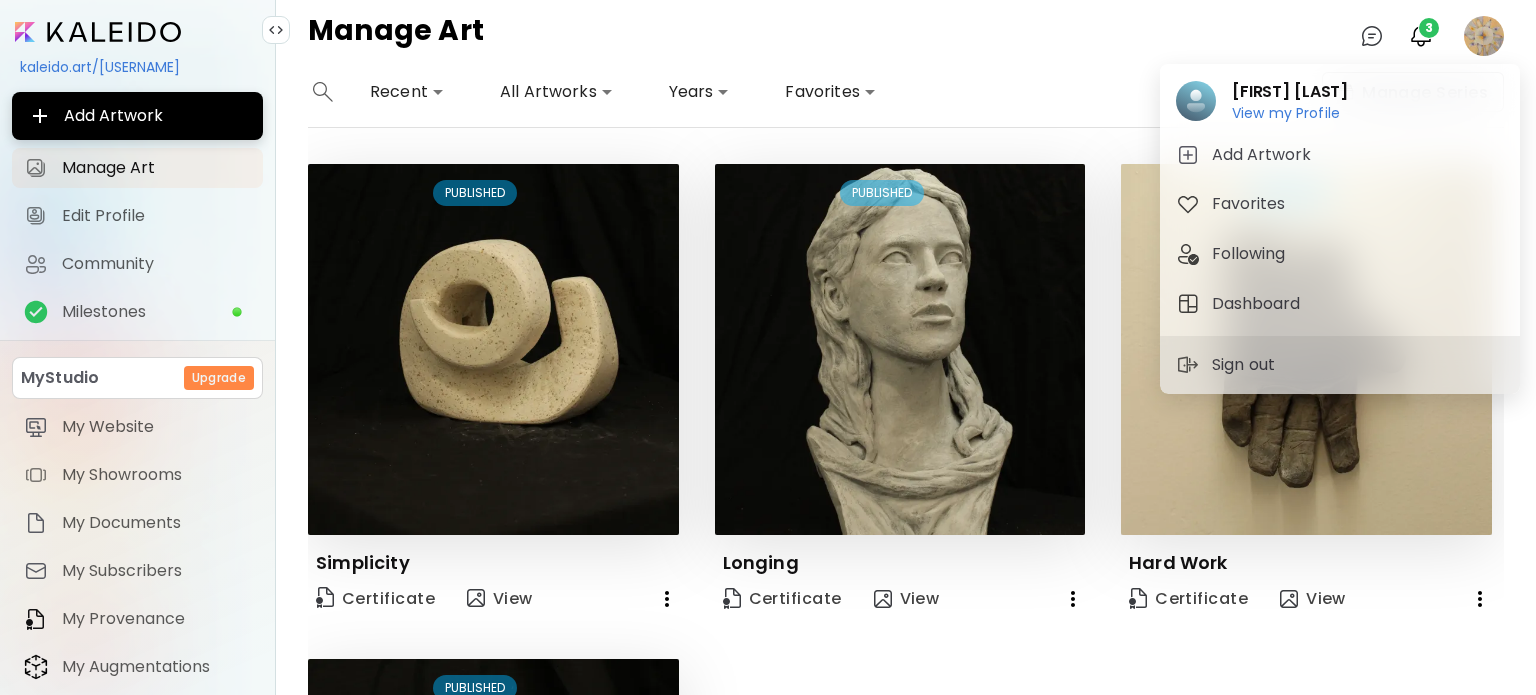 click at bounding box center (768, 347) 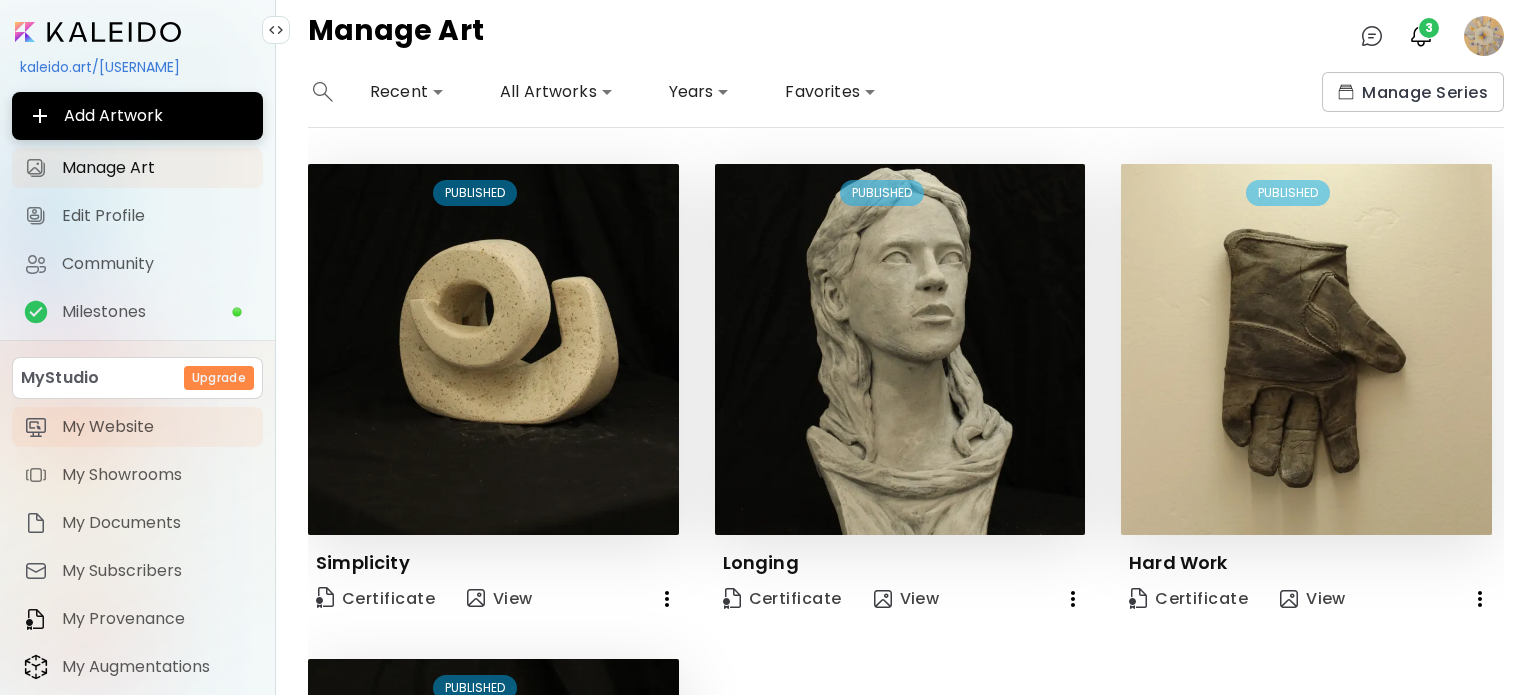 click on "My Website" at bounding box center [156, 427] 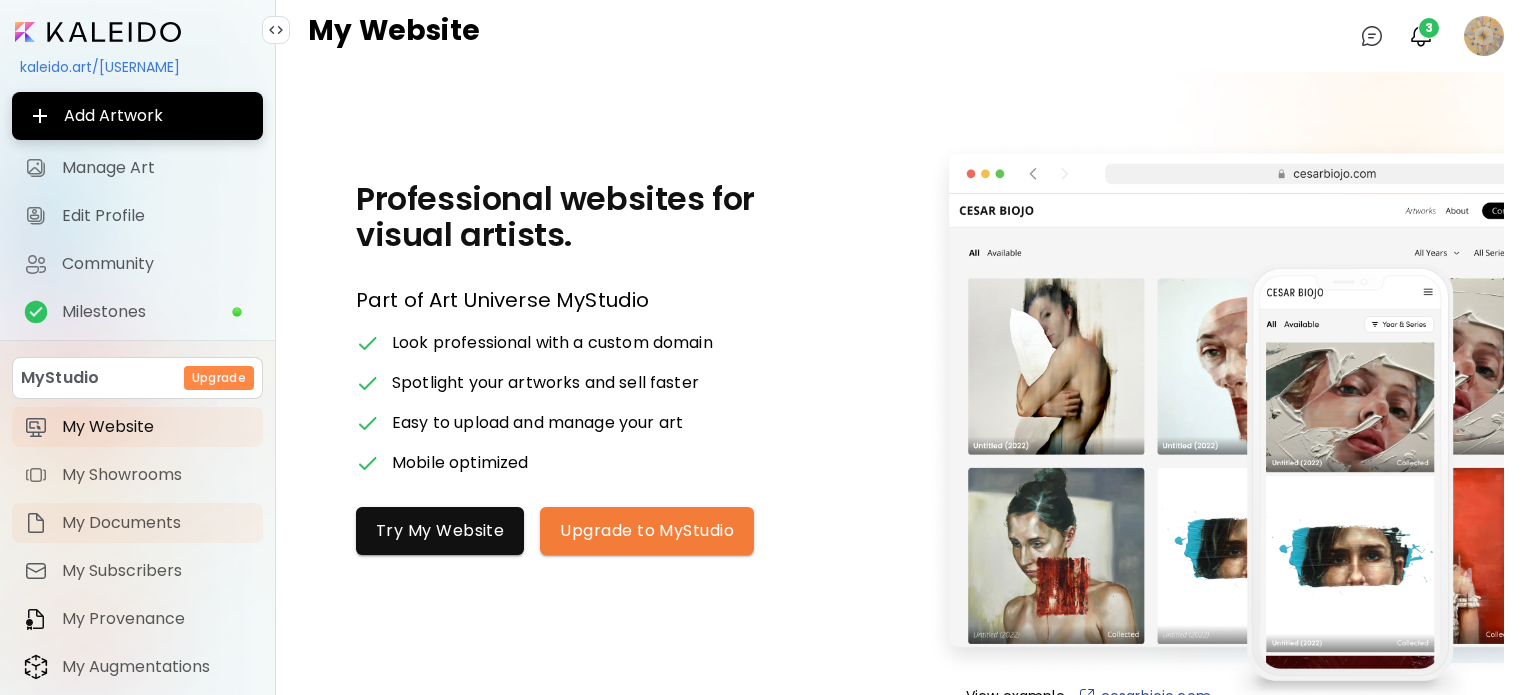 click on "My Documents" at bounding box center [137, 523] 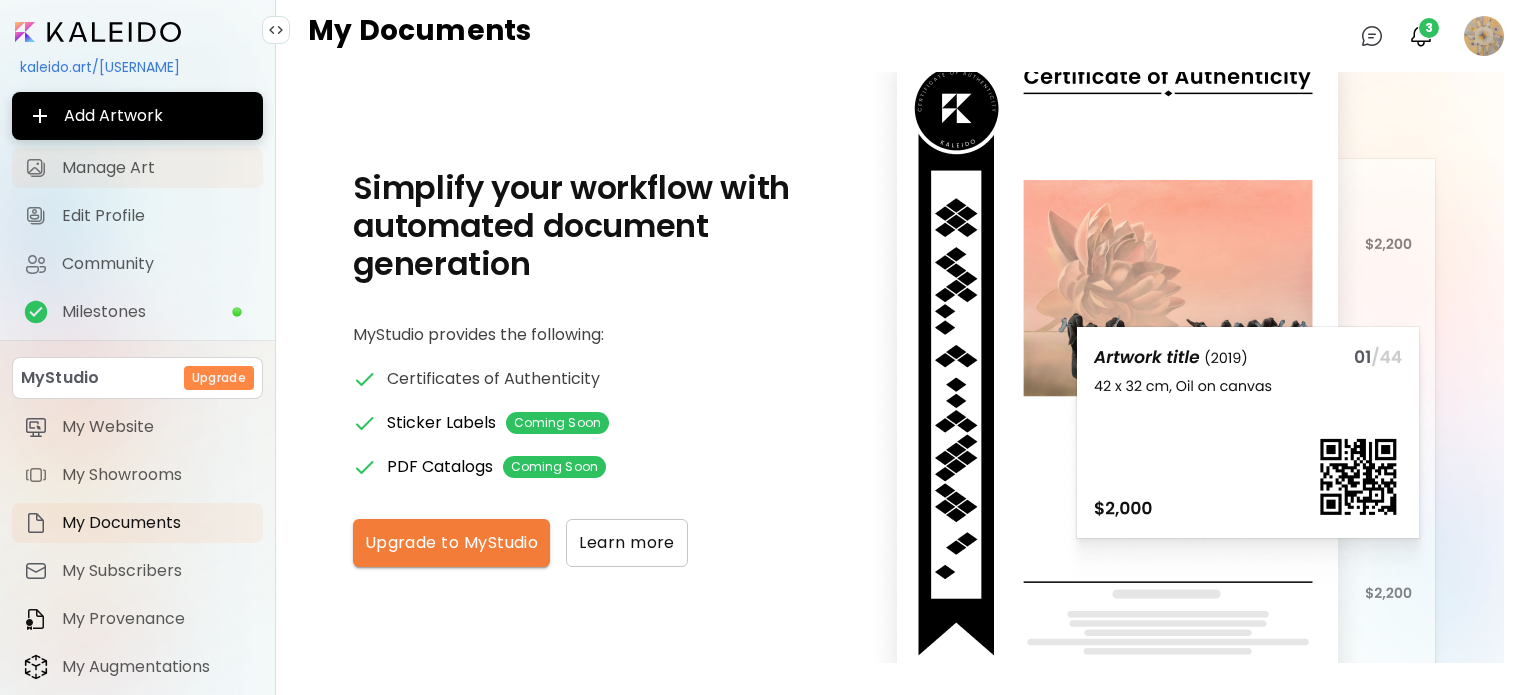 click on "Manage Art" at bounding box center (156, 168) 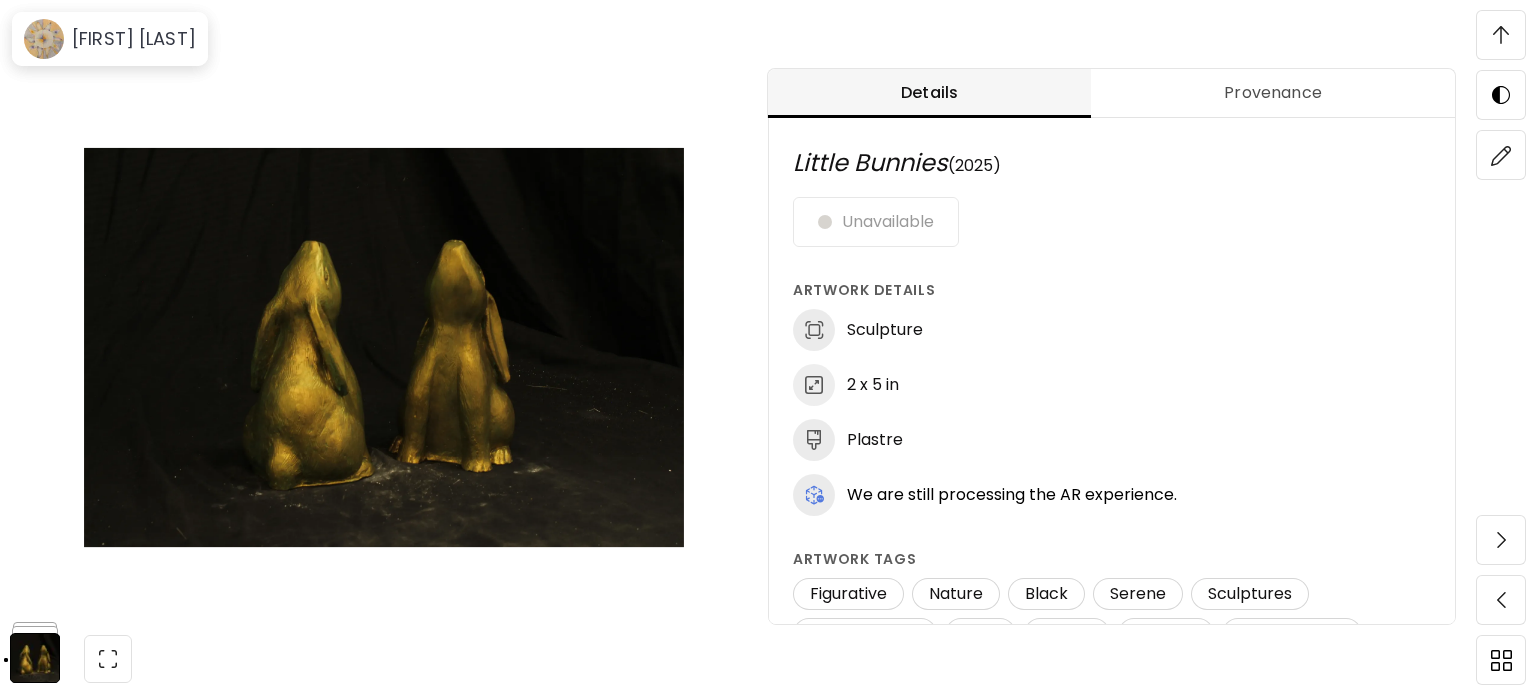 scroll, scrollTop: 1348, scrollLeft: 0, axis: vertical 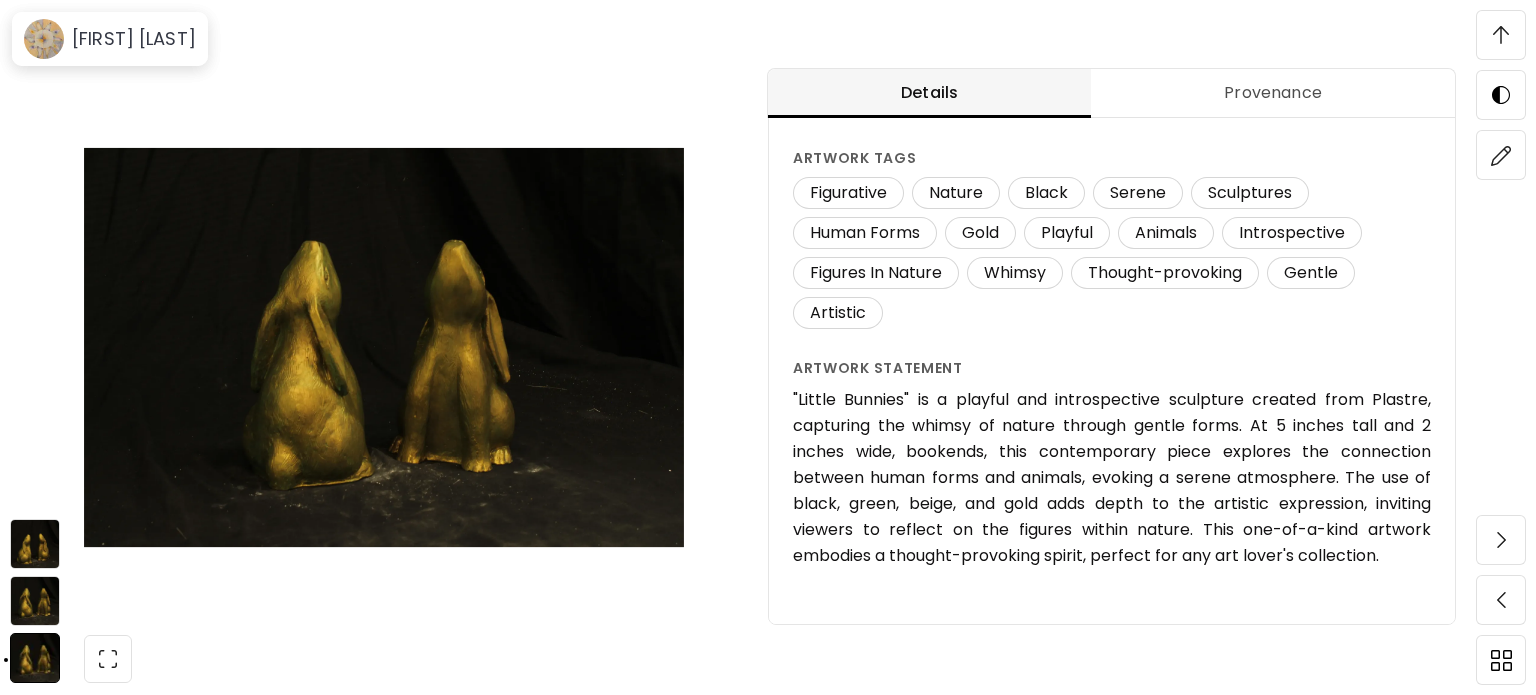 click at bounding box center [35, 601] 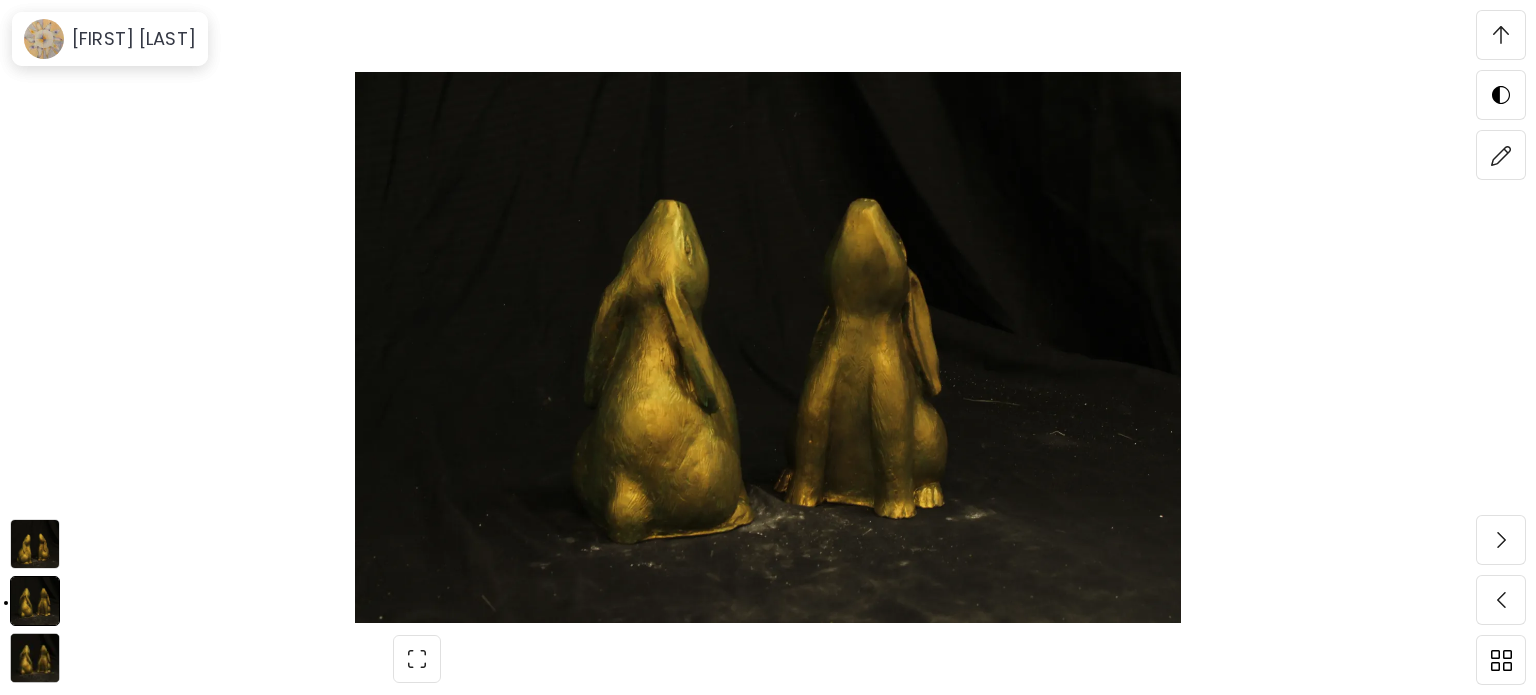 click at bounding box center (35, 544) 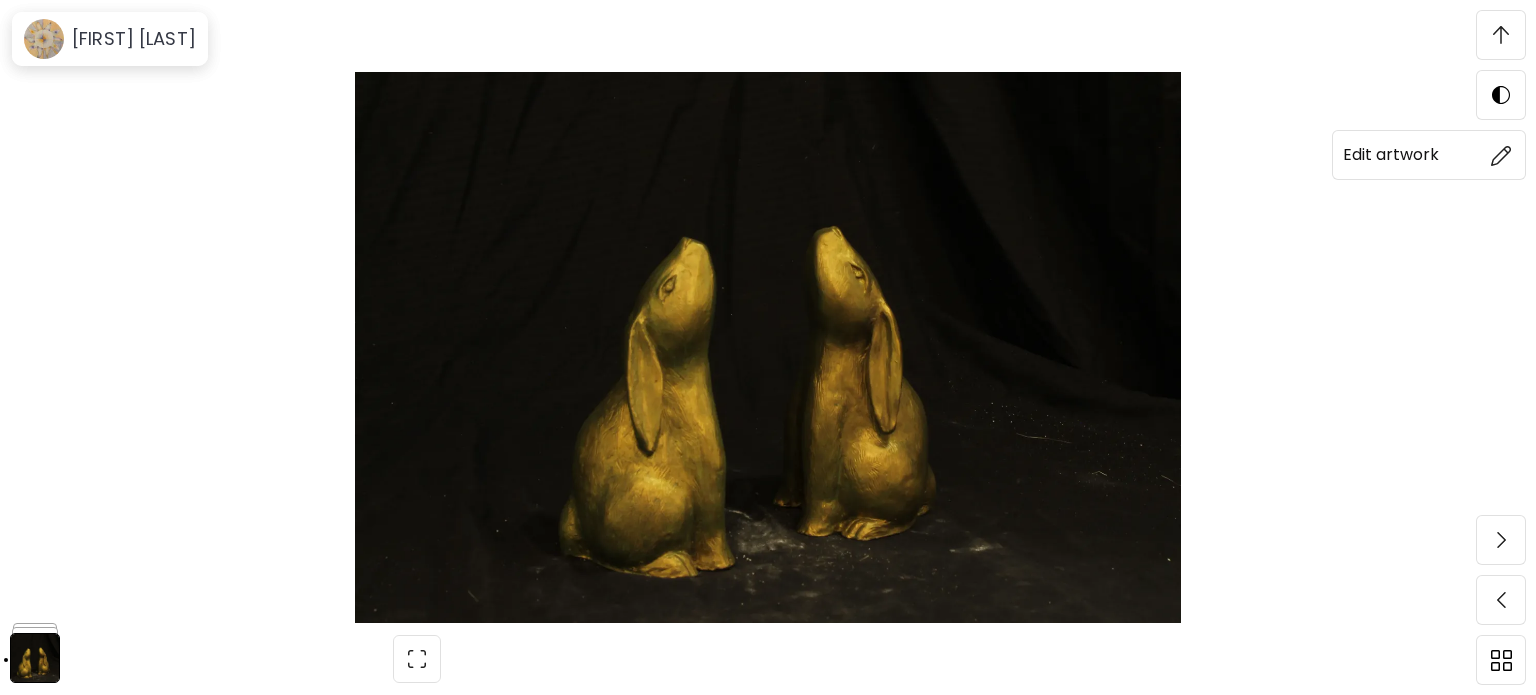 click at bounding box center (1501, 155) 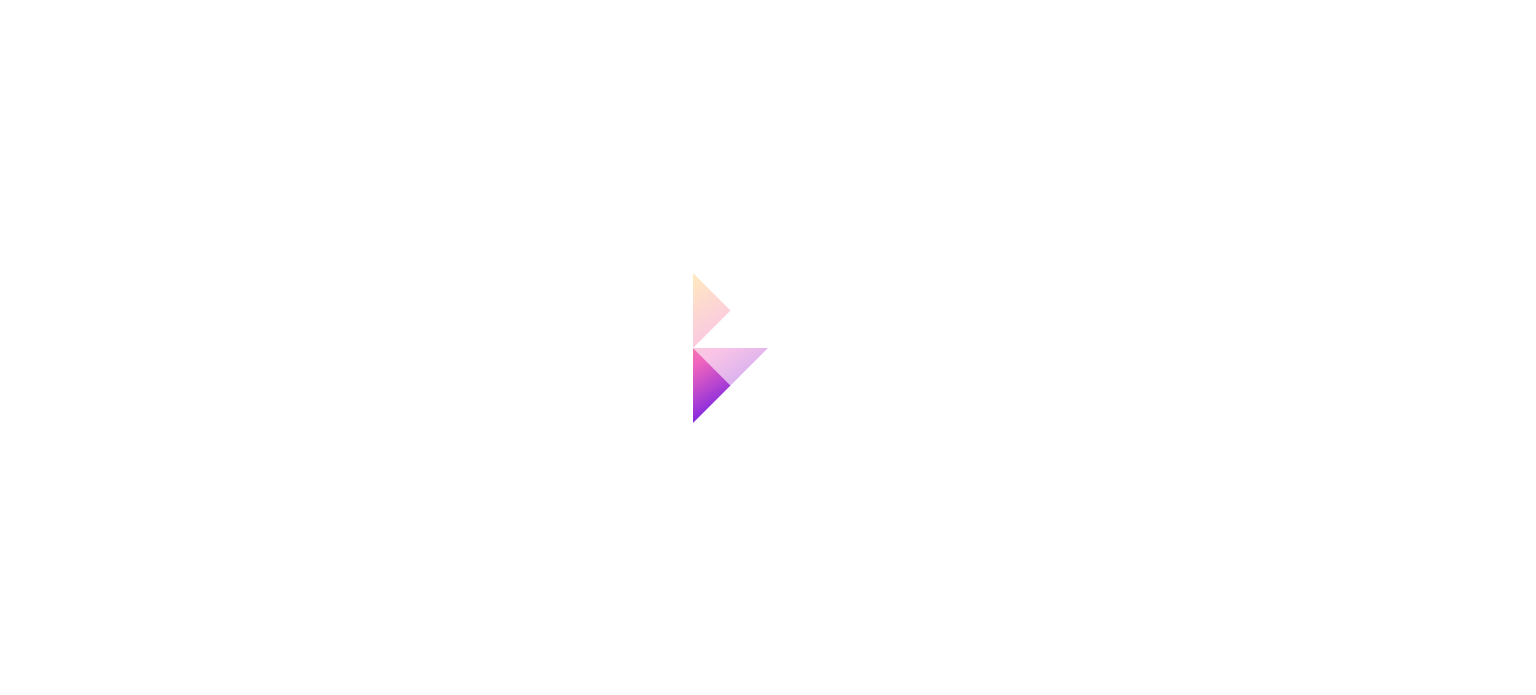scroll, scrollTop: 0, scrollLeft: 0, axis: both 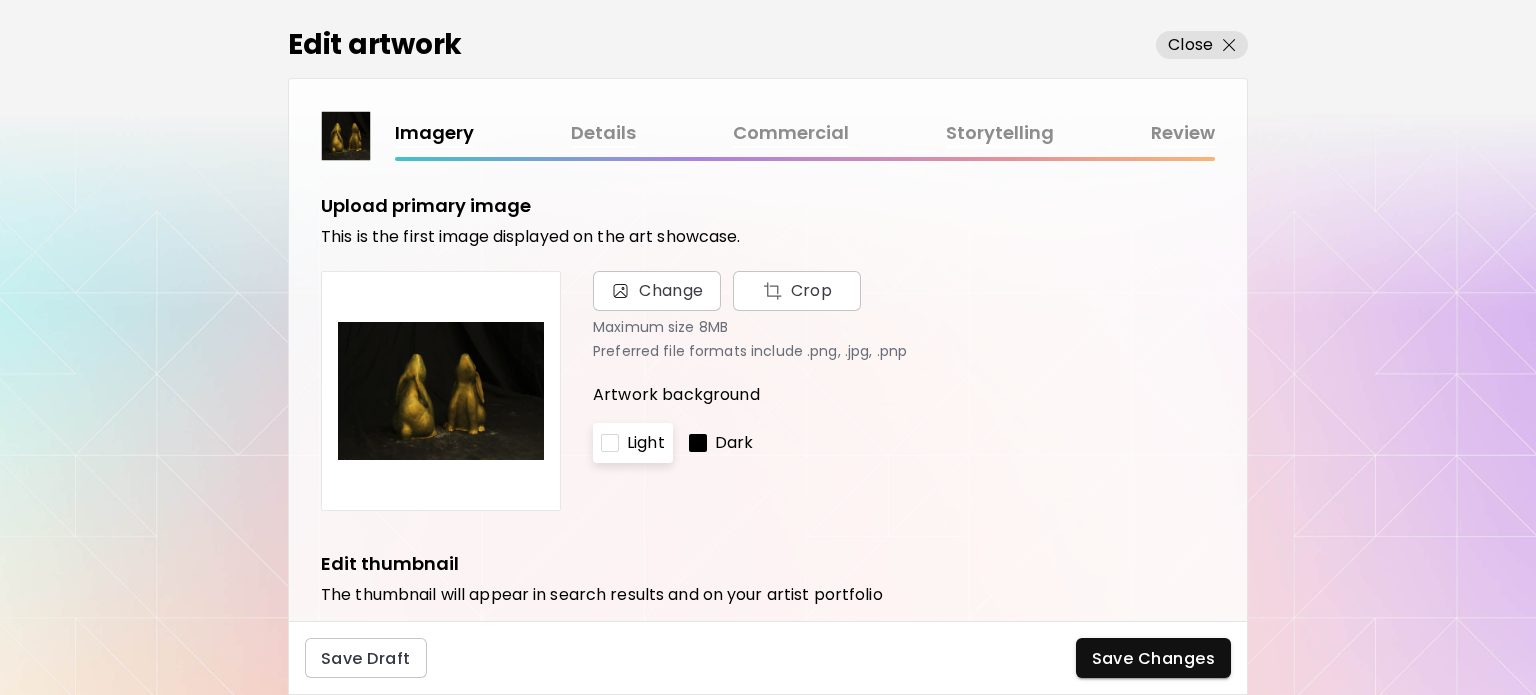 click on "Details" at bounding box center [603, 133] 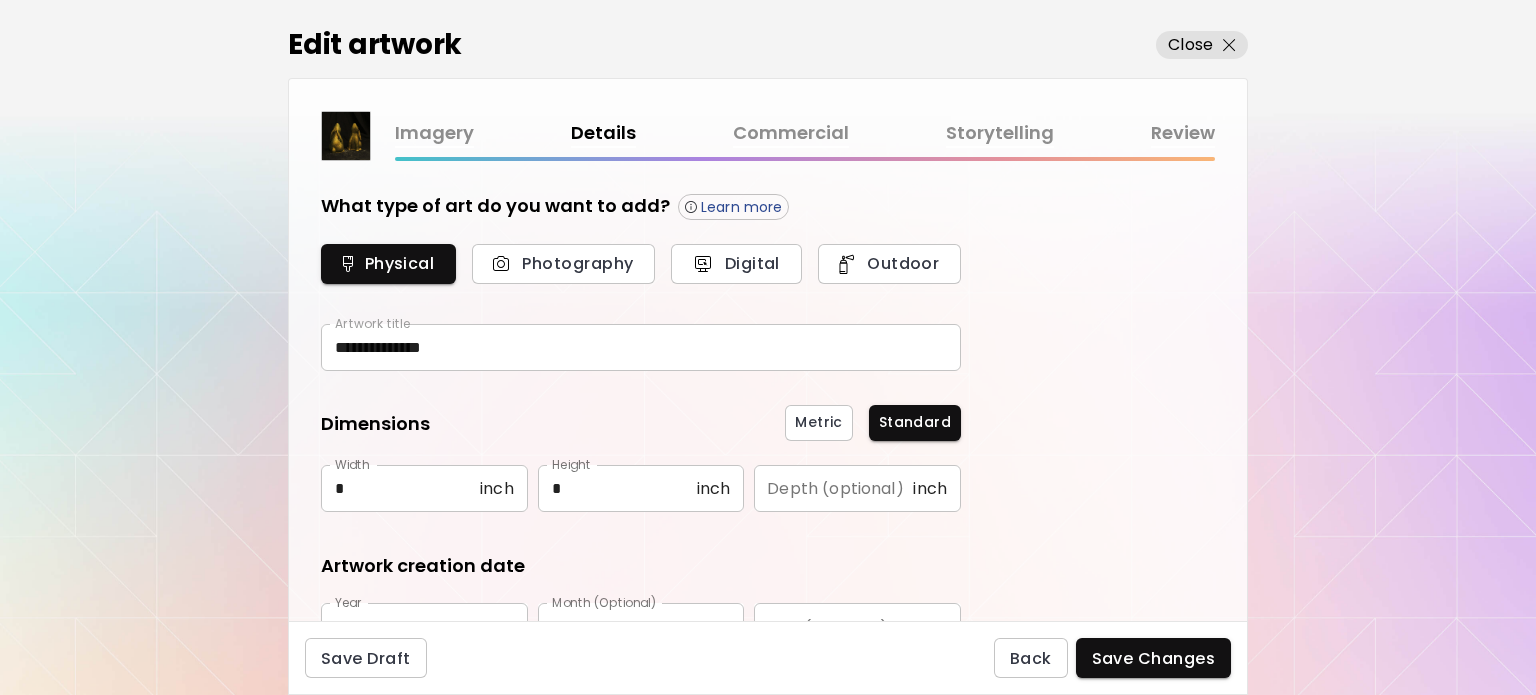 type on "*********" 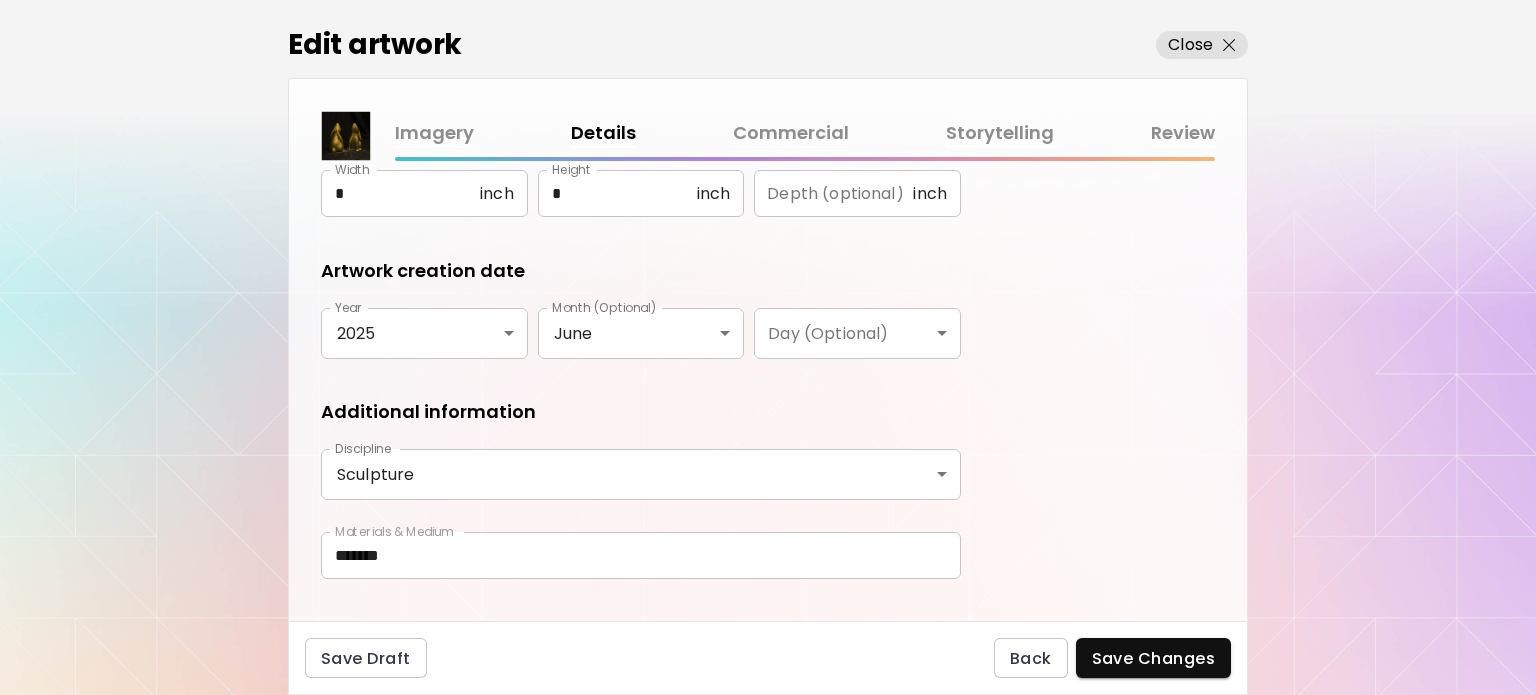 scroll, scrollTop: 330, scrollLeft: 0, axis: vertical 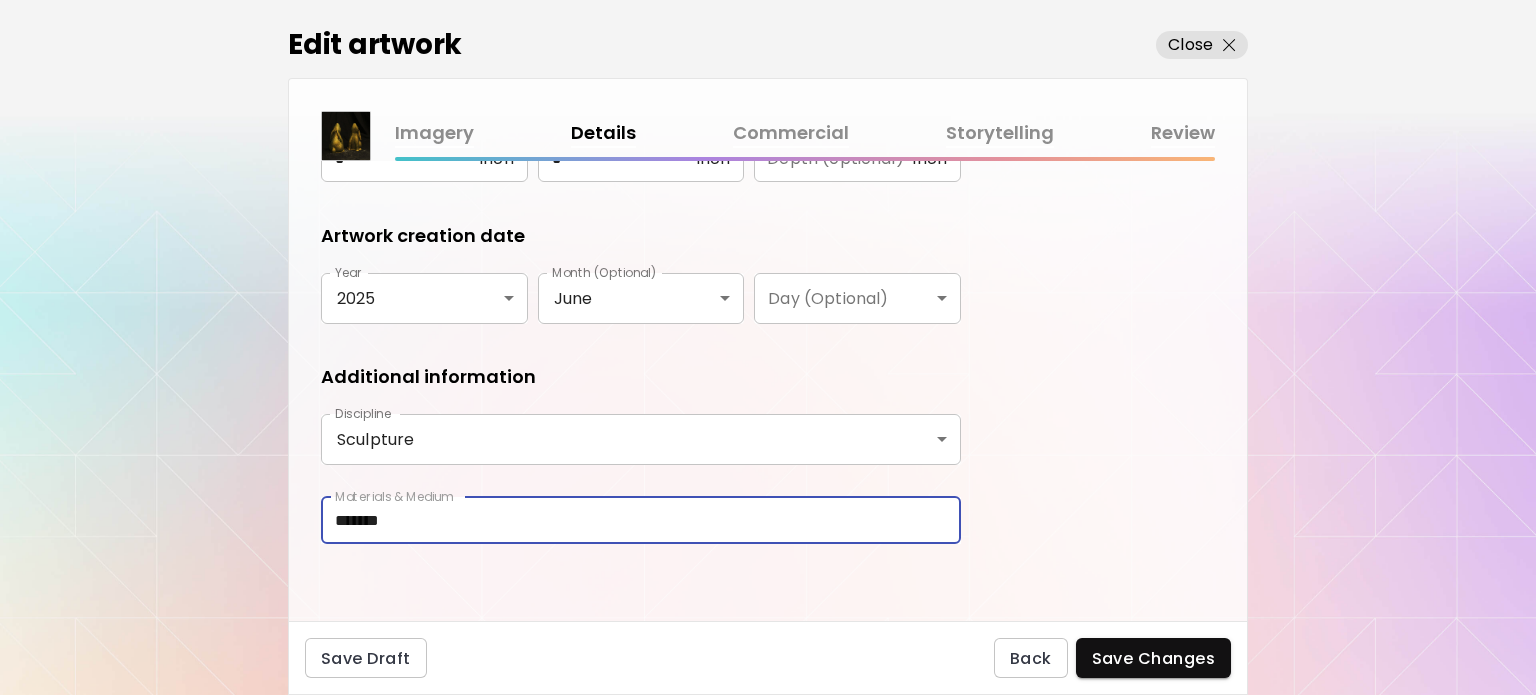 click on "*******" at bounding box center [641, 520] 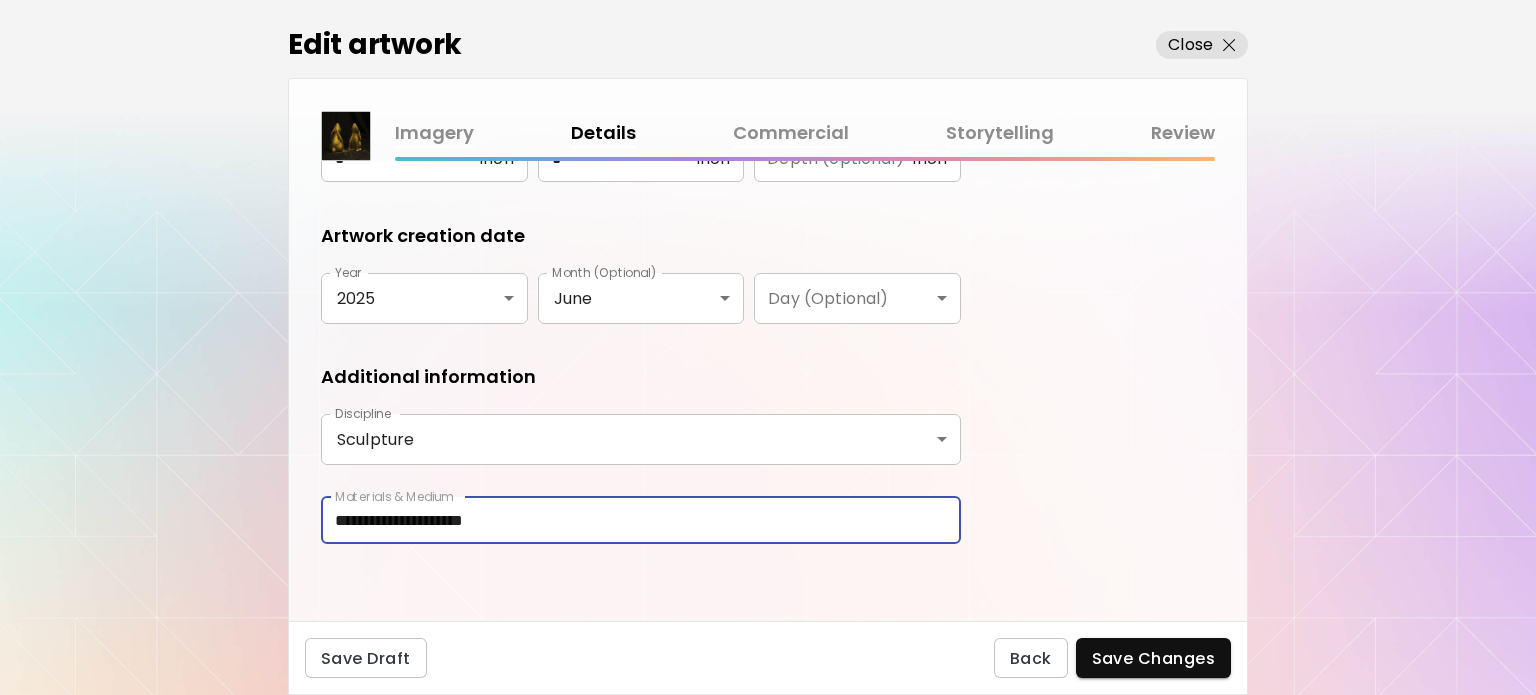 type on "**********" 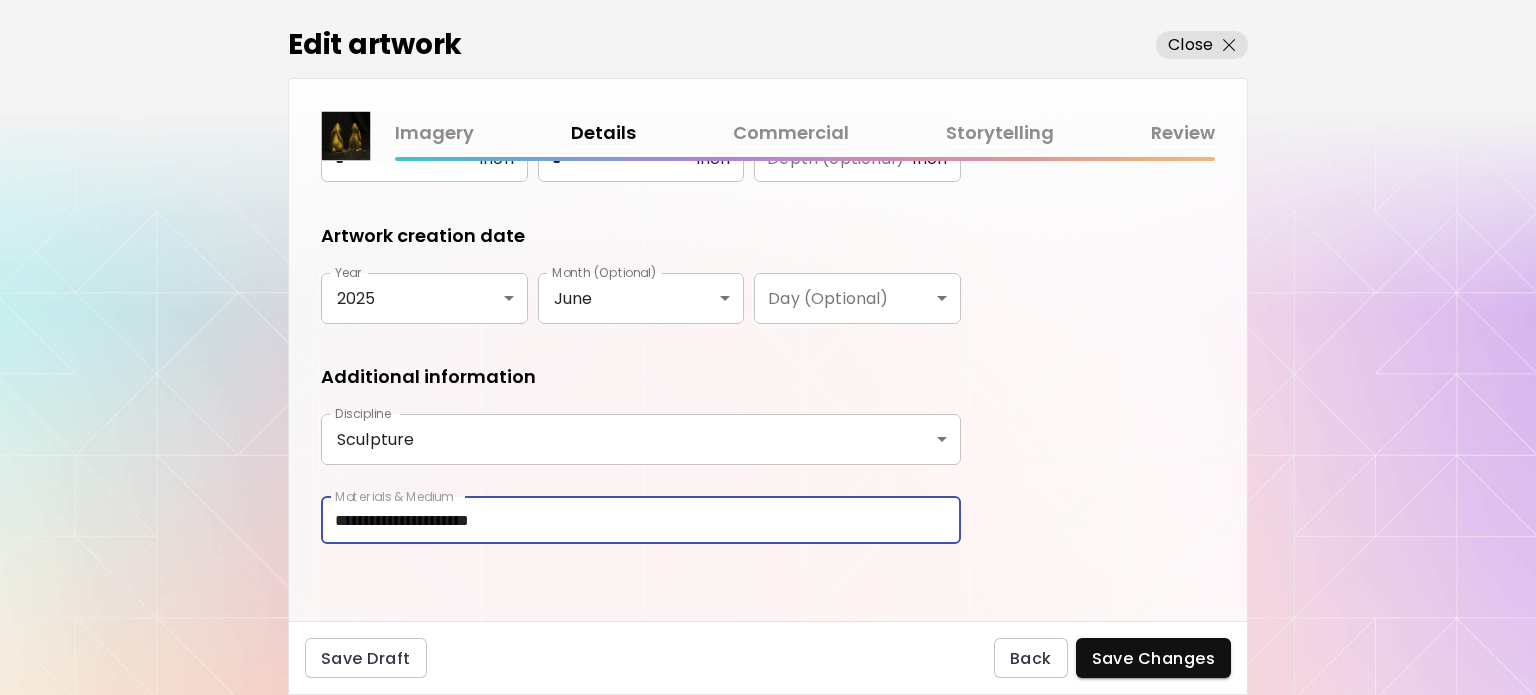 click on "Imagery" at bounding box center [434, 133] 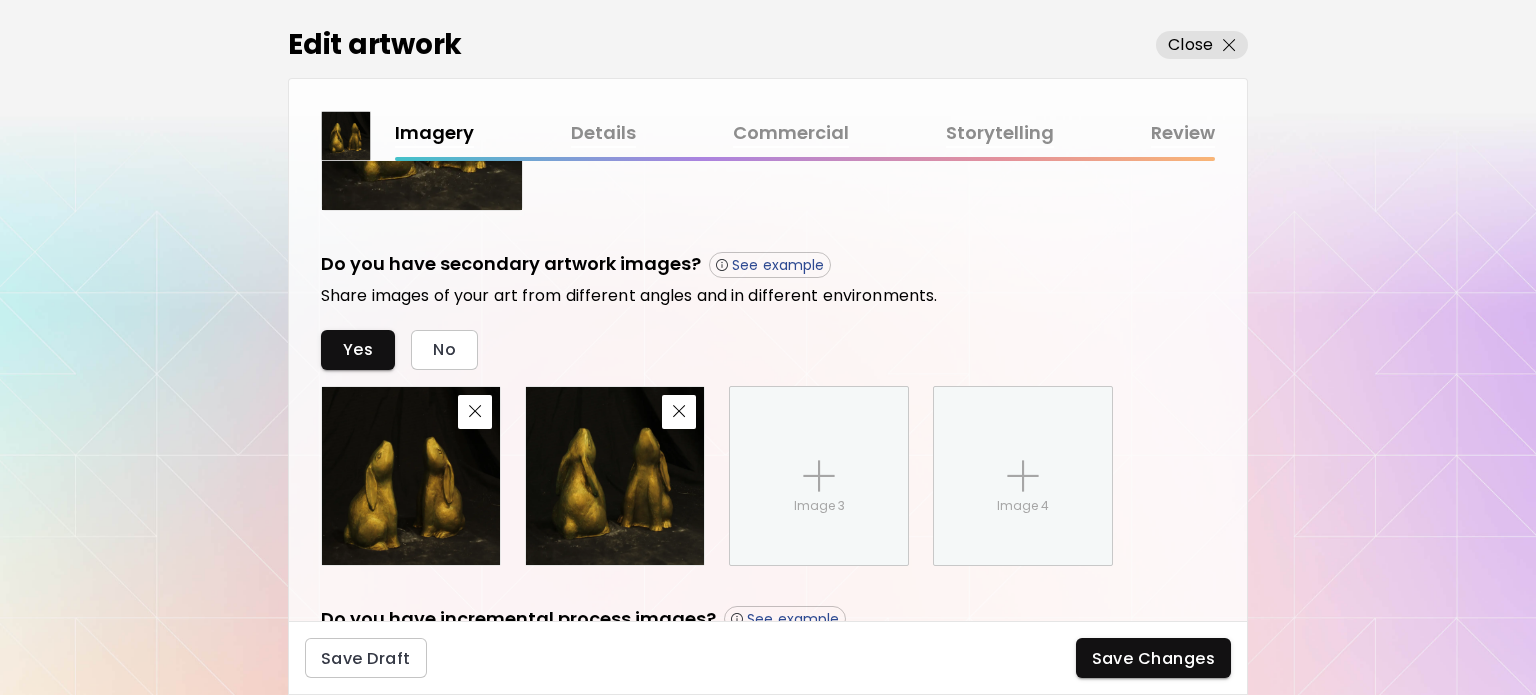 scroll, scrollTop: 644, scrollLeft: 0, axis: vertical 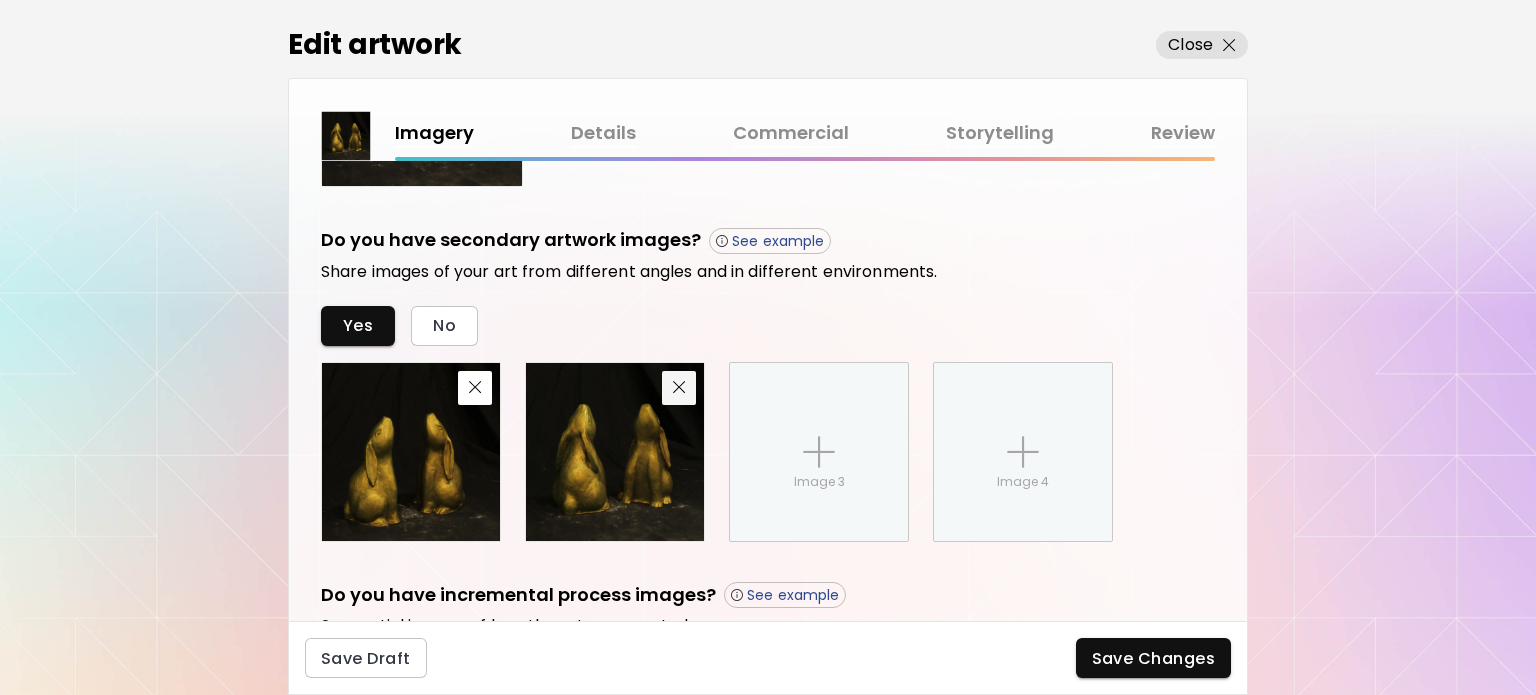 click at bounding box center [679, 387] 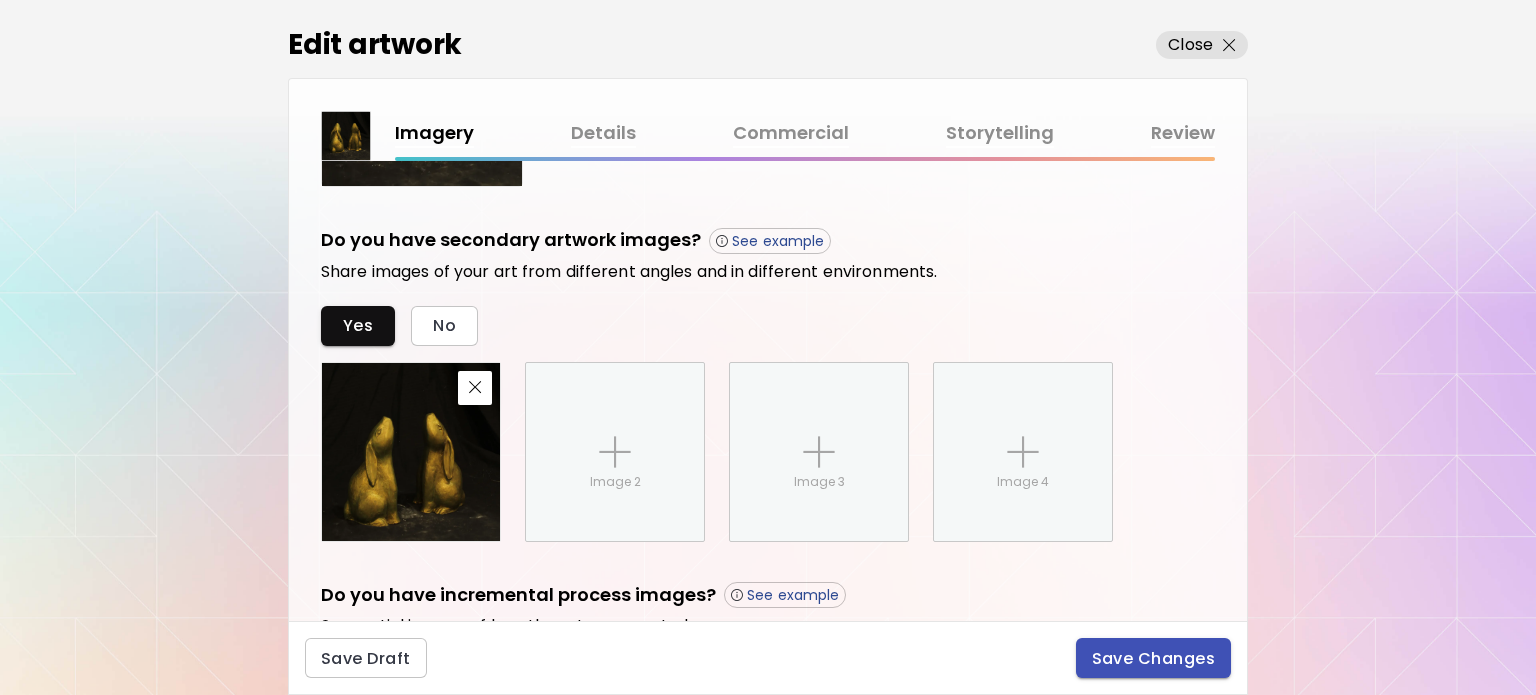 click on "Save Changes" at bounding box center [1154, 658] 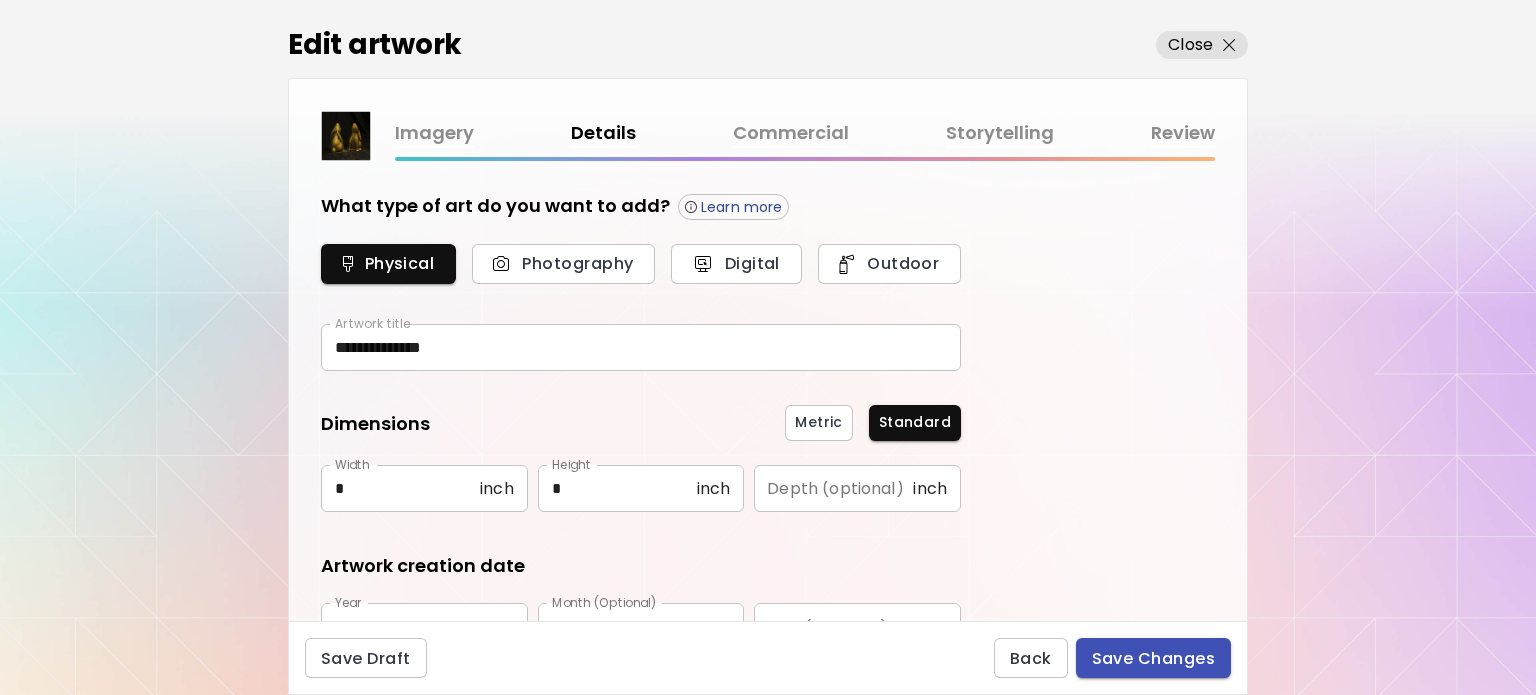 type on "*********" 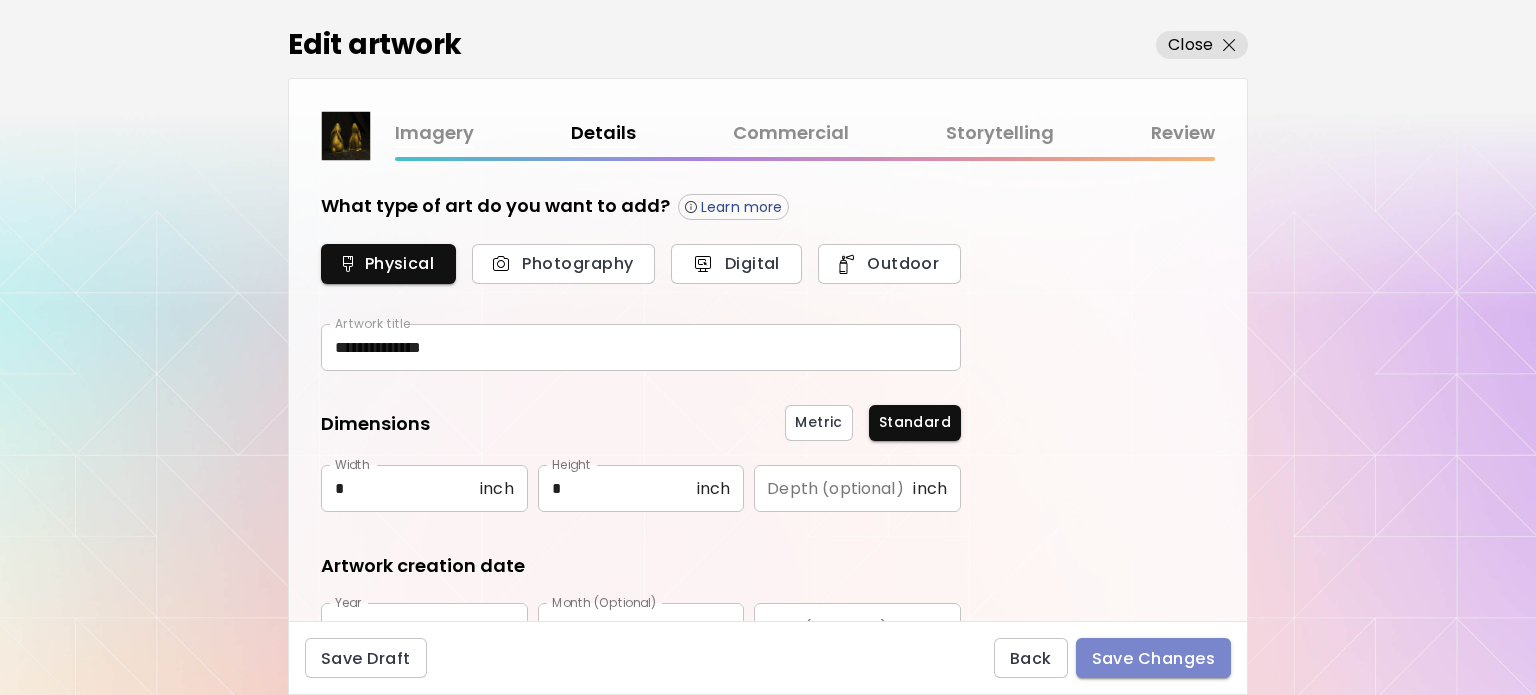 click on "Save Changes" at bounding box center (1154, 658) 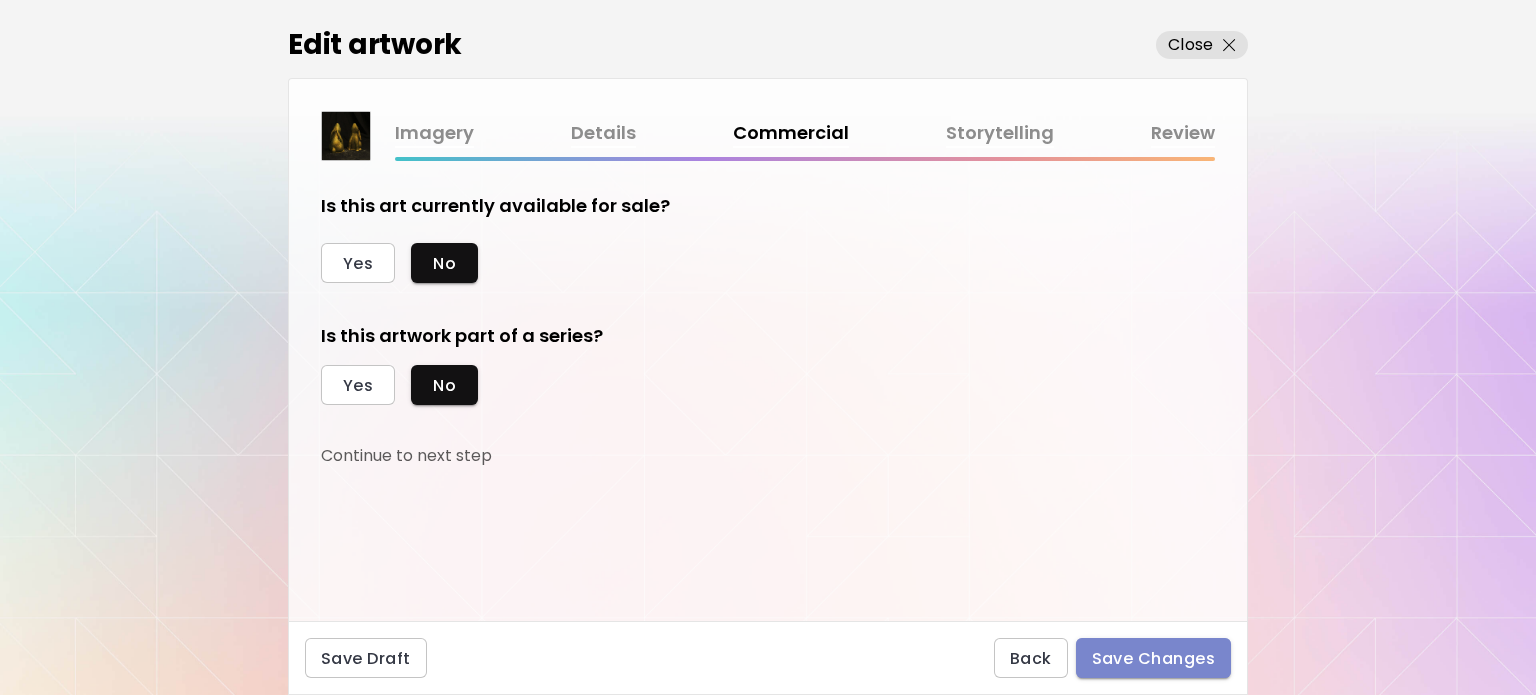 click on "Save Changes" at bounding box center [1154, 658] 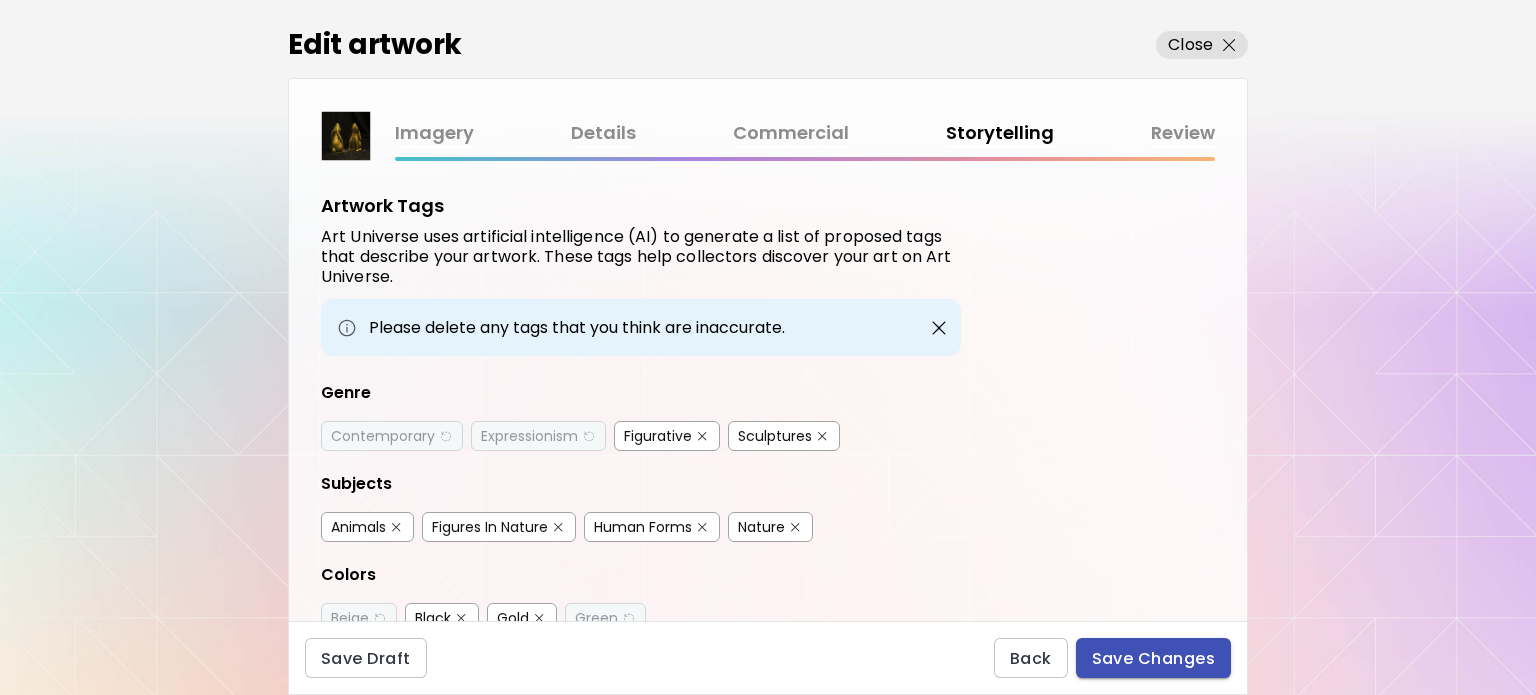 click on "Save Changes" at bounding box center [1154, 658] 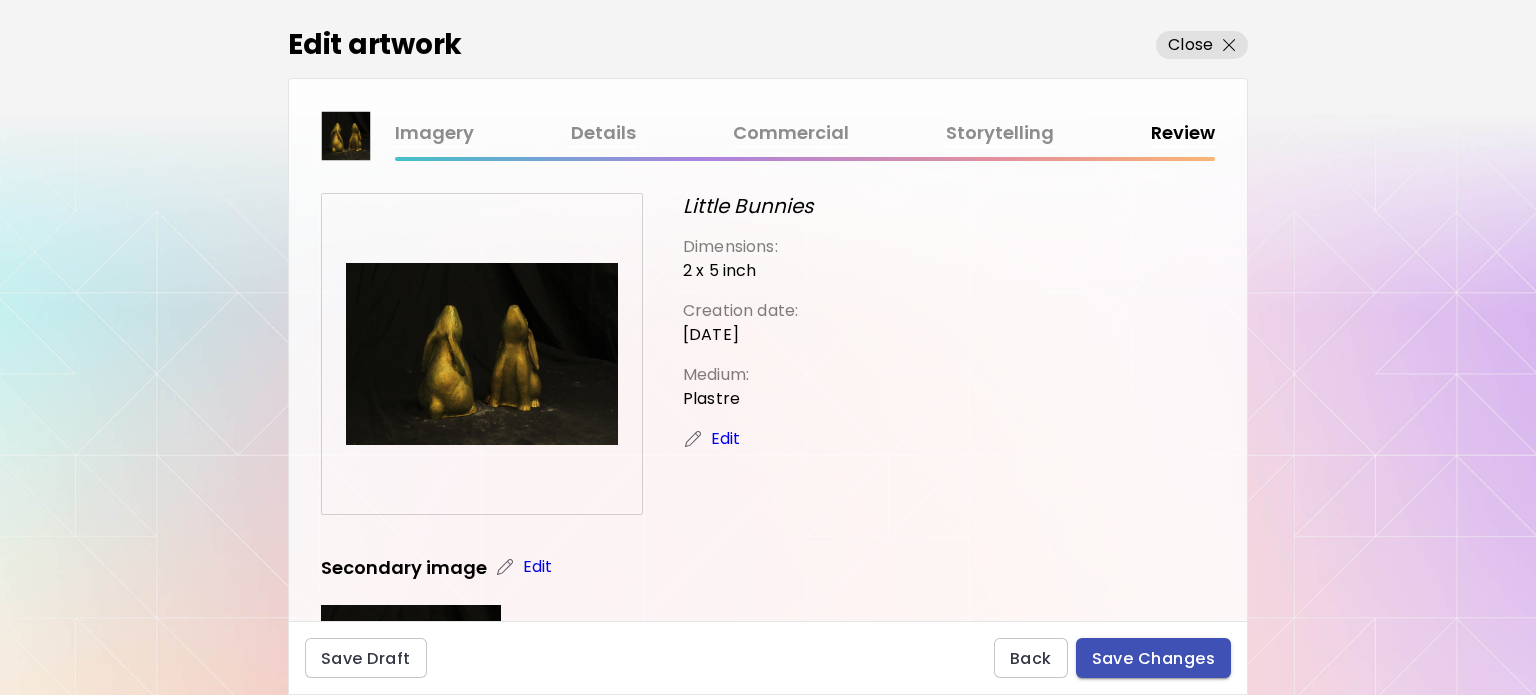 click on "Save Changes" at bounding box center [1154, 658] 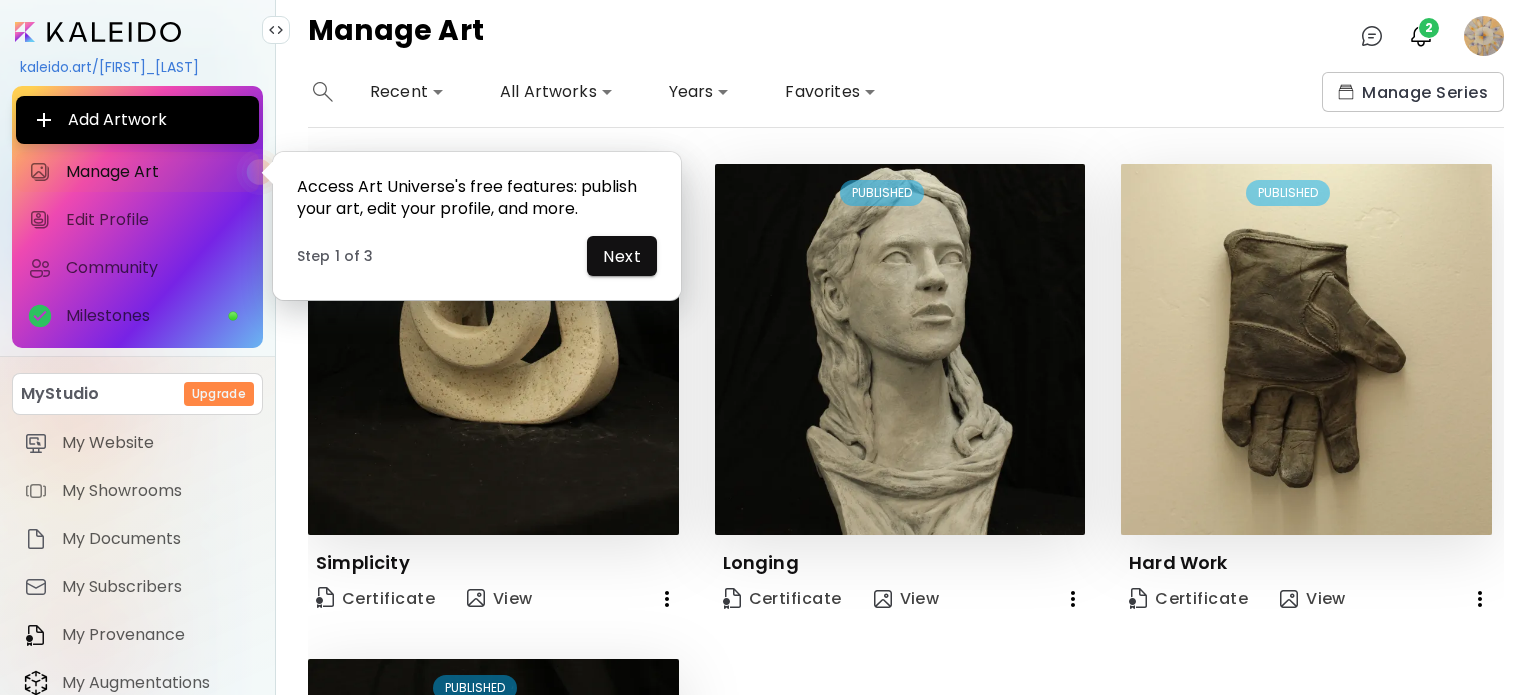 click on "**********" at bounding box center (807, 92) 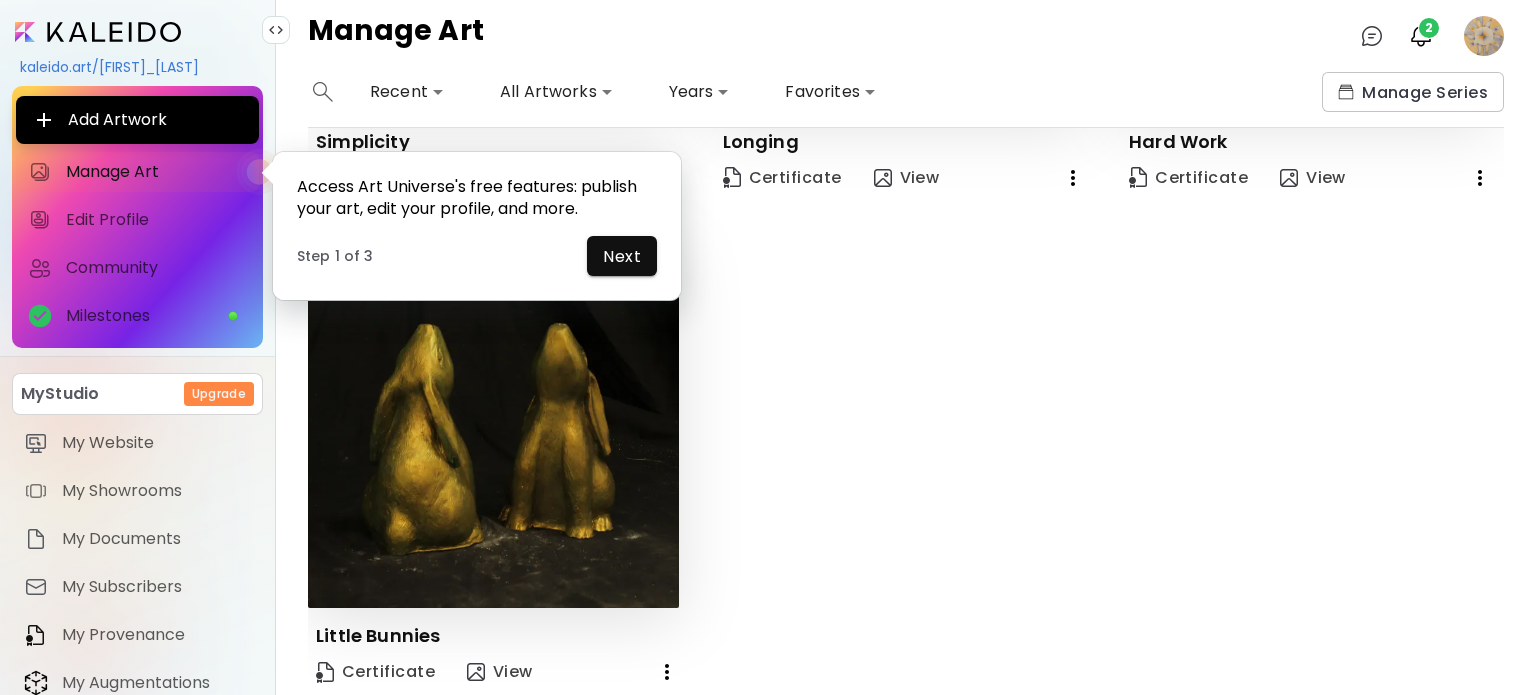 scroll, scrollTop: 0, scrollLeft: 0, axis: both 